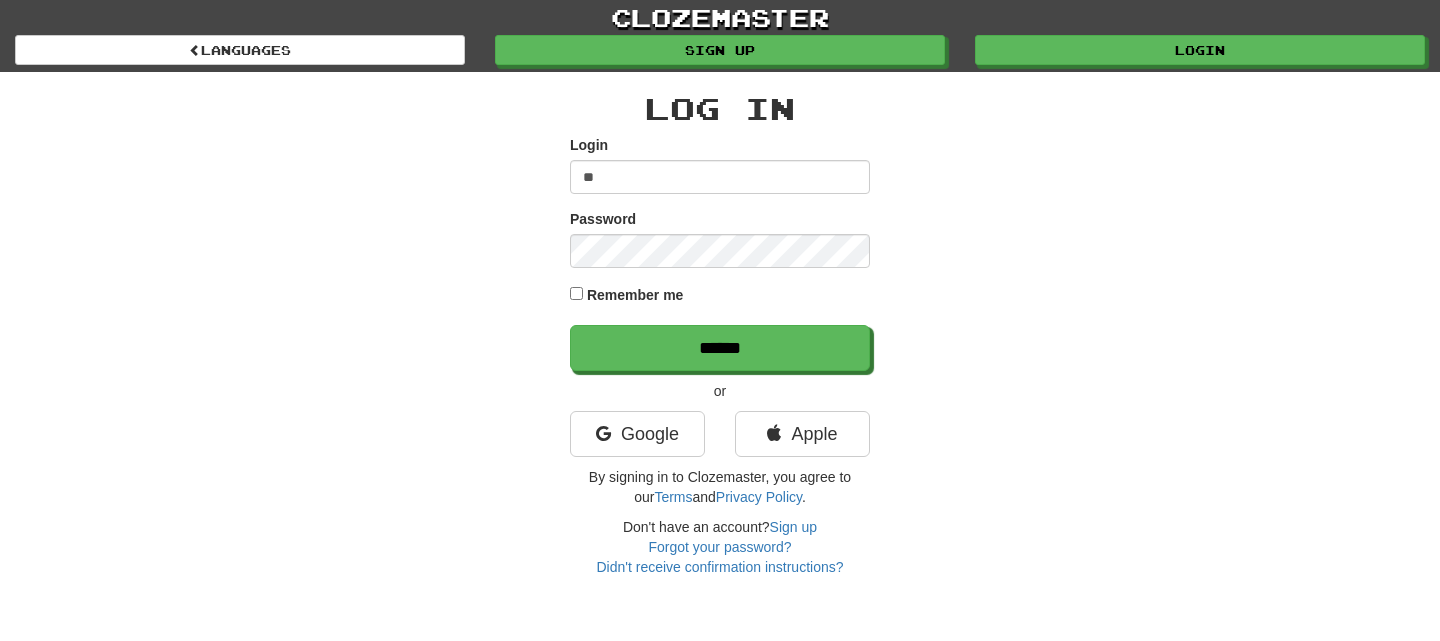 scroll, scrollTop: 0, scrollLeft: 0, axis: both 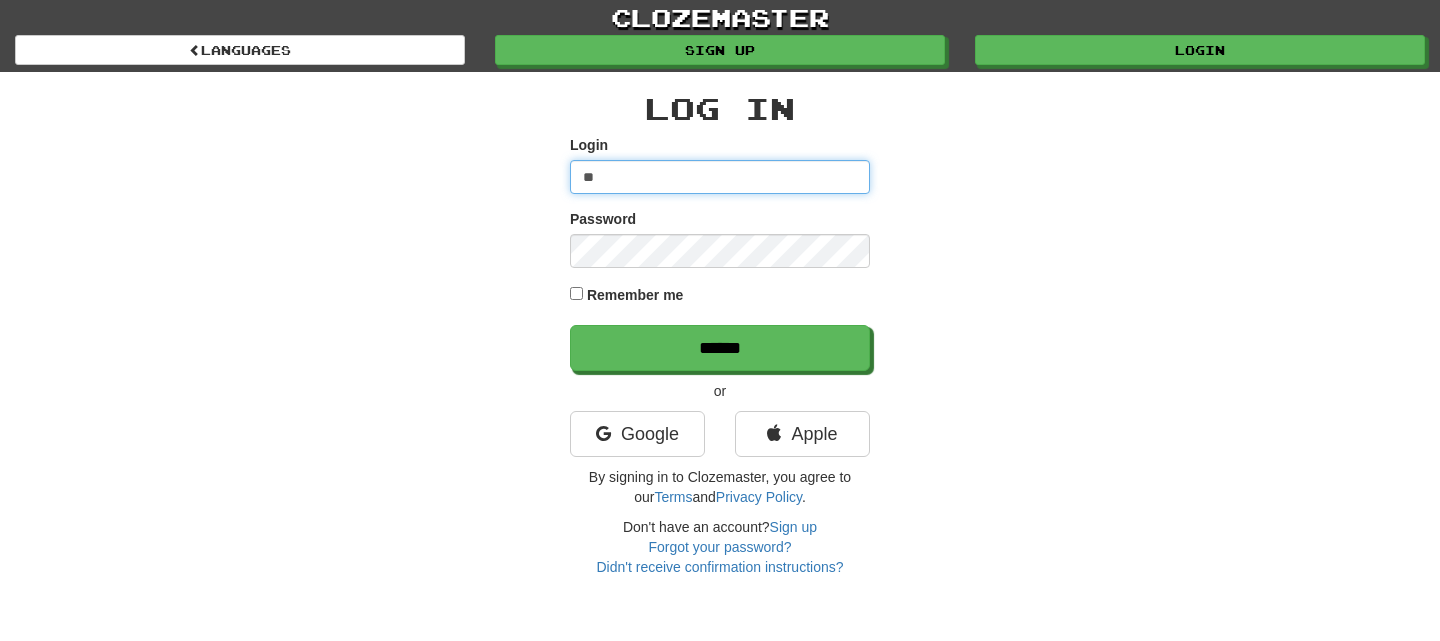 type on "**********" 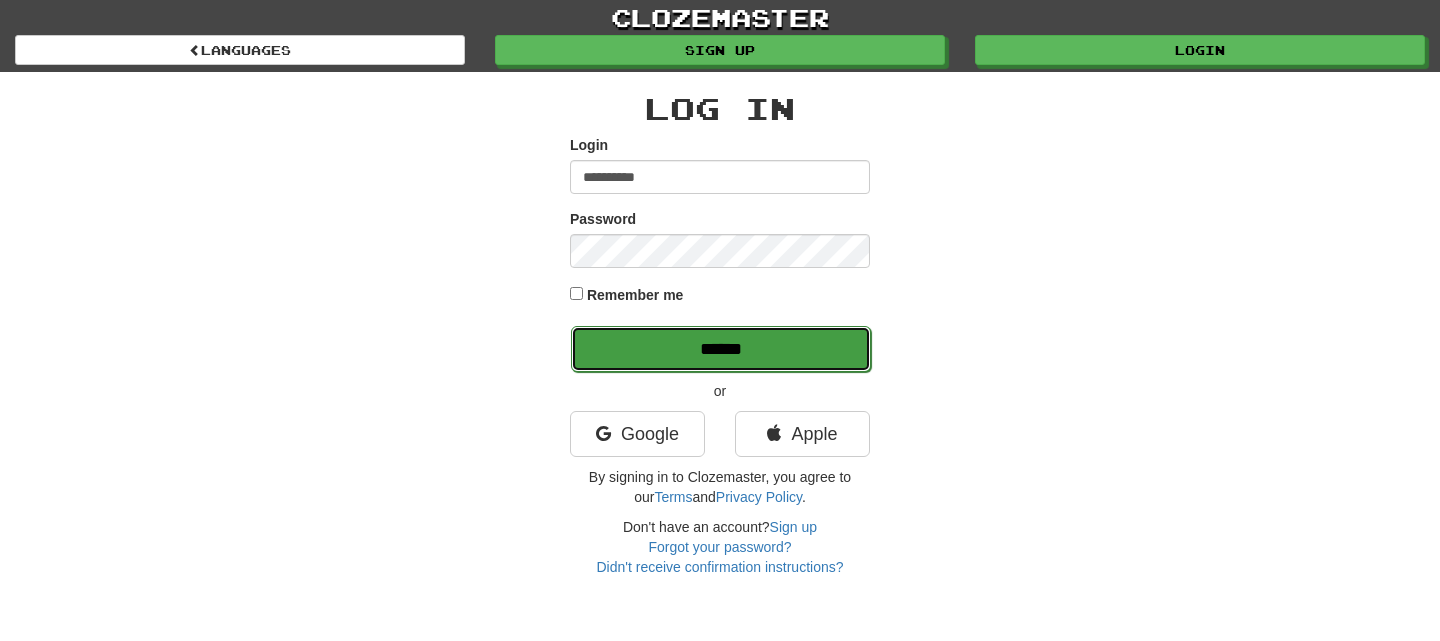 click on "******" at bounding box center (721, 349) 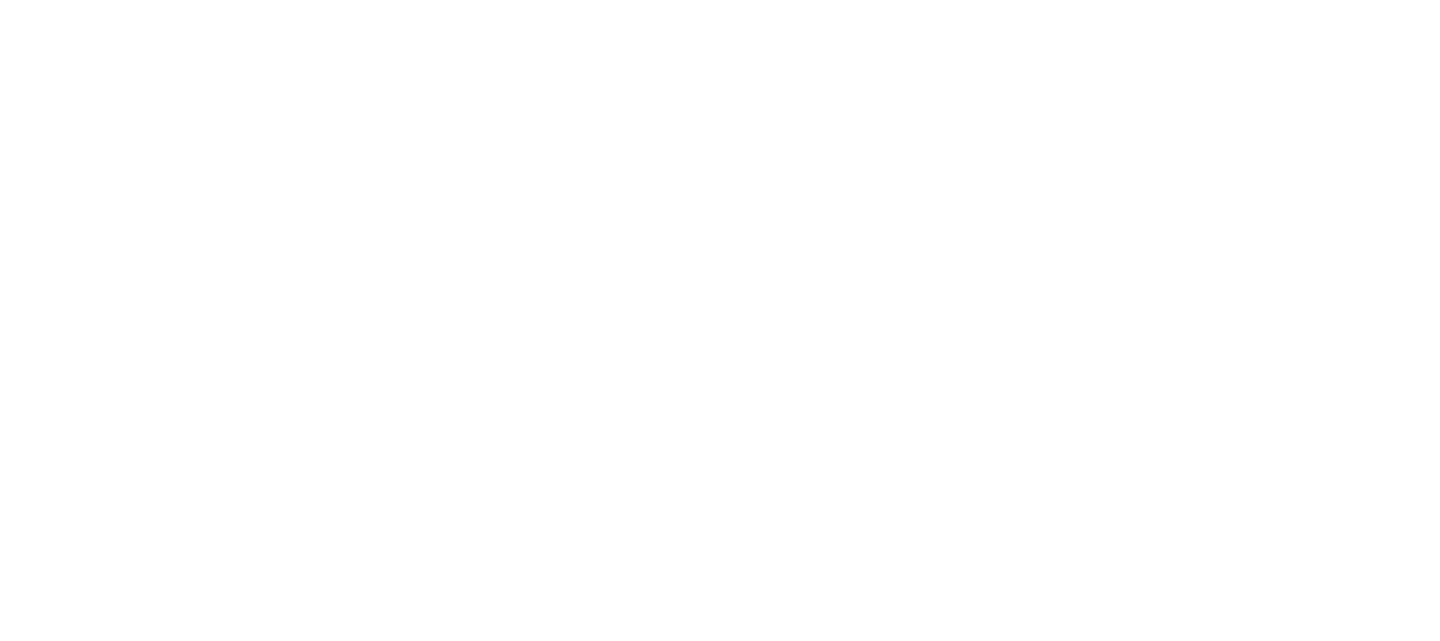 scroll, scrollTop: 0, scrollLeft: 0, axis: both 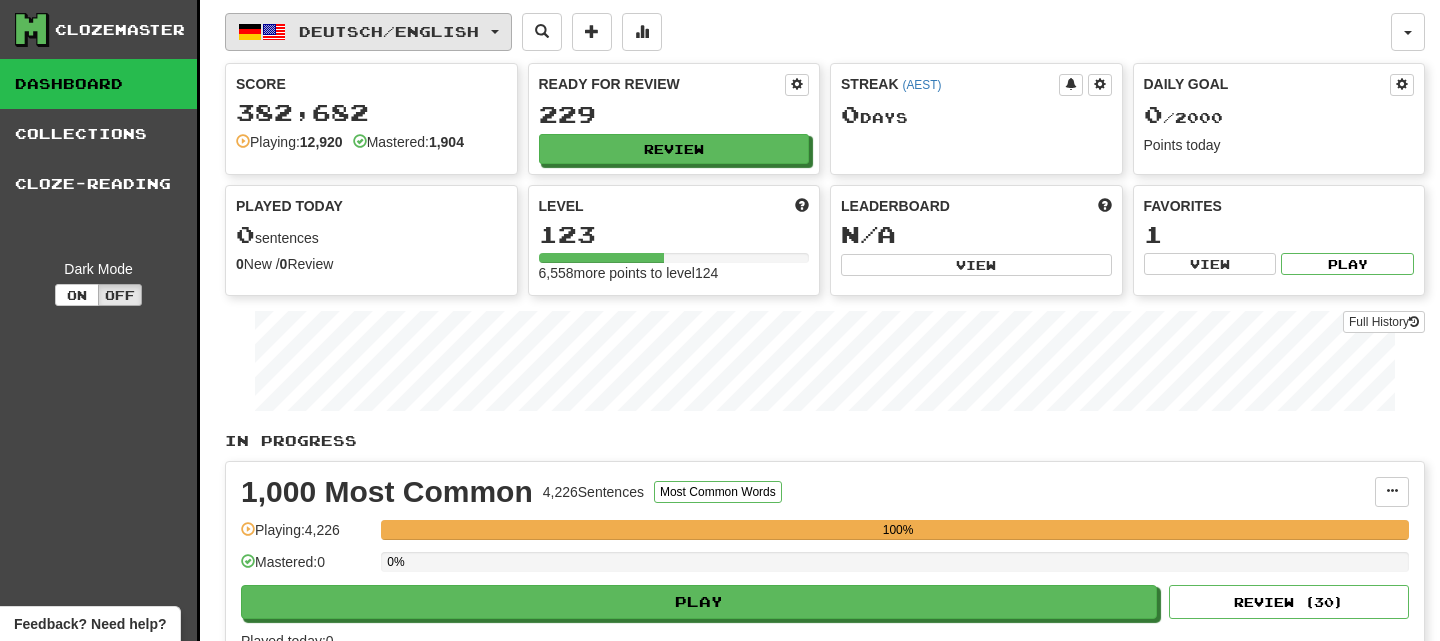 click on "Deutsch  /  English" at bounding box center [368, 32] 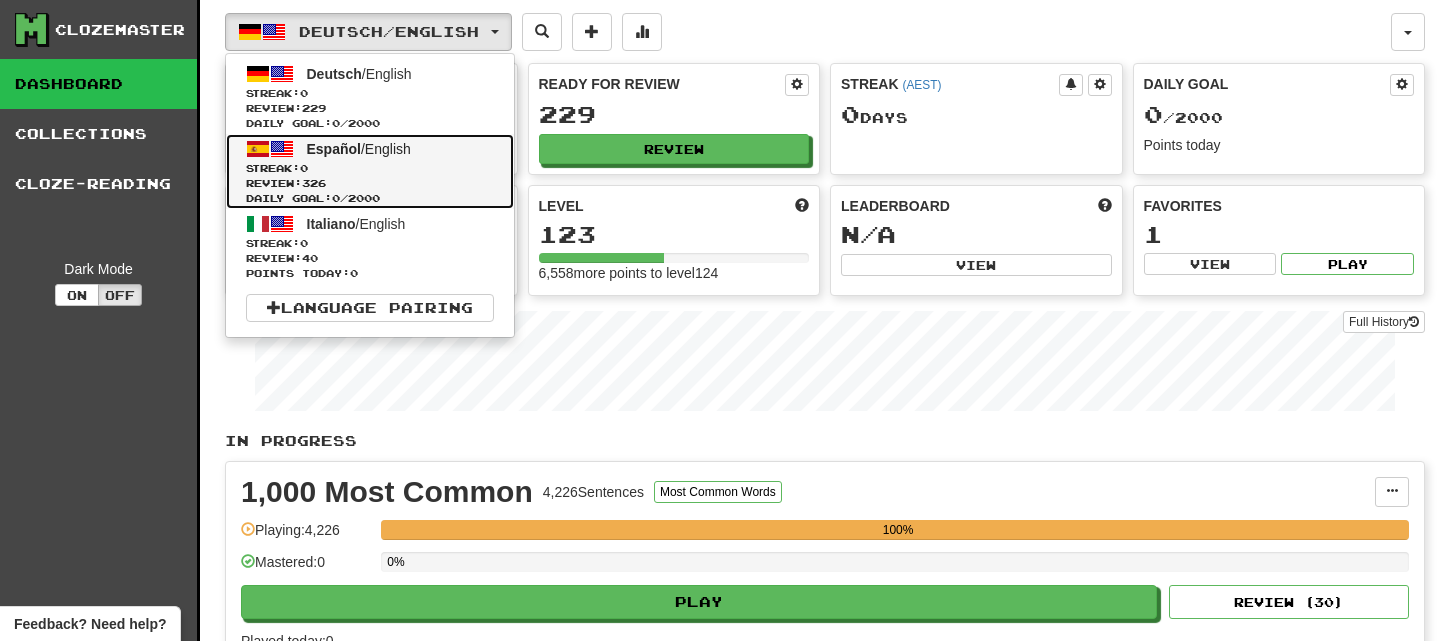 click on "Español" at bounding box center (334, 149) 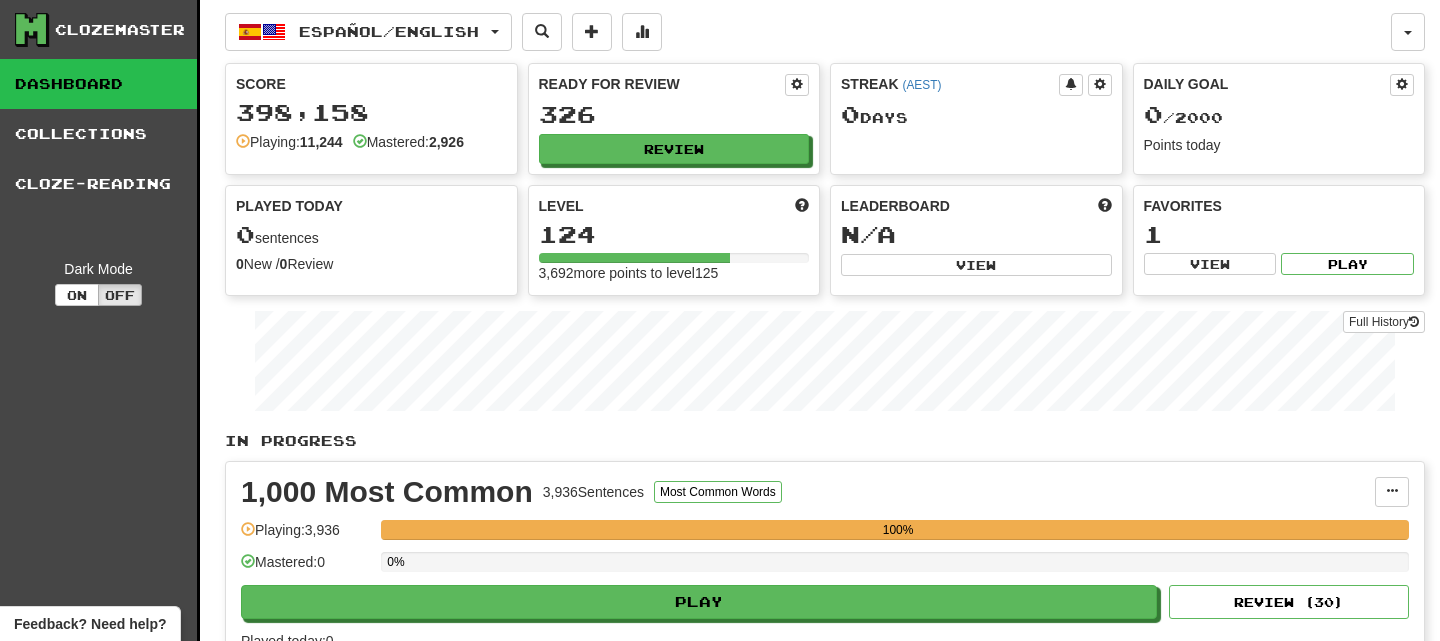 scroll, scrollTop: 0, scrollLeft: 0, axis: both 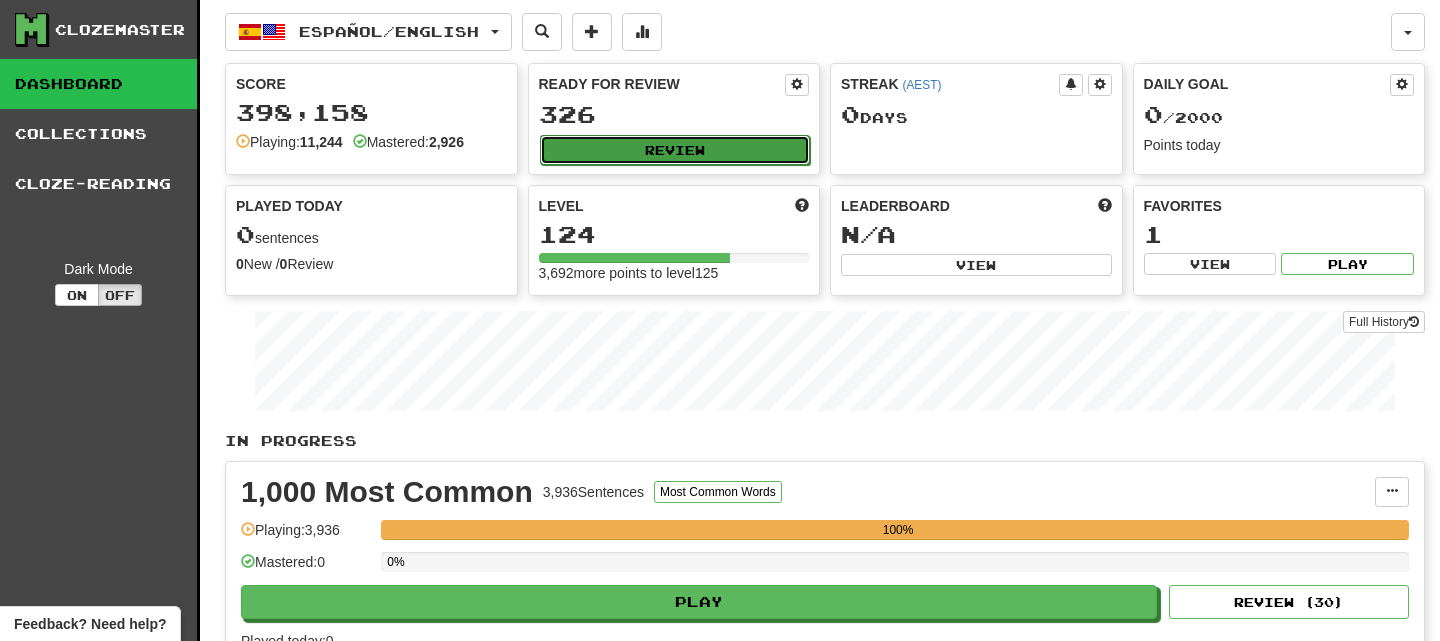 click on "Review" at bounding box center (675, 150) 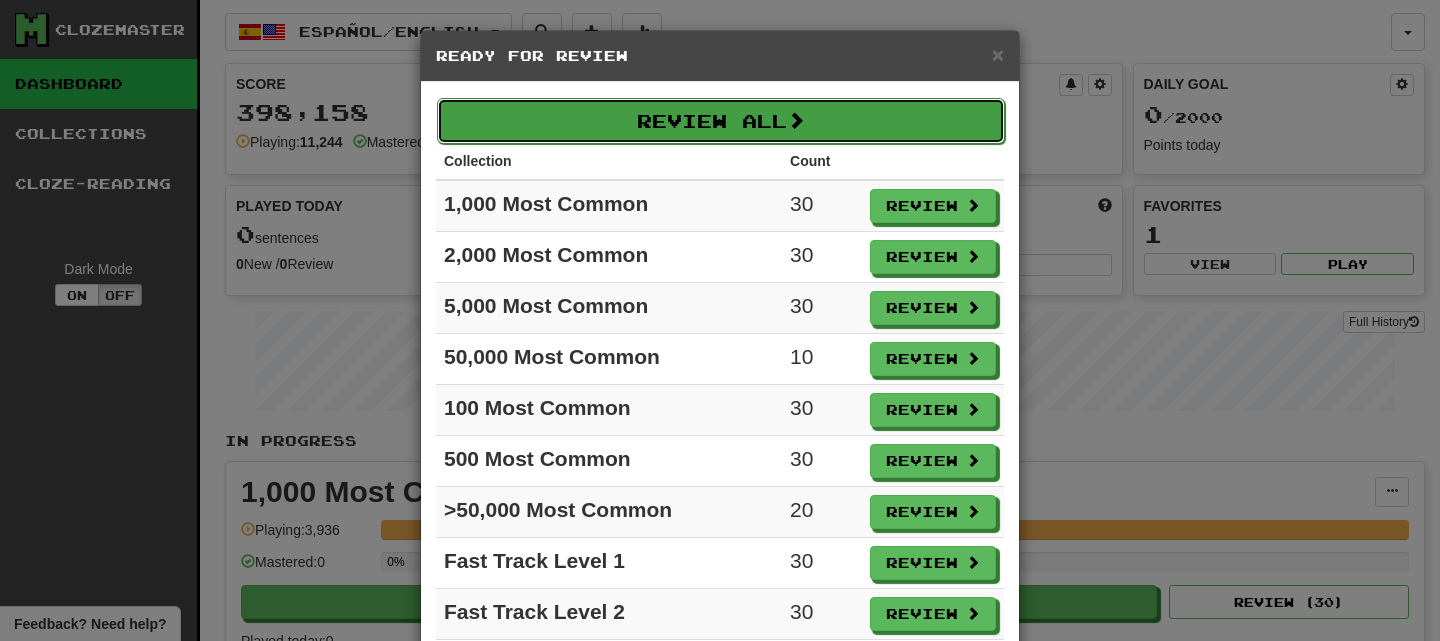 click on "Review All" at bounding box center (721, 121) 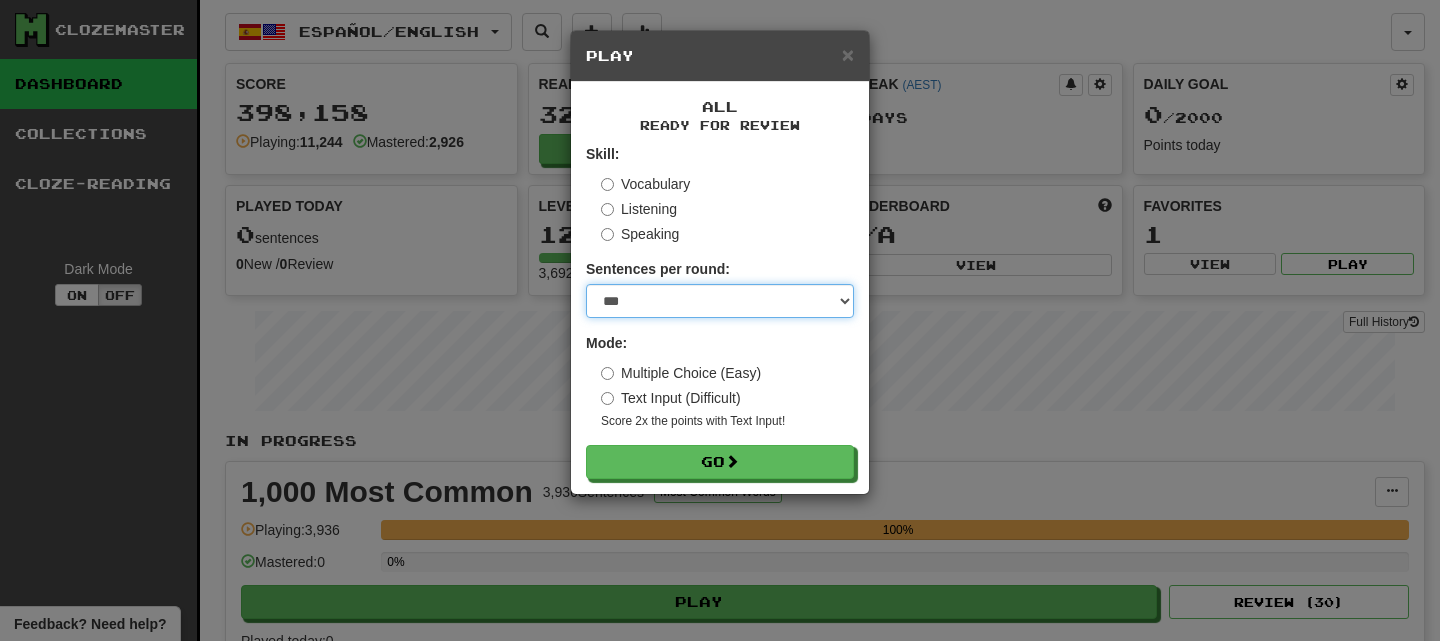 click on "* ** ** ** ** ** *** ********" at bounding box center [720, 301] 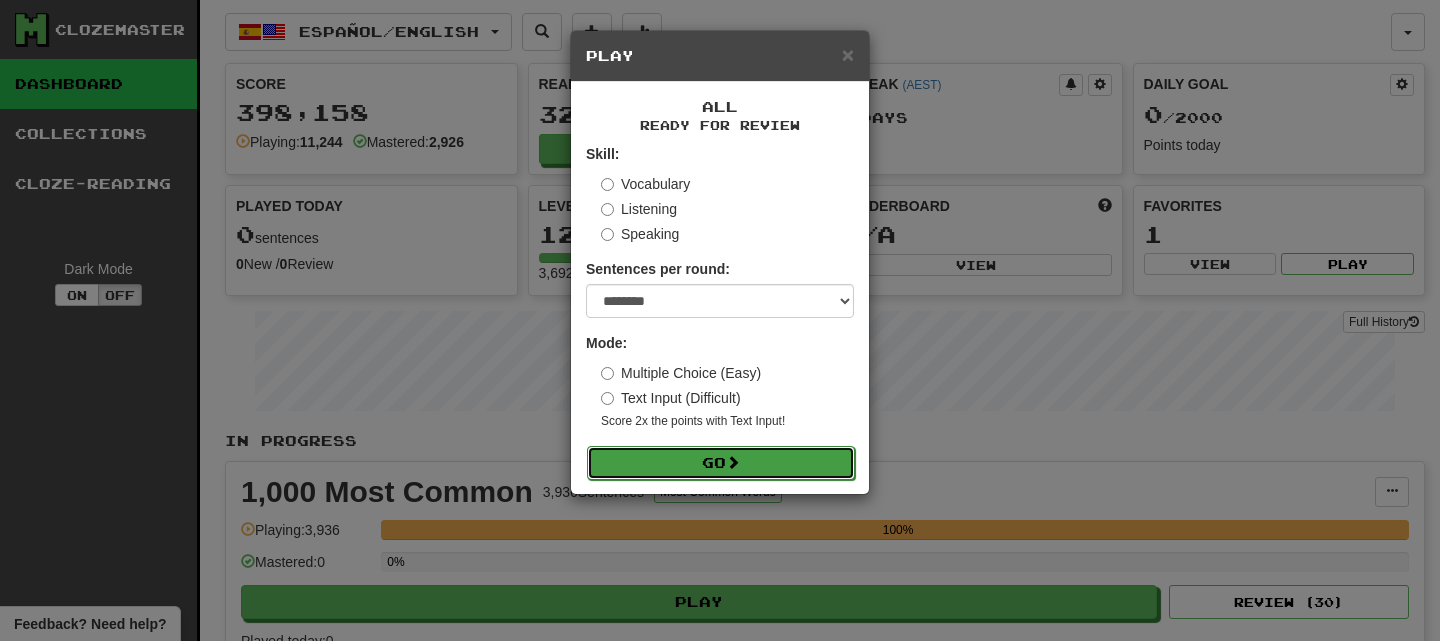 click on "Go" at bounding box center (721, 463) 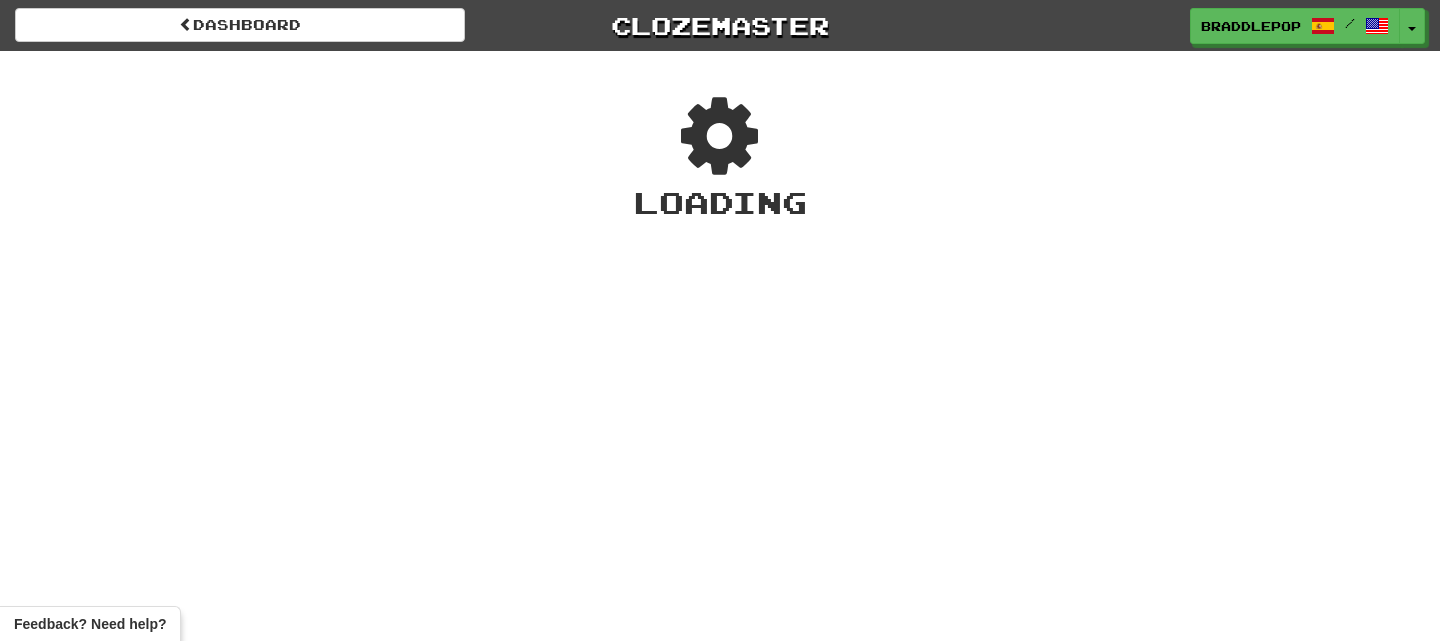 scroll, scrollTop: 0, scrollLeft: 0, axis: both 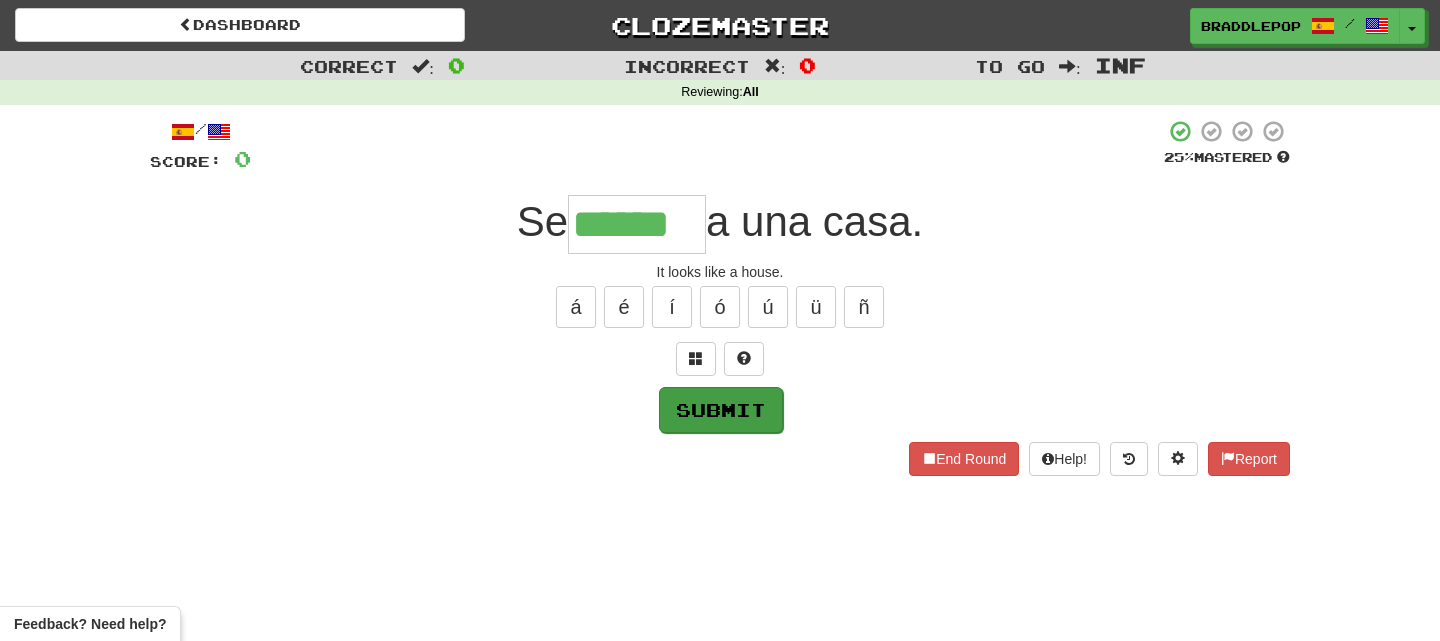 type on "******" 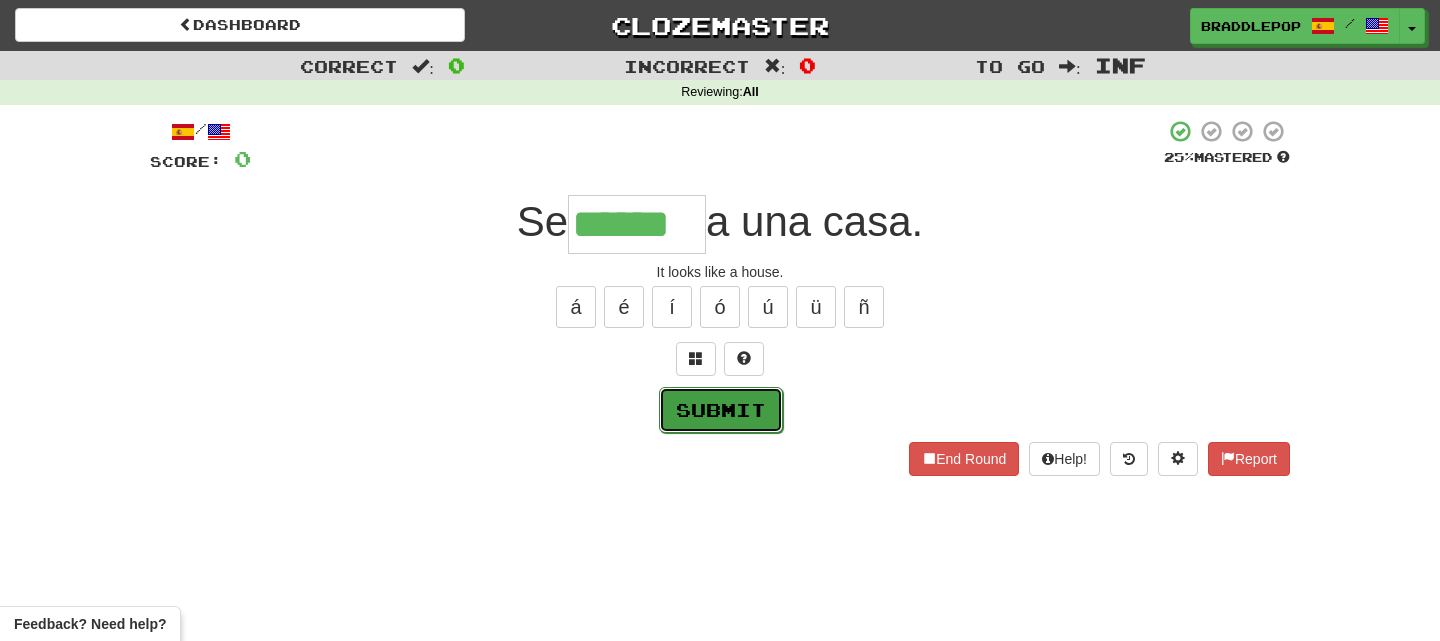 click on "Submit" at bounding box center [721, 410] 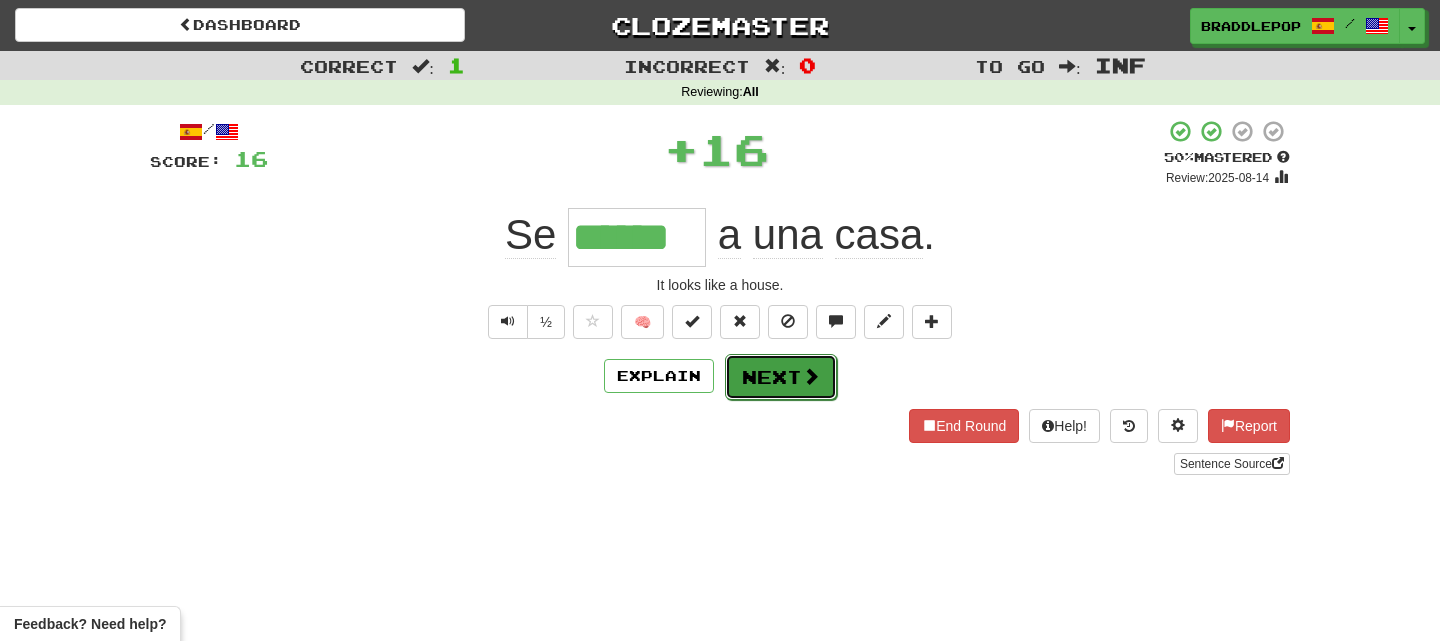 click on "Next" at bounding box center [781, 377] 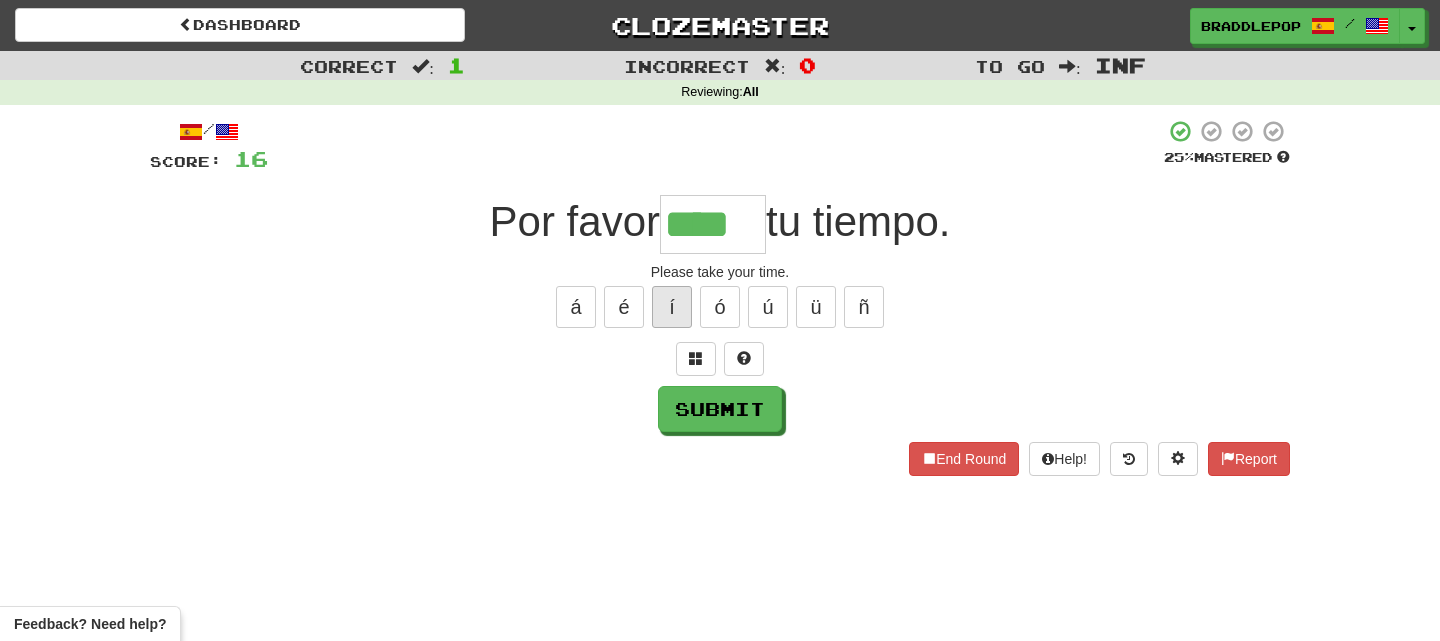 type on "****" 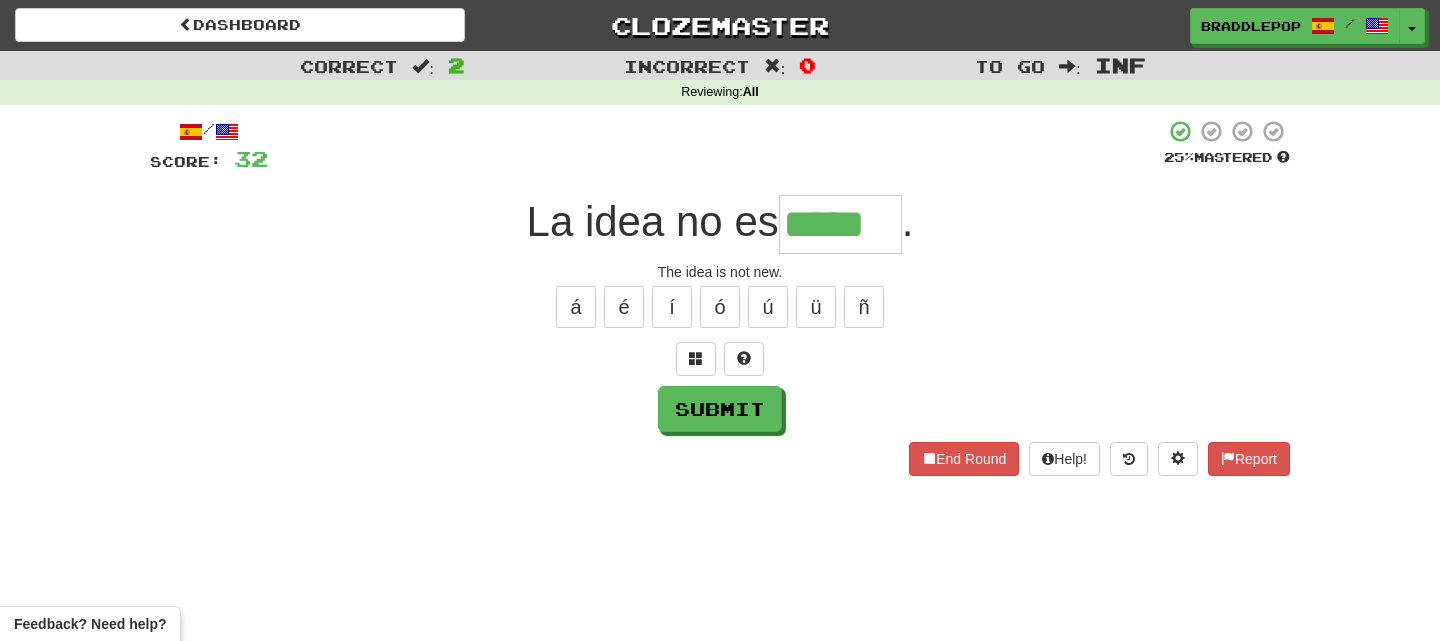type on "*****" 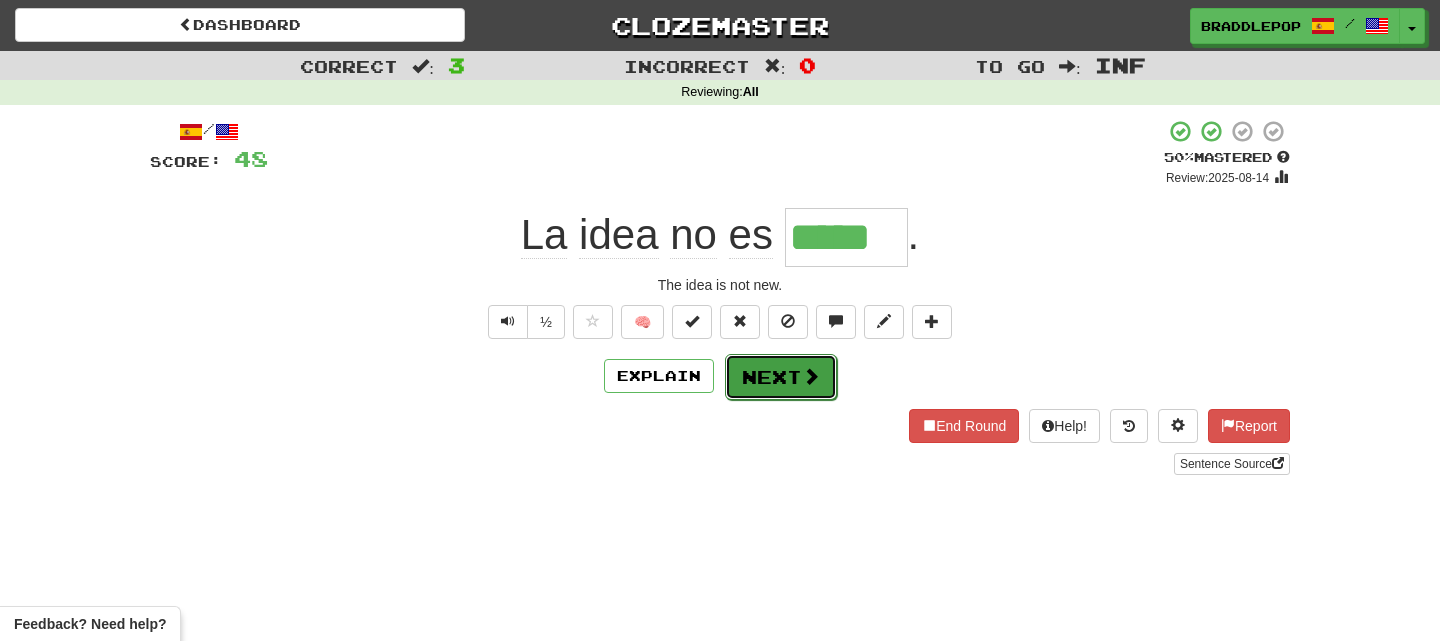 click on "Next" at bounding box center [781, 377] 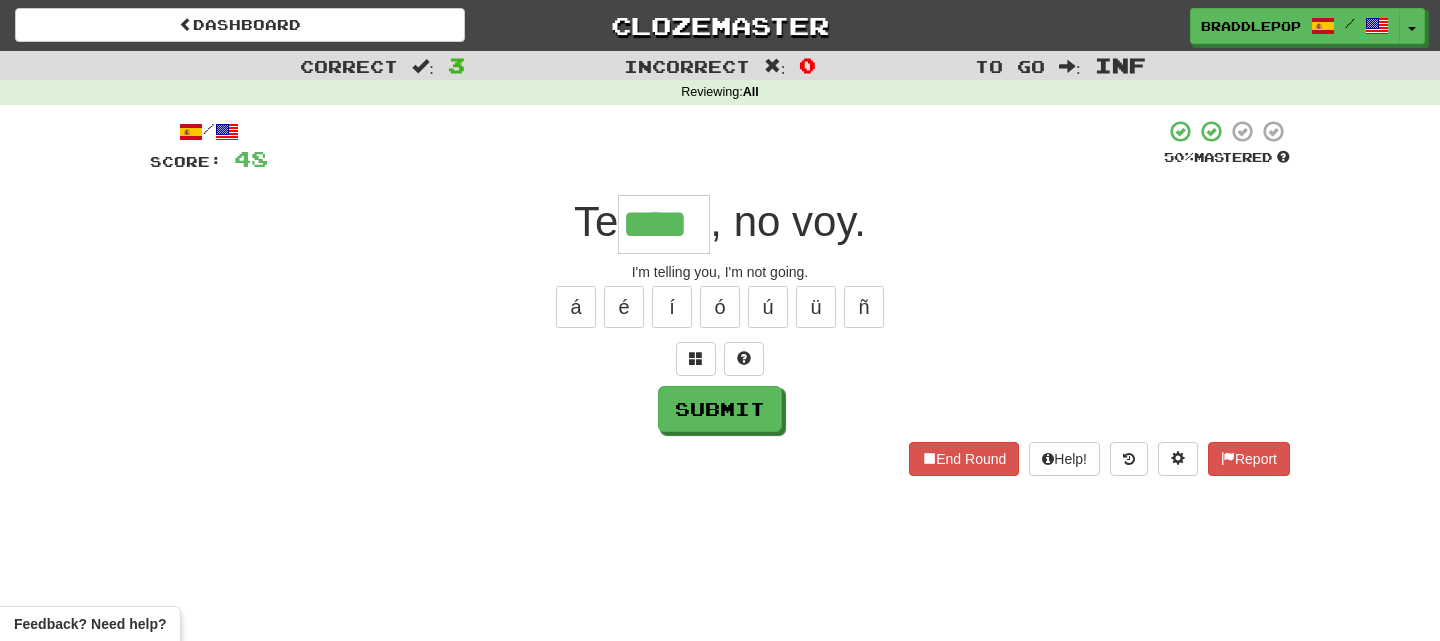 type on "****" 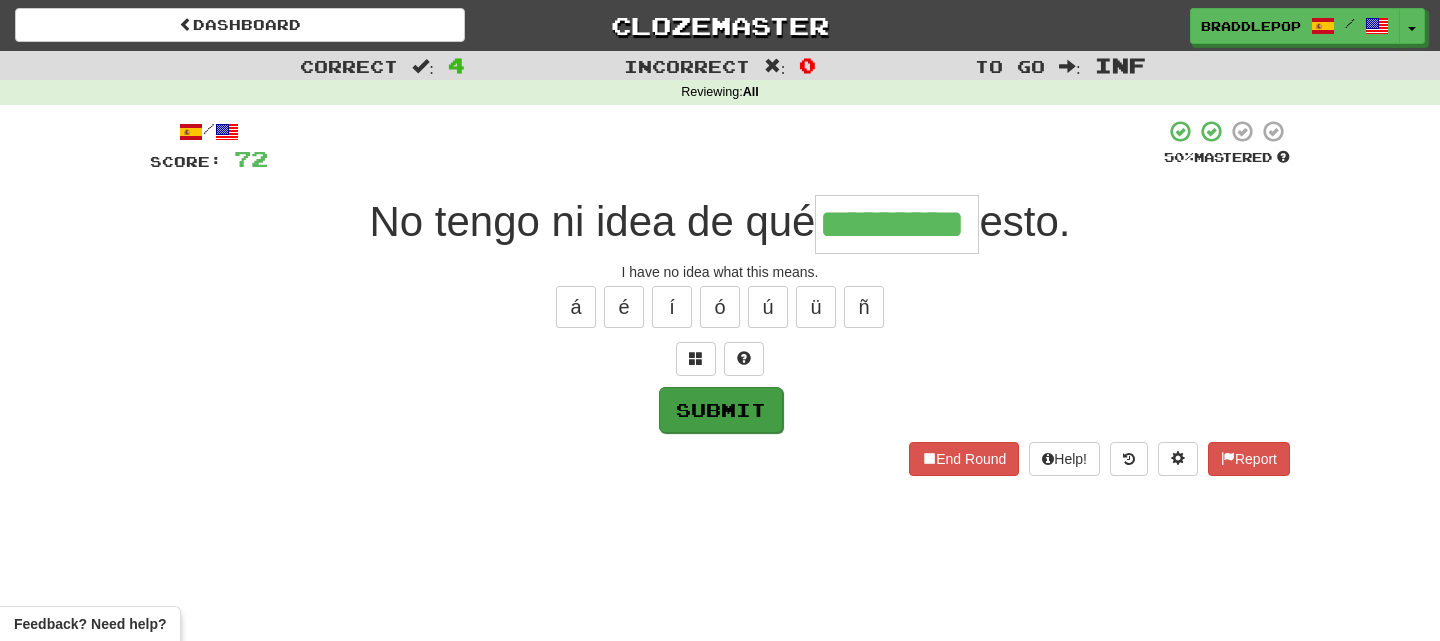 type on "*********" 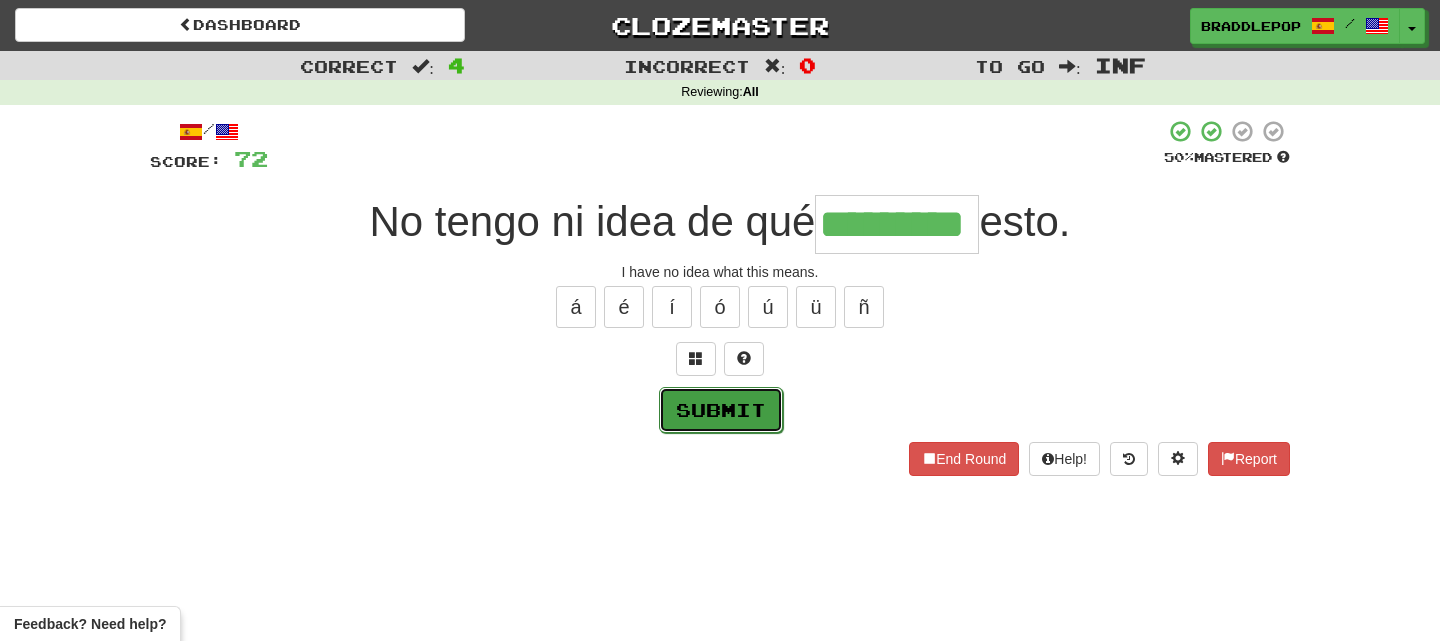 click on "Submit" at bounding box center [721, 410] 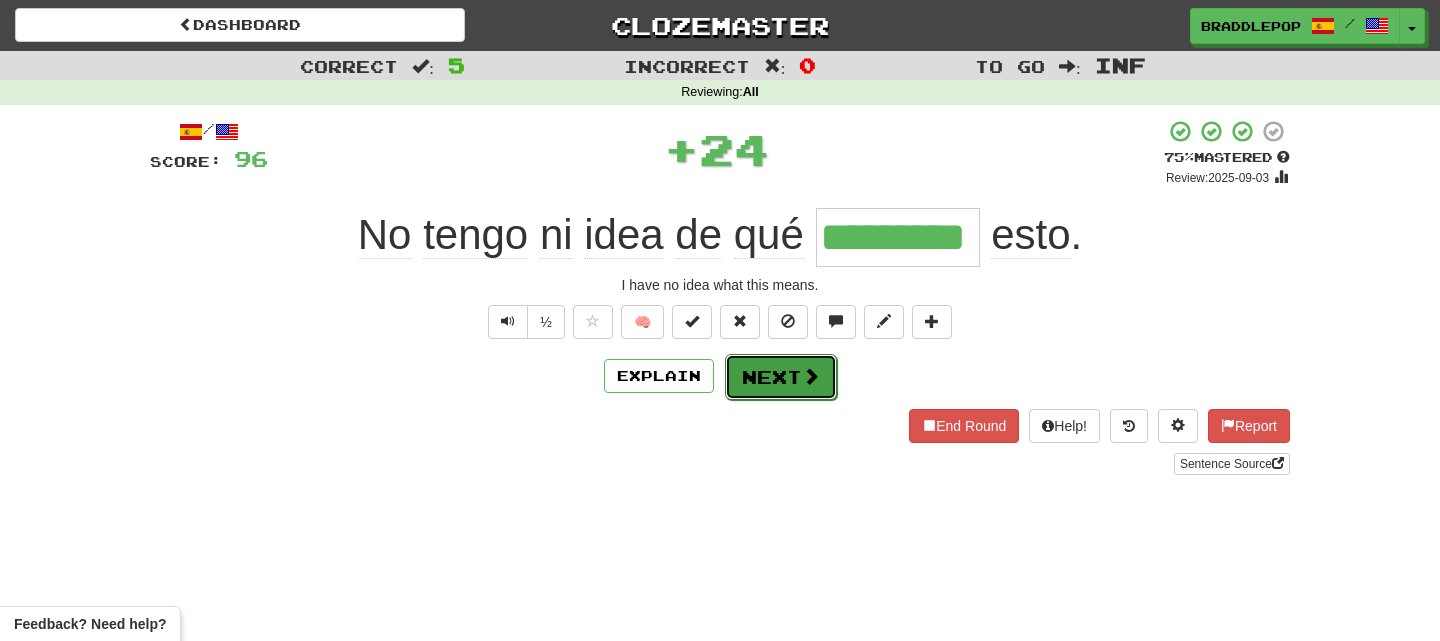 click on "Next" at bounding box center [781, 377] 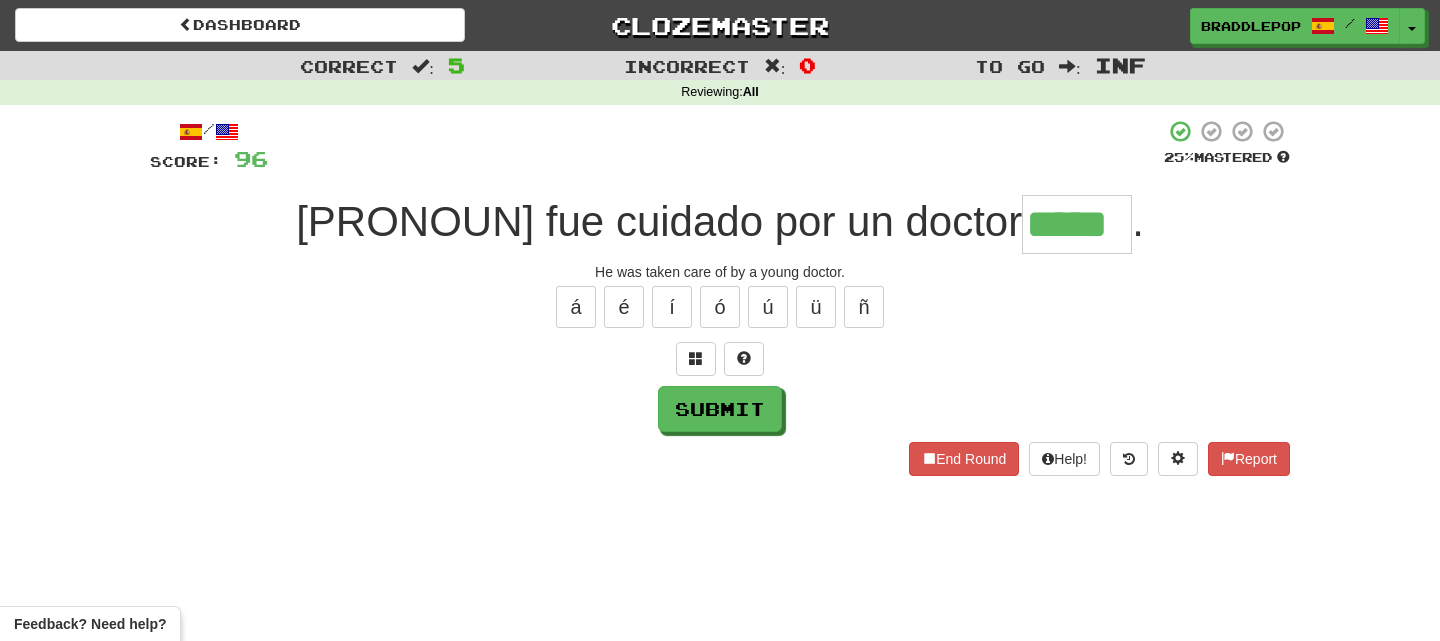 type on "*****" 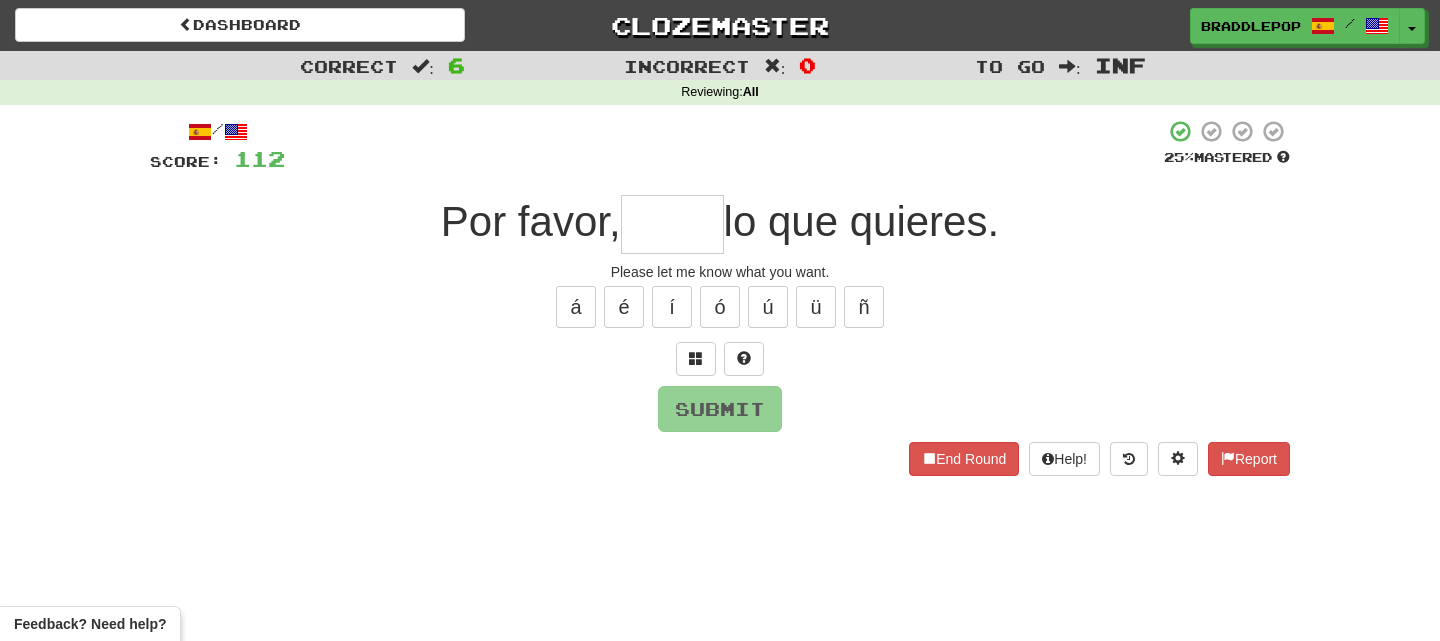 type on "*" 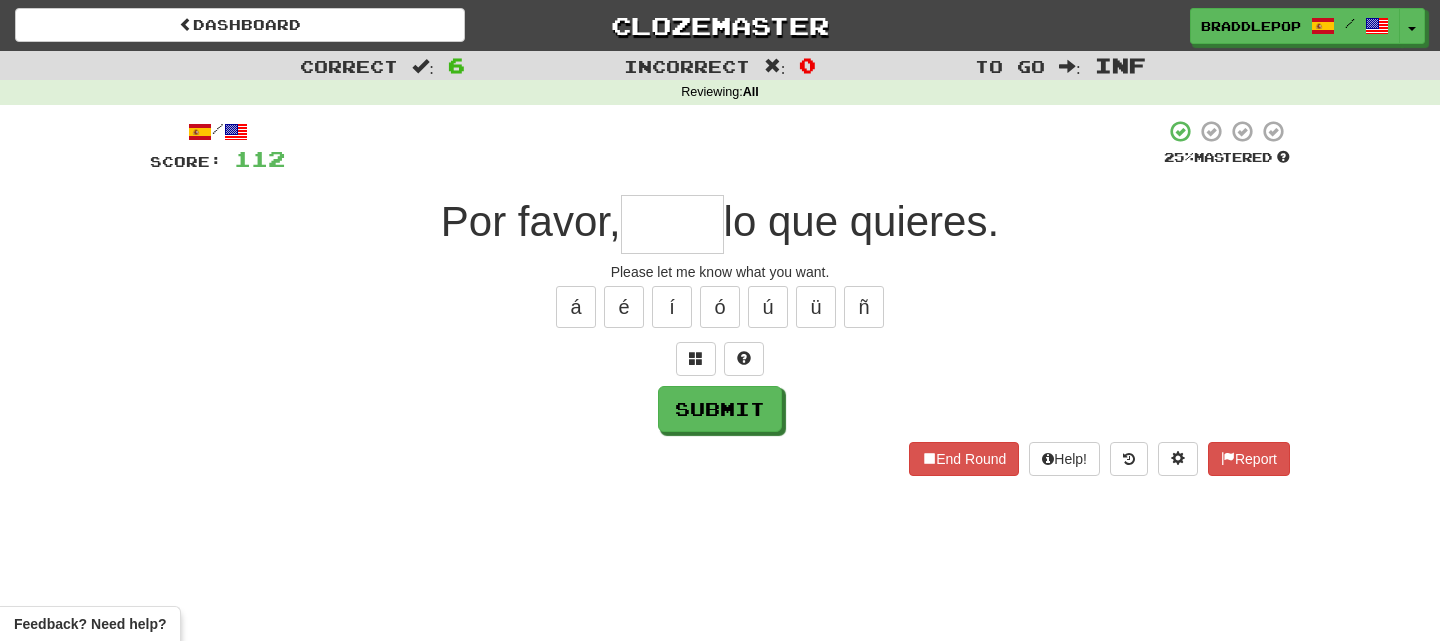 type on "*" 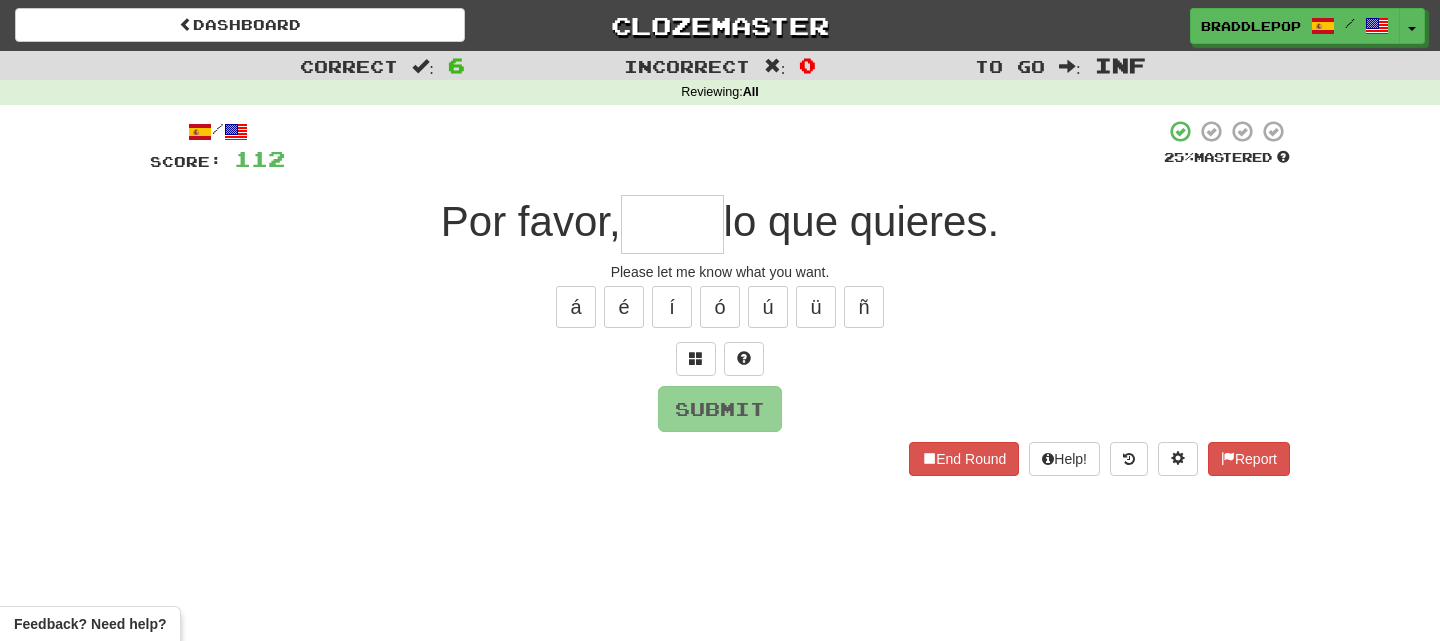 type on "*" 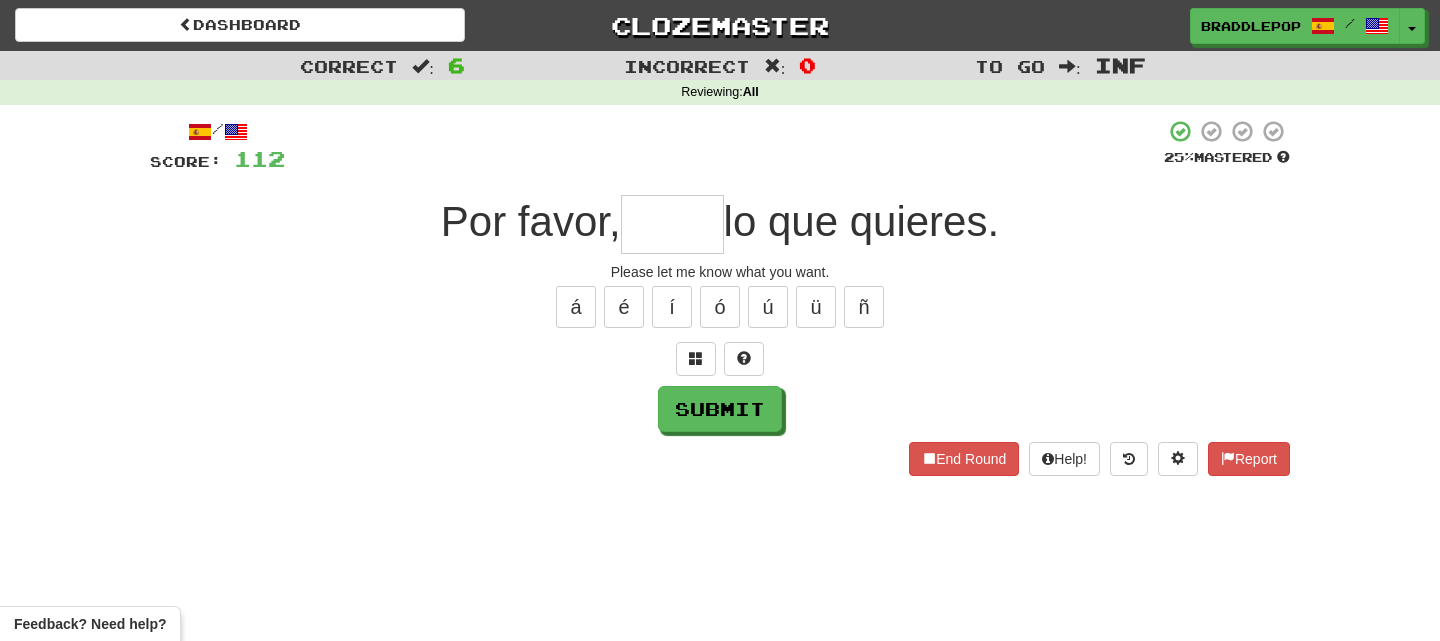 type on "*" 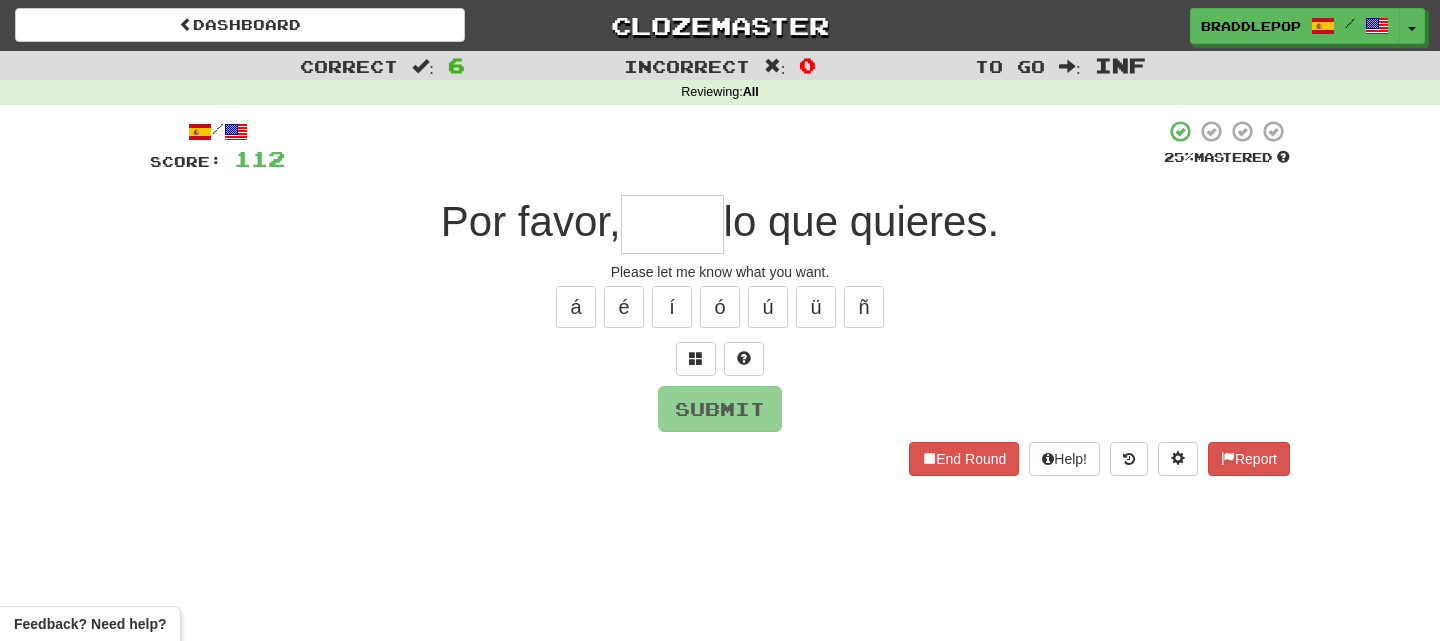 type on "*" 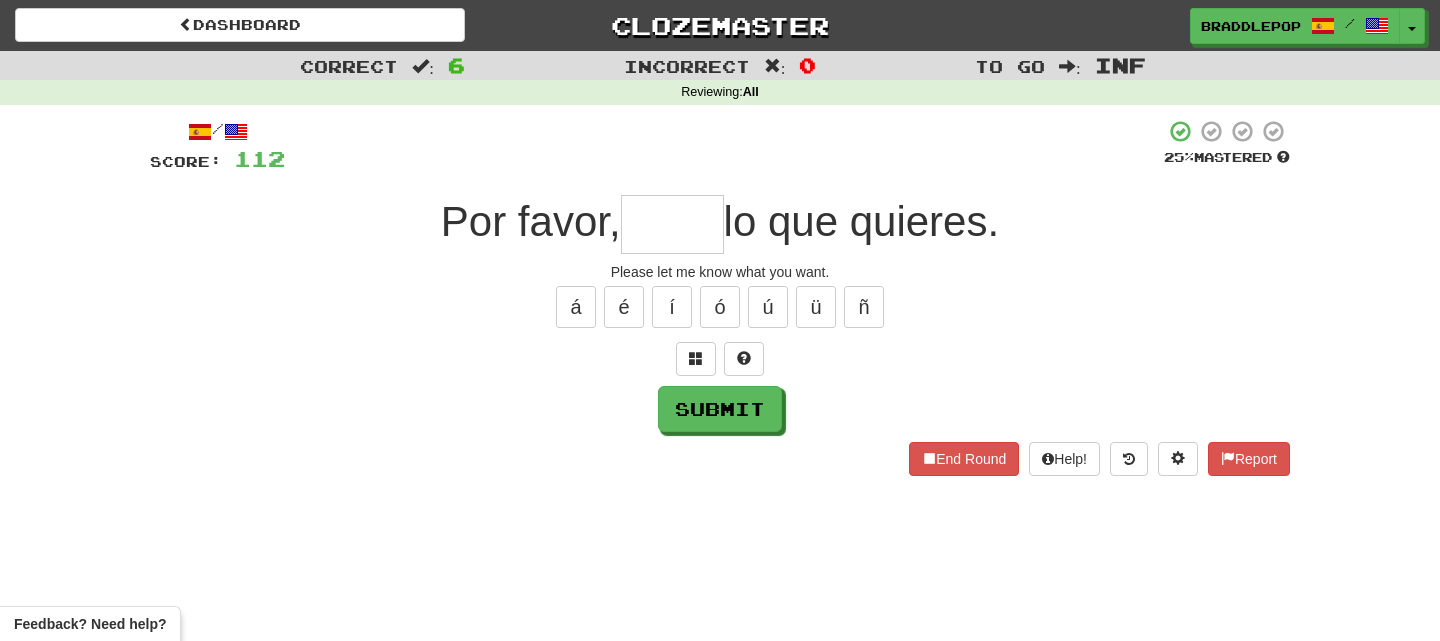 type on "*" 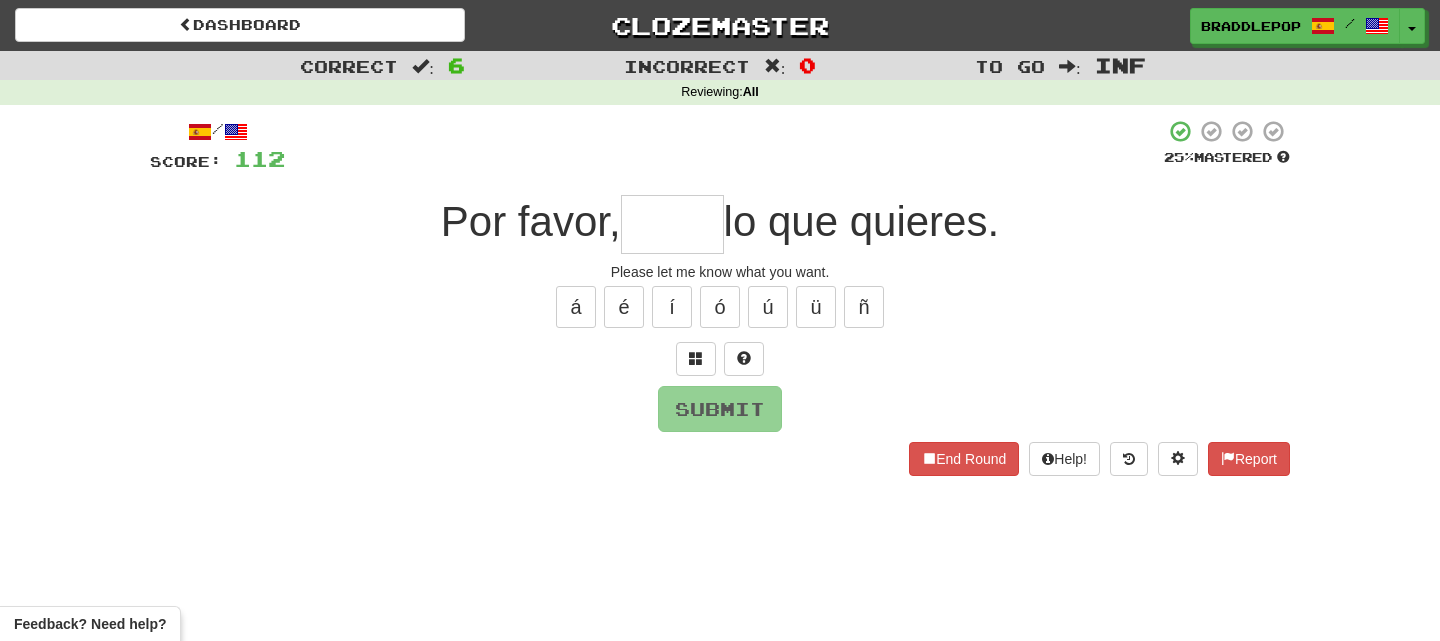 type on "*" 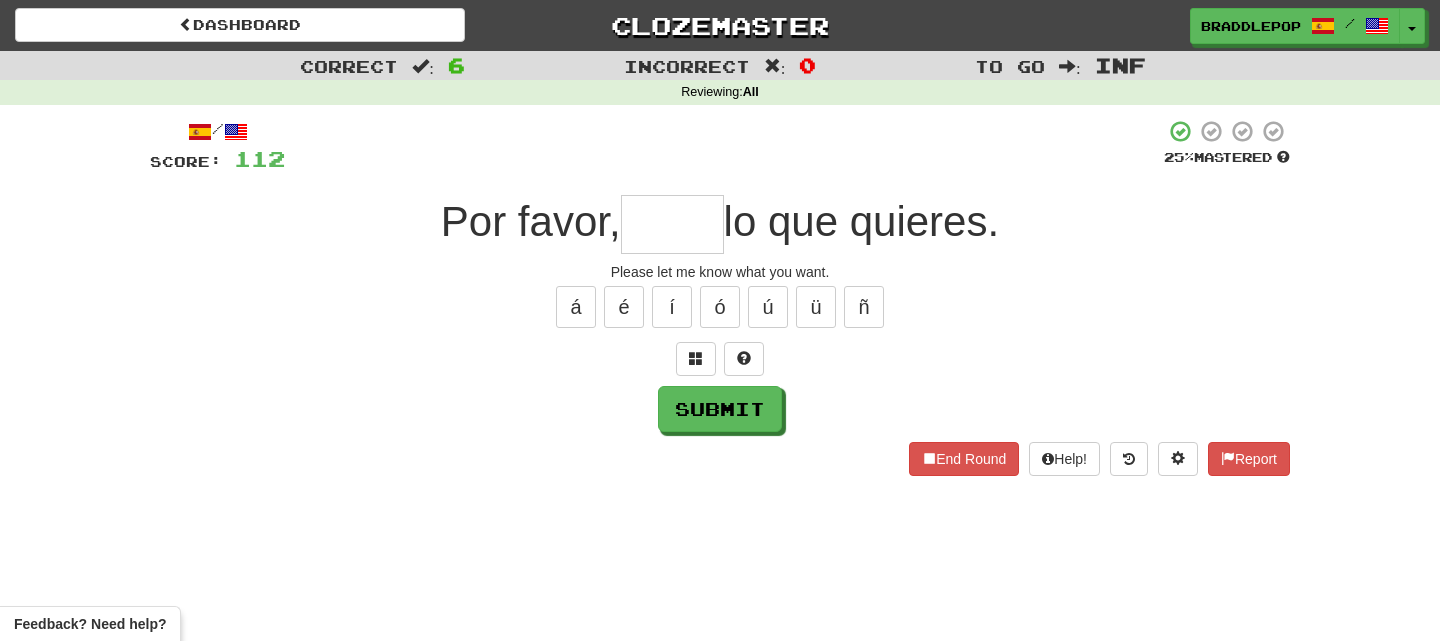 type on "*" 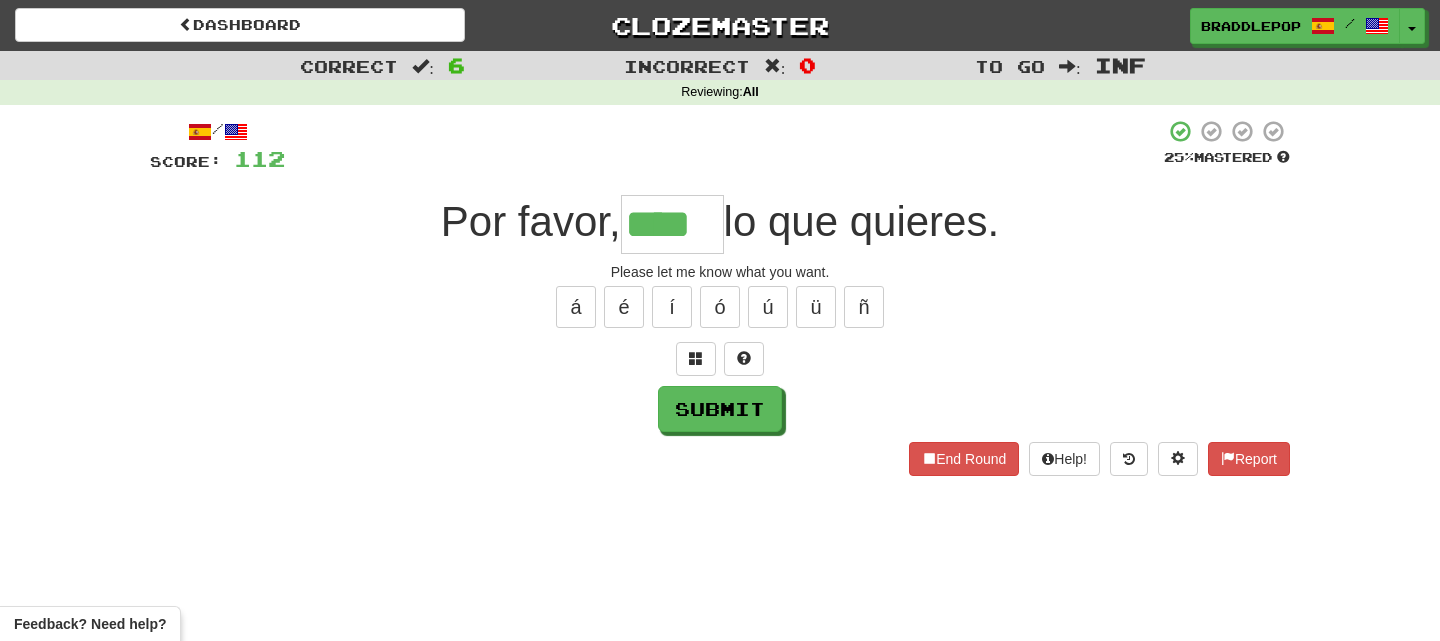 type on "****" 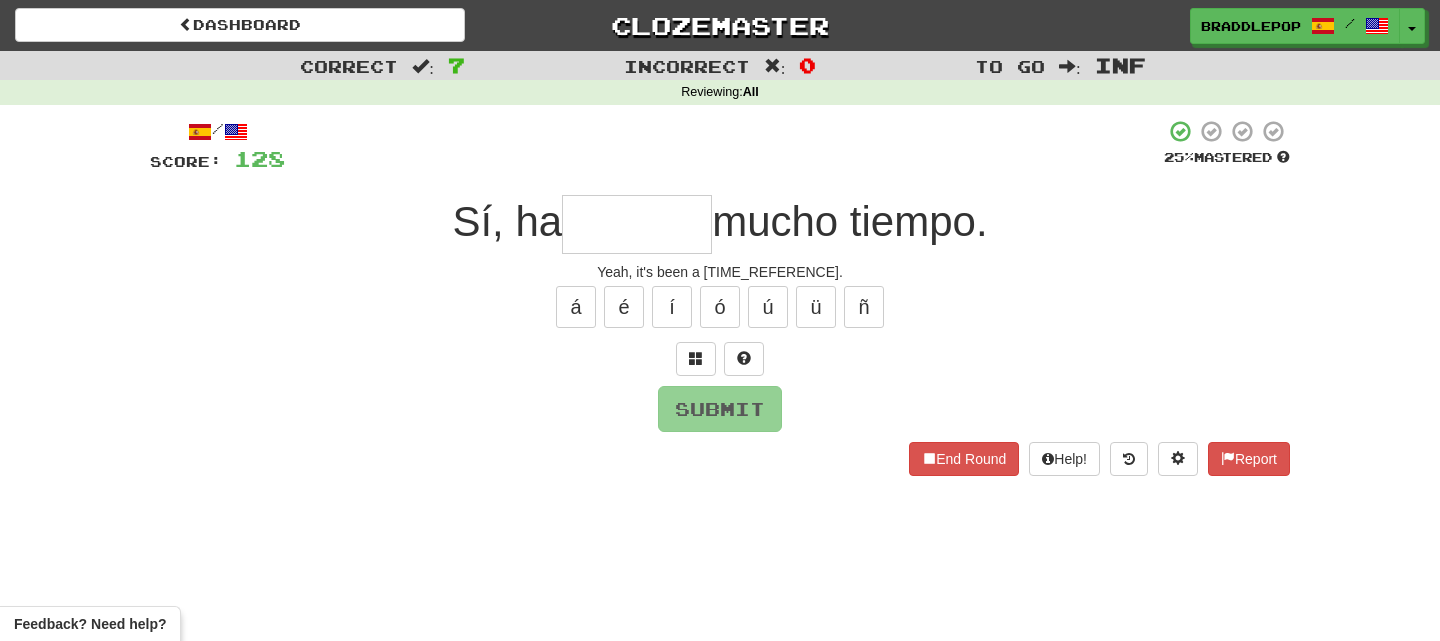 type on "*" 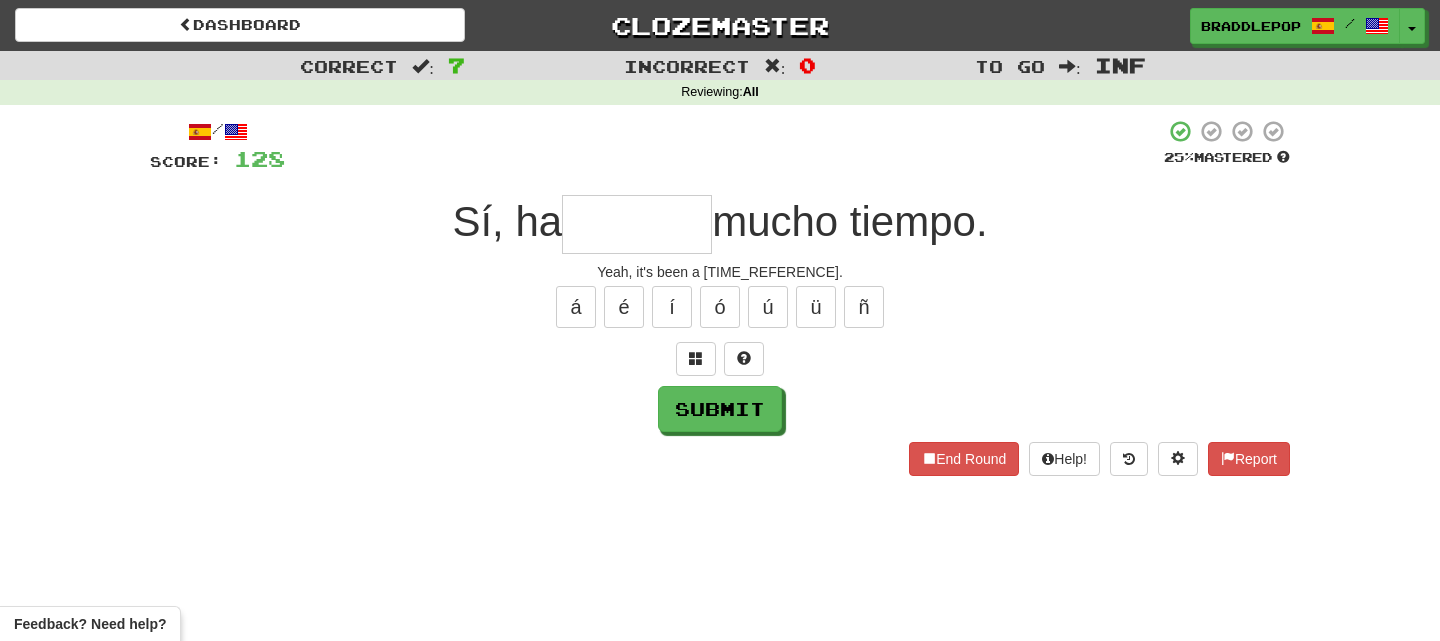type on "*" 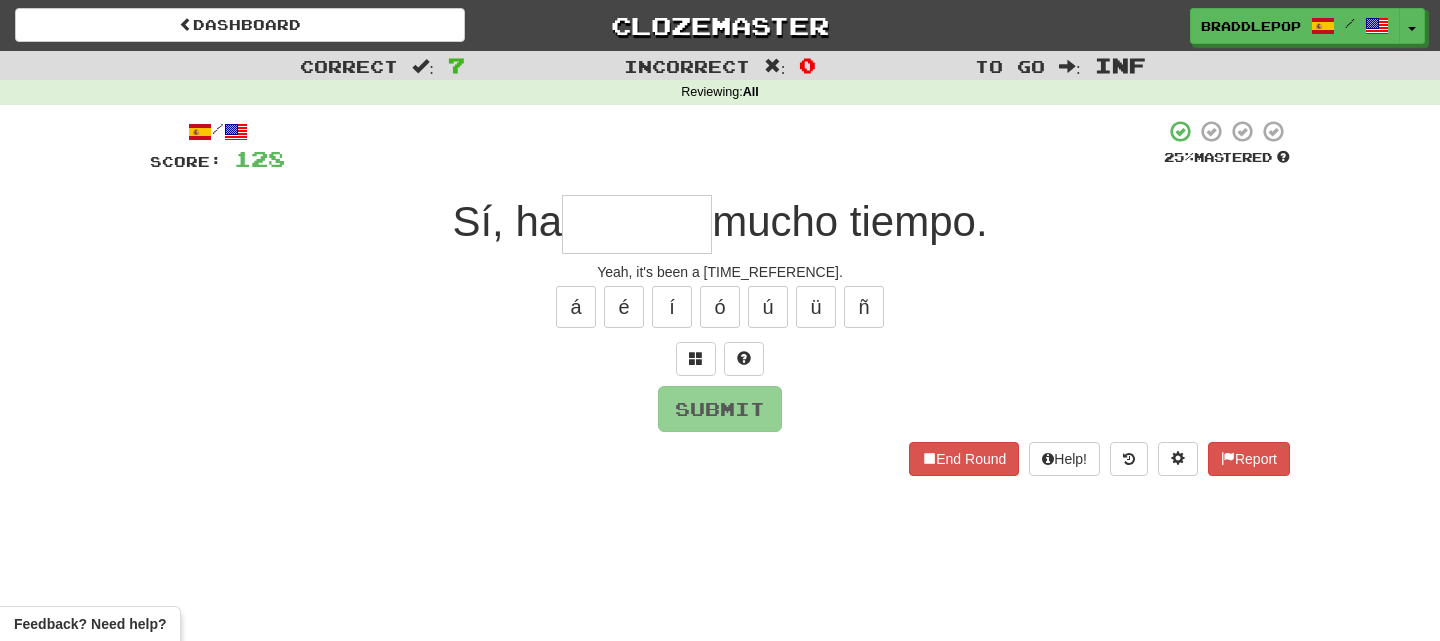 type on "*" 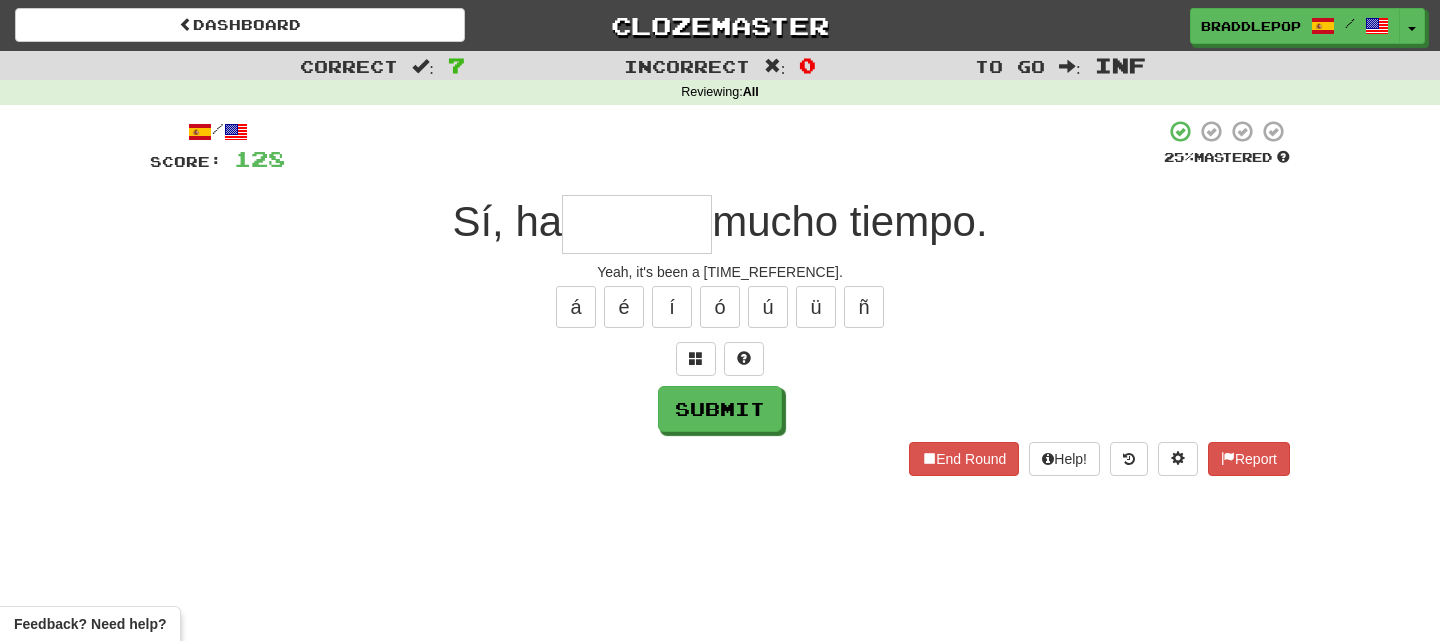 type on "*" 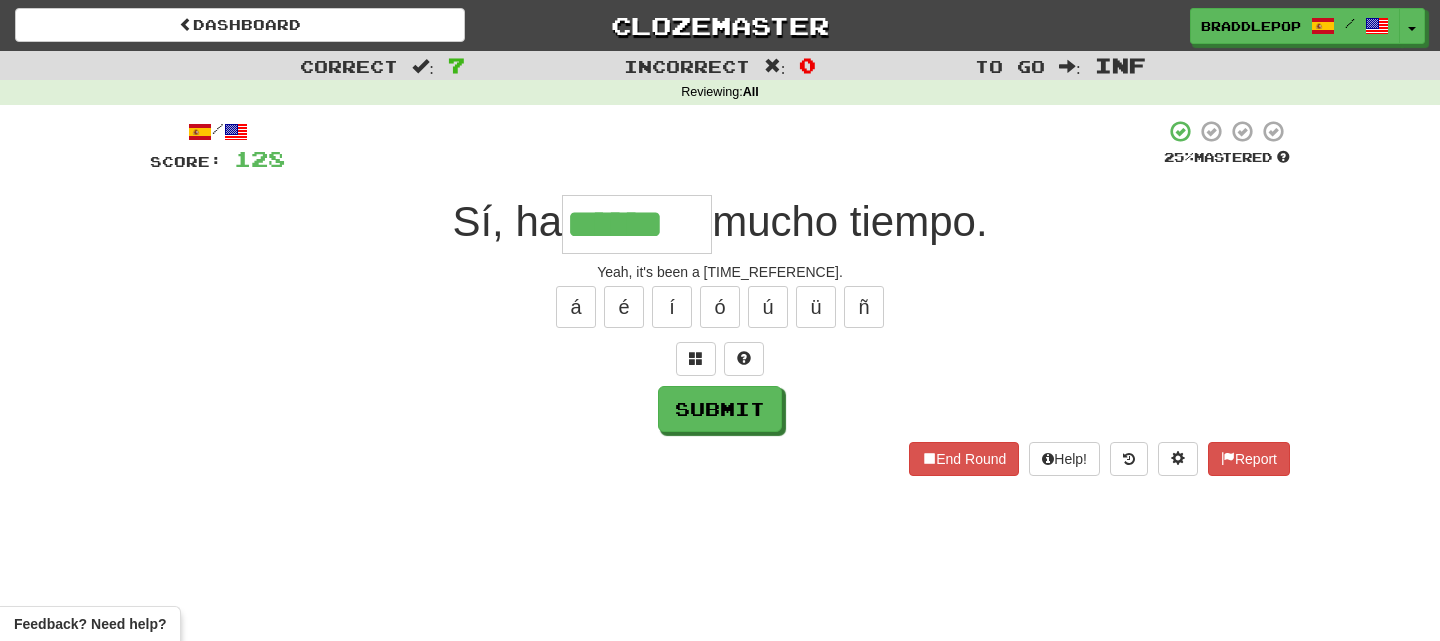 type on "******" 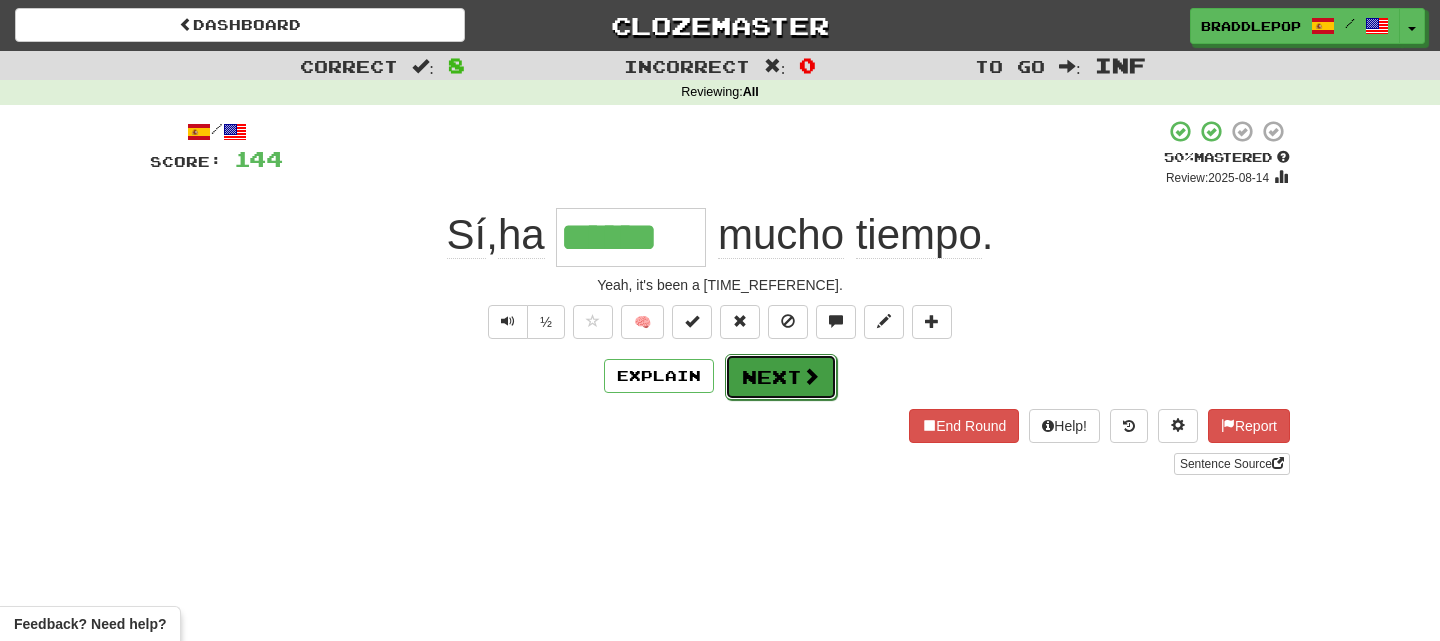 click on "Next" at bounding box center (781, 377) 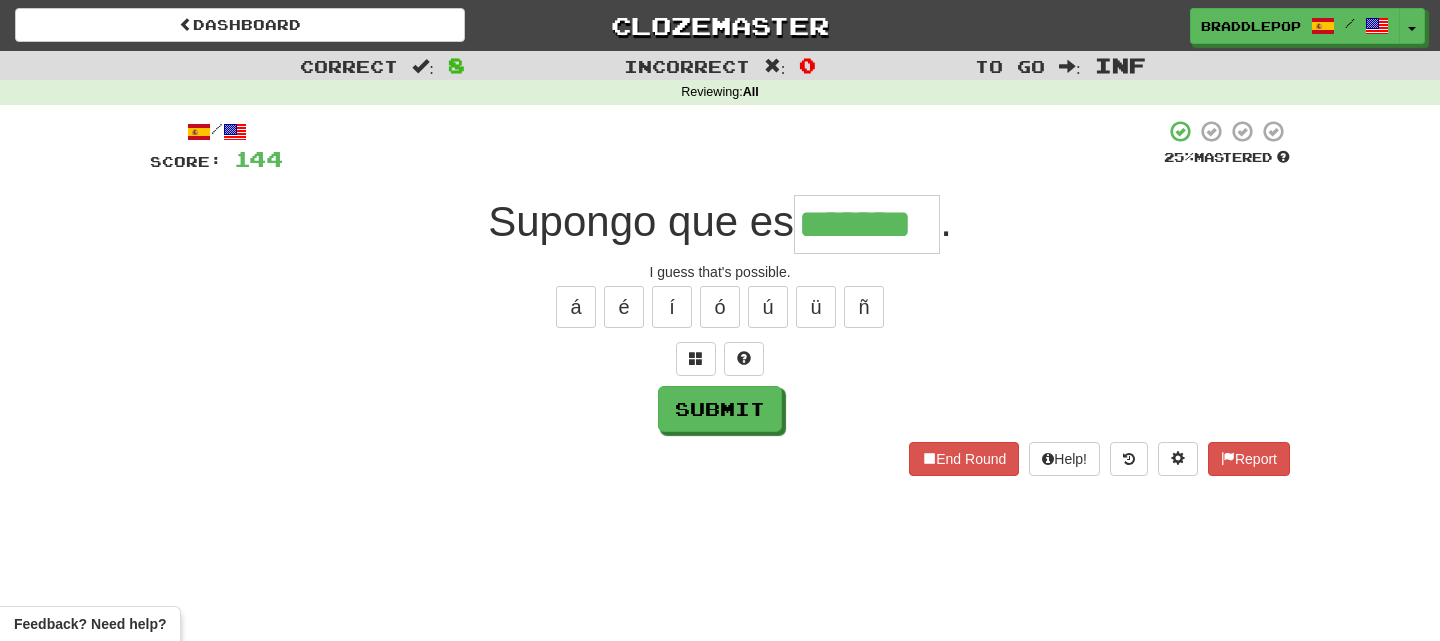 type on "*******" 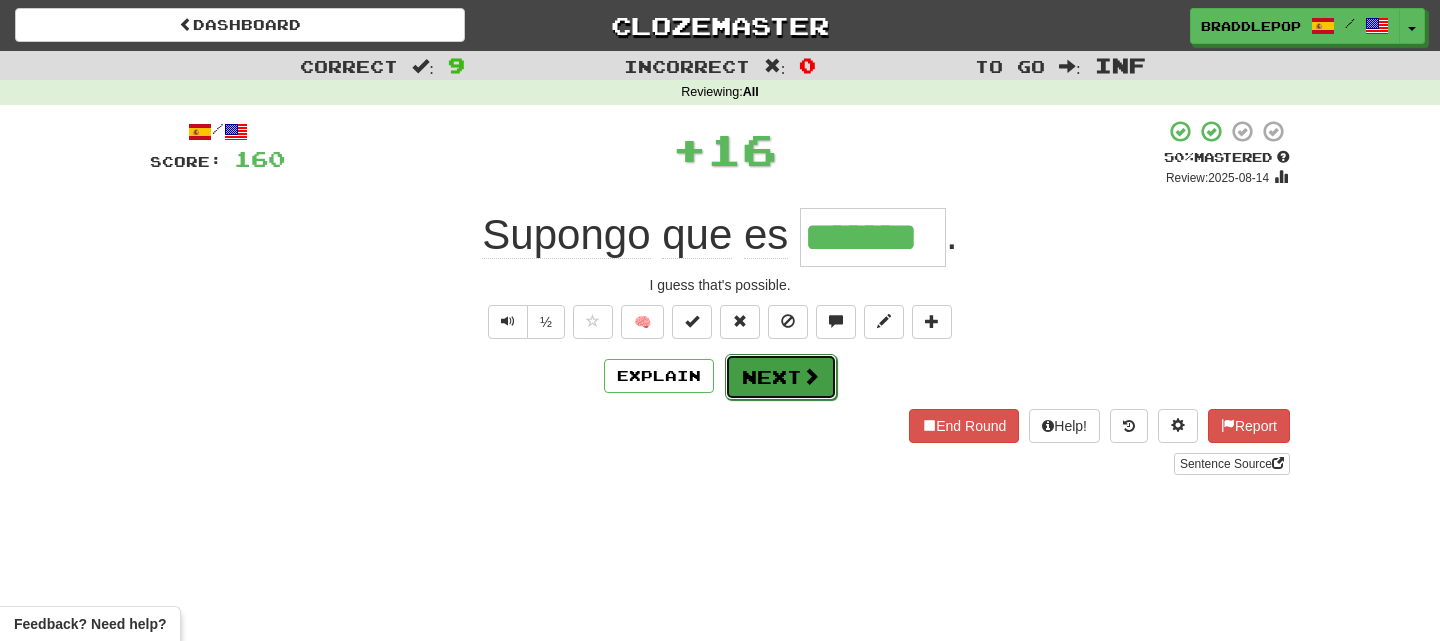 click at bounding box center [811, 376] 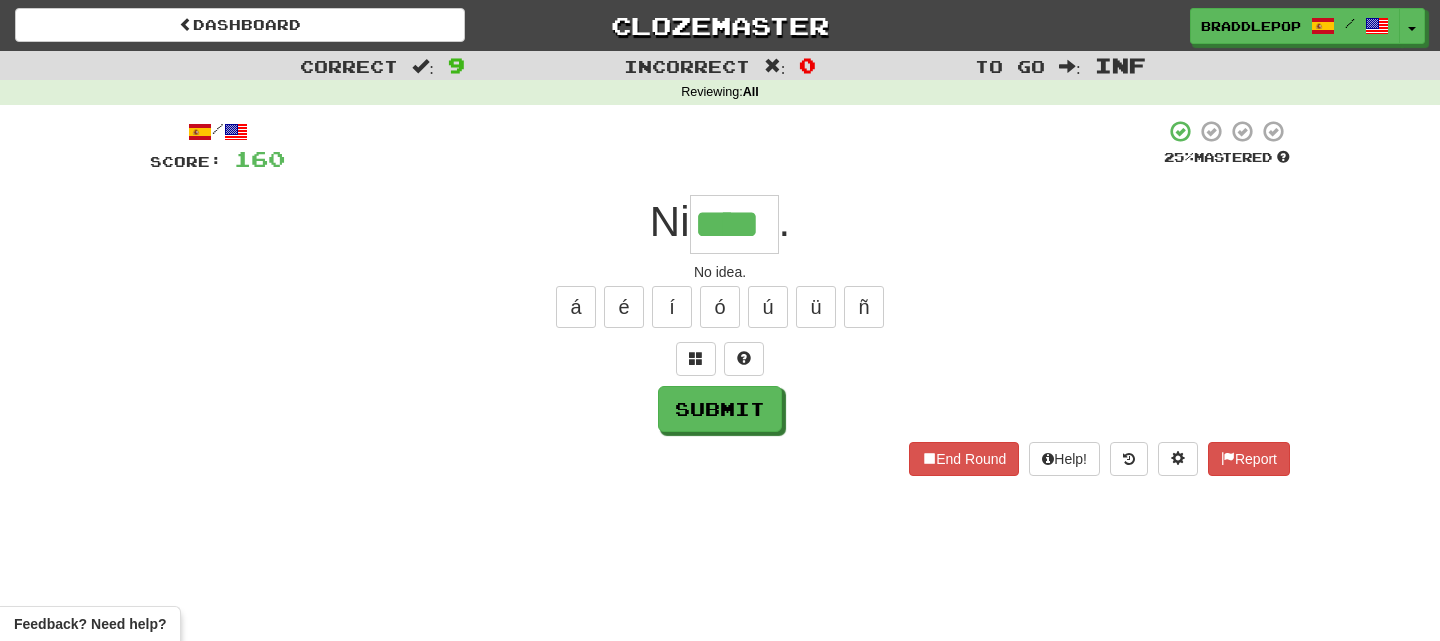 type on "****" 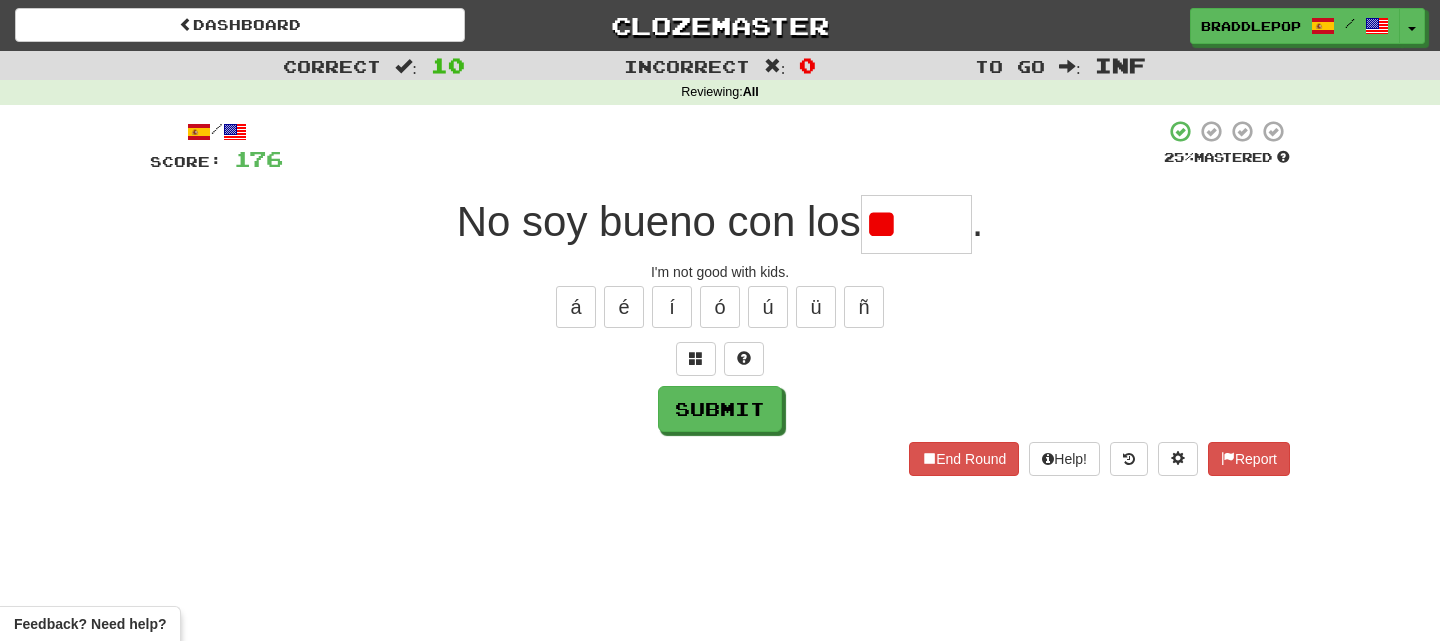 type on "*" 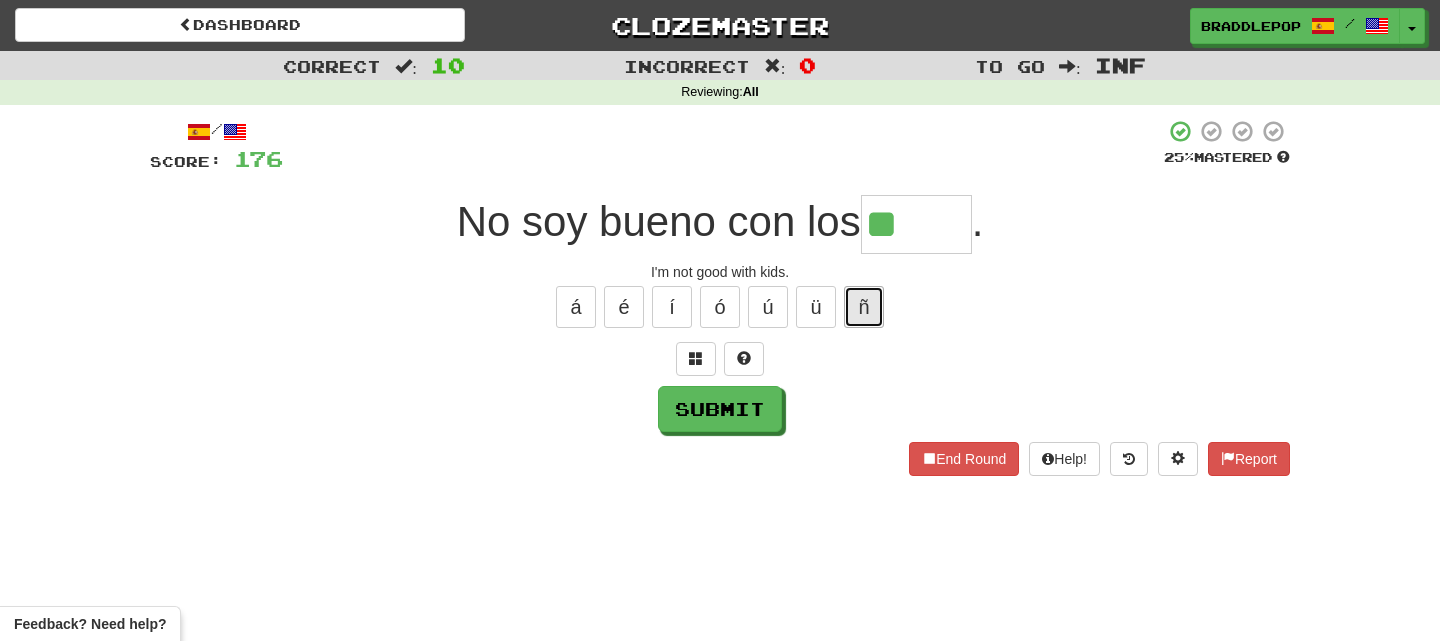 click on "ñ" at bounding box center [864, 307] 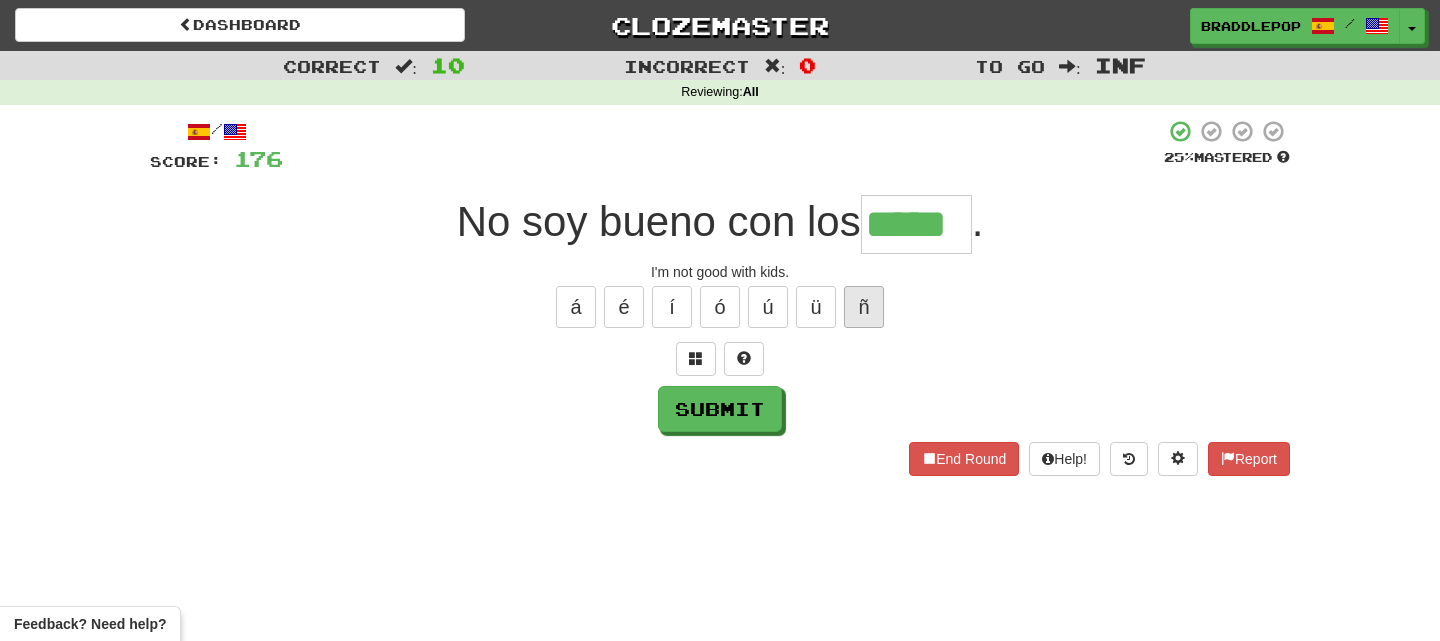 type on "*****" 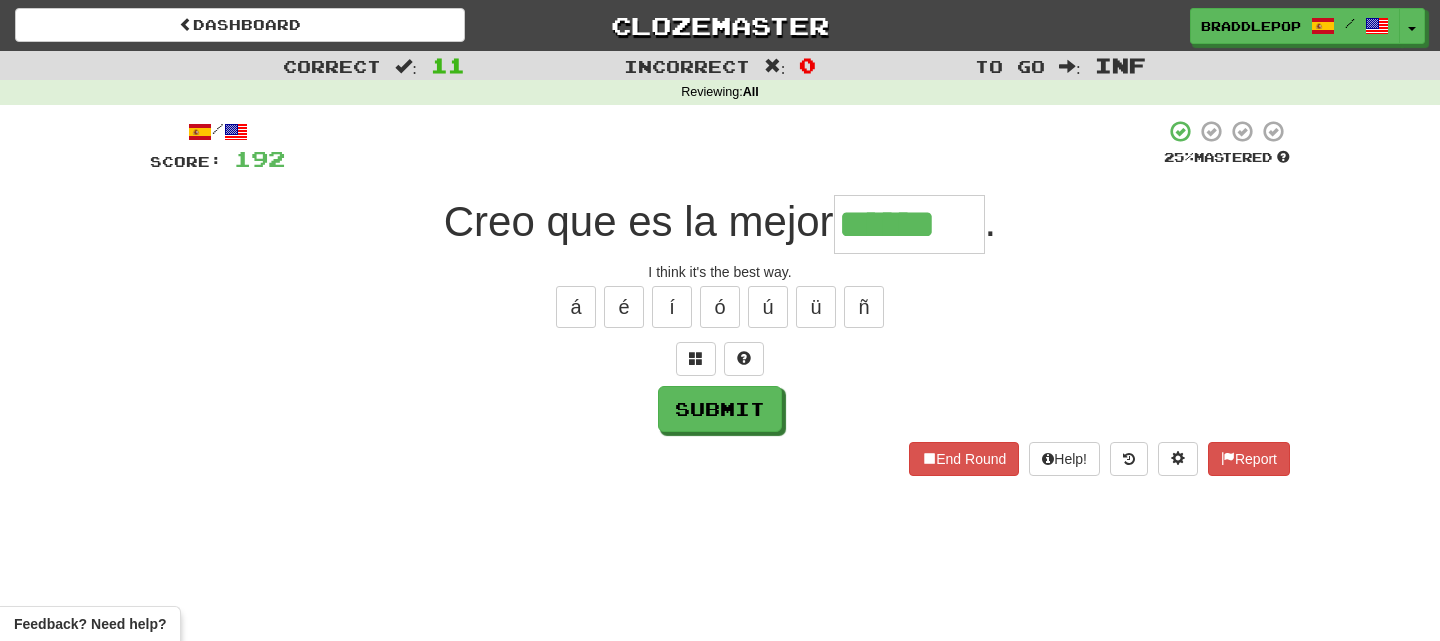 type on "******" 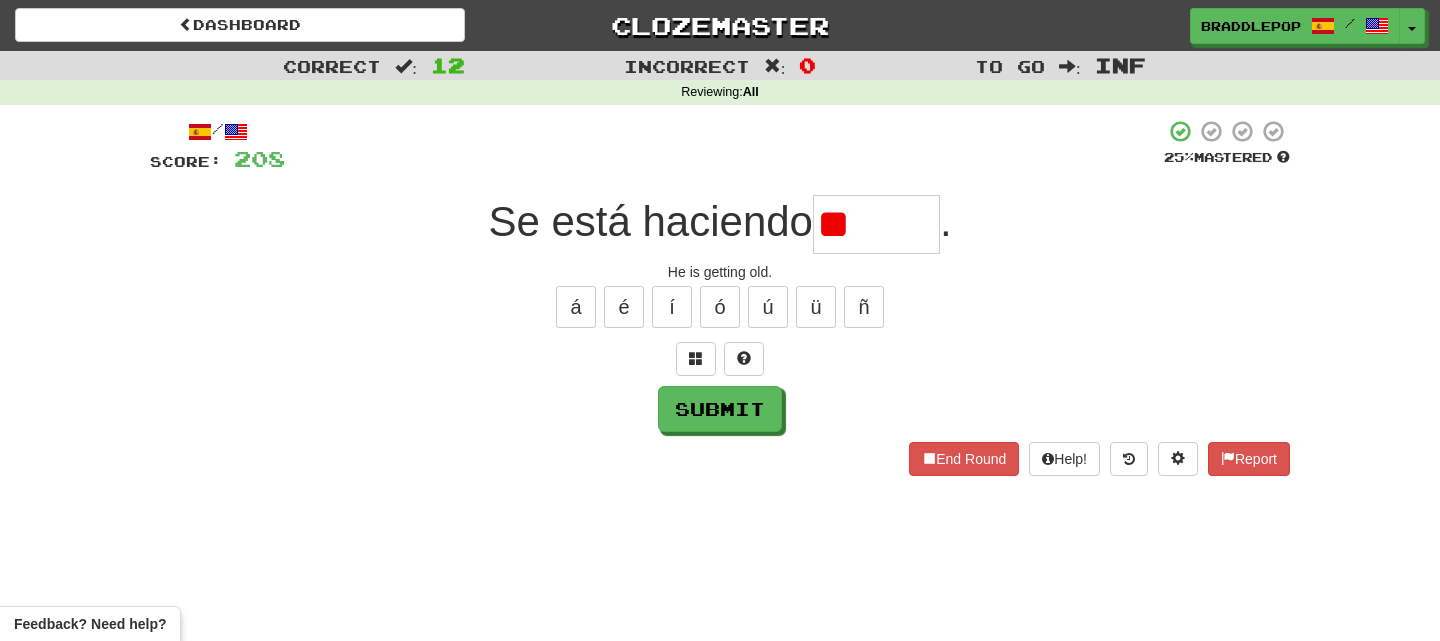 type on "*" 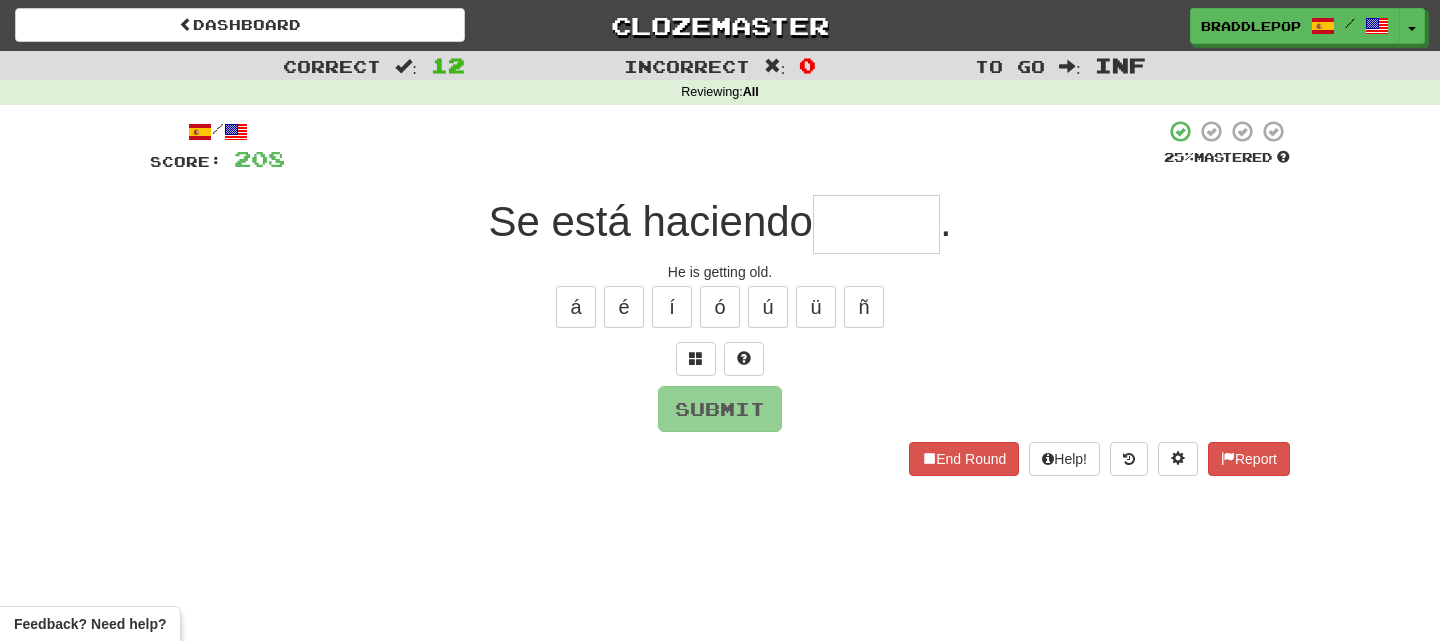 type on "*" 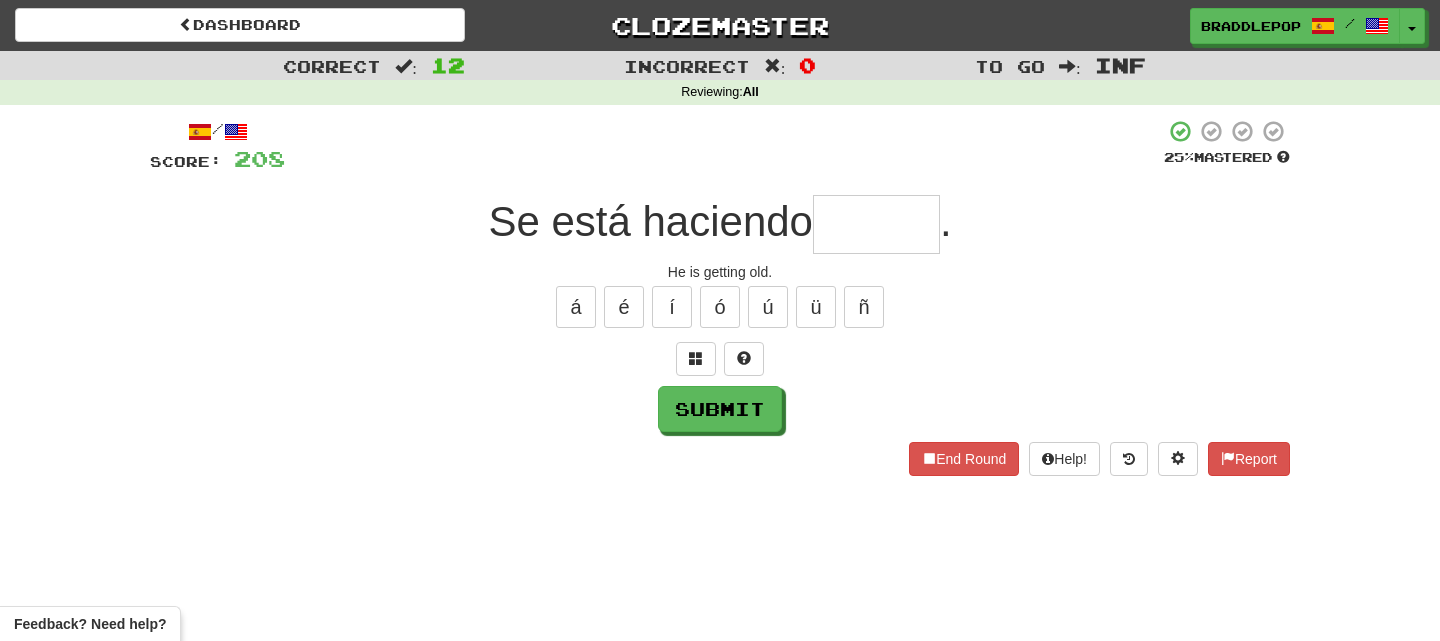 type on "*" 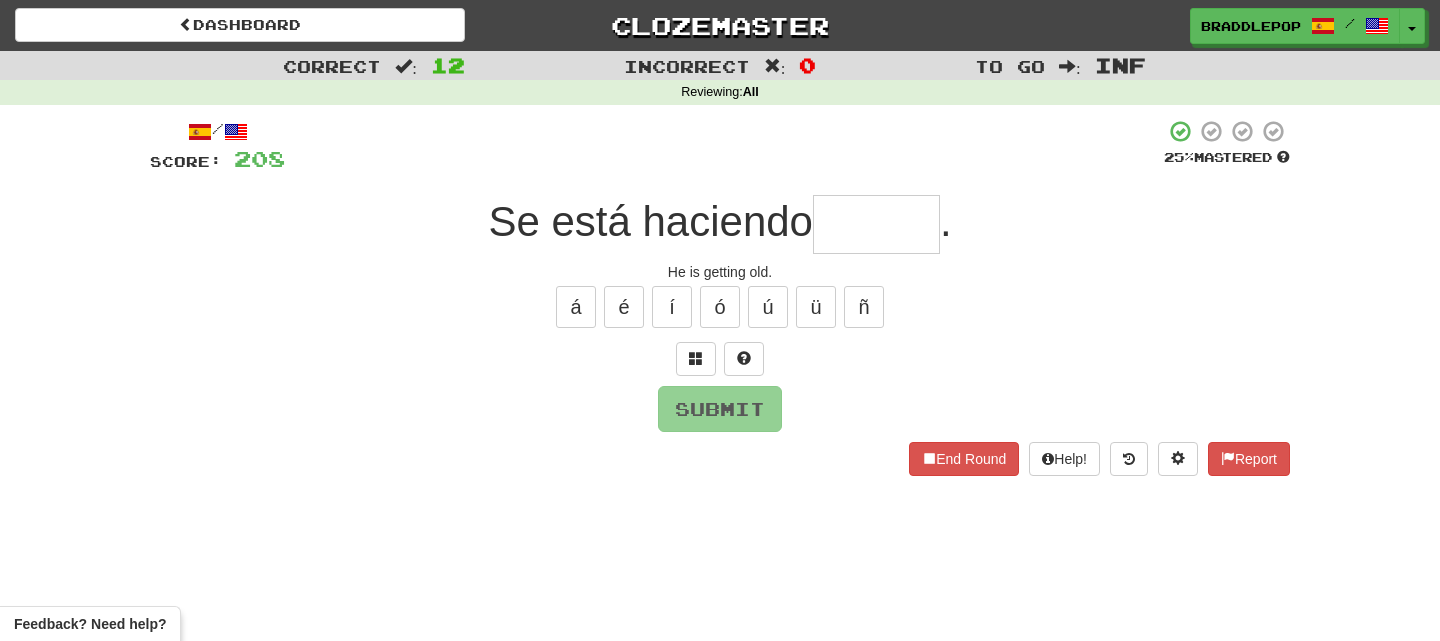 type on "*" 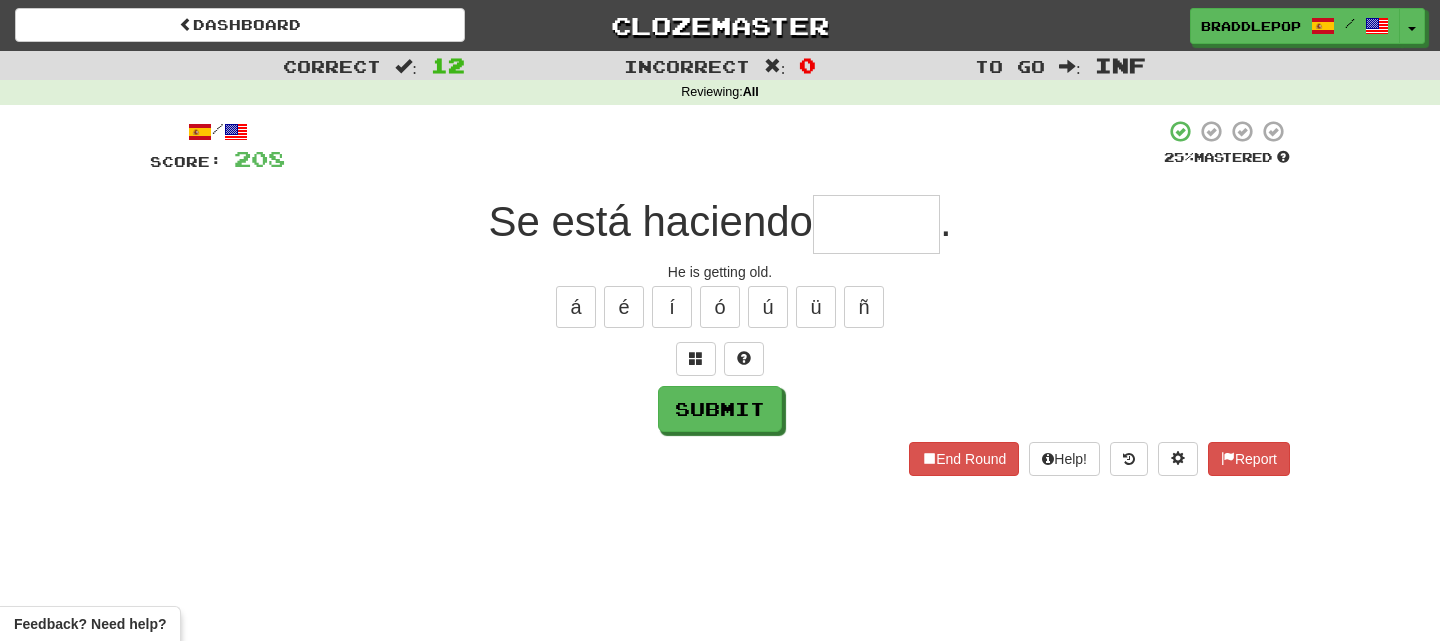 type on "*" 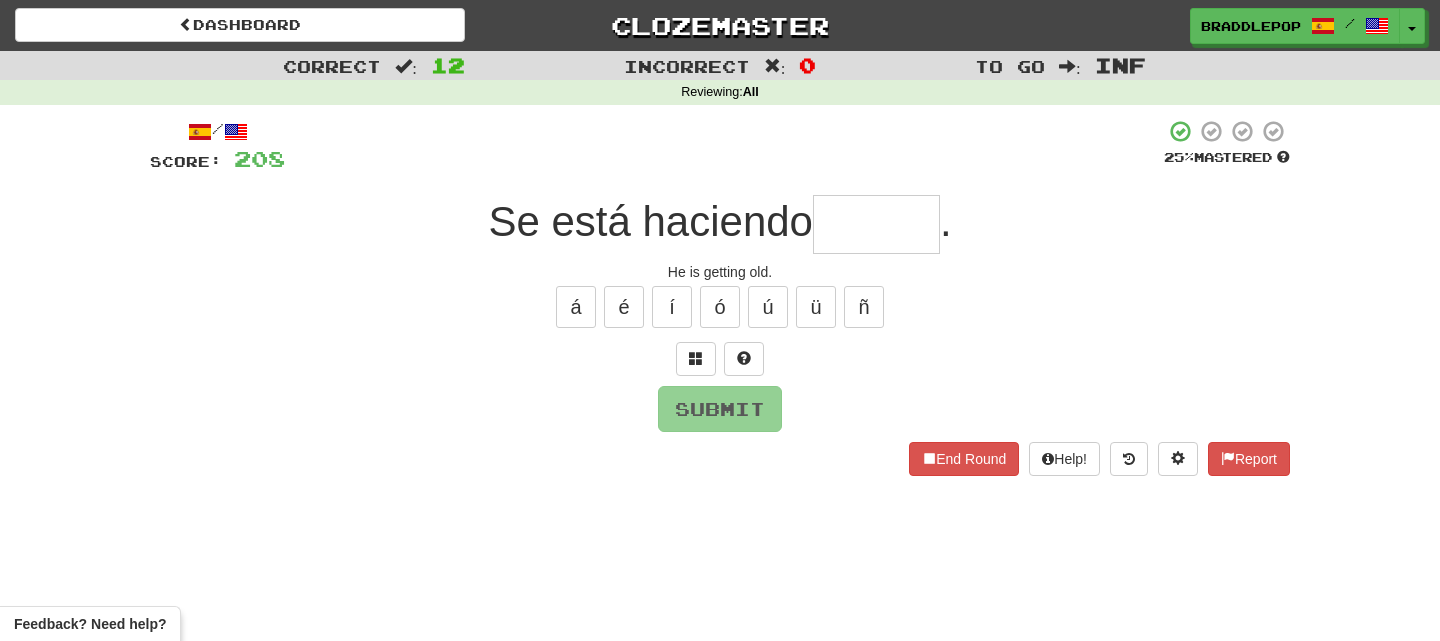 type on "*" 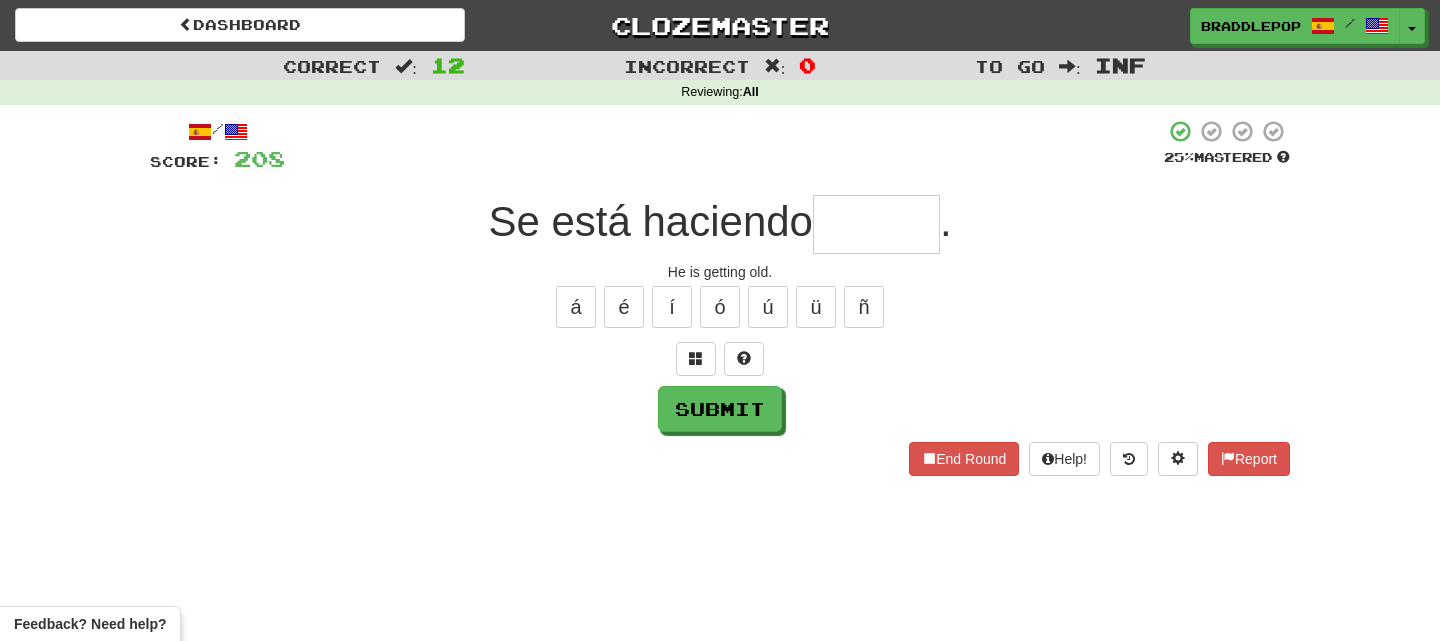 type on "*" 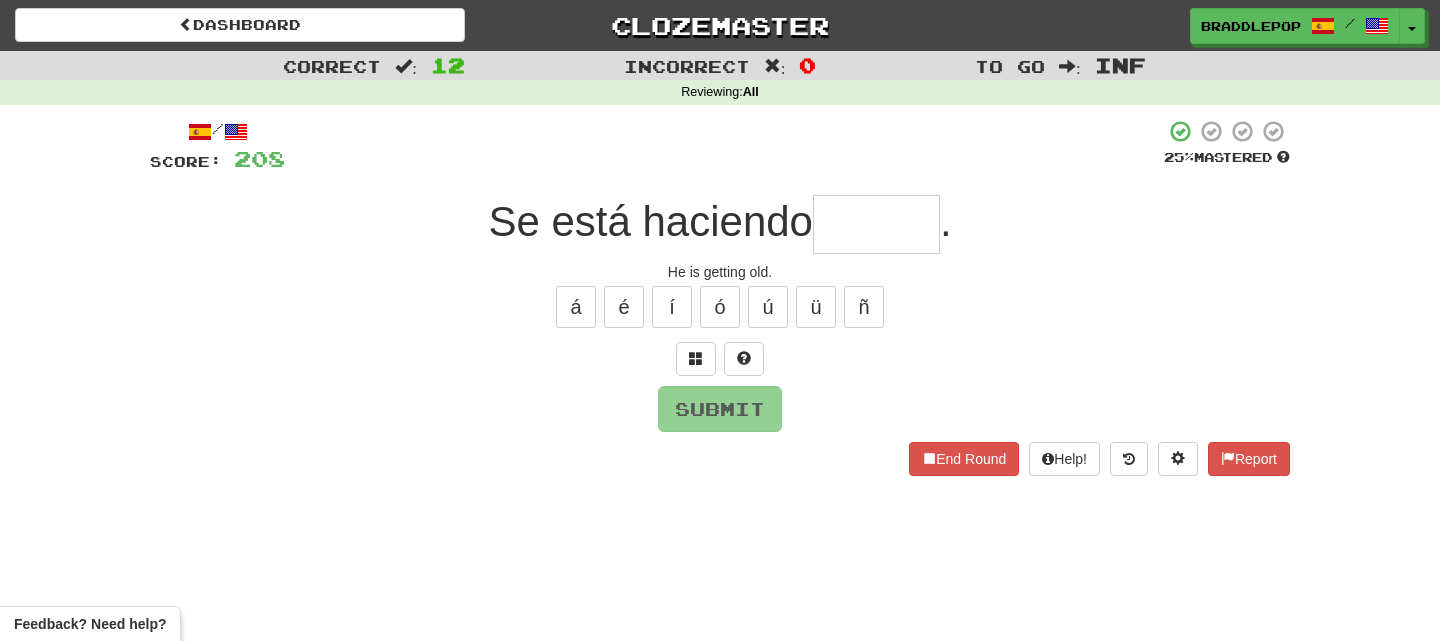 type on "*" 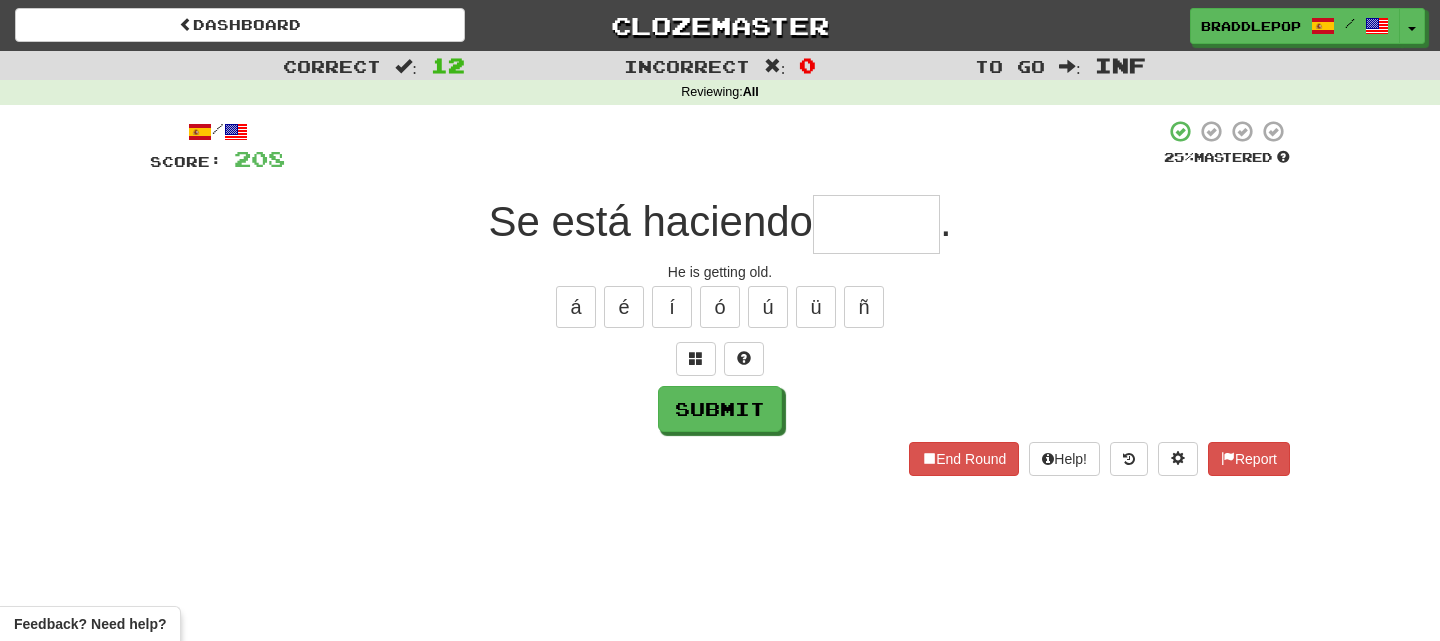 type on "*" 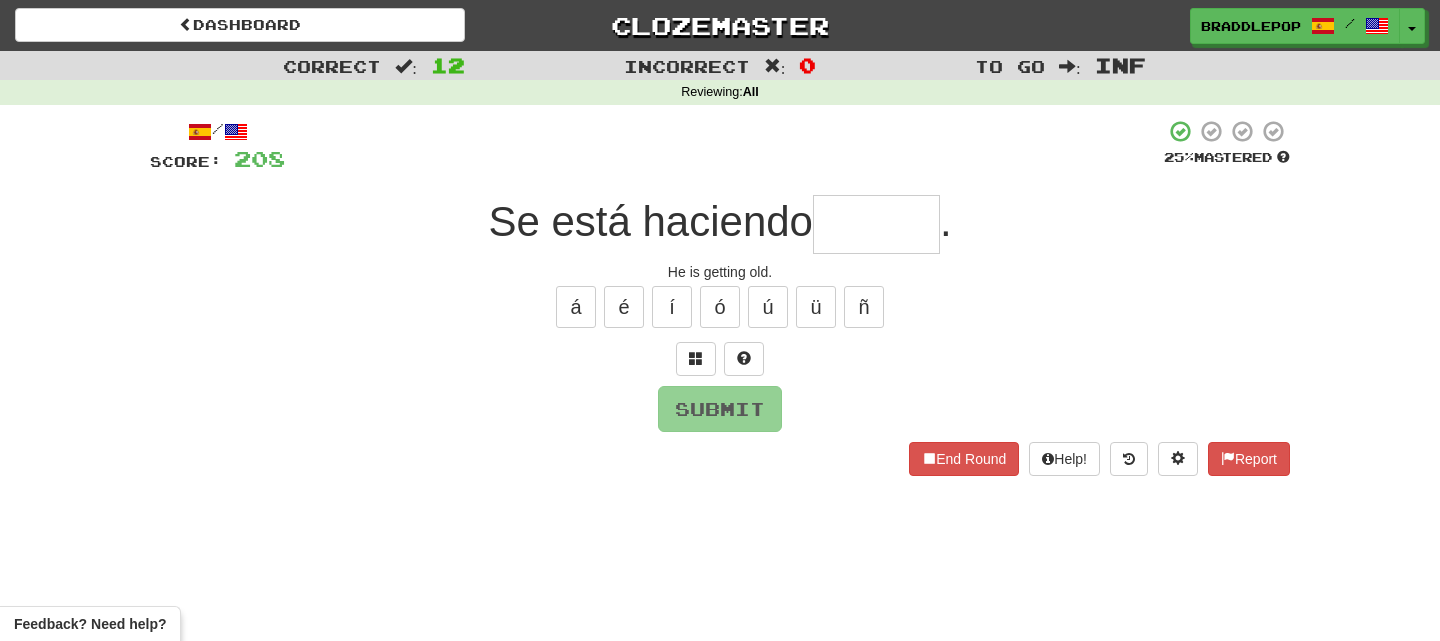 type on "*" 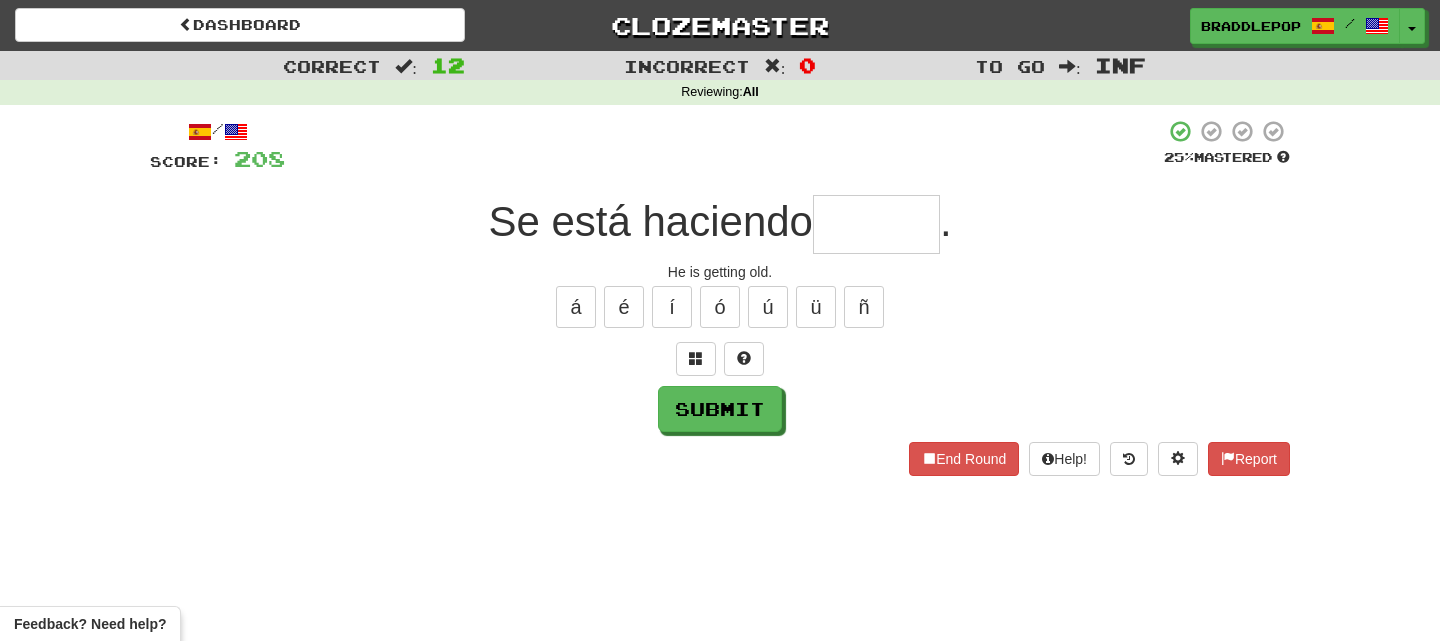 type on "*" 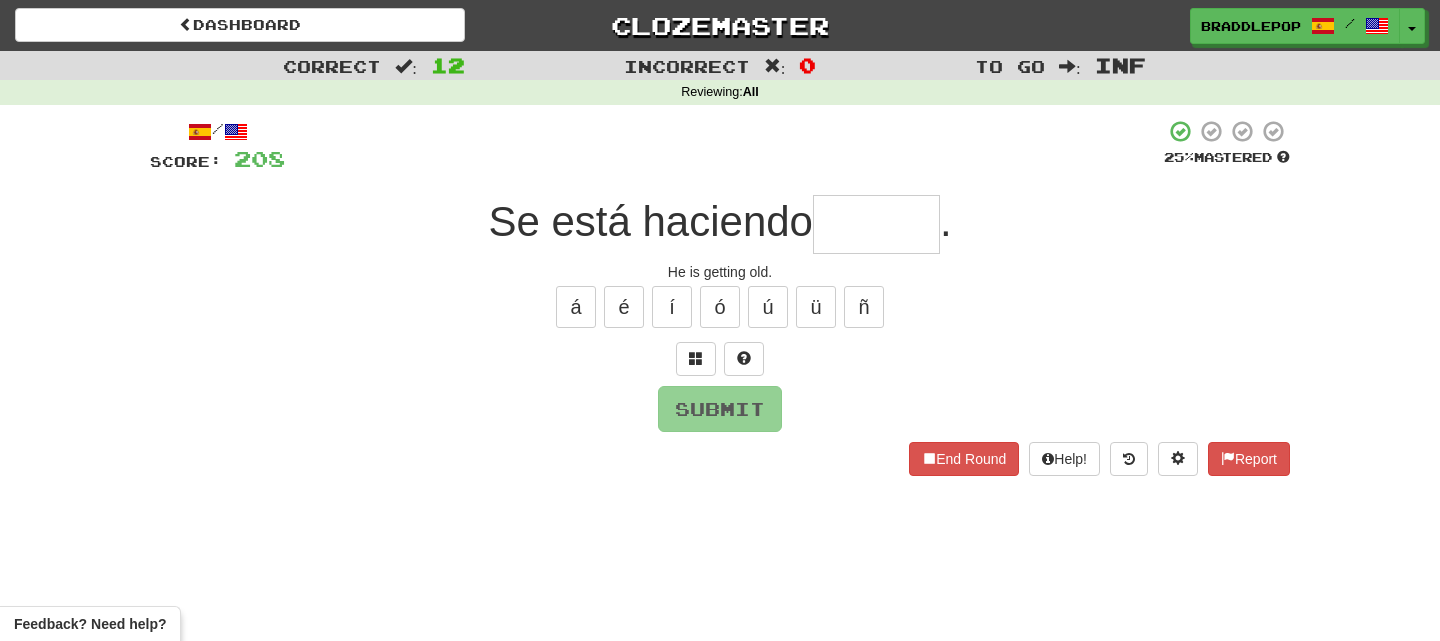 type on "*" 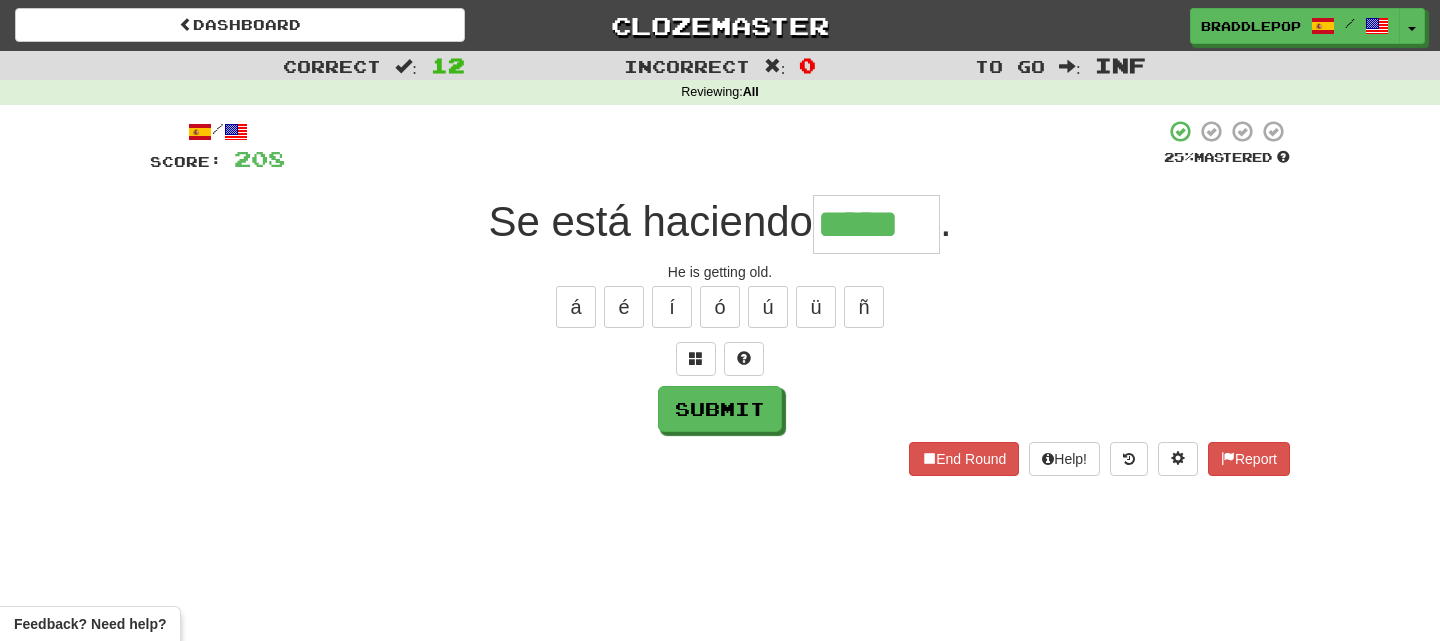 type on "*****" 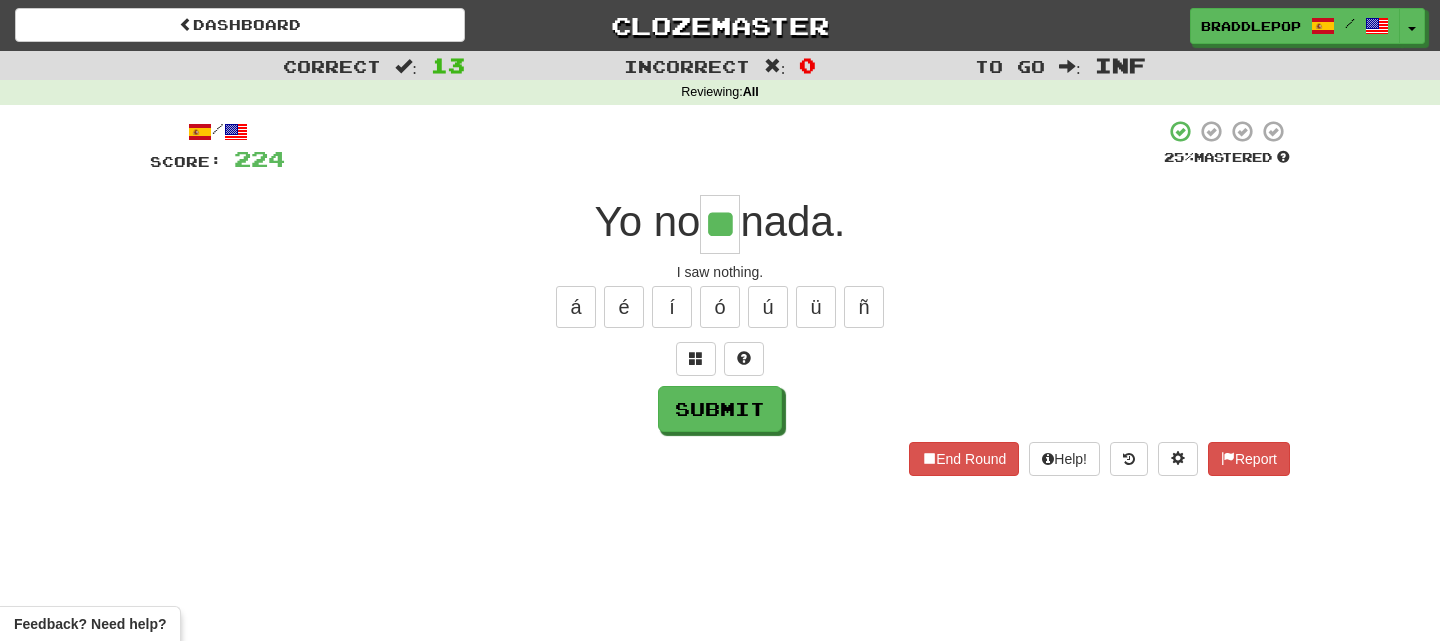 type on "**" 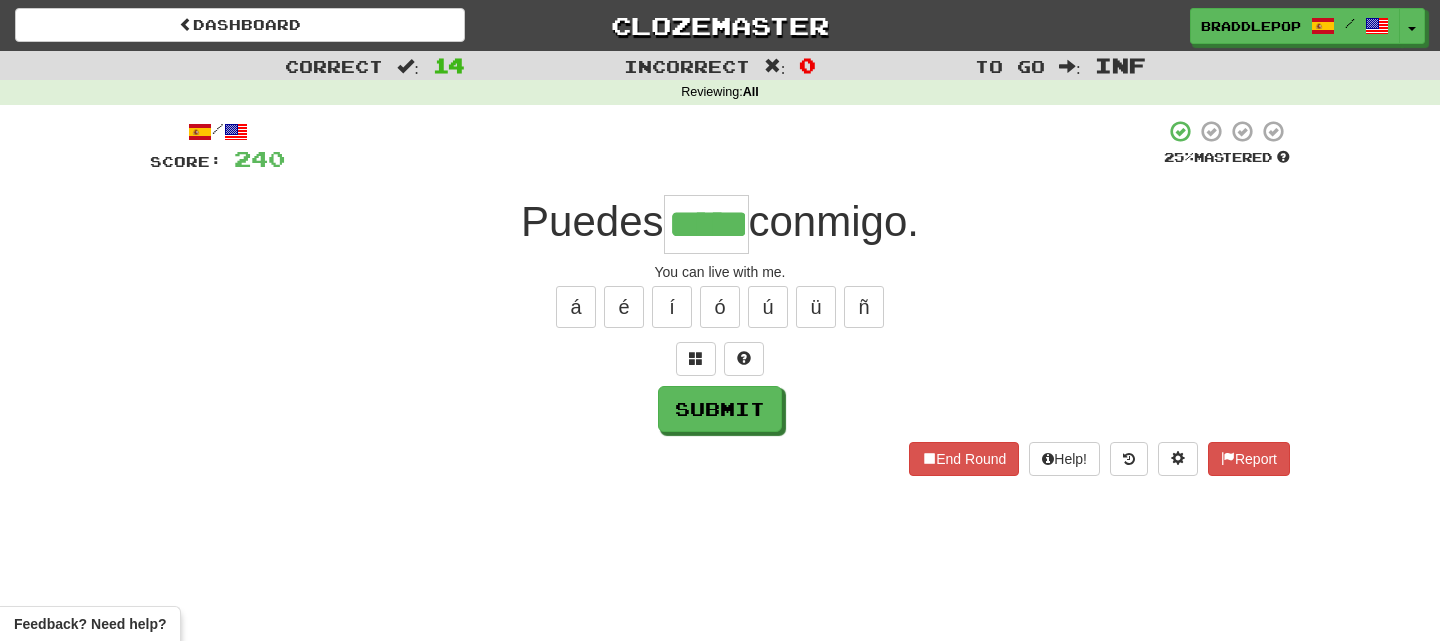 type on "*****" 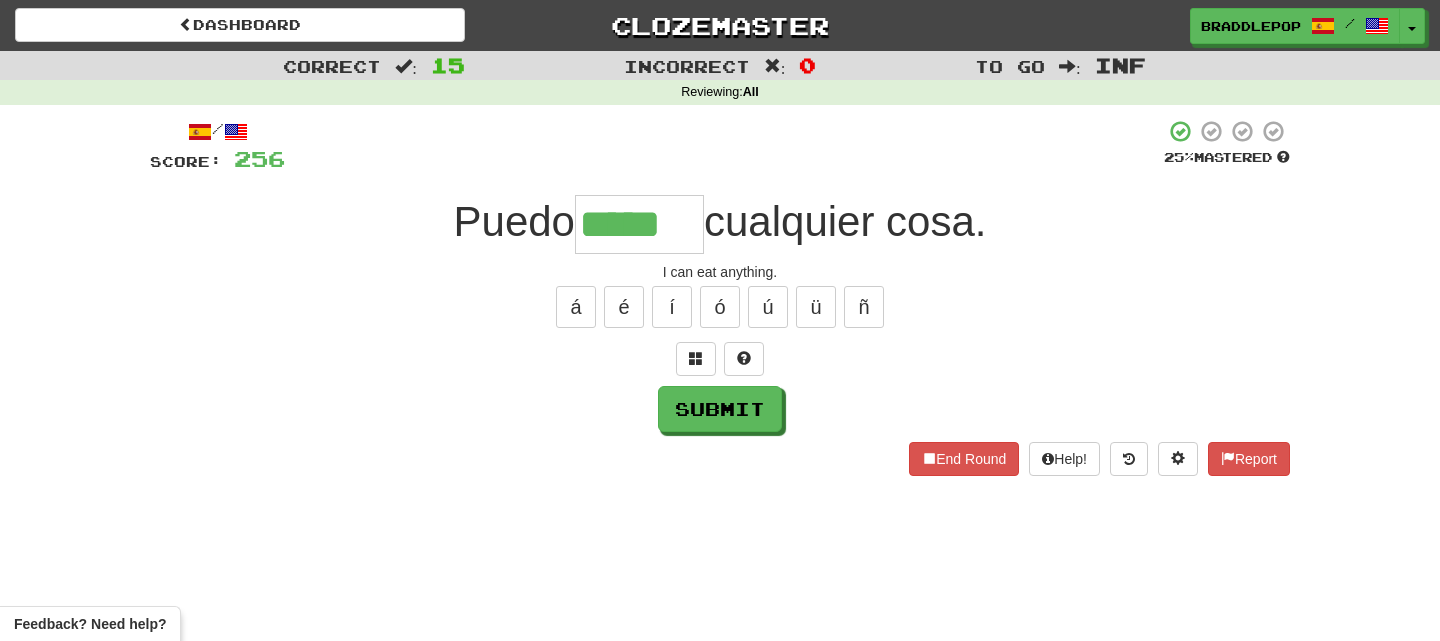 type on "*****" 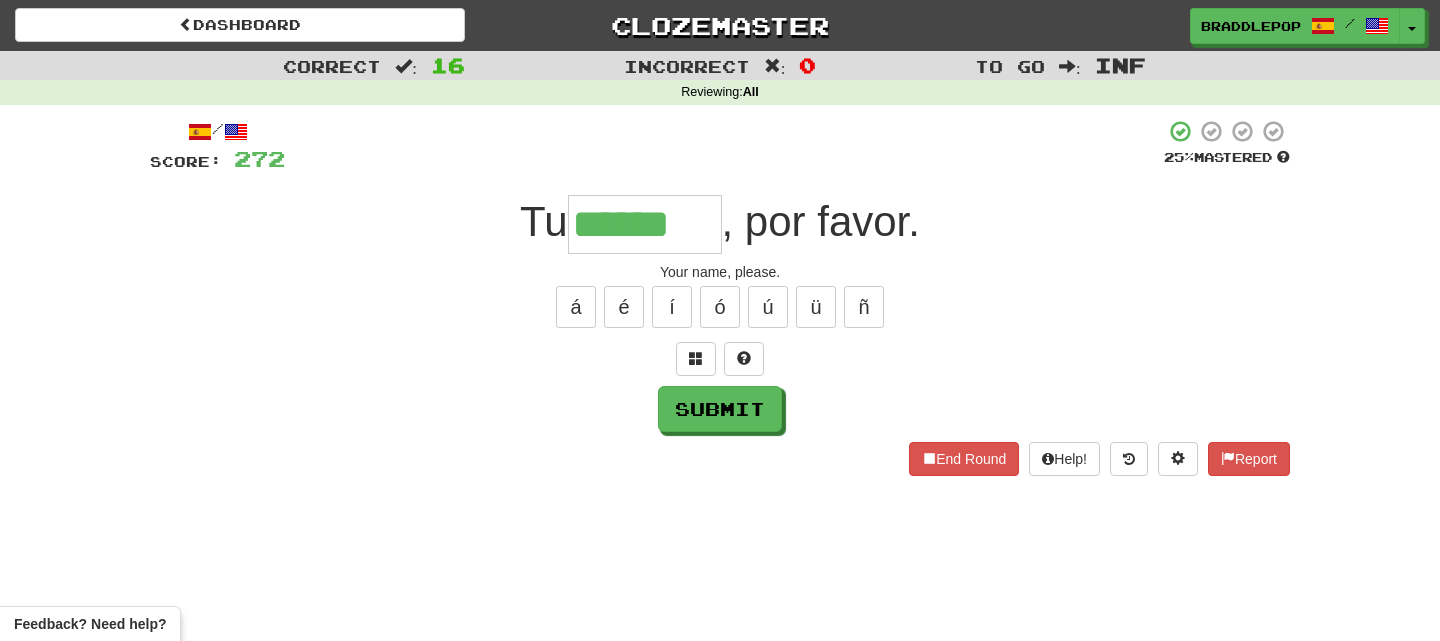 type on "******" 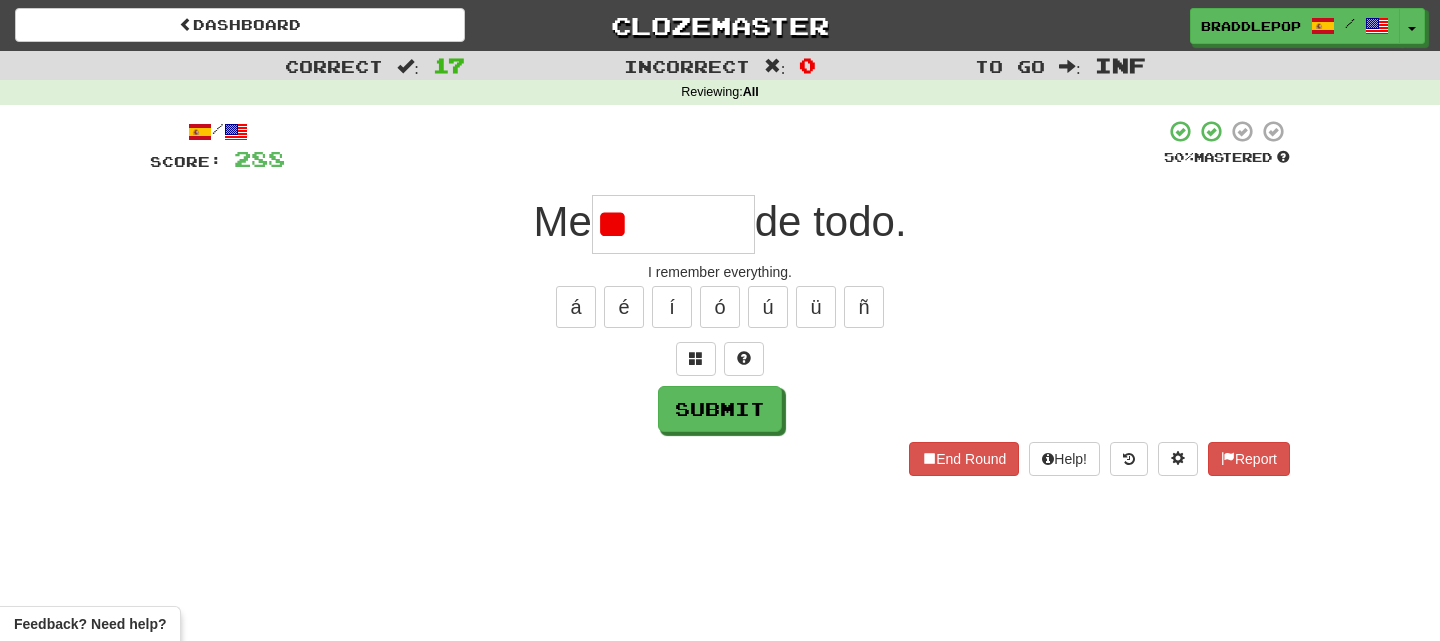 type on "*" 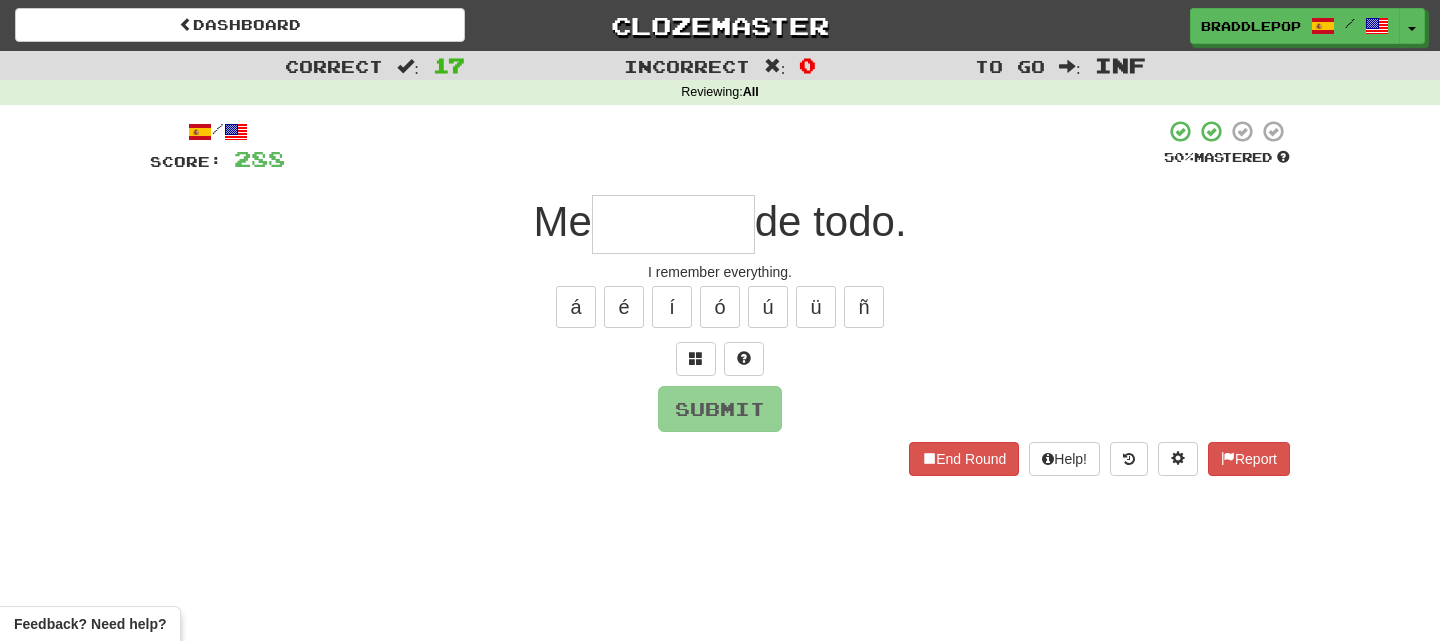 type on "*" 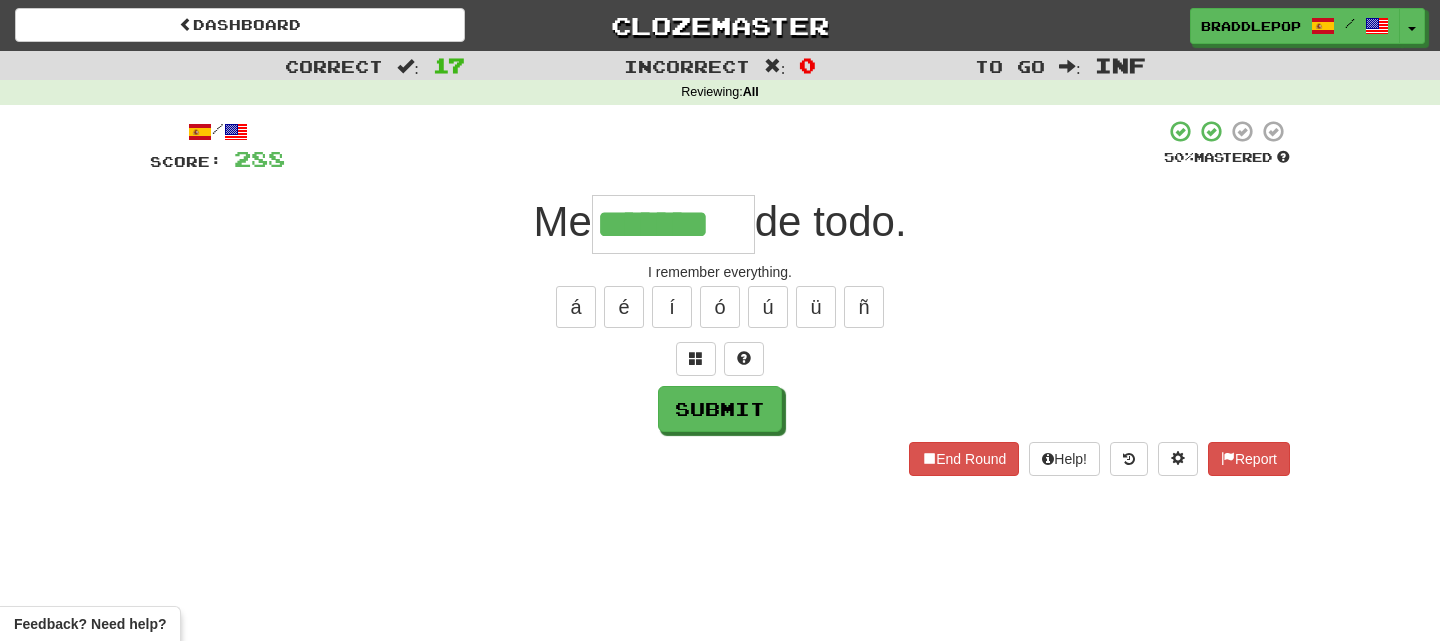 type on "*******" 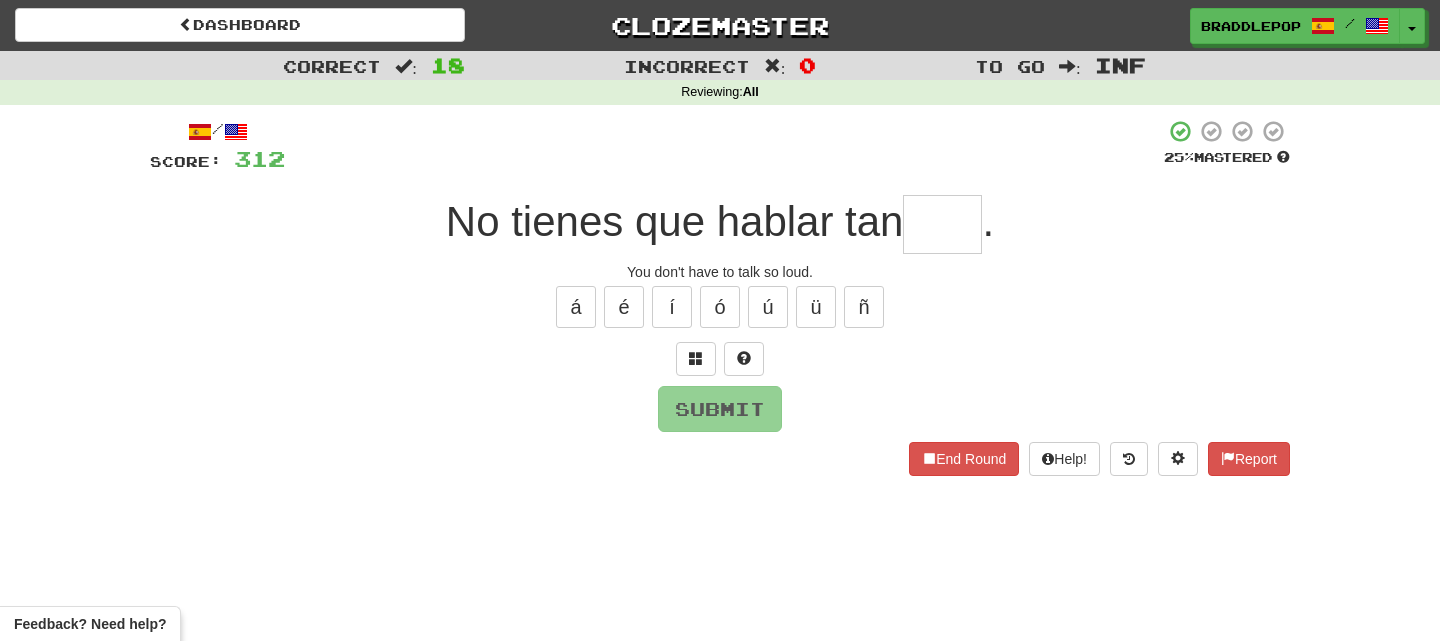 type on "*" 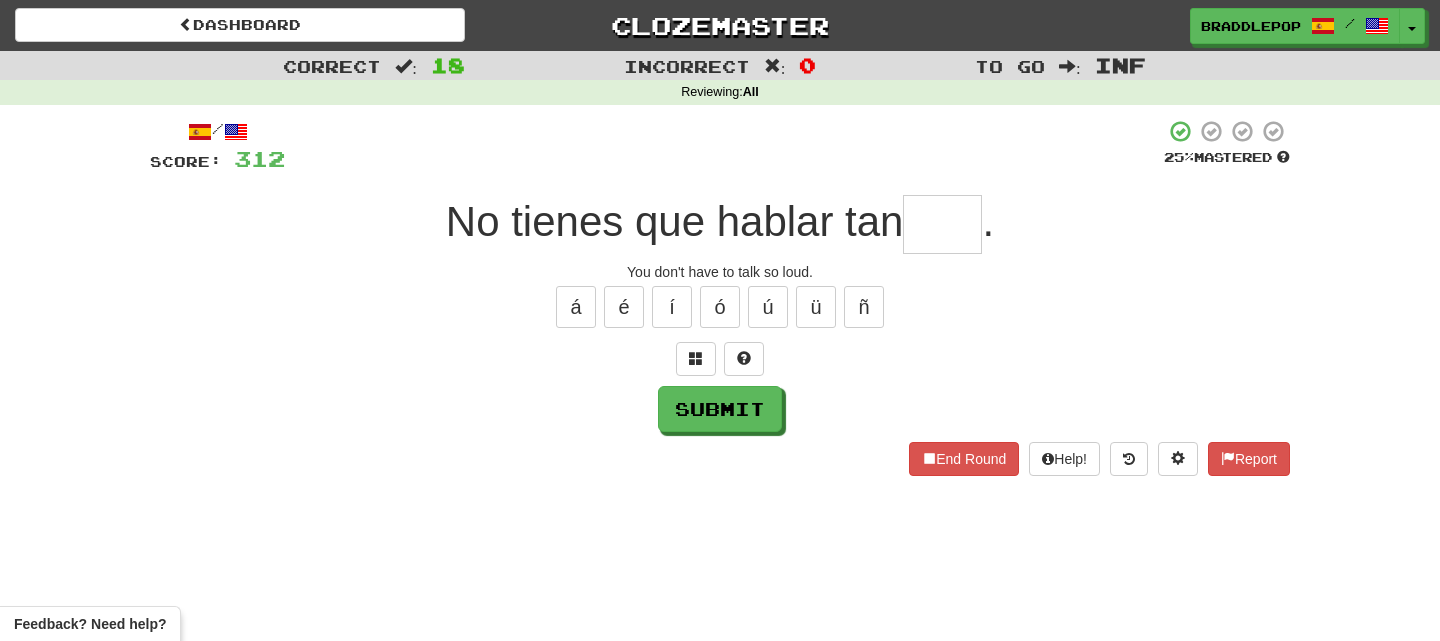 type on "*" 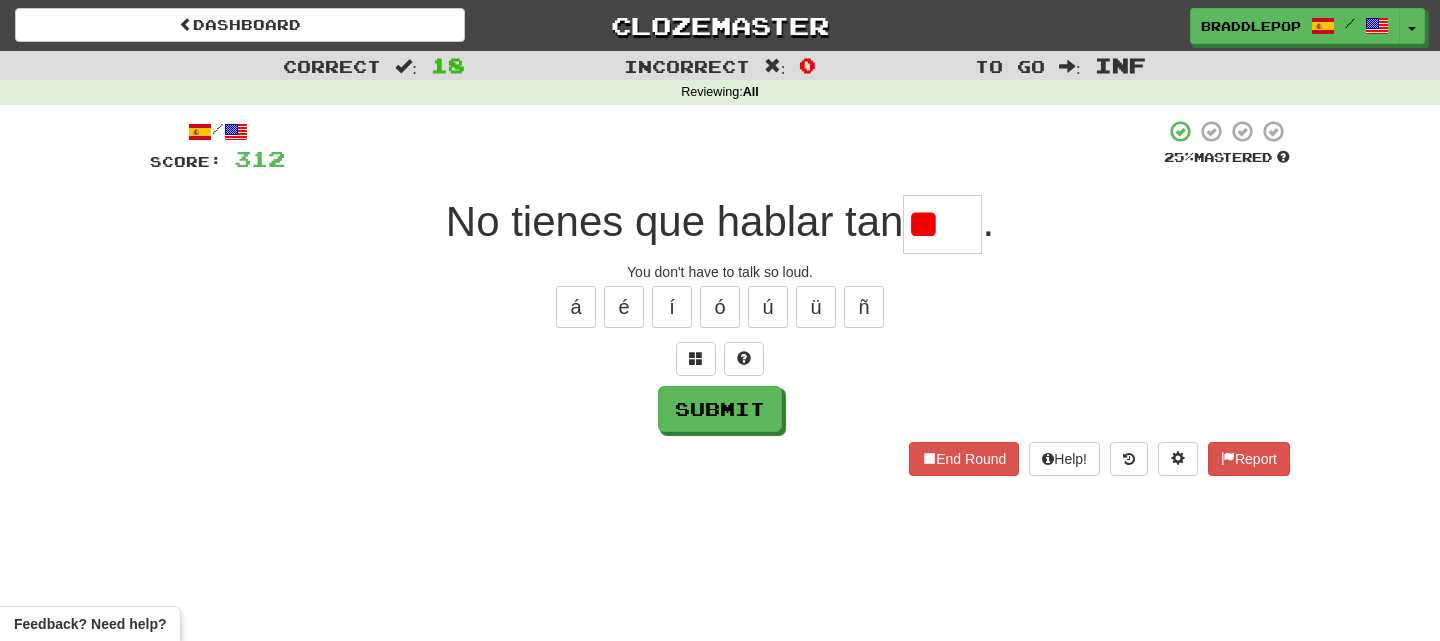 type on "*" 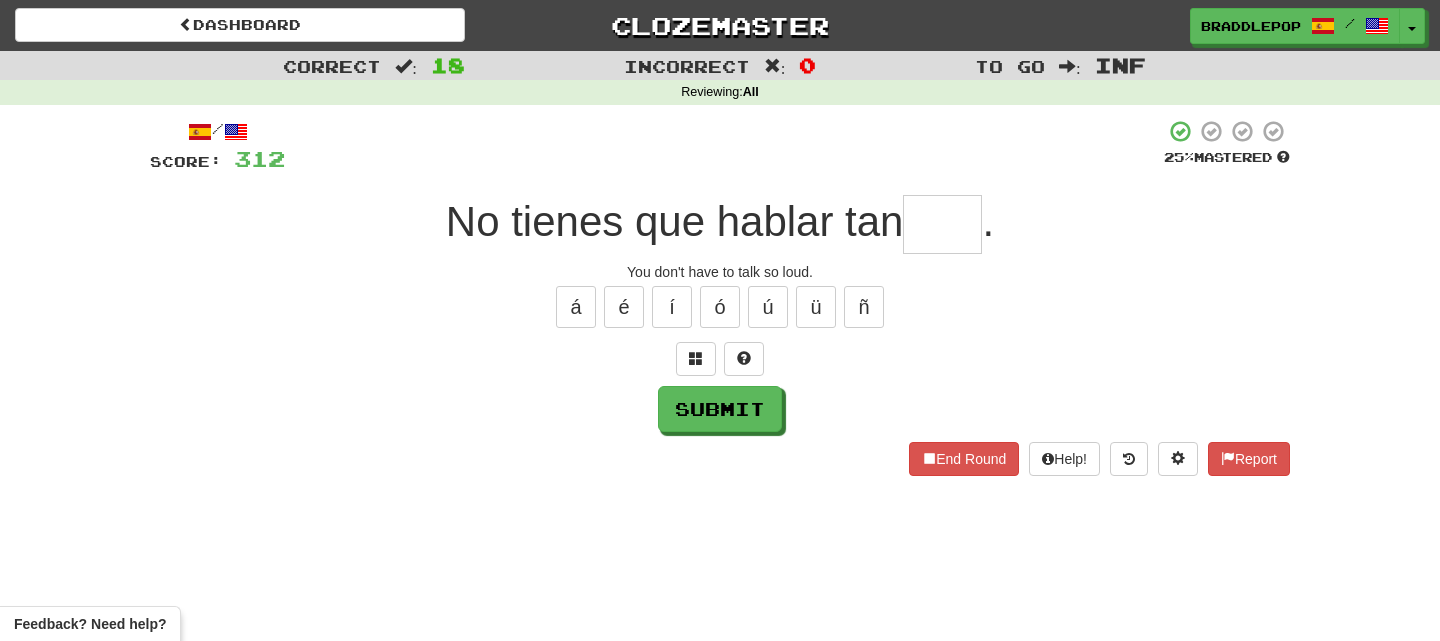 type on "*" 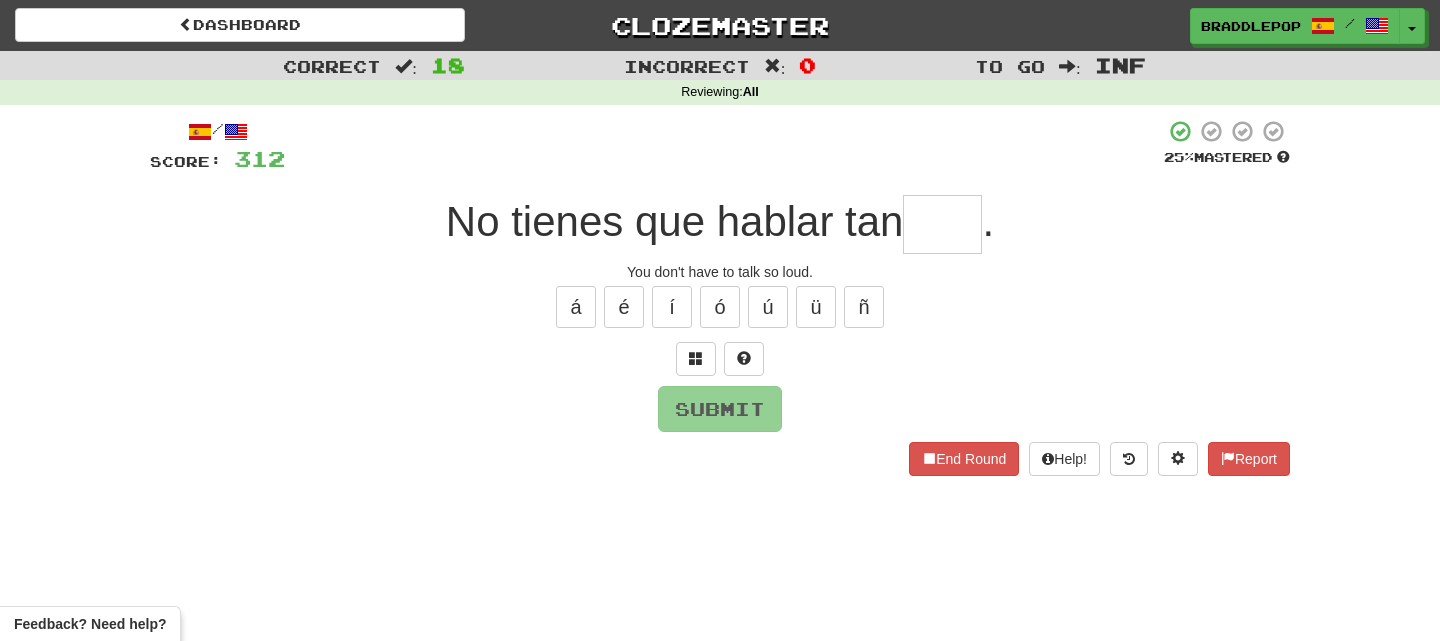 type on "*" 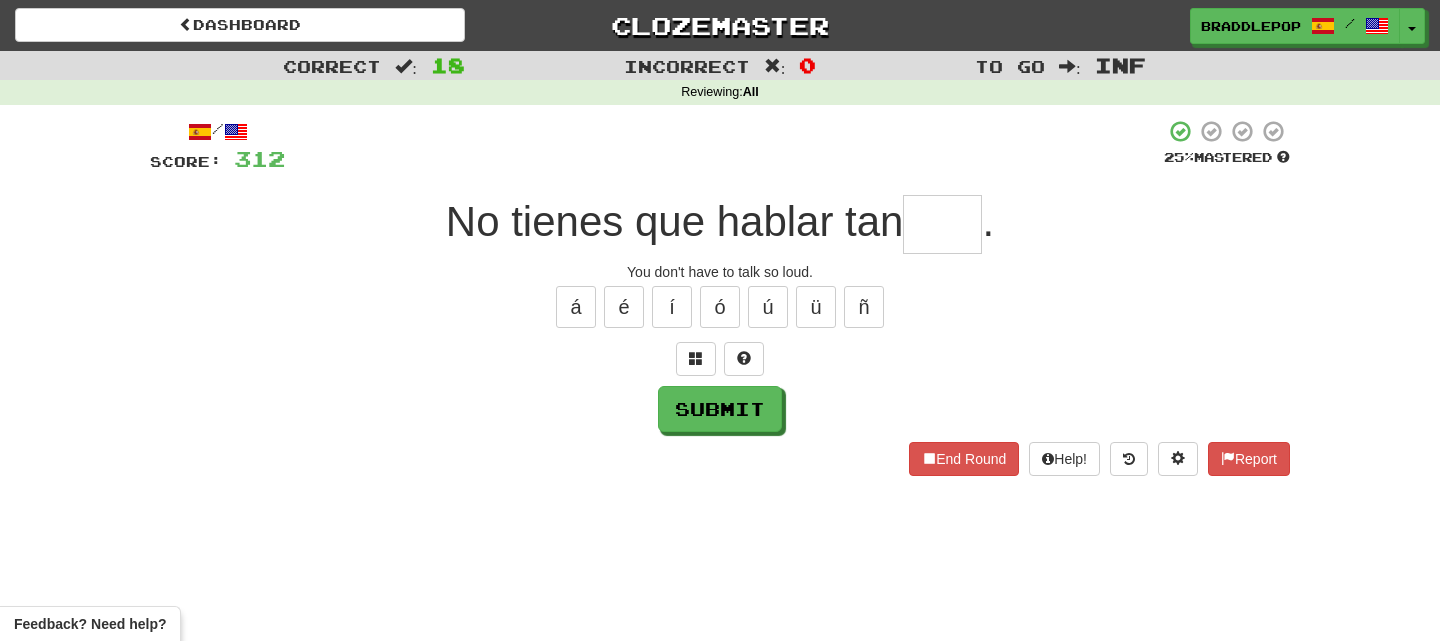 type on "*" 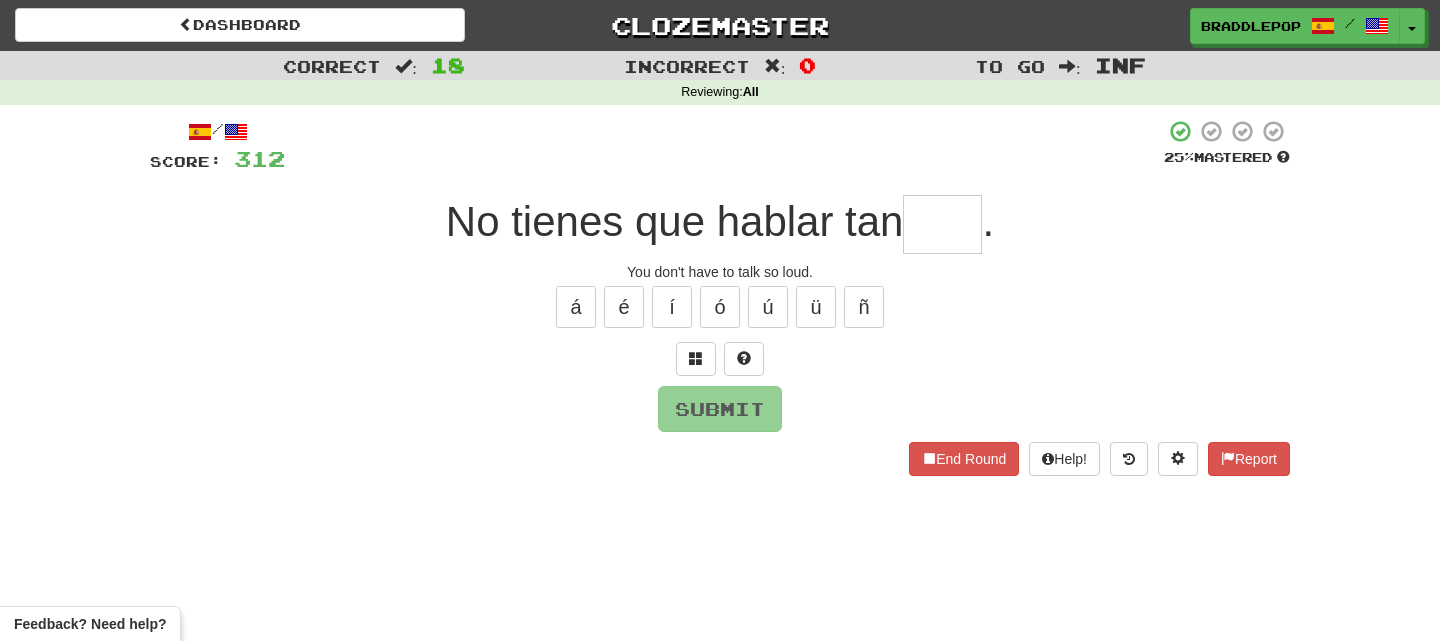 type on "*" 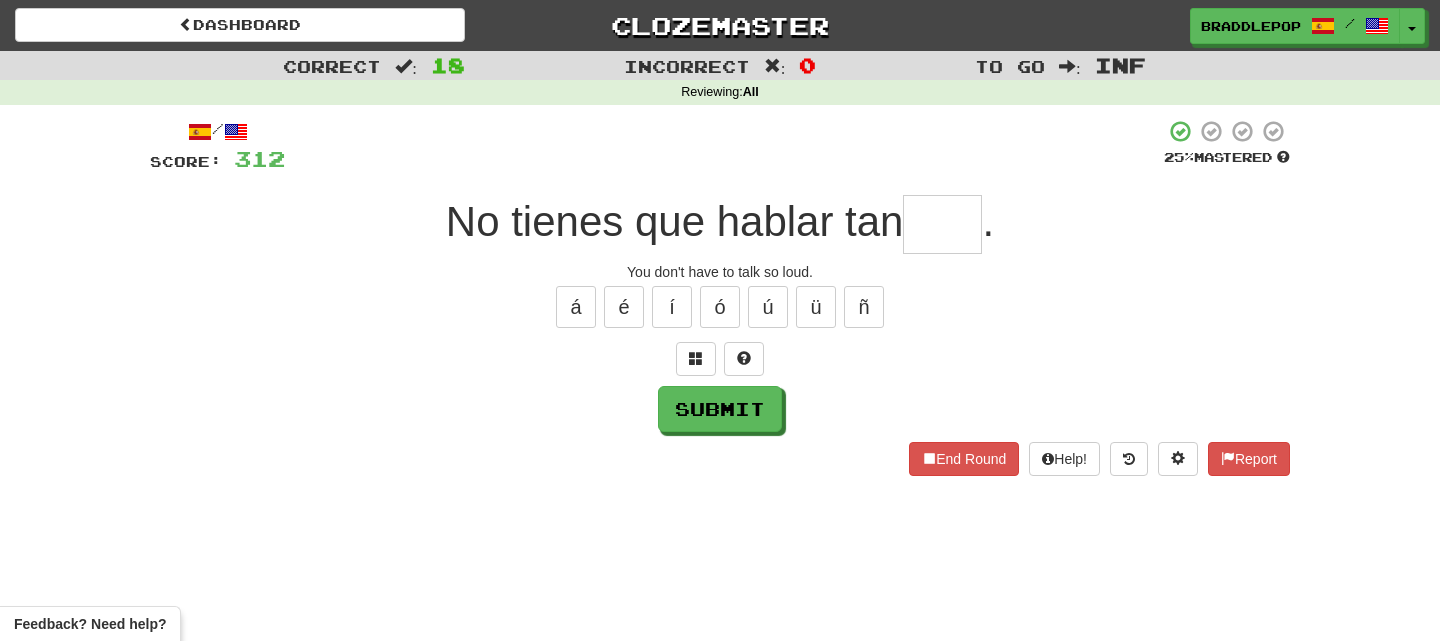 type on "*" 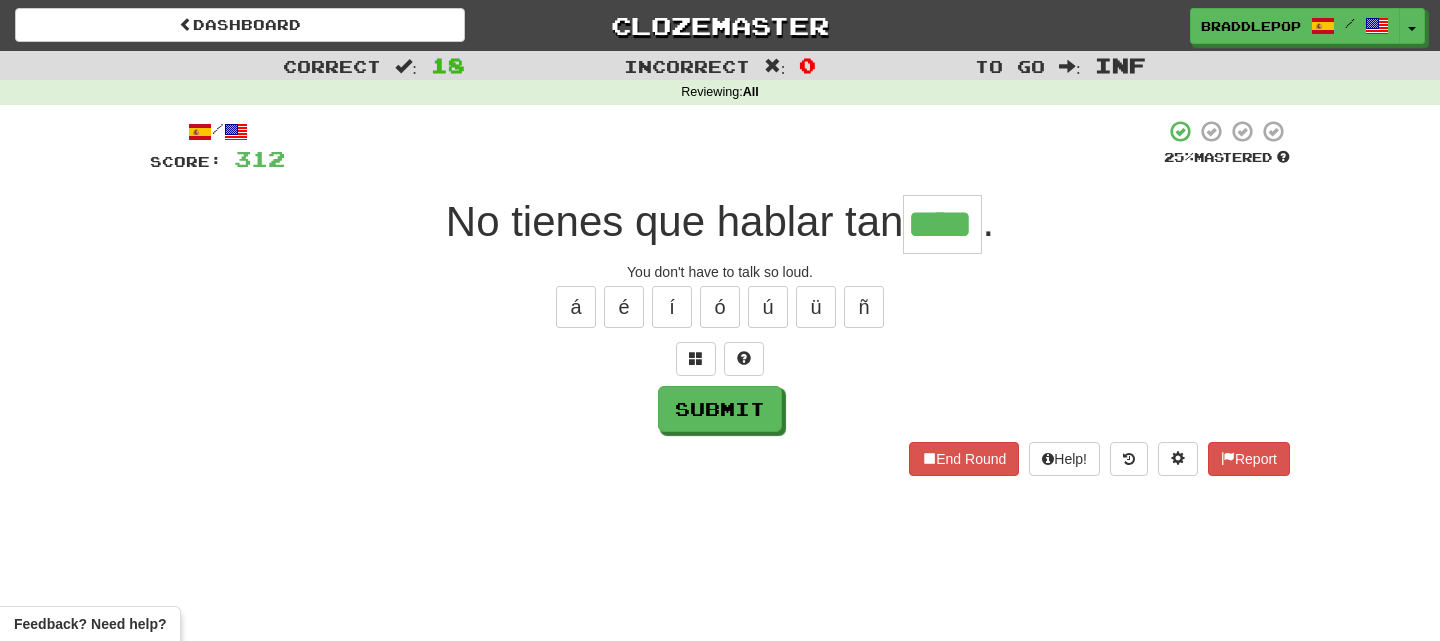 type on "****" 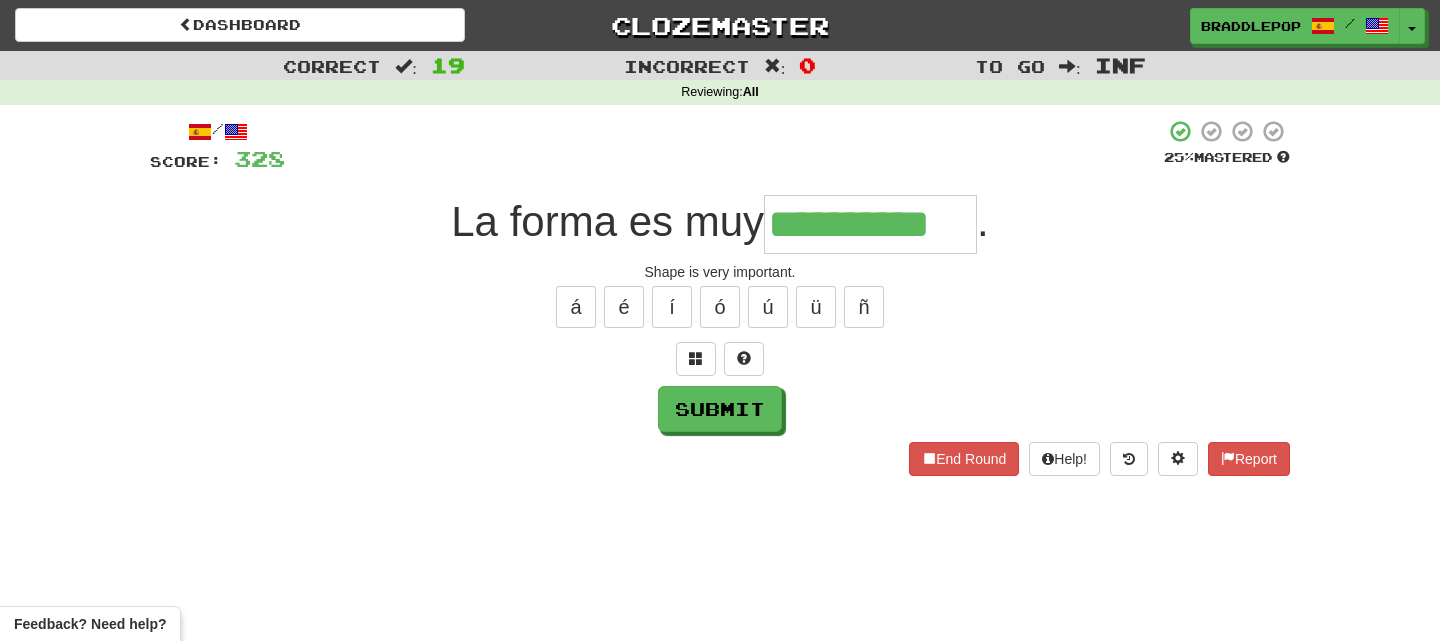 type on "**********" 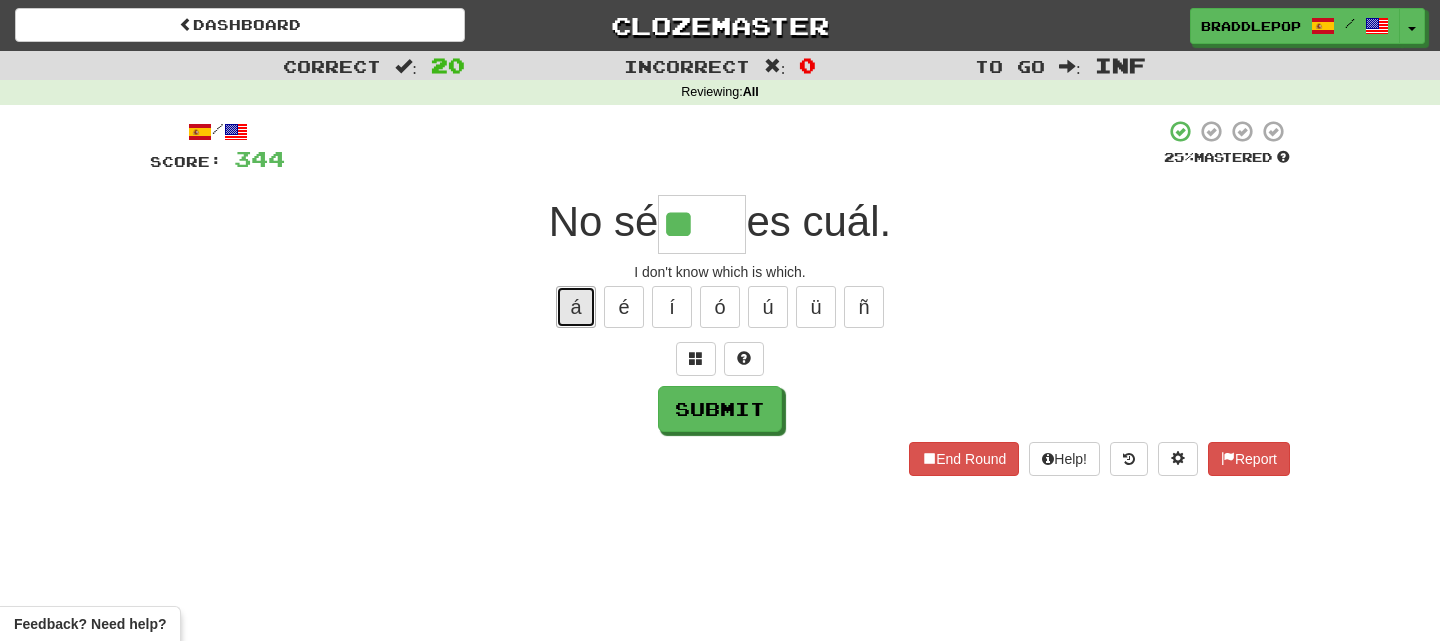 click on "á" at bounding box center [576, 307] 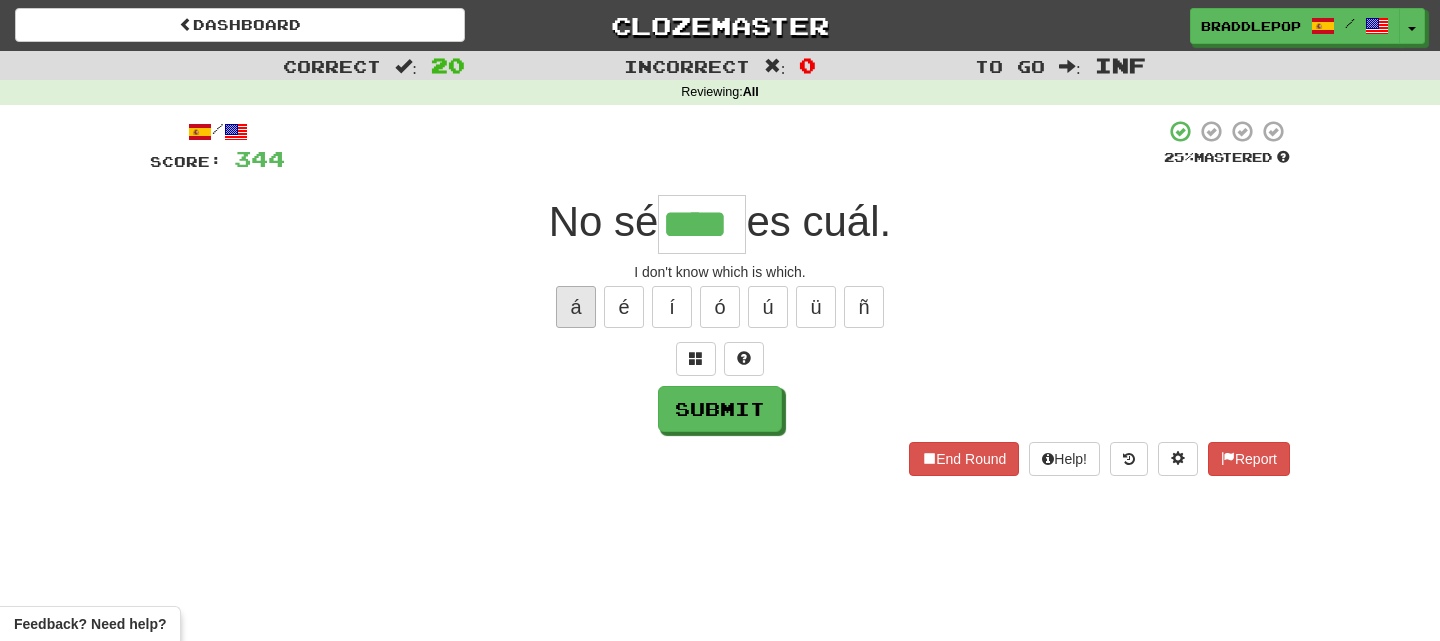 type on "****" 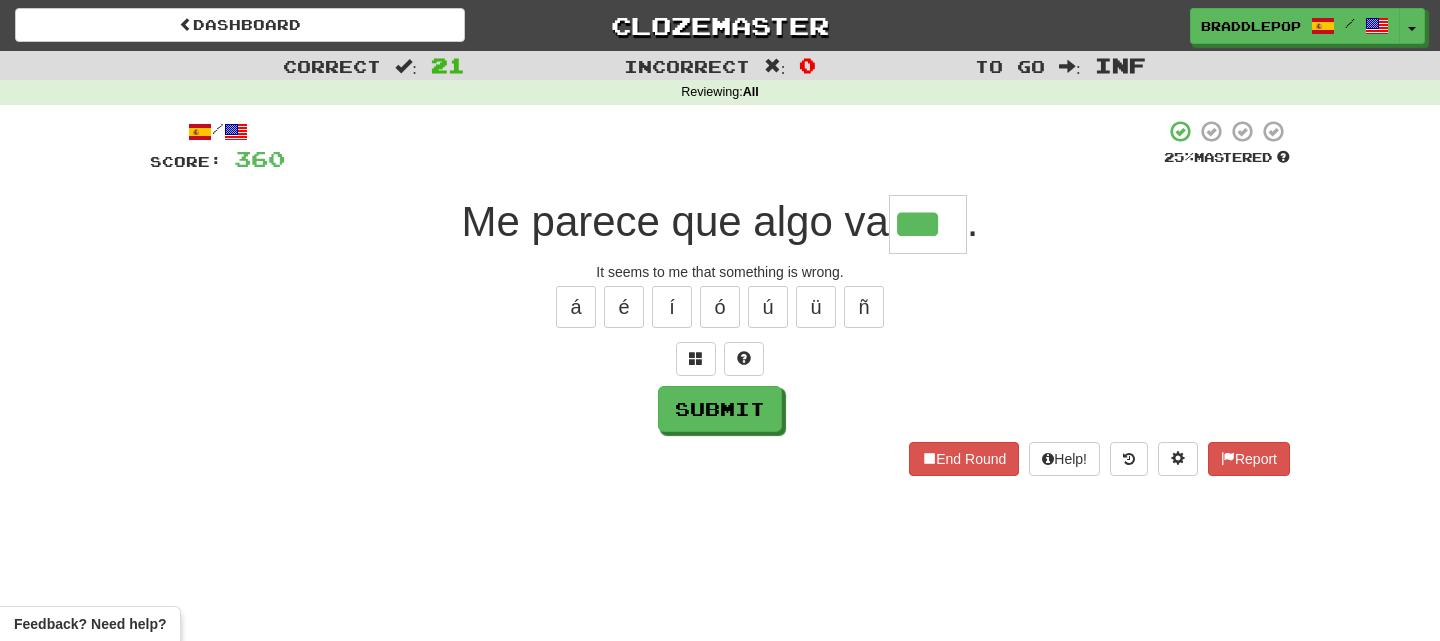type on "***" 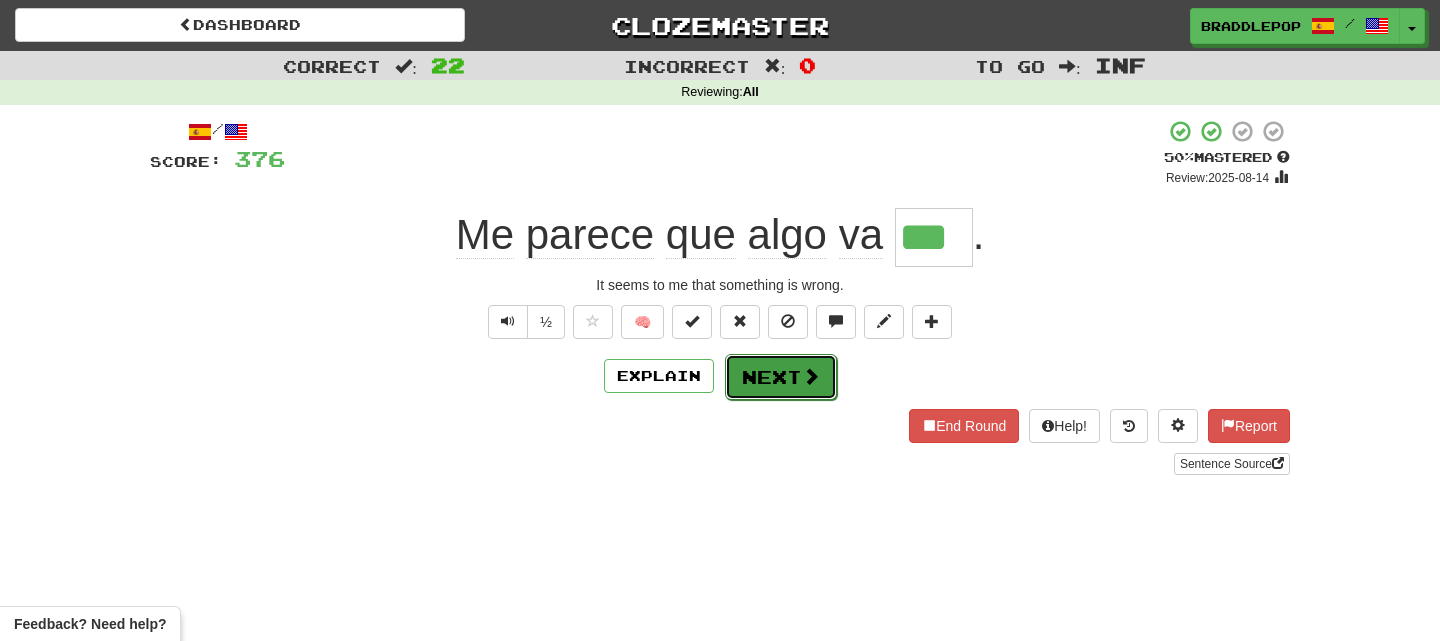 click on "Next" at bounding box center (781, 377) 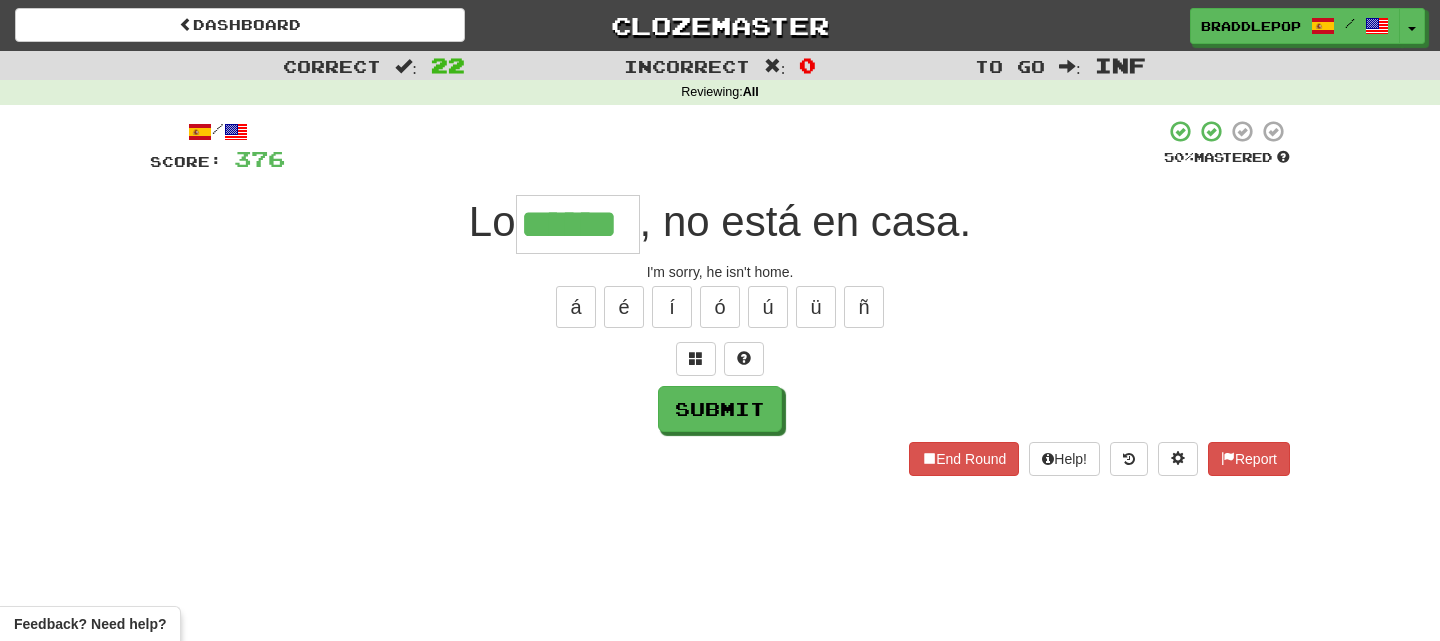 type on "******" 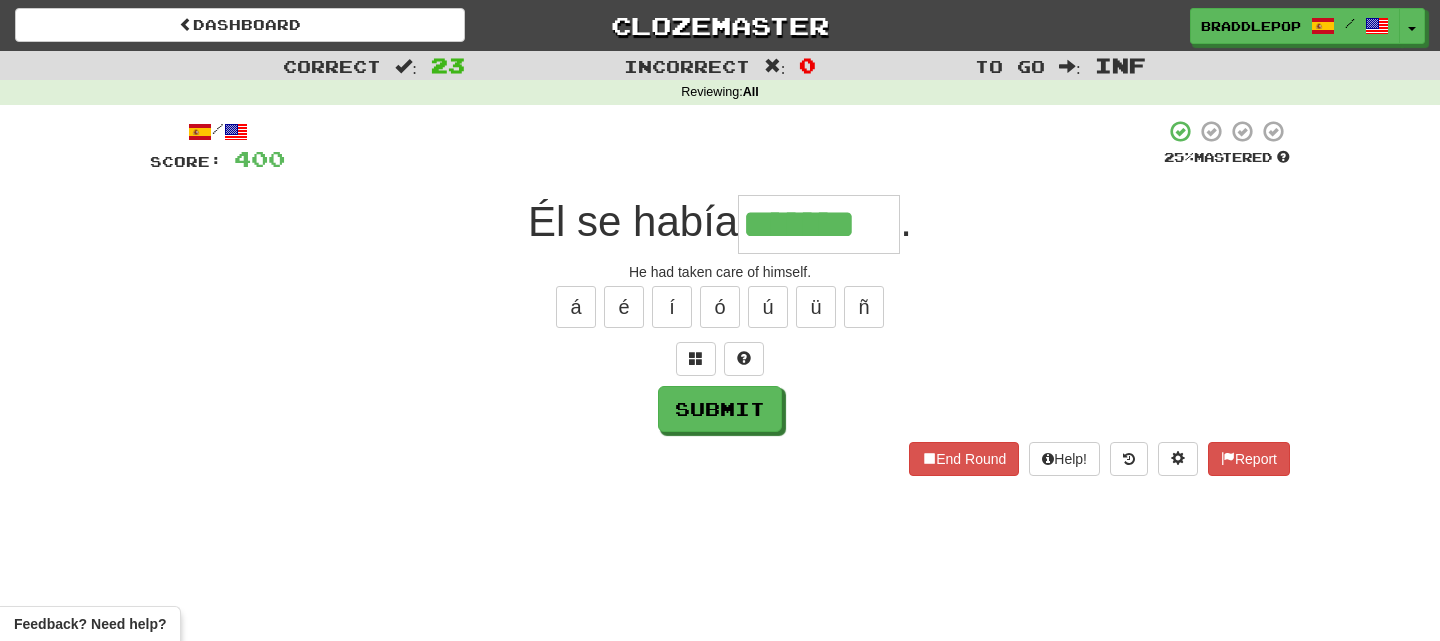 type on "*******" 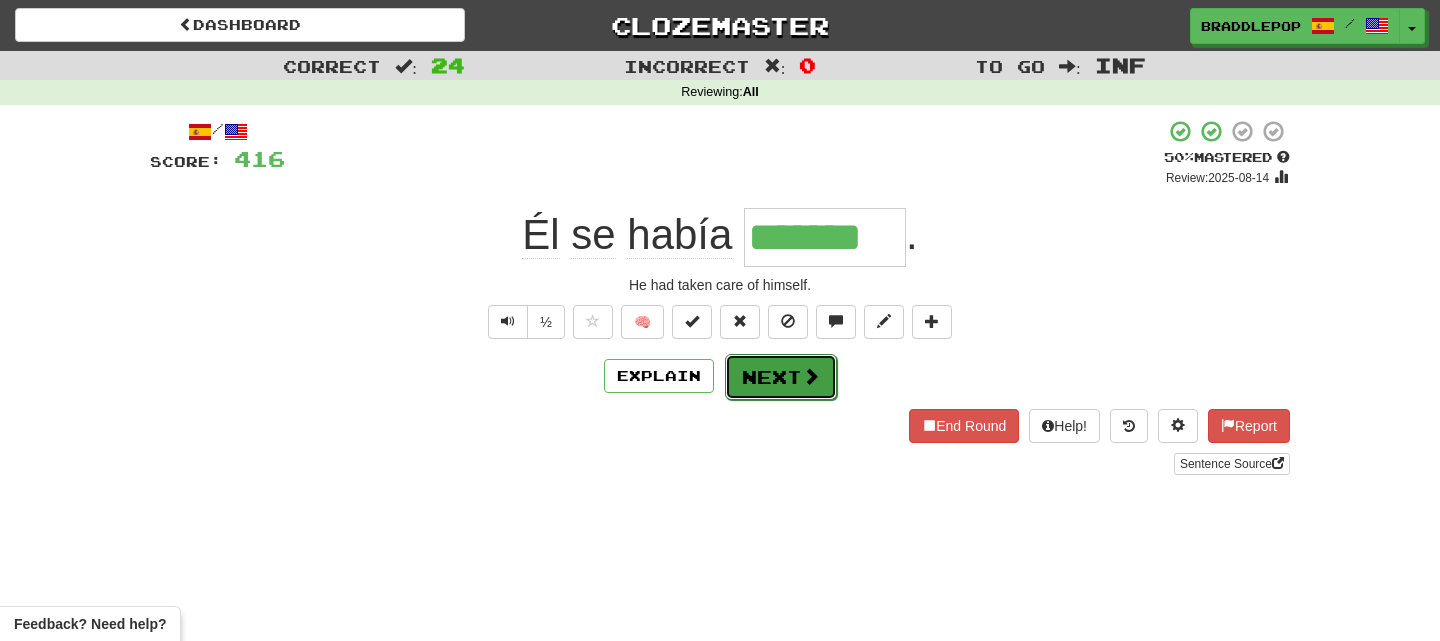 click on "Next" at bounding box center [781, 377] 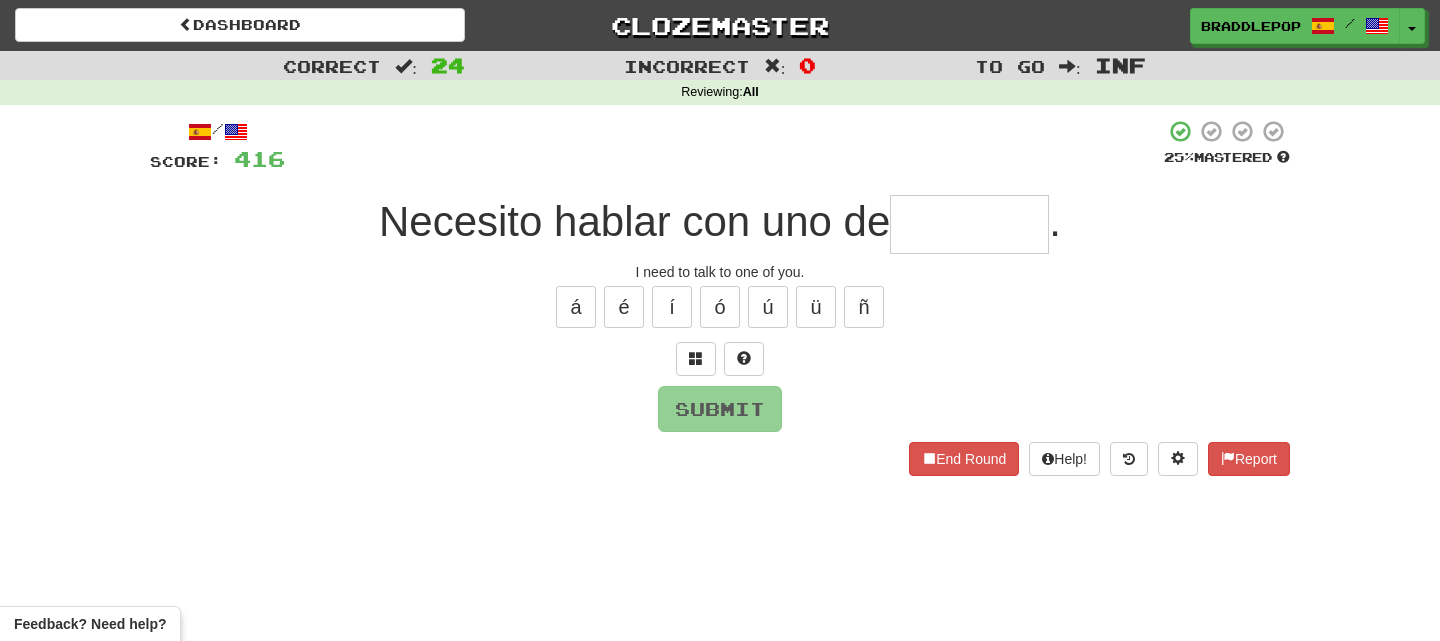 type on "*" 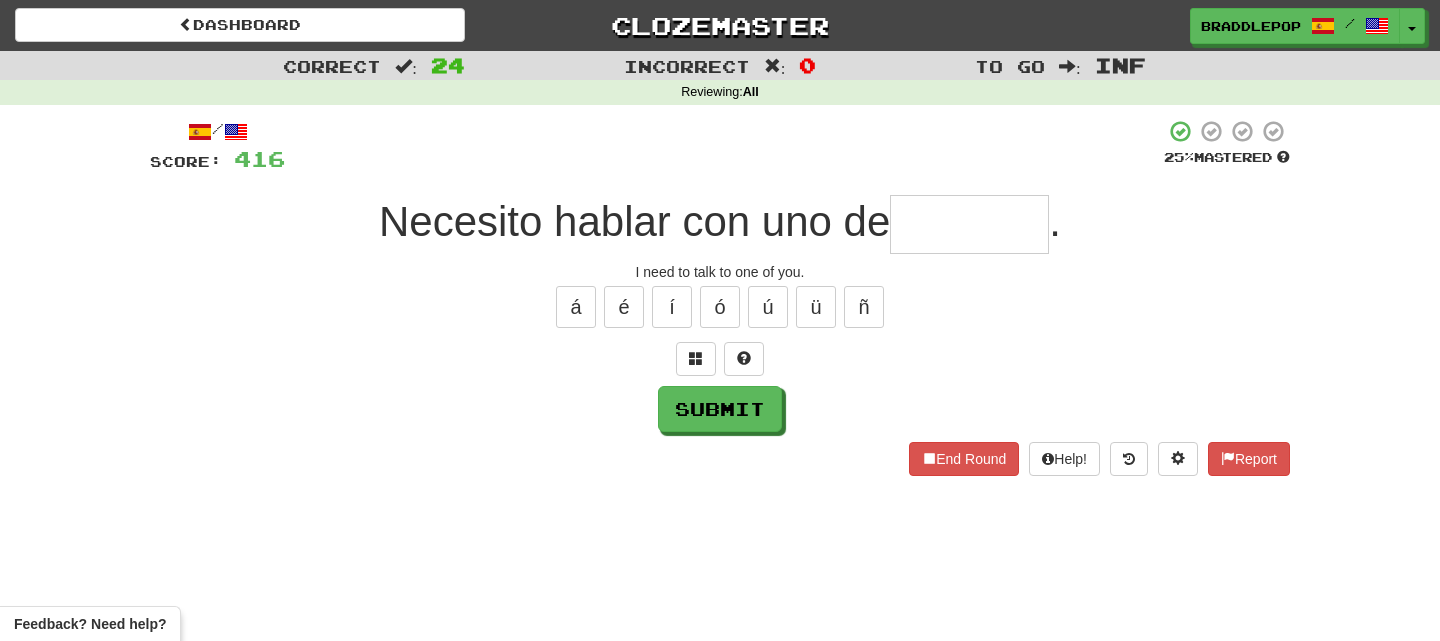 type on "*" 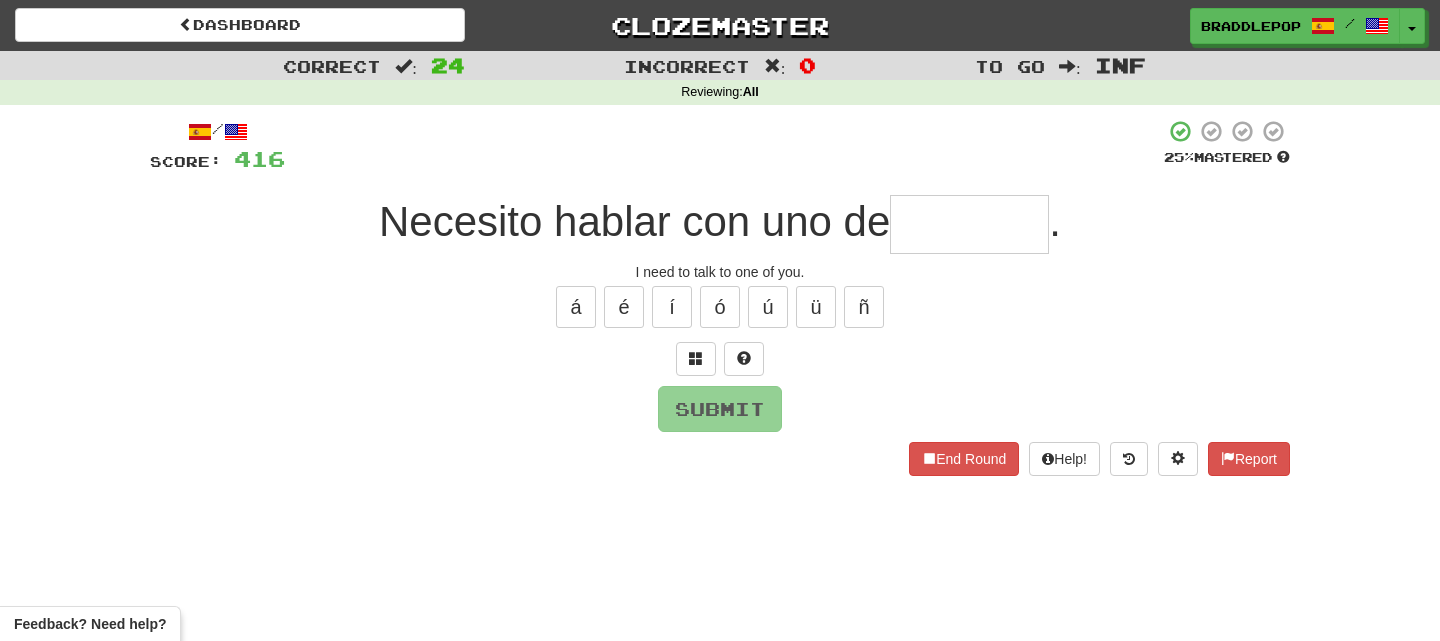 type on "*" 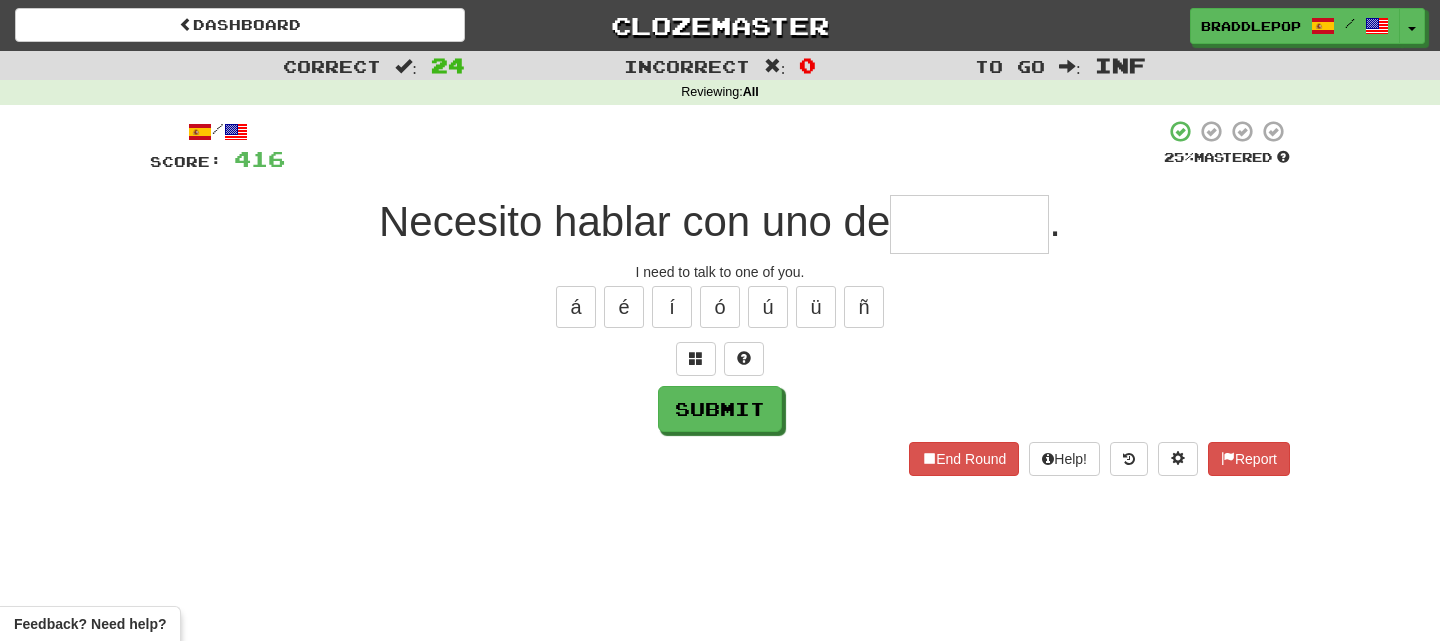 type on "*" 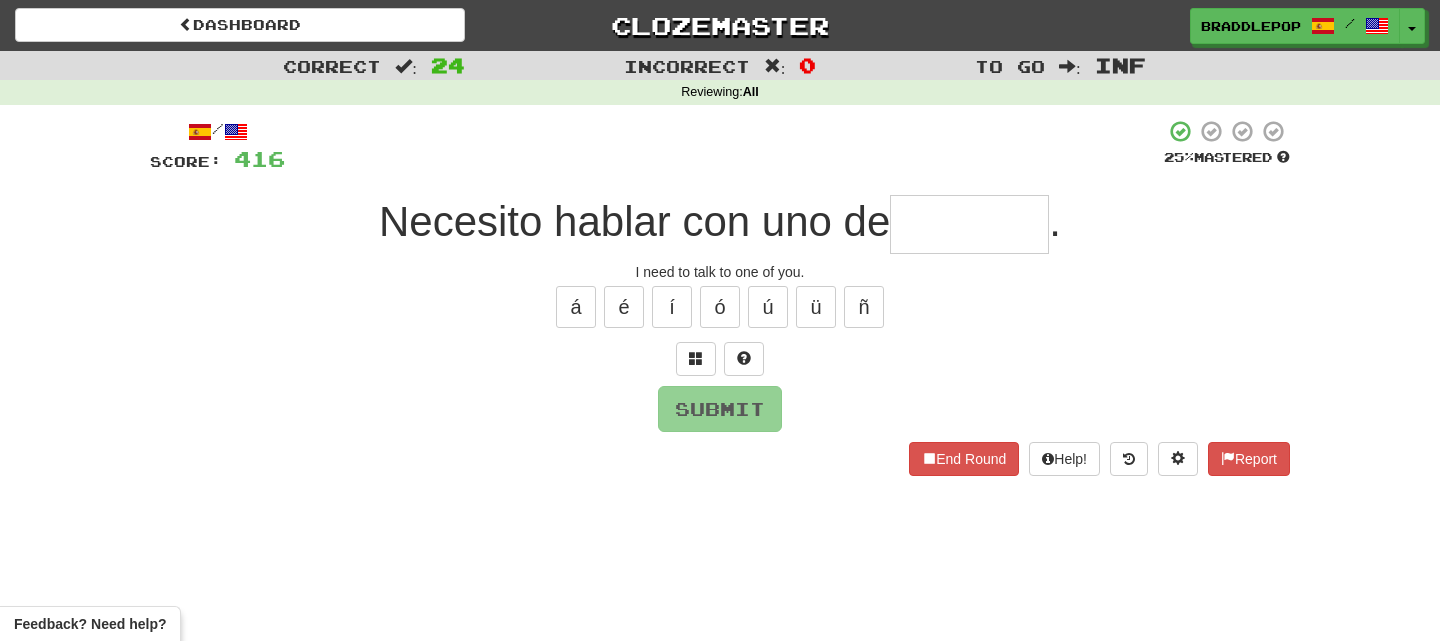 type on "*" 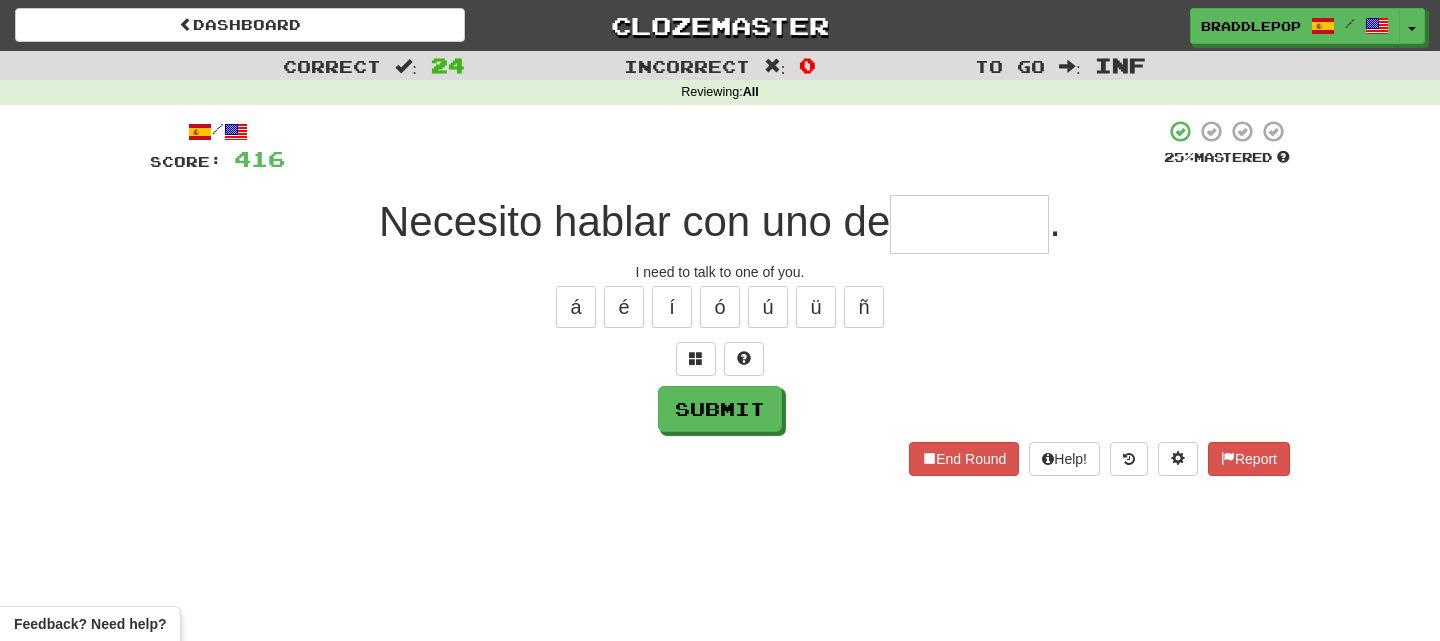 type on "*" 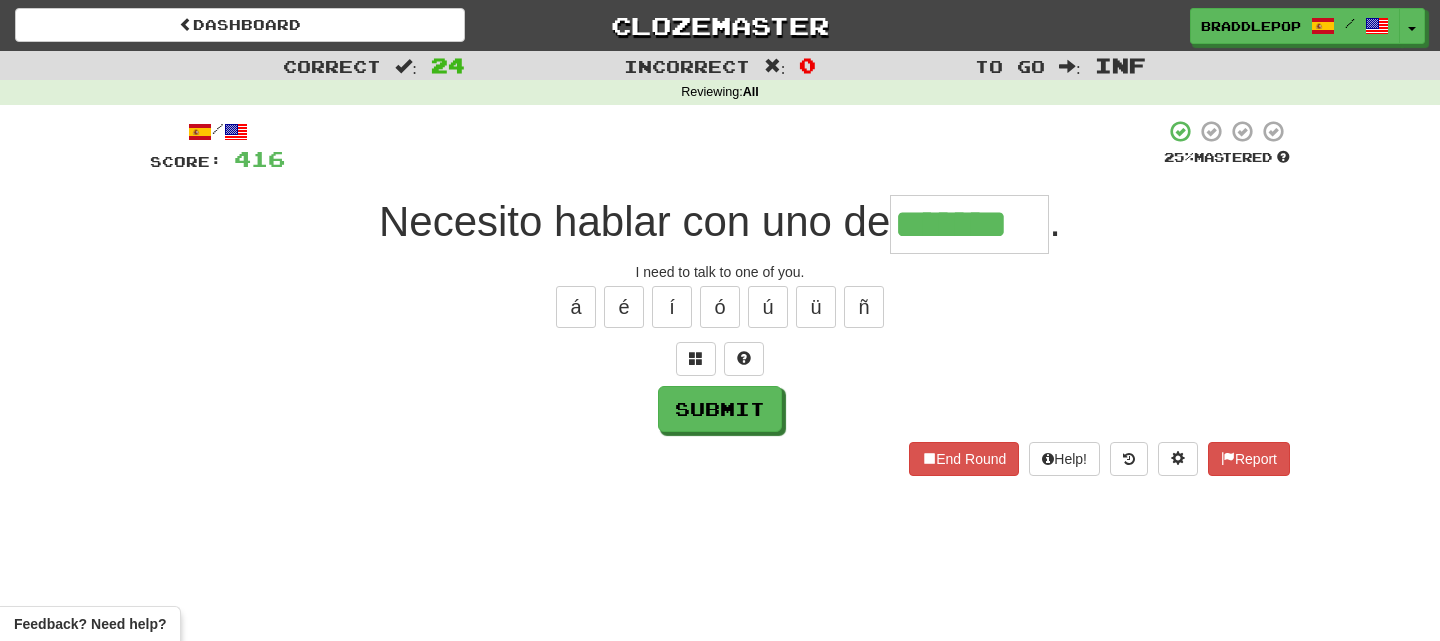 type on "*******" 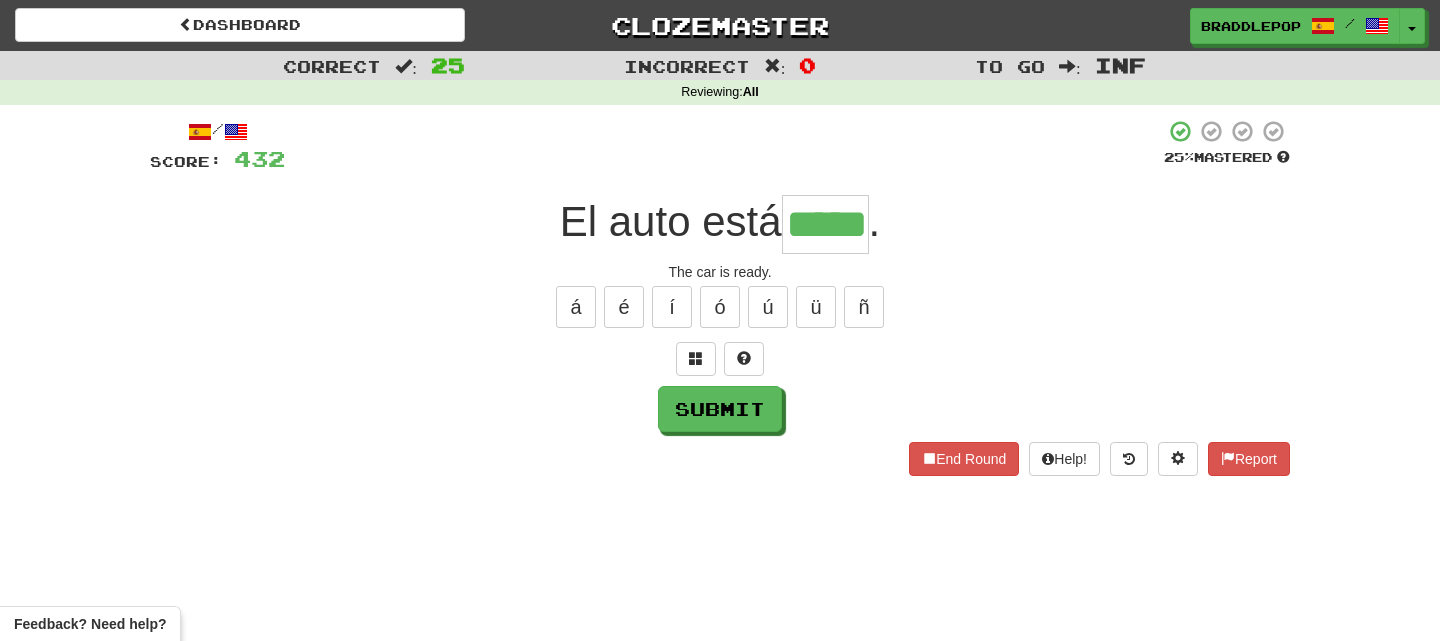 type on "*****" 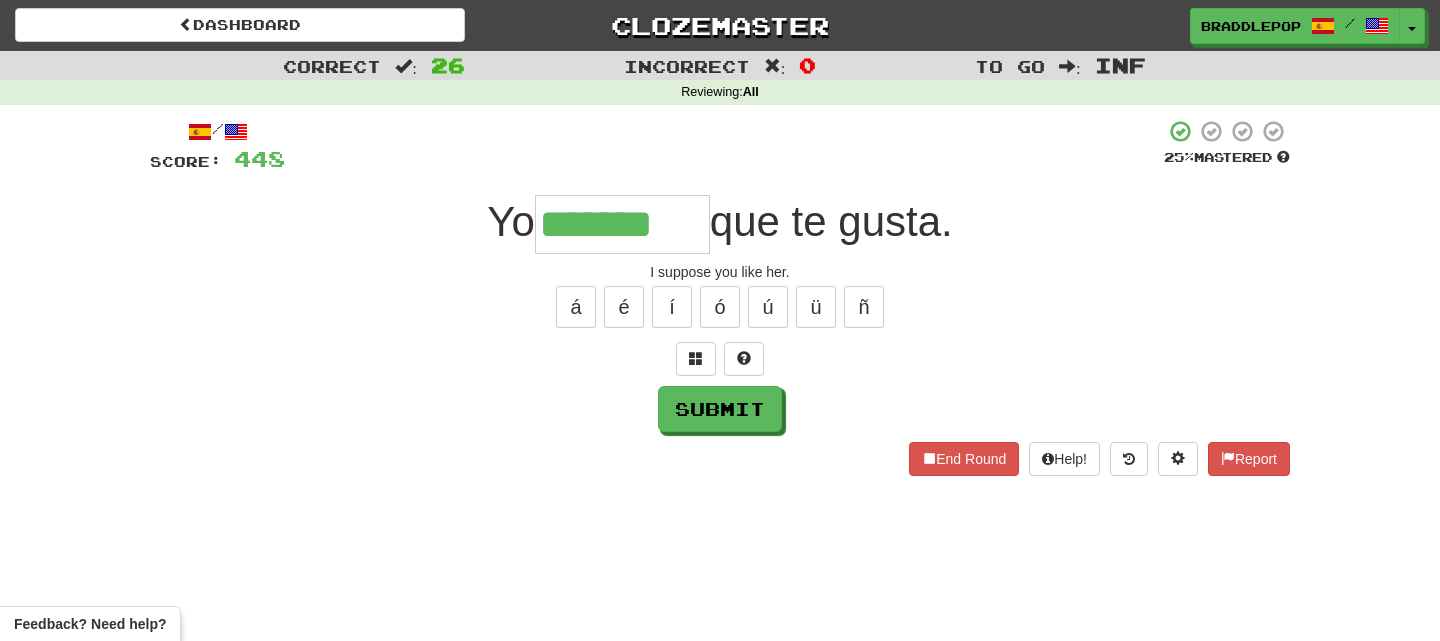 type on "*******" 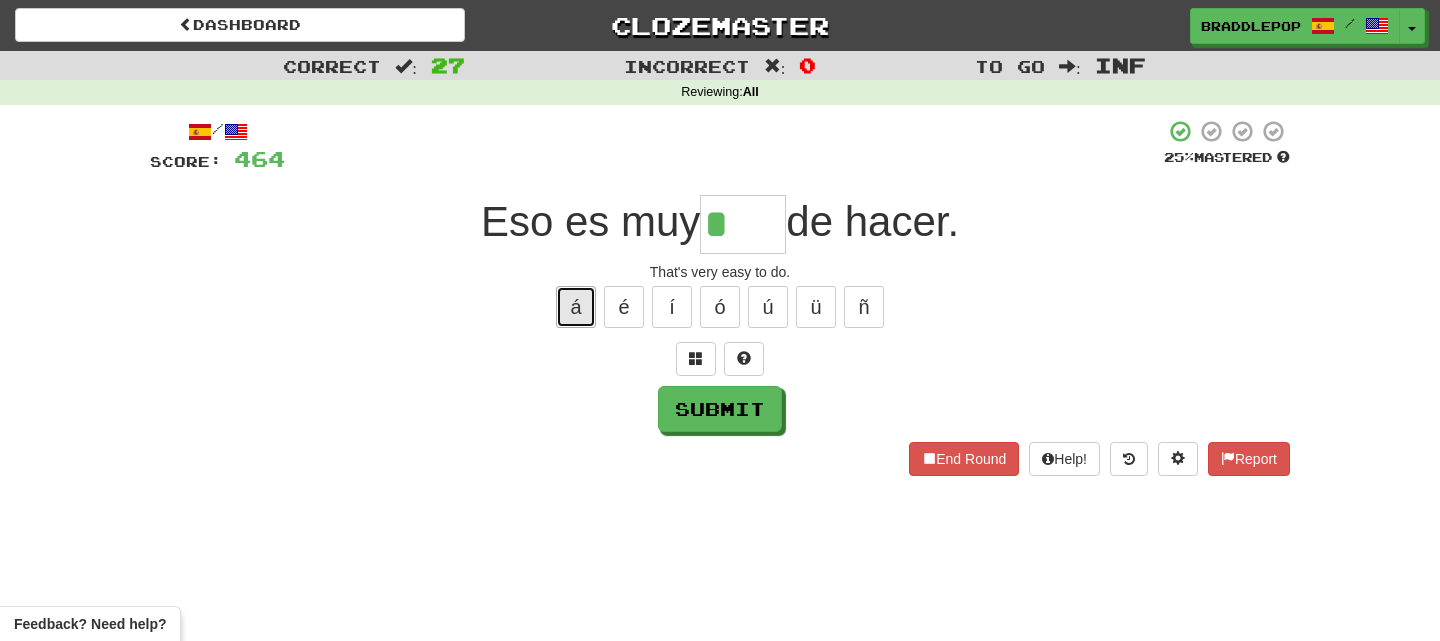 click on "á" at bounding box center (576, 307) 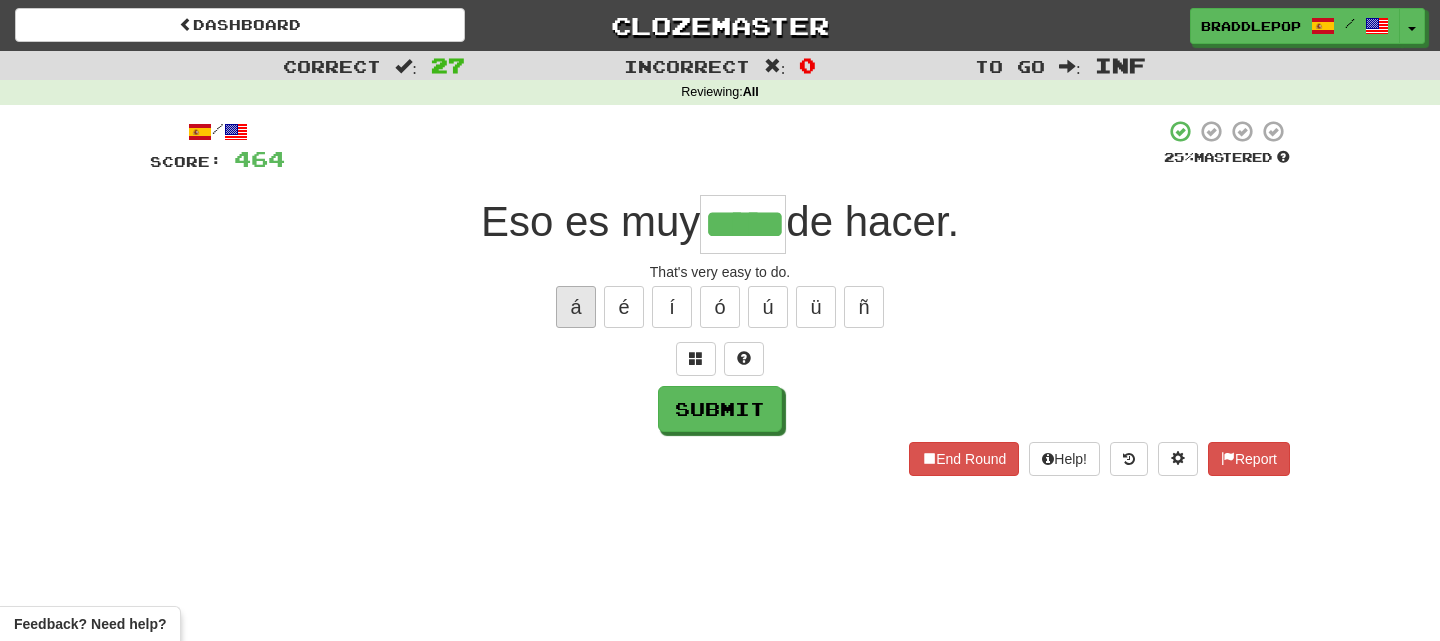 type on "*****" 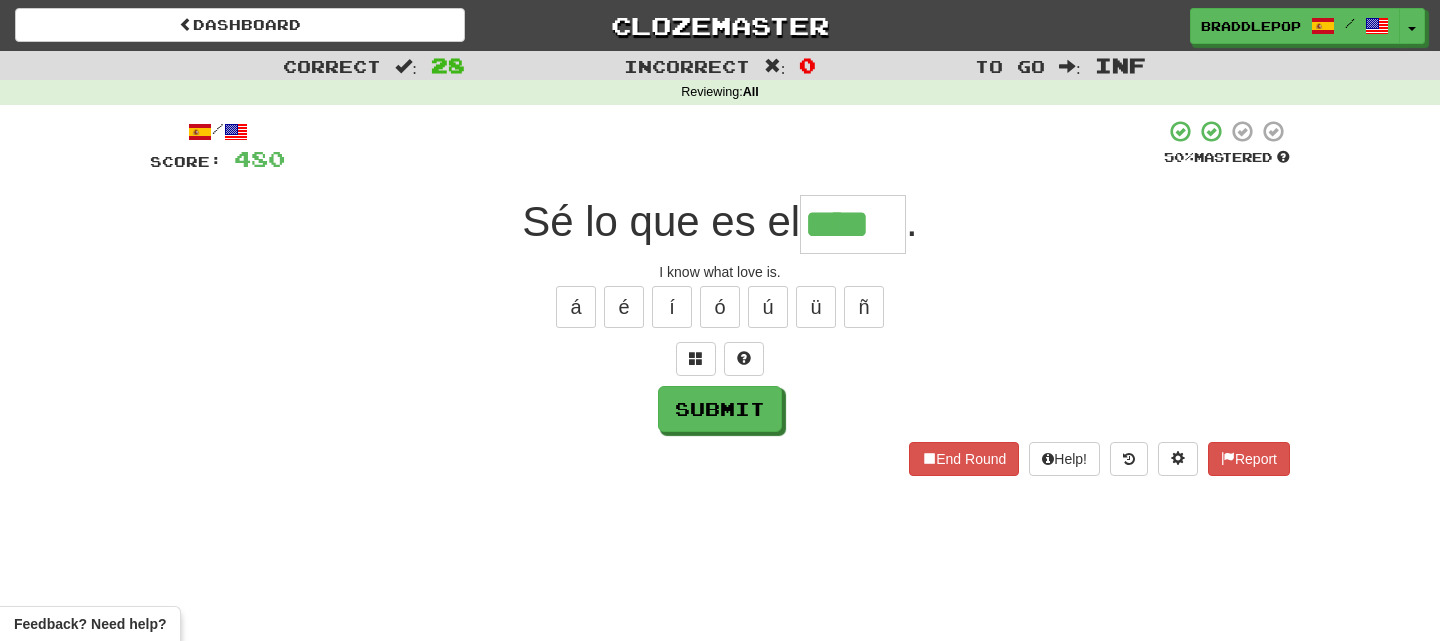 type on "****" 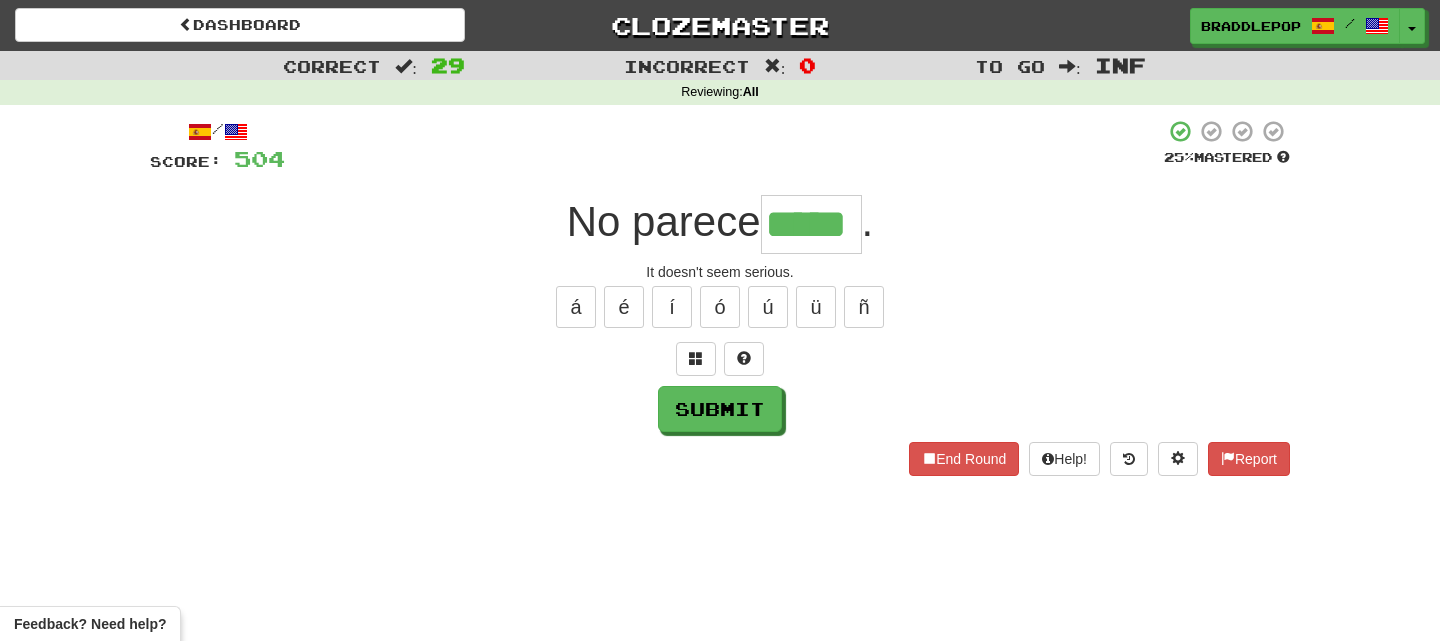 type on "*****" 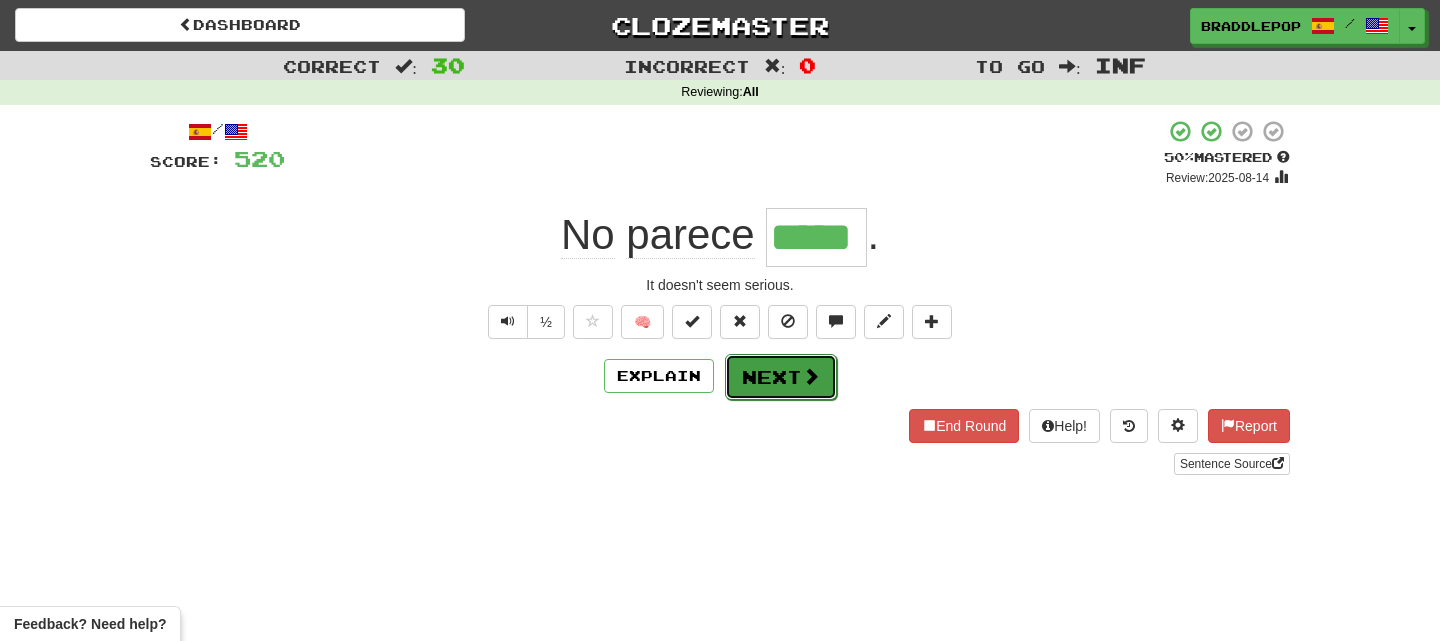 click on "Next" at bounding box center (781, 377) 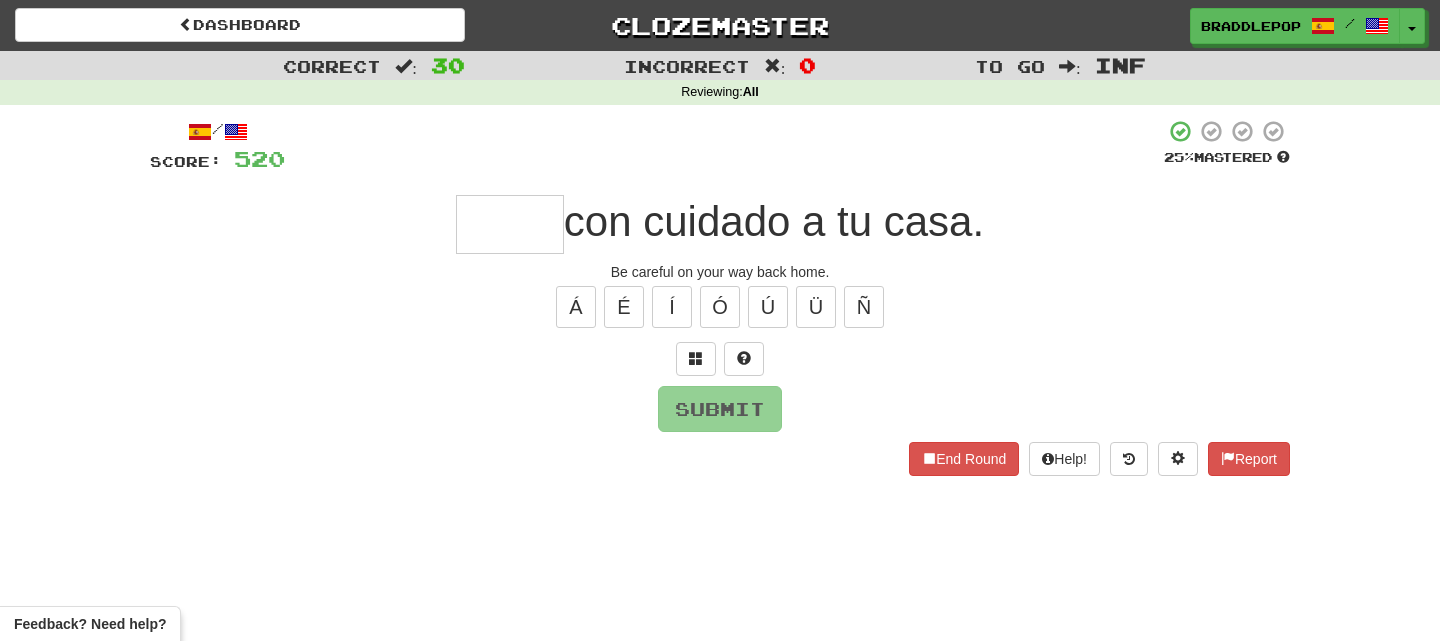 type on "*" 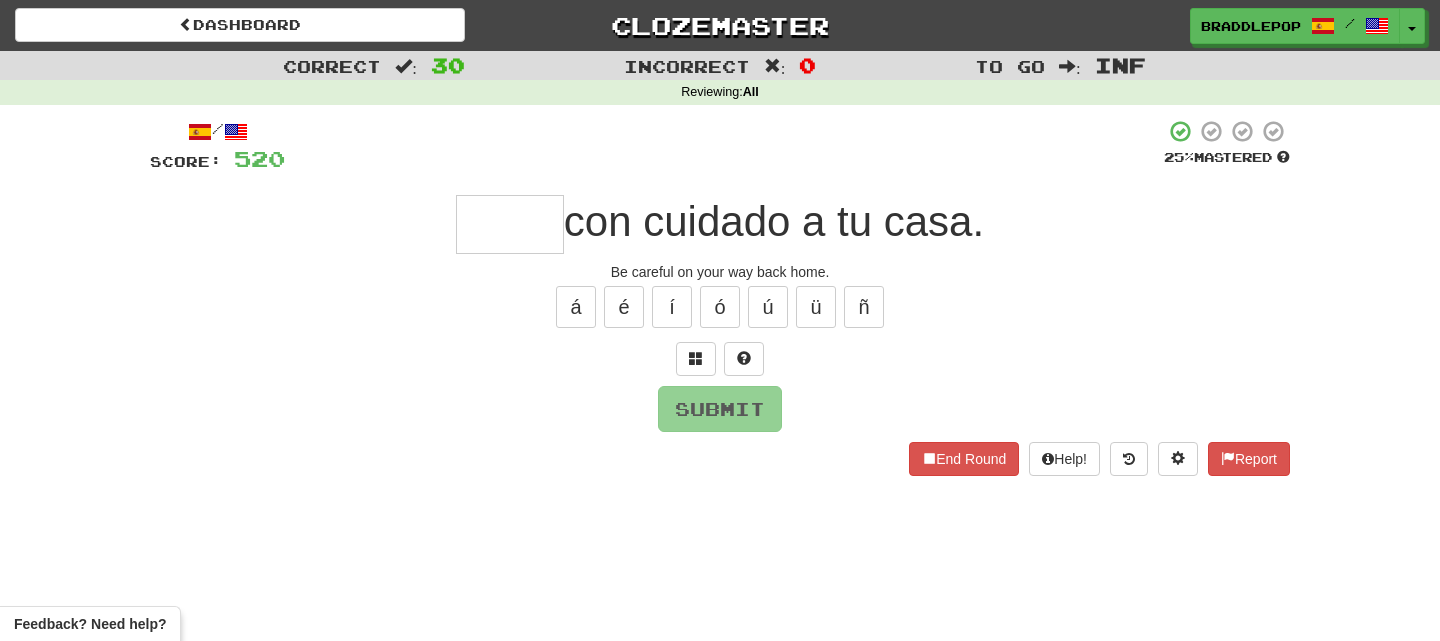 type on "*" 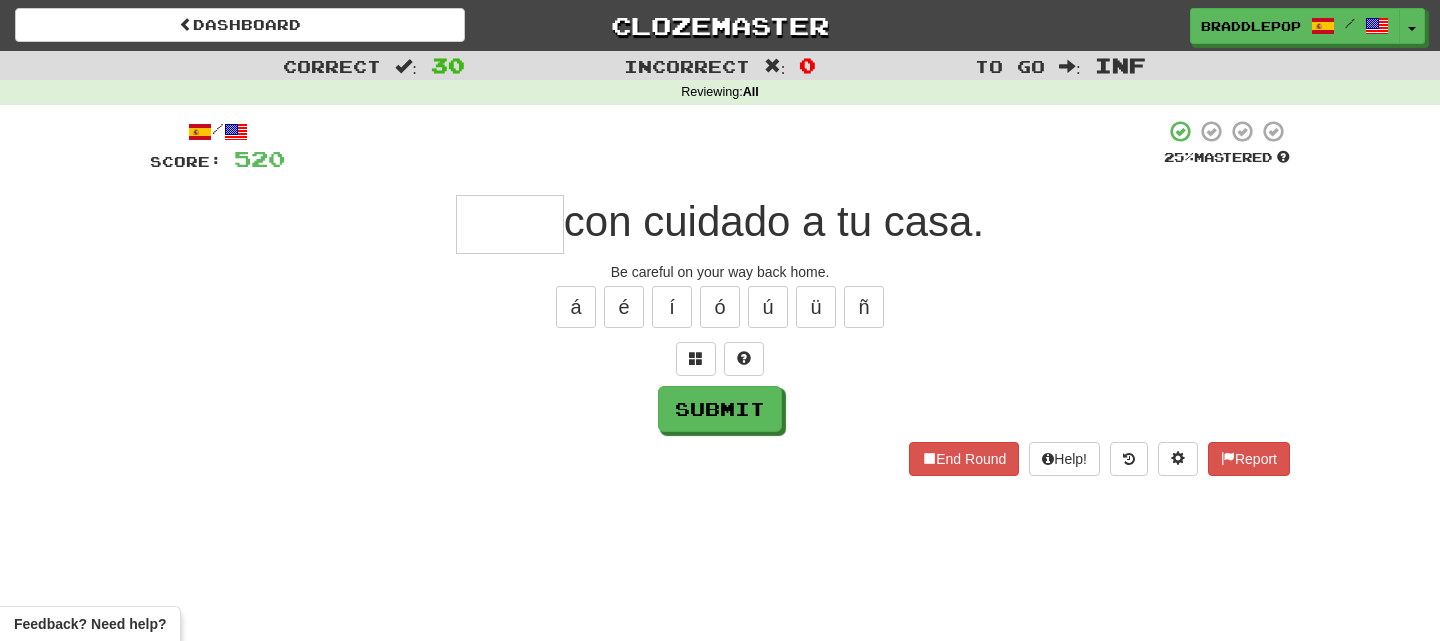 type on "*" 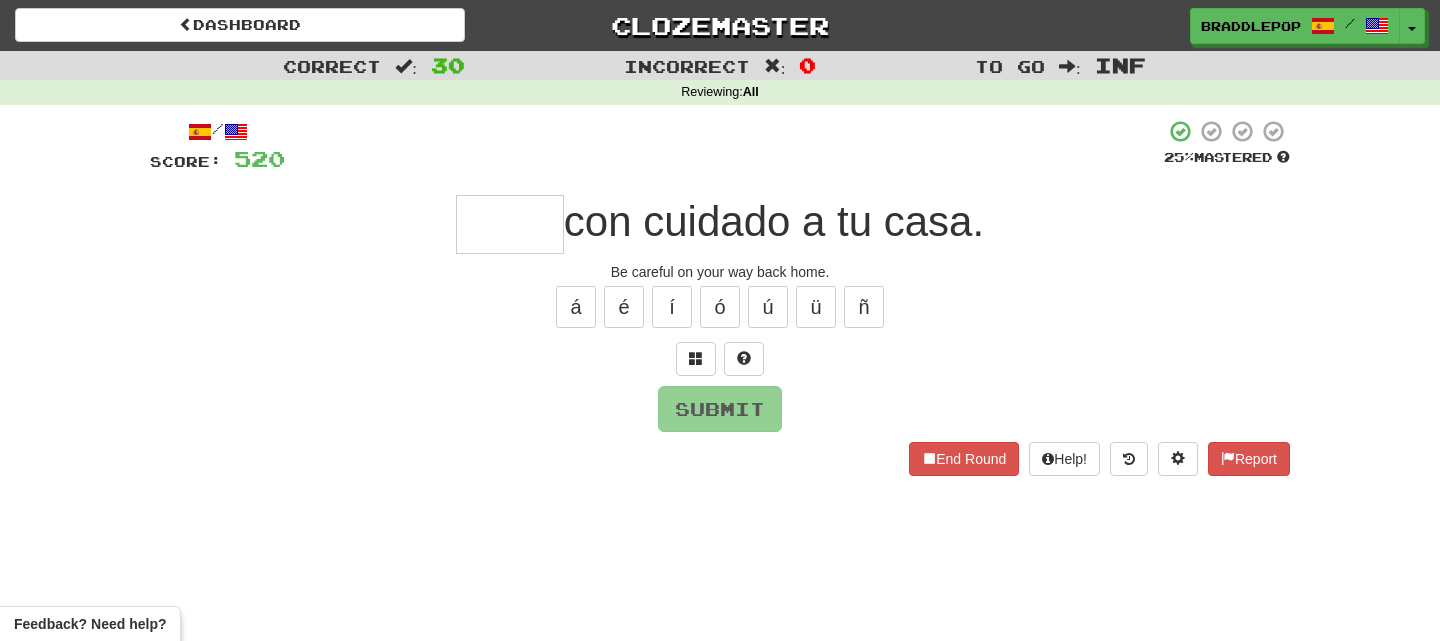 type on "*" 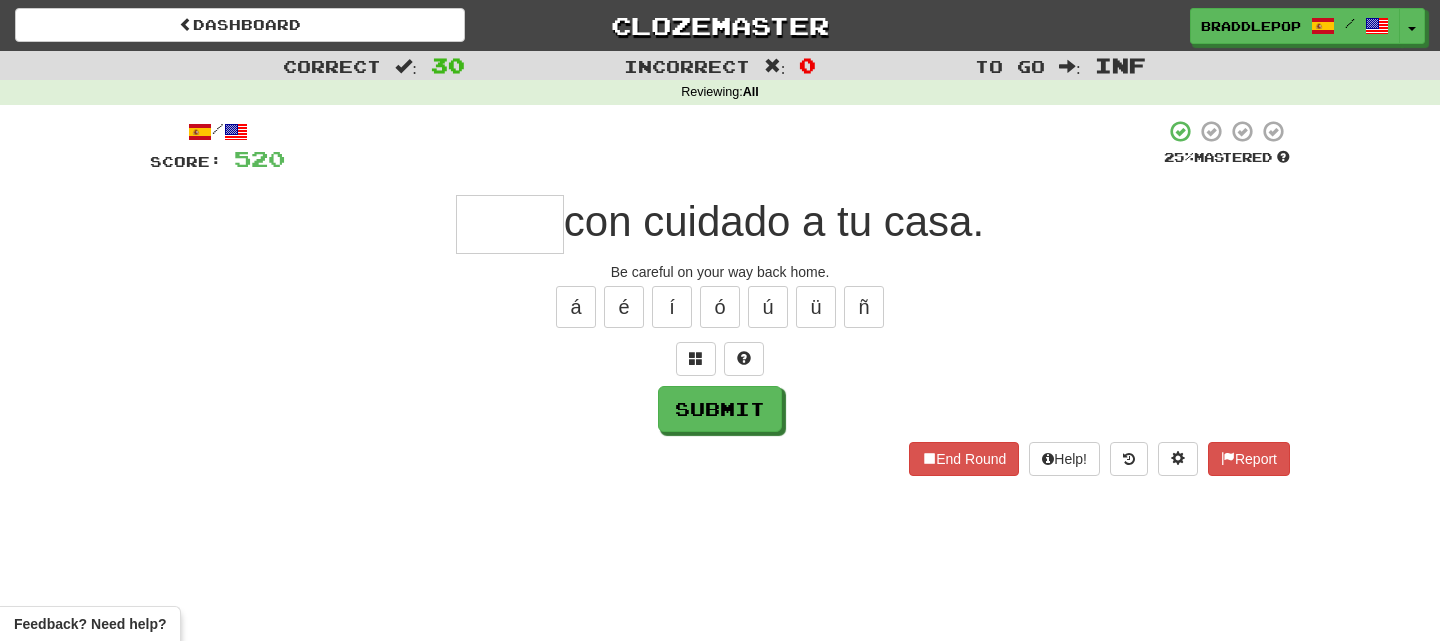 type on "*" 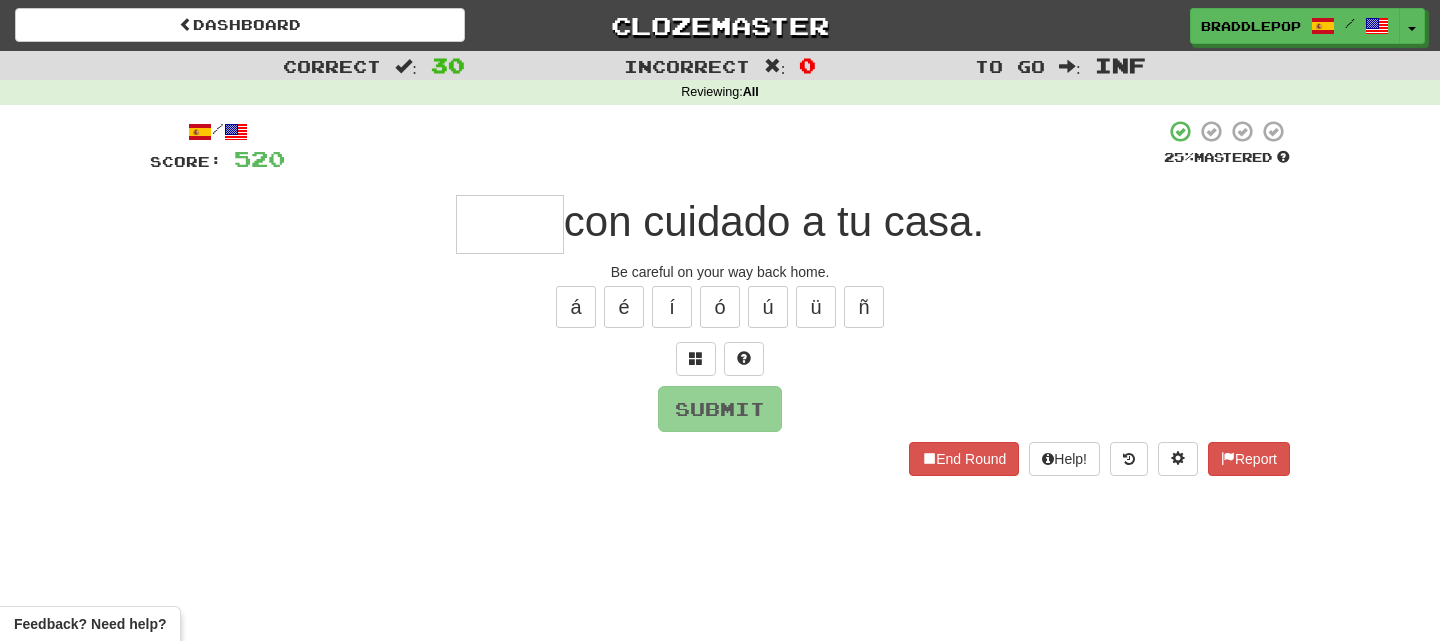 type on "*" 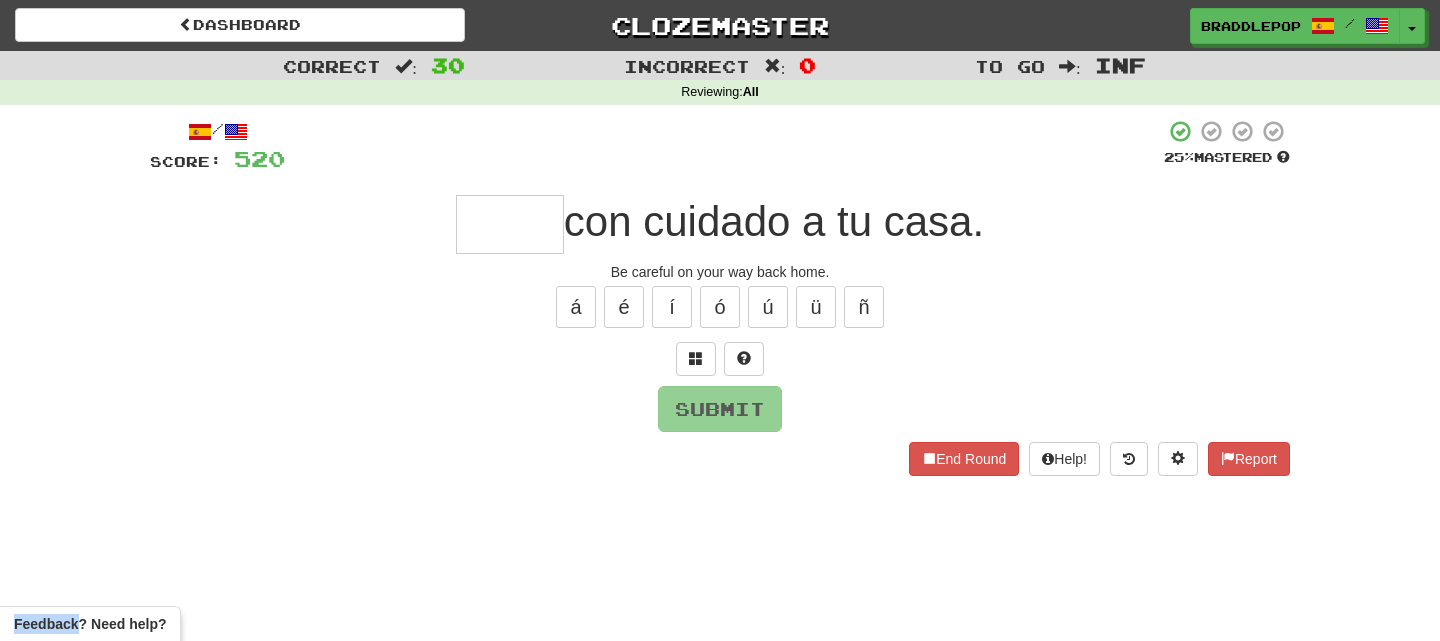 click on "End Round  Help!  Report" at bounding box center [720, 459] 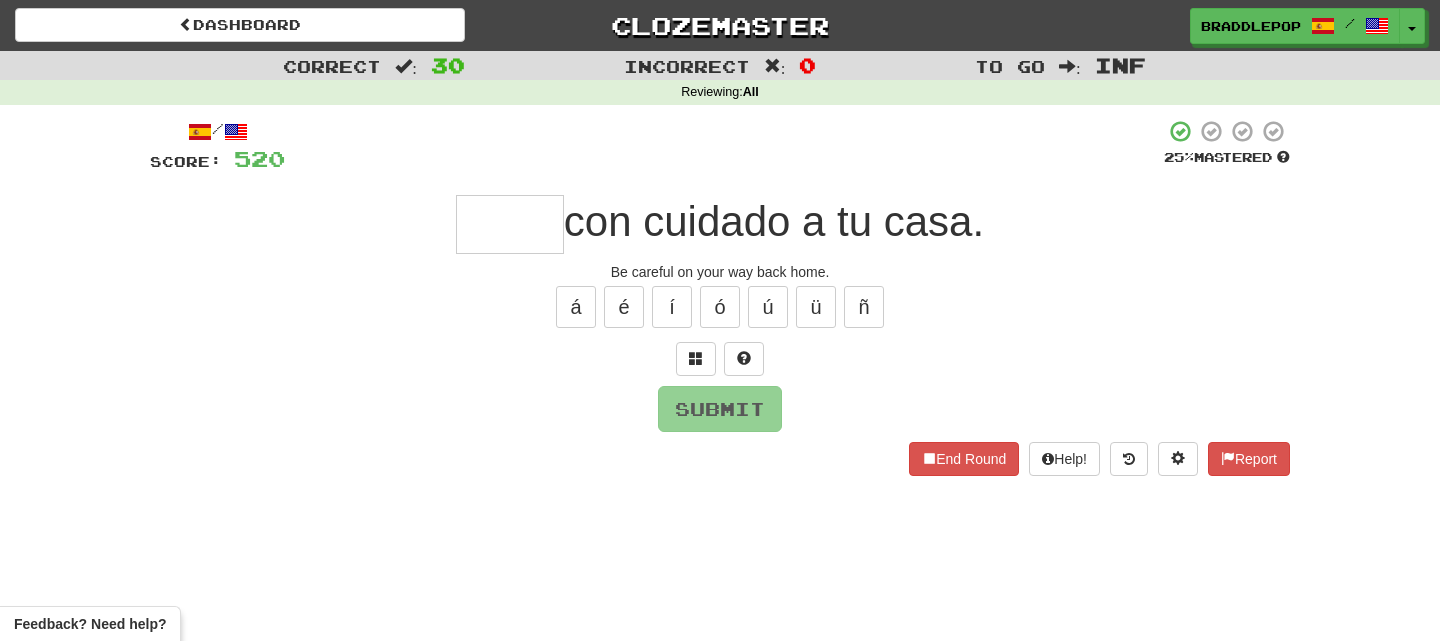 click at bounding box center (510, 224) 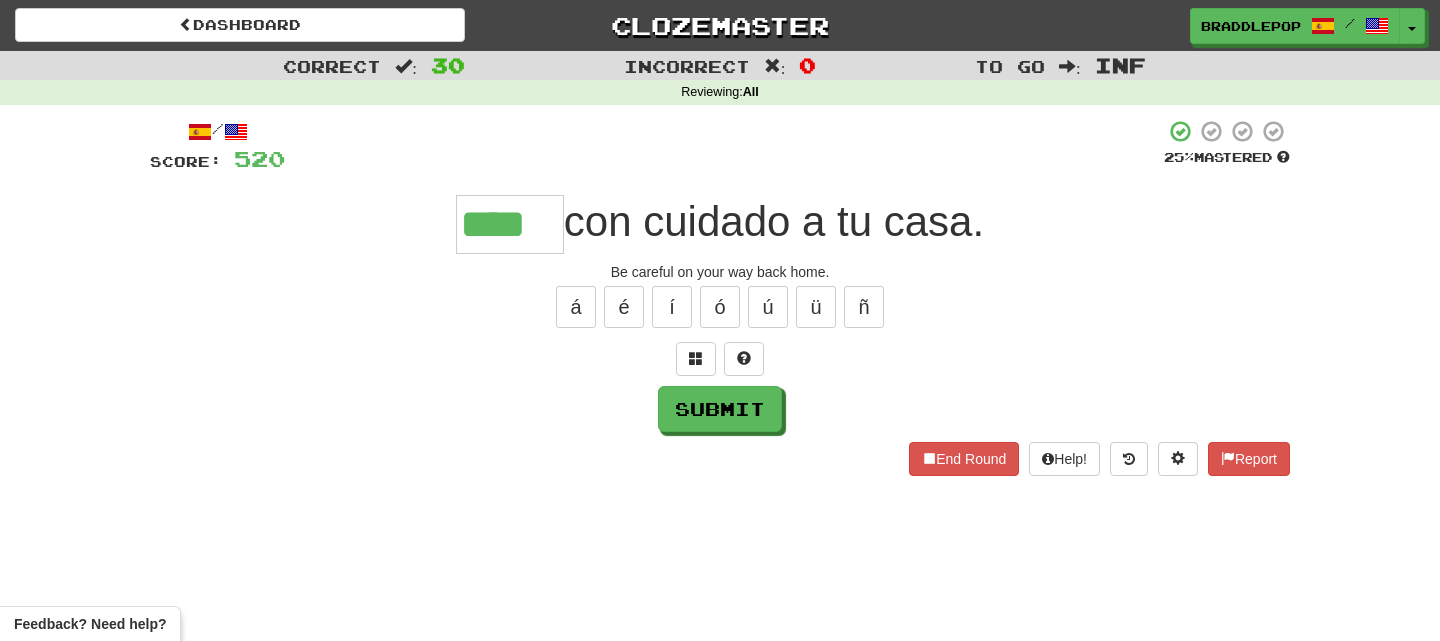 type on "****" 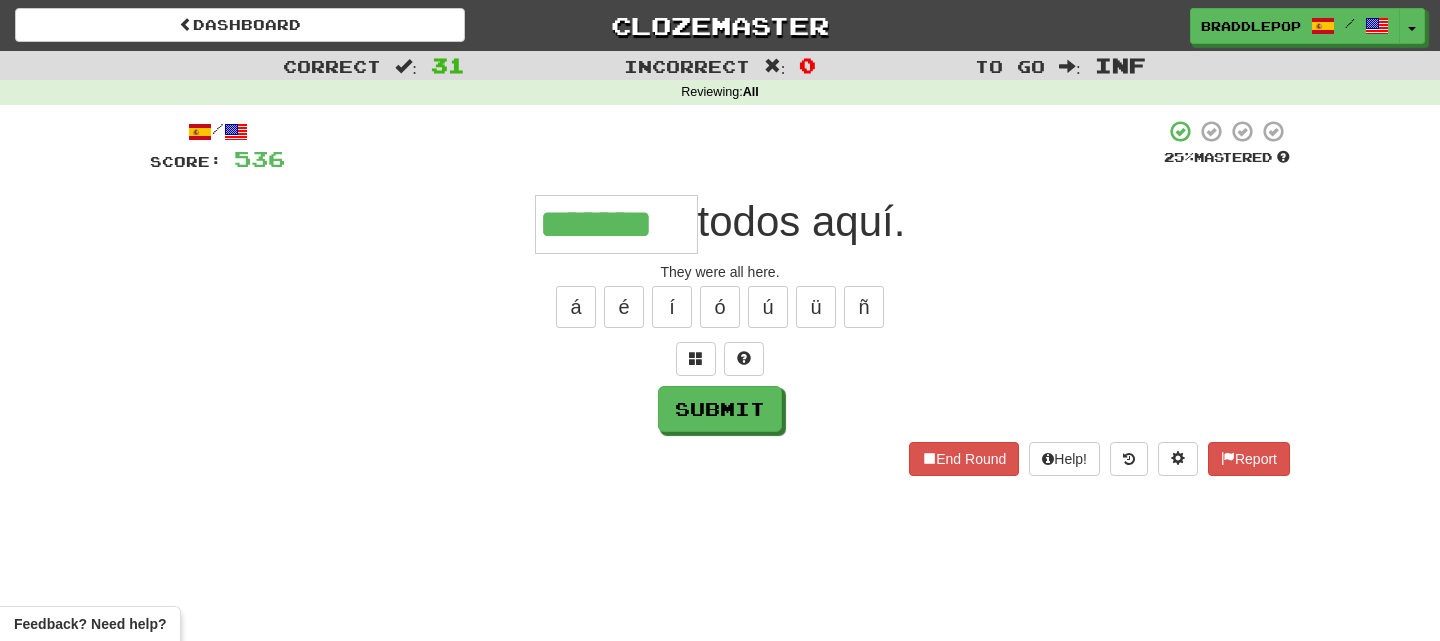 type on "*******" 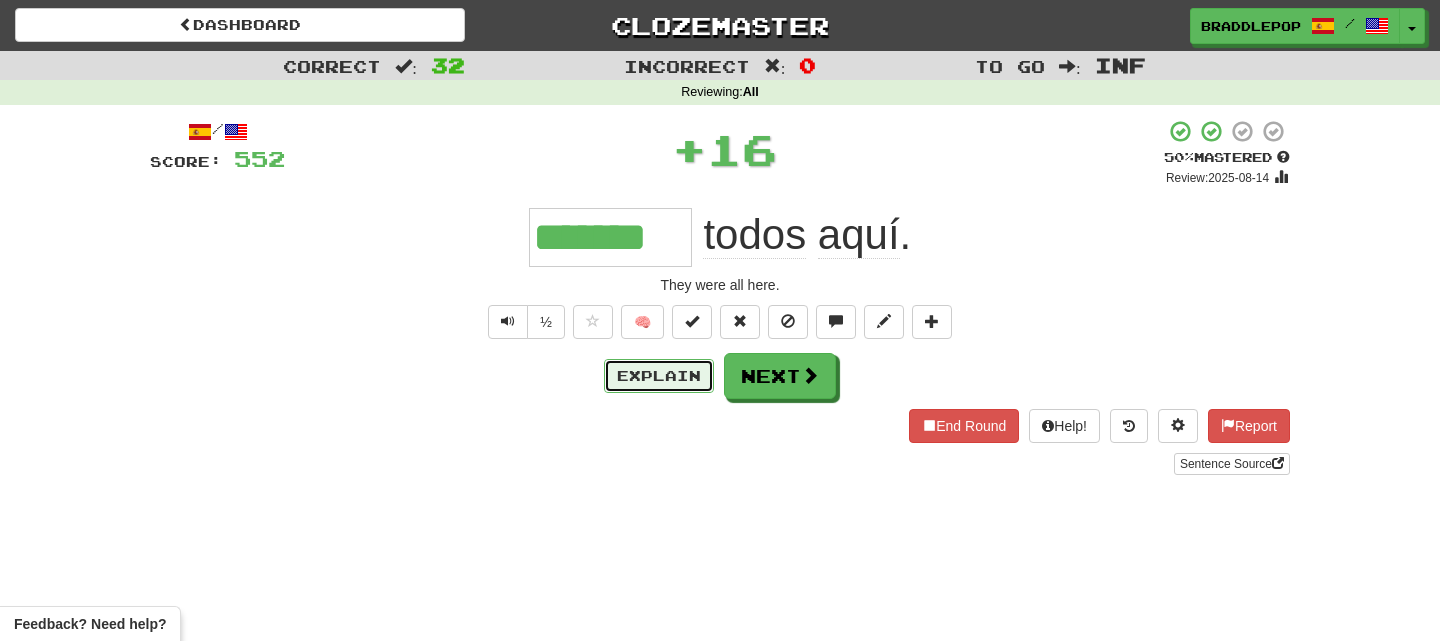 click on "Explain" at bounding box center (659, 376) 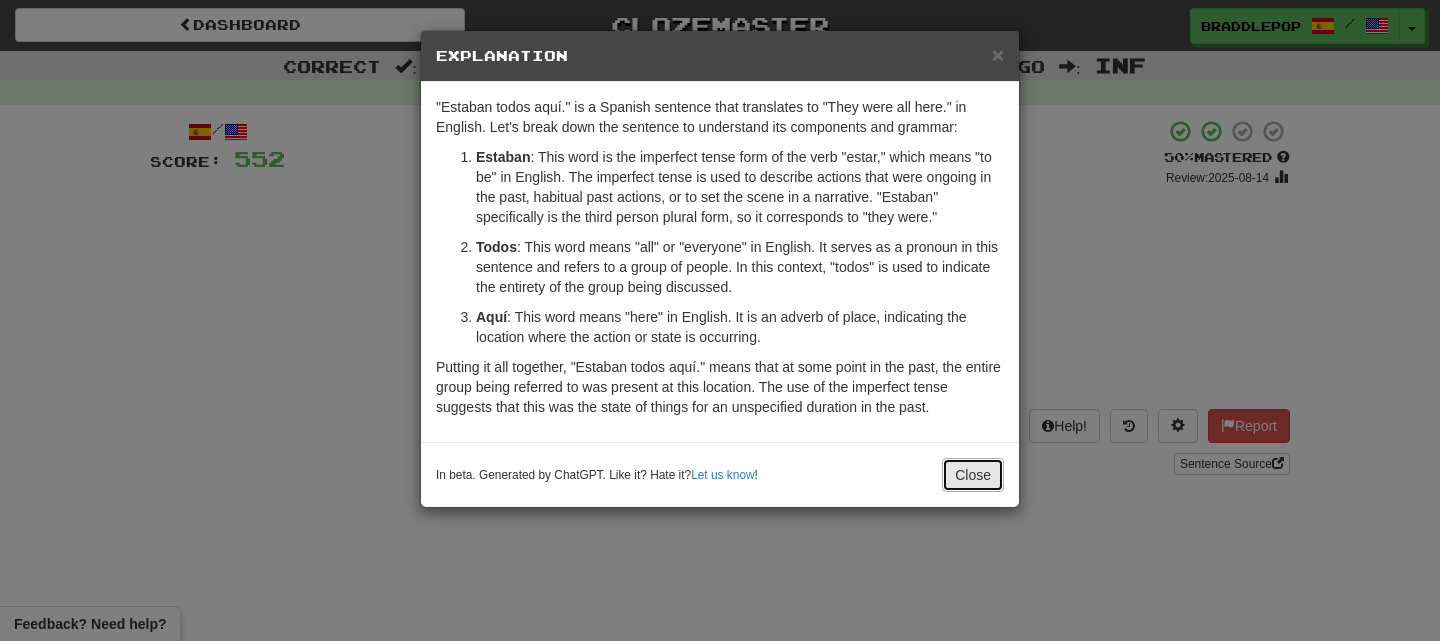 click on "Close" at bounding box center [973, 475] 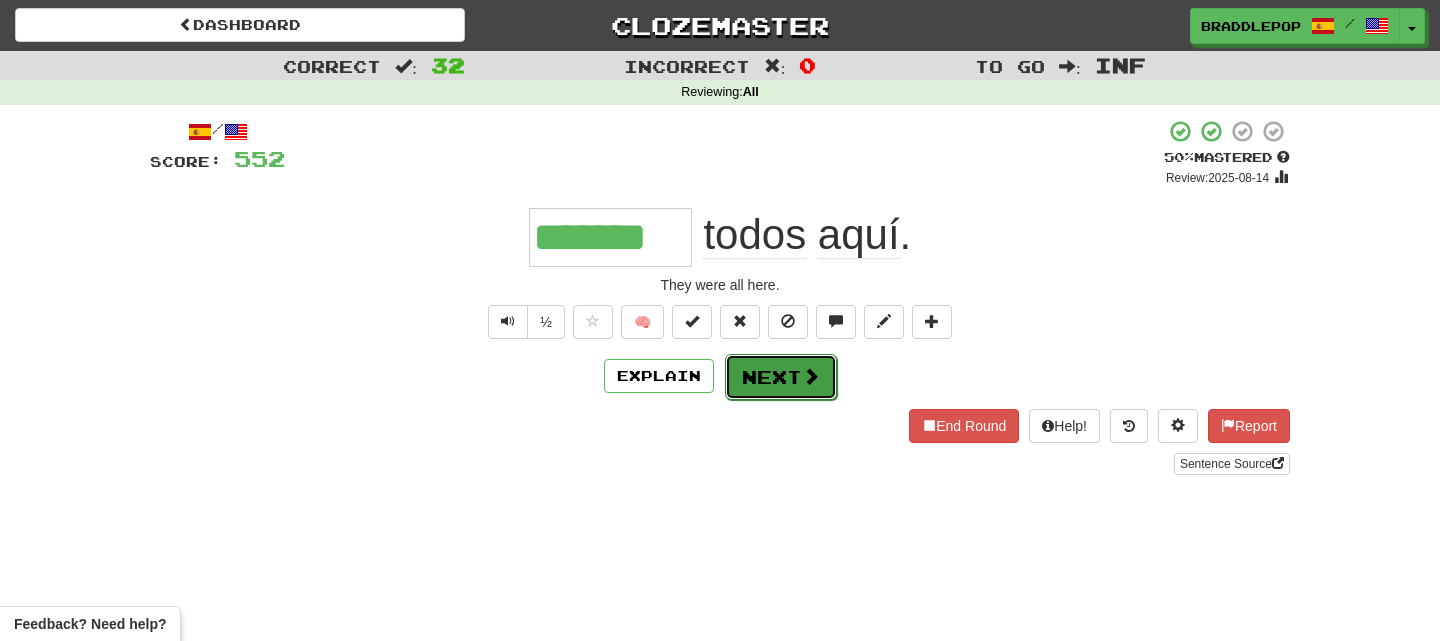 click on "Next" at bounding box center [781, 377] 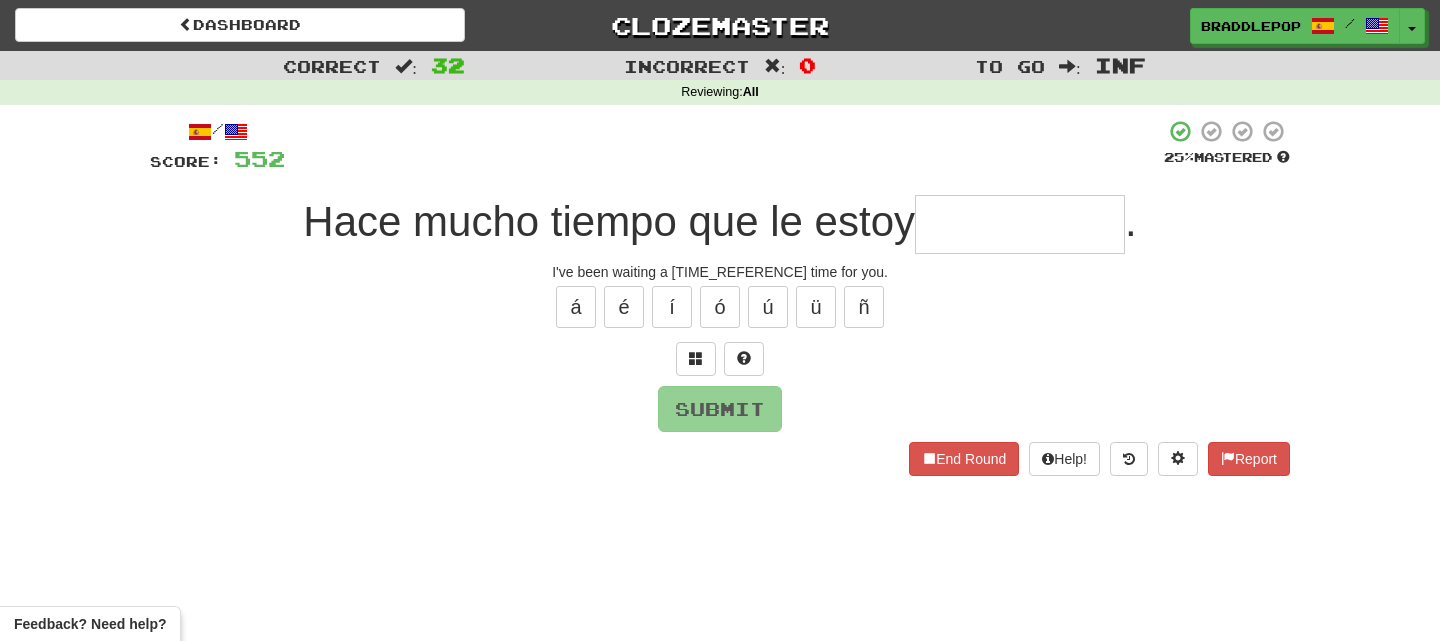 type on "*" 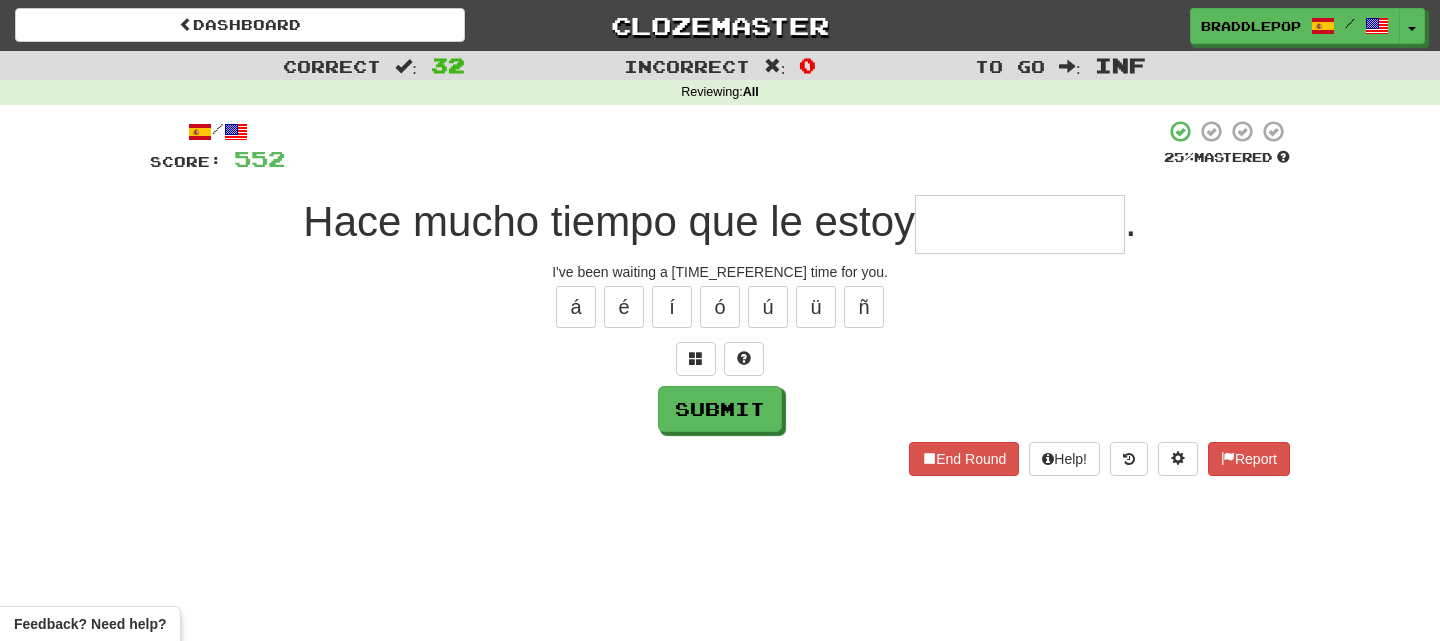 type on "*" 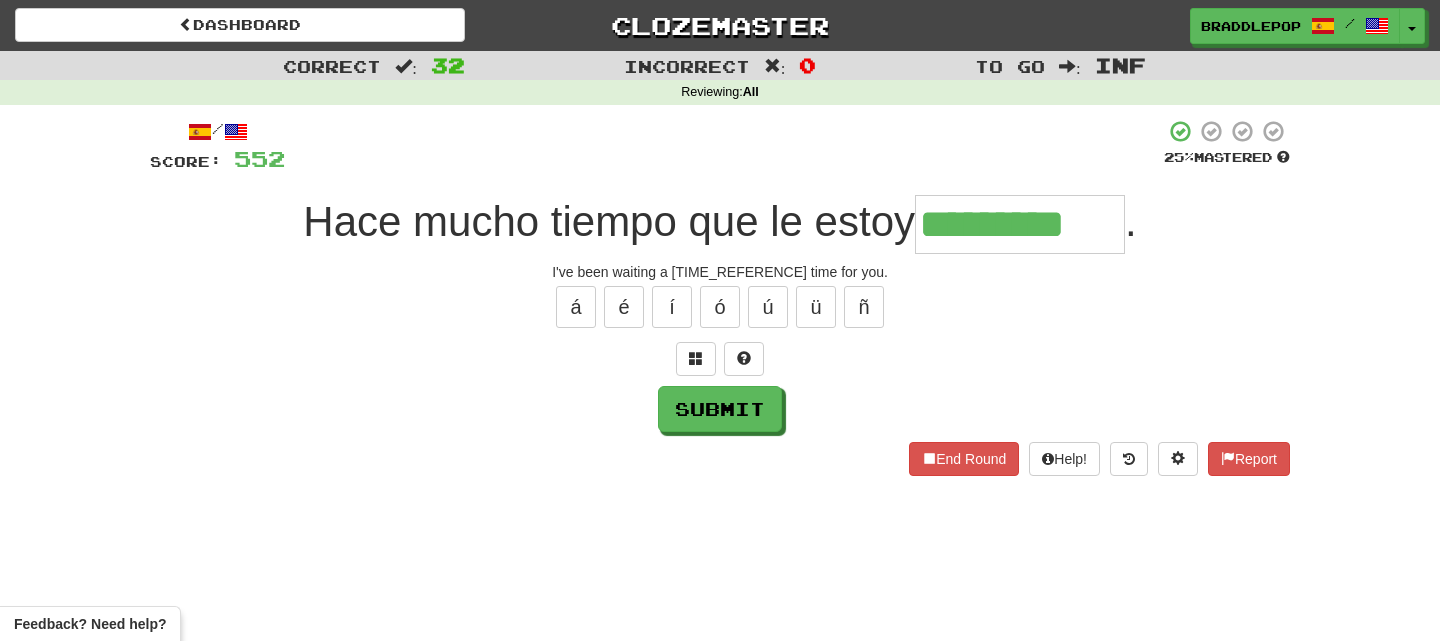 type on "*********" 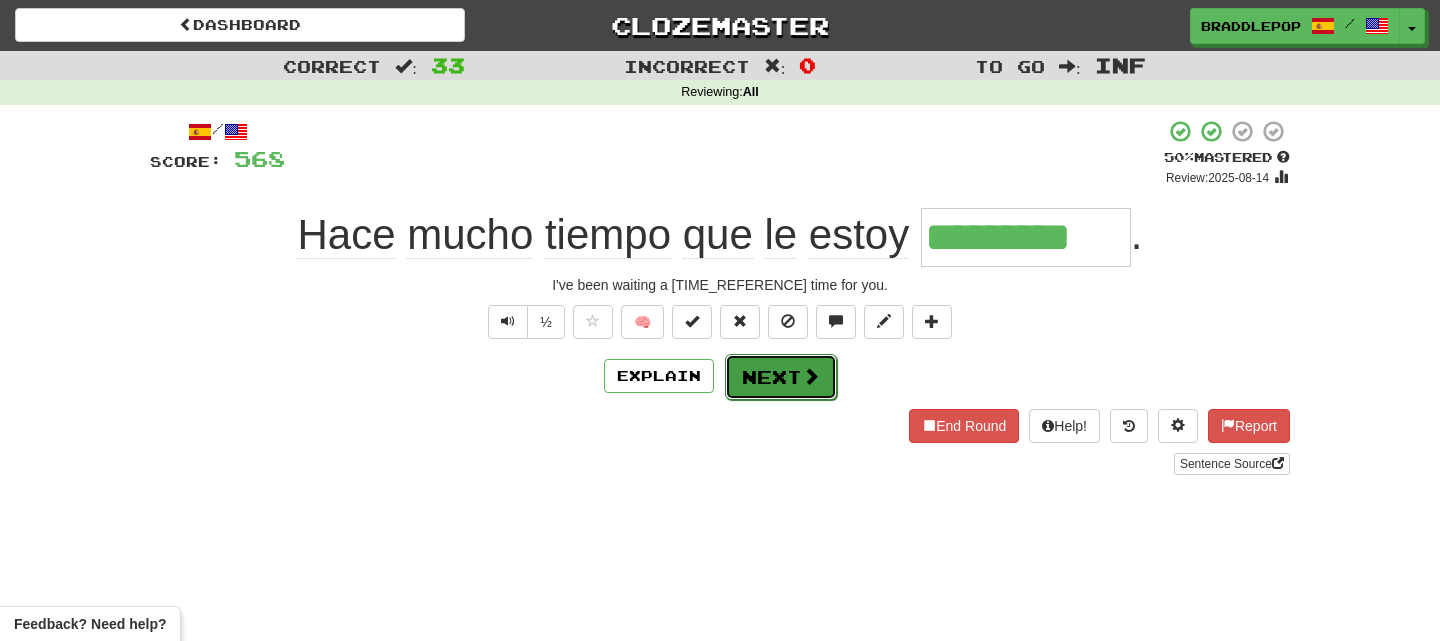 click on "Next" at bounding box center (781, 377) 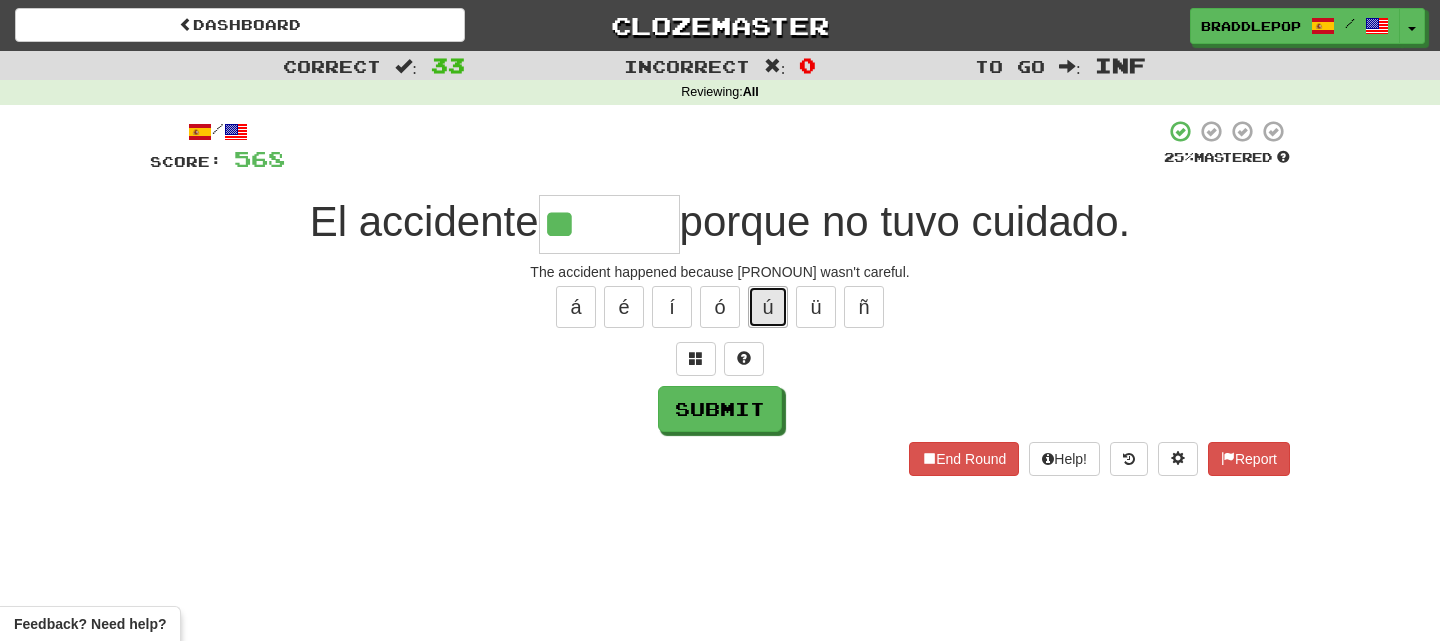click on "ú" at bounding box center [768, 307] 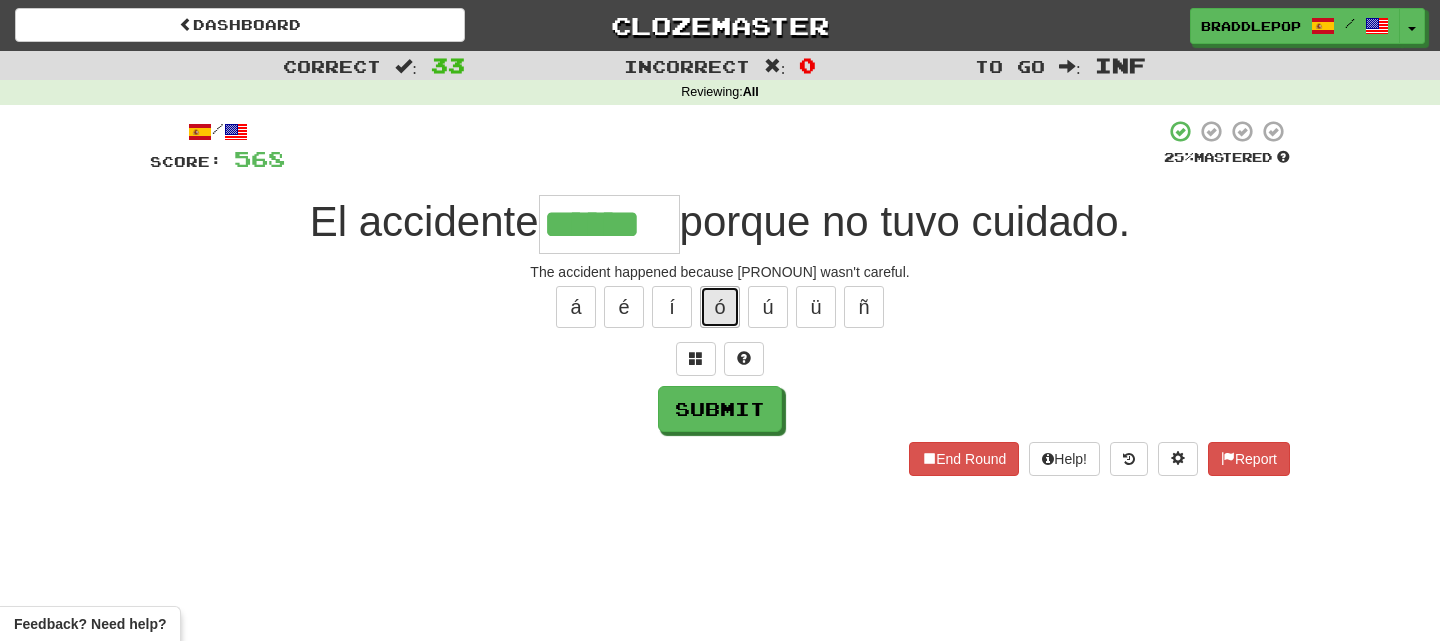 click on "ó" at bounding box center [720, 307] 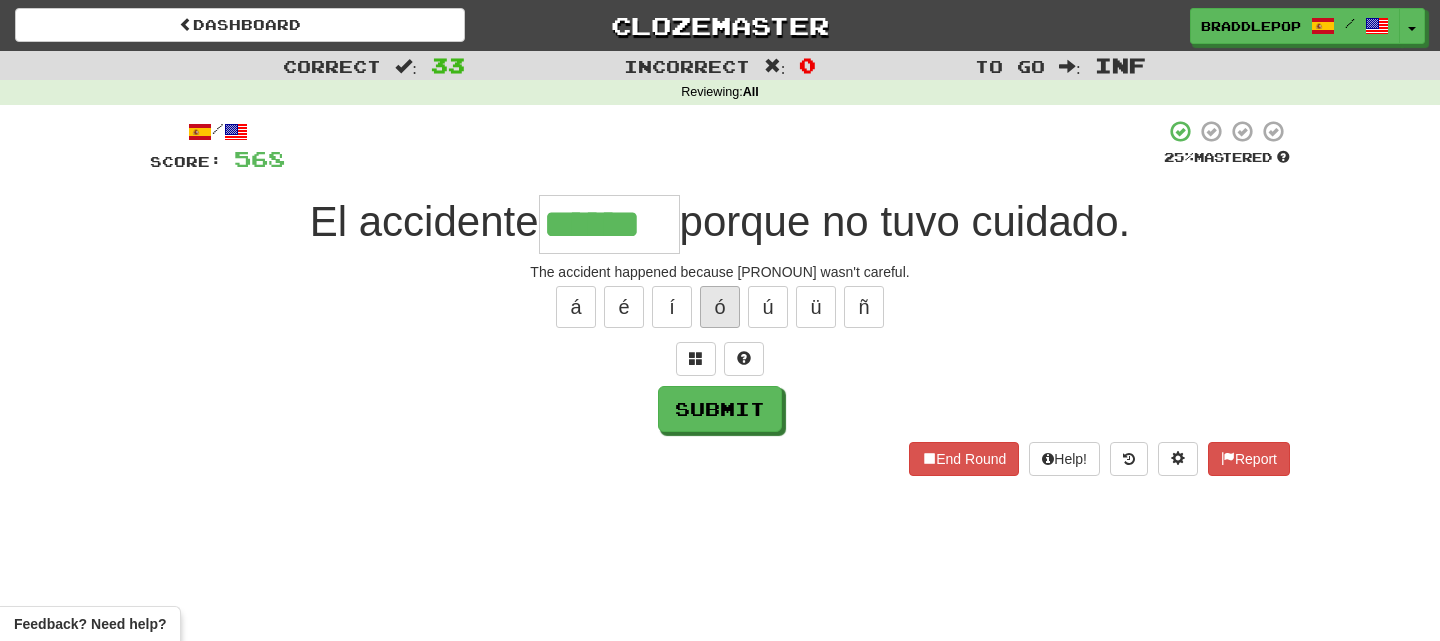 type on "*******" 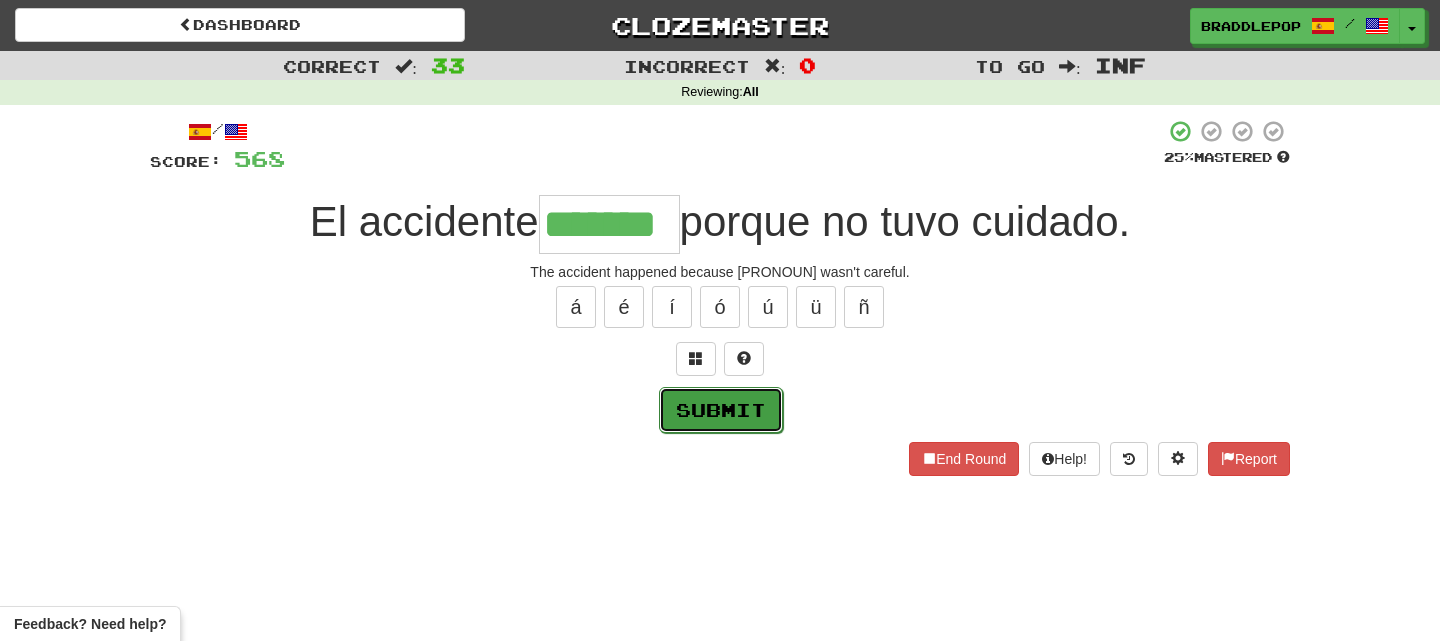 click on "Submit" at bounding box center (721, 410) 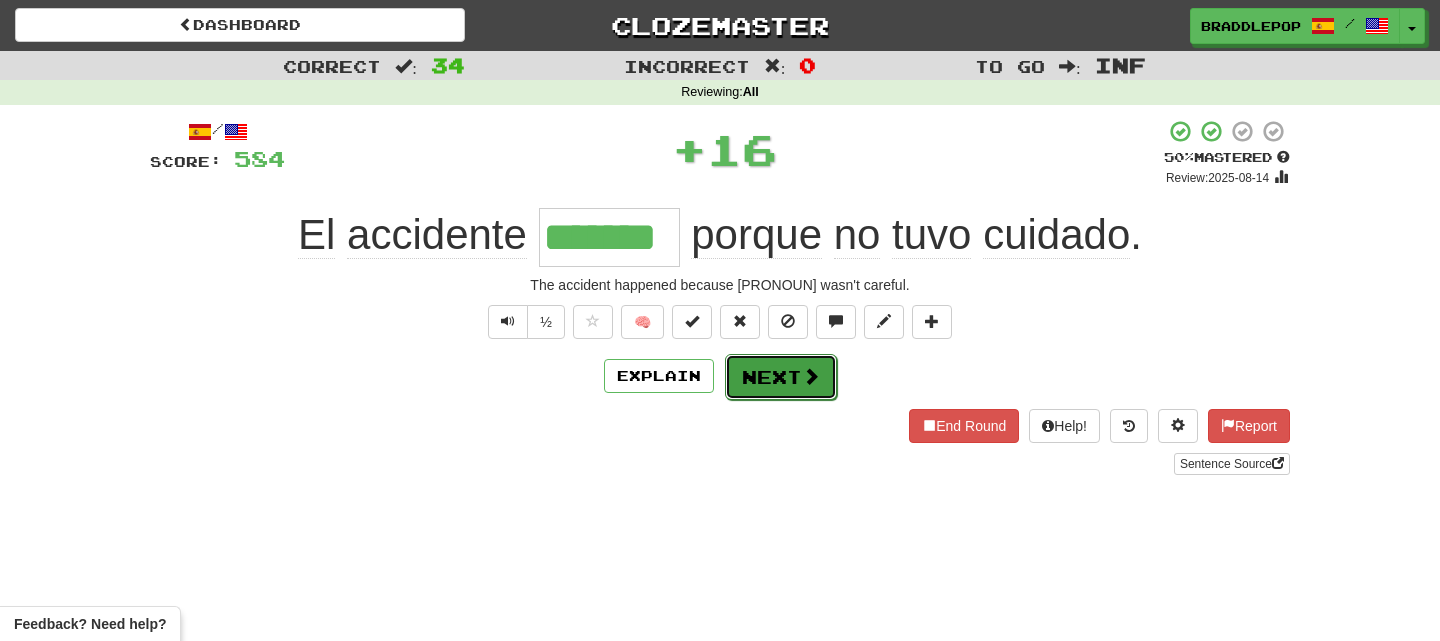 click on "Next" at bounding box center [781, 377] 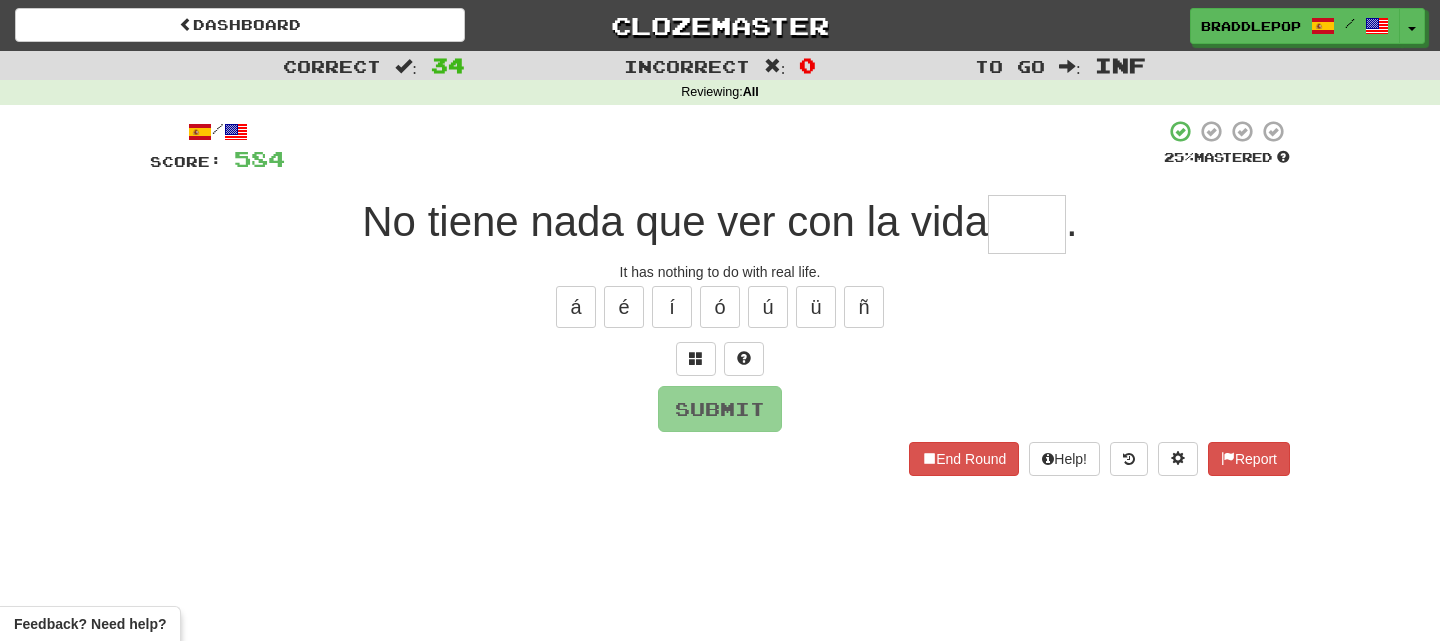 type on "*" 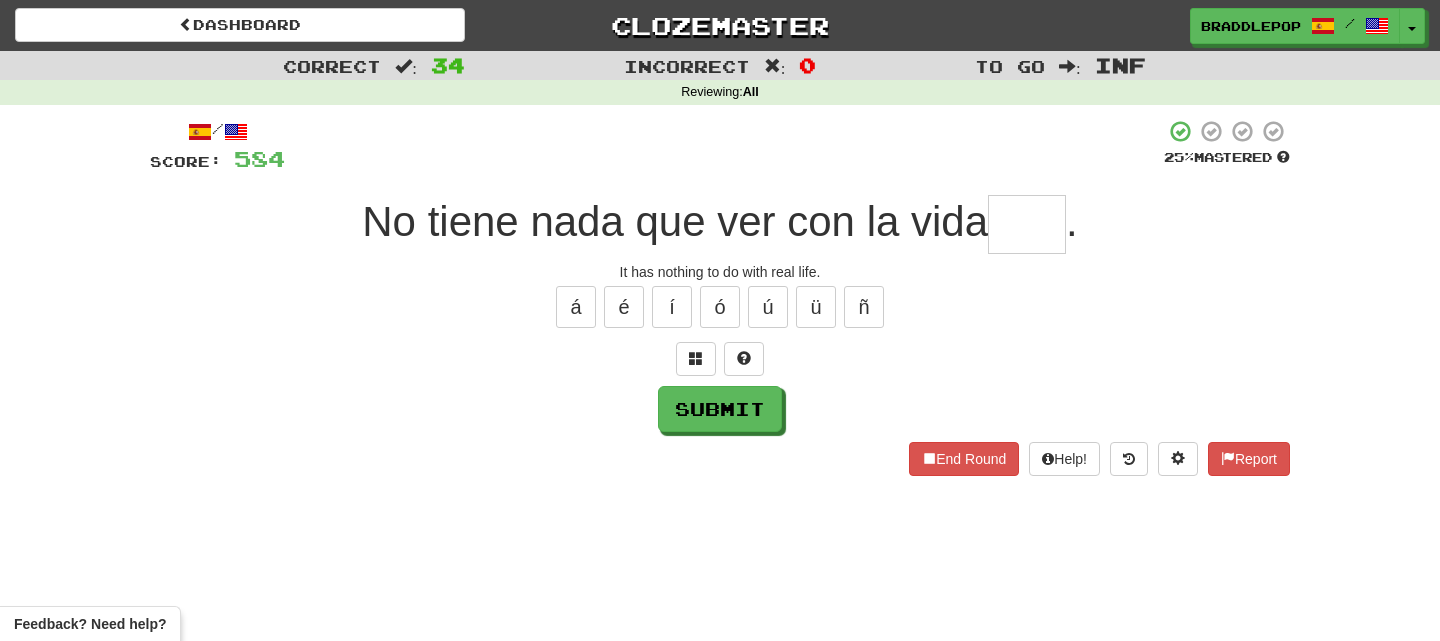 type on "*" 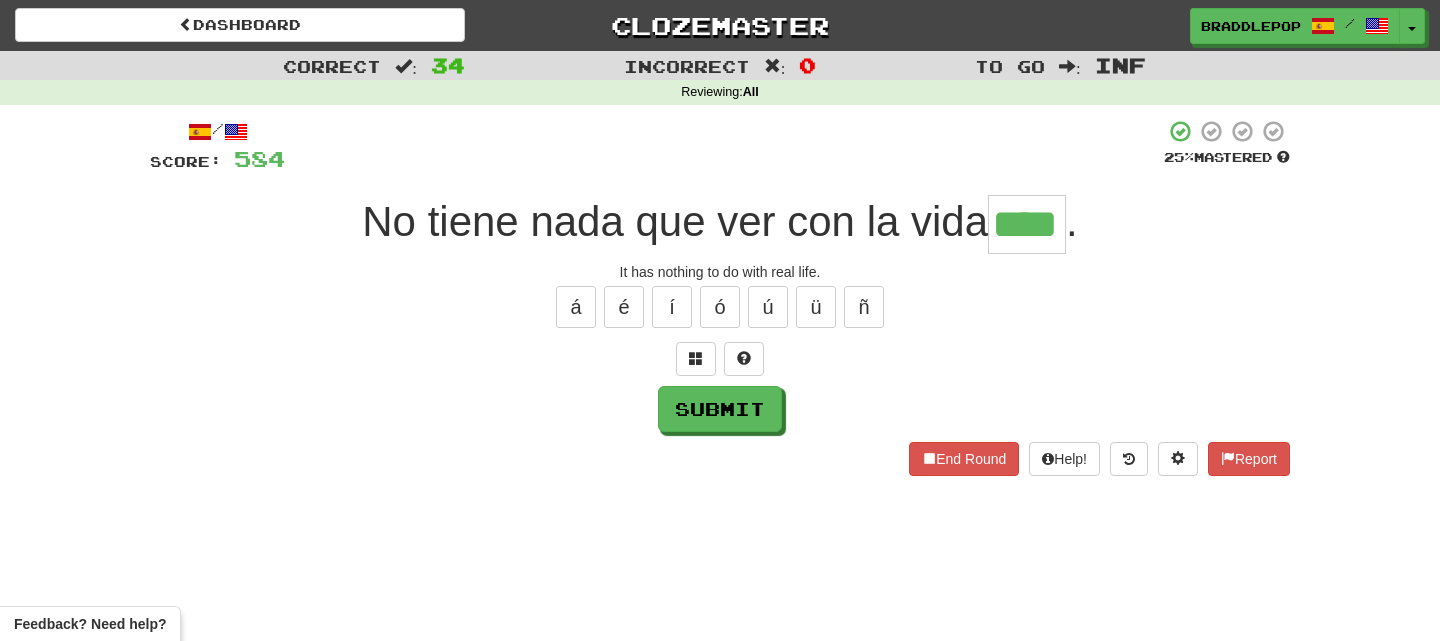 type on "****" 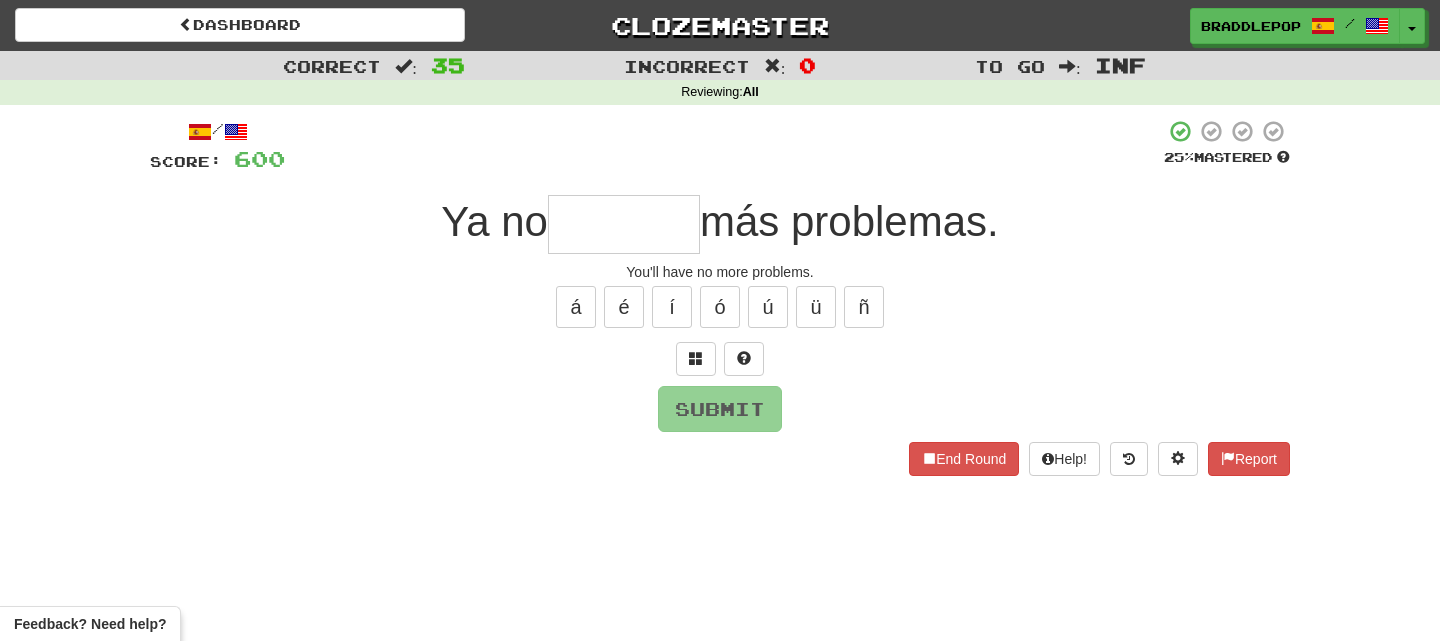 type on "*" 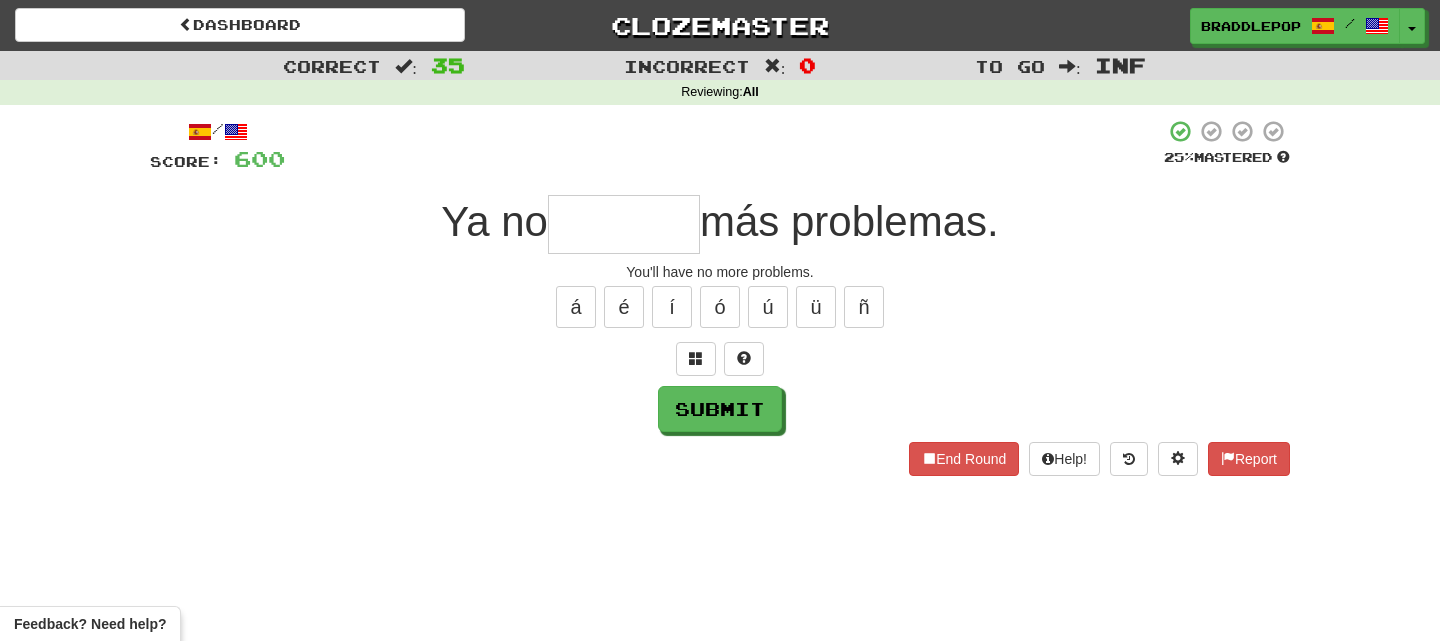 type on "*" 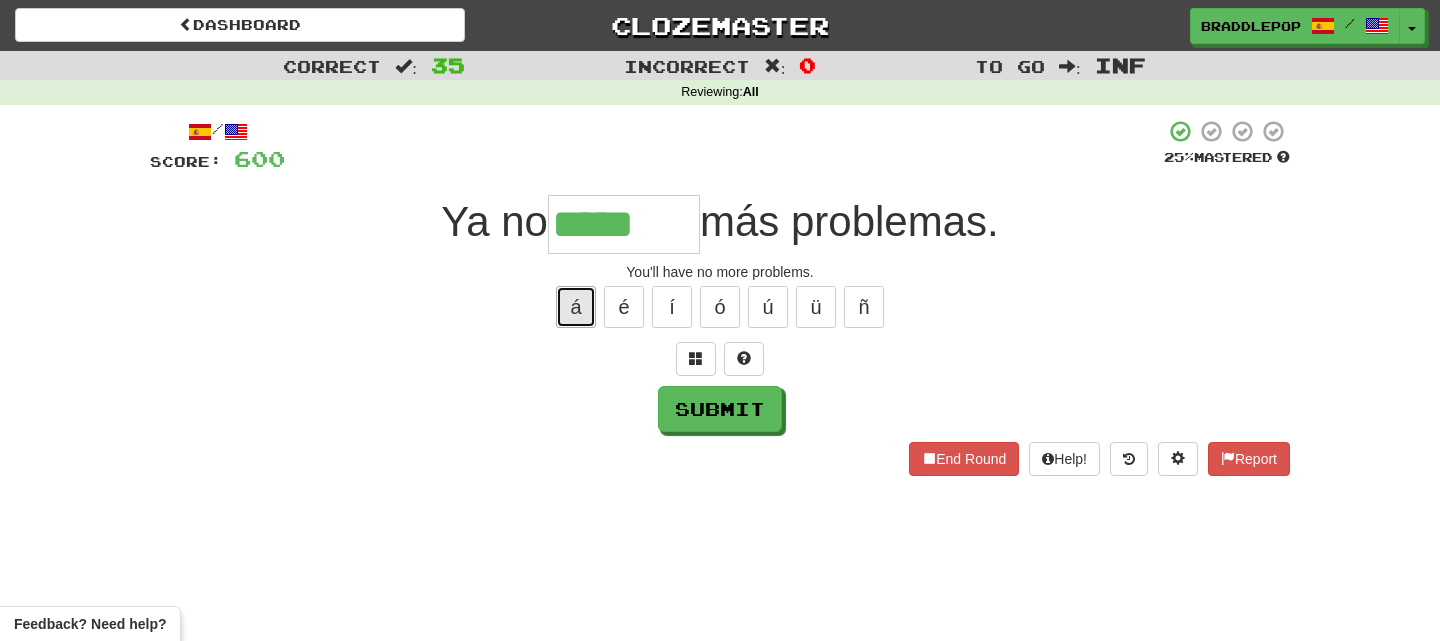click on "á" at bounding box center [576, 307] 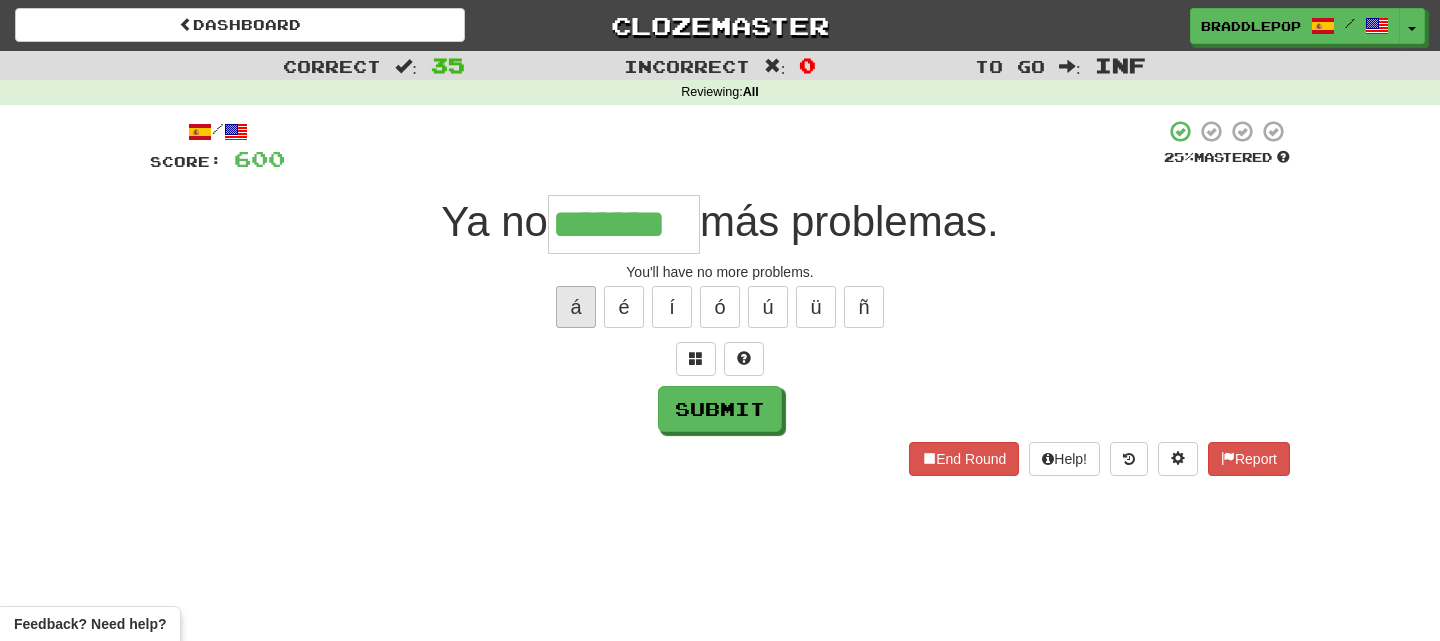 type on "*******" 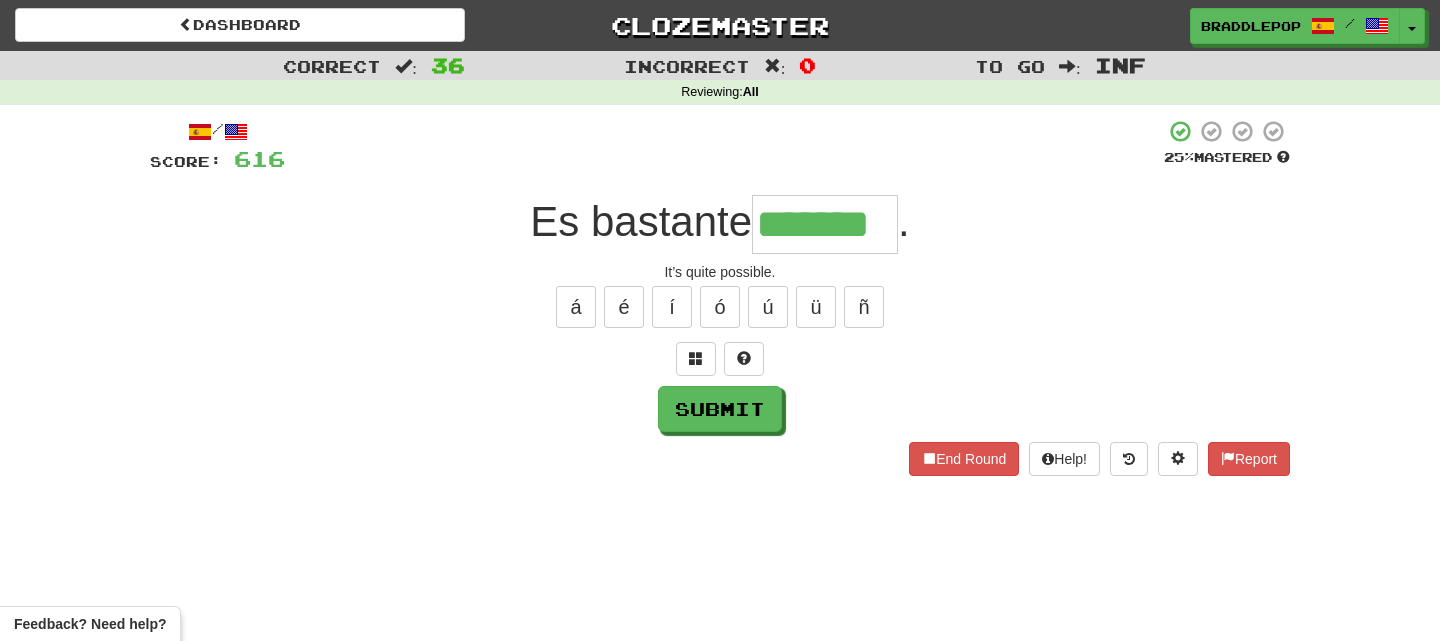 type on "*******" 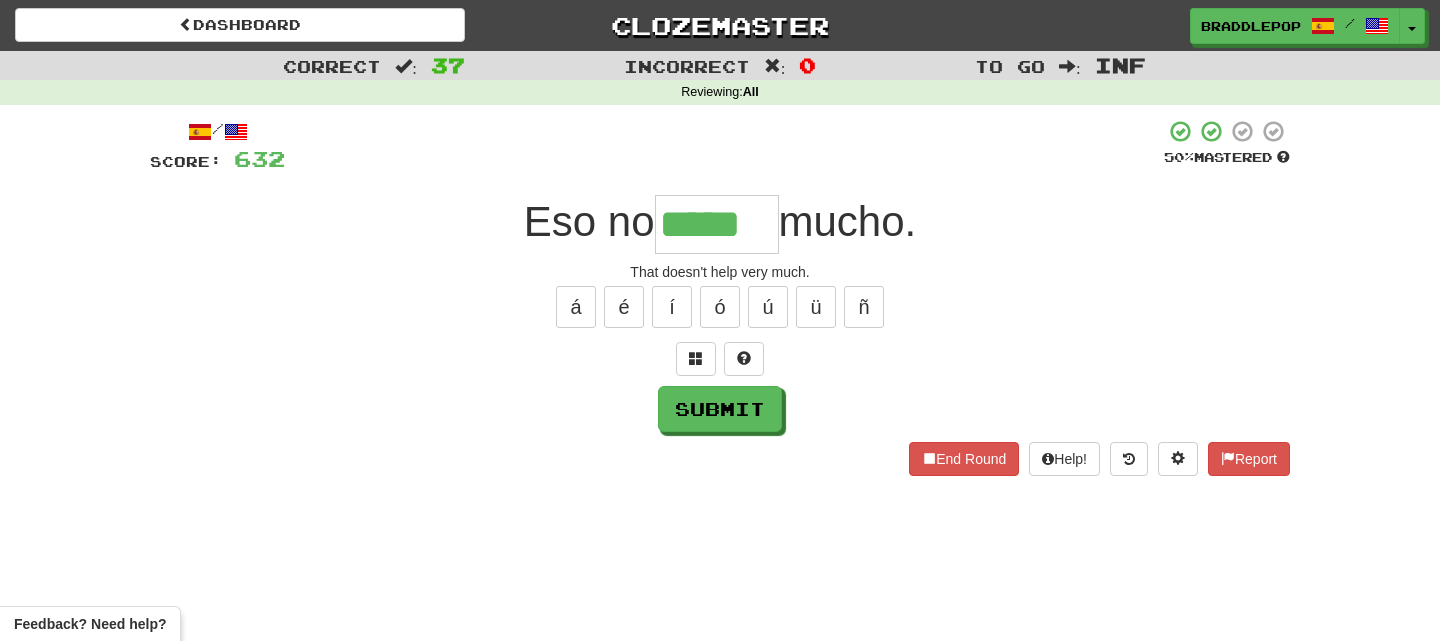 type on "*****" 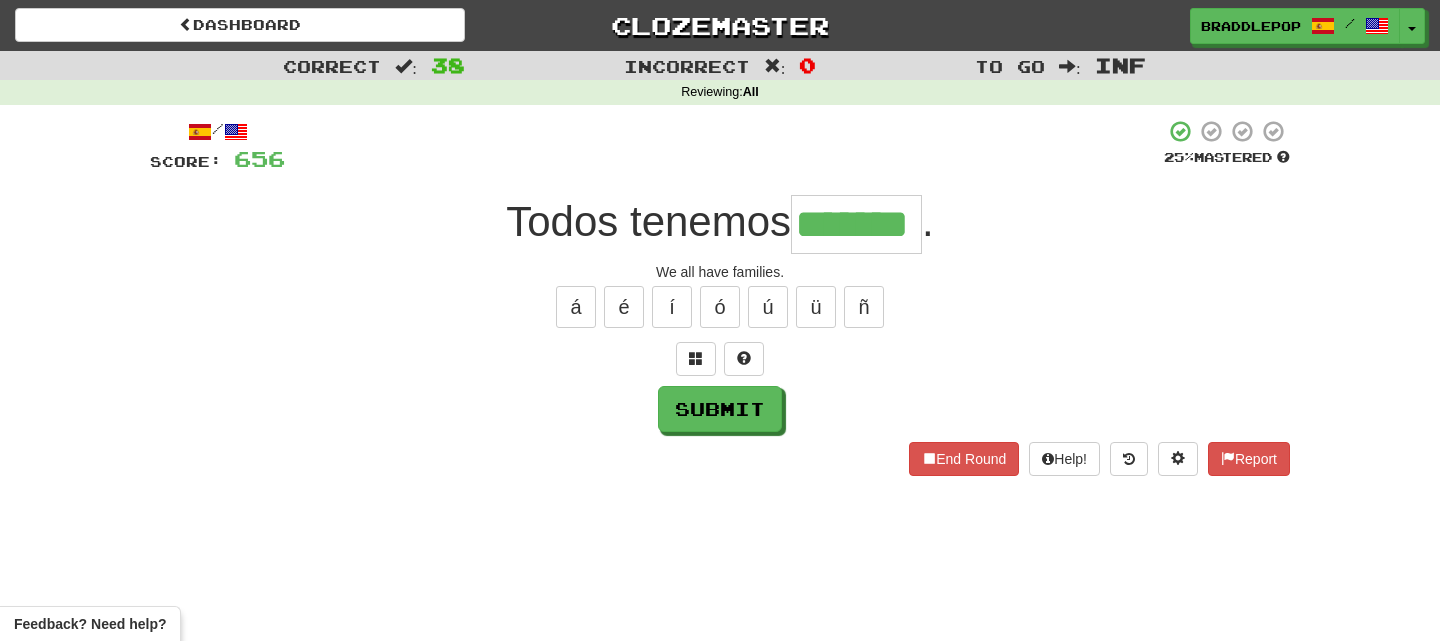 type on "*******" 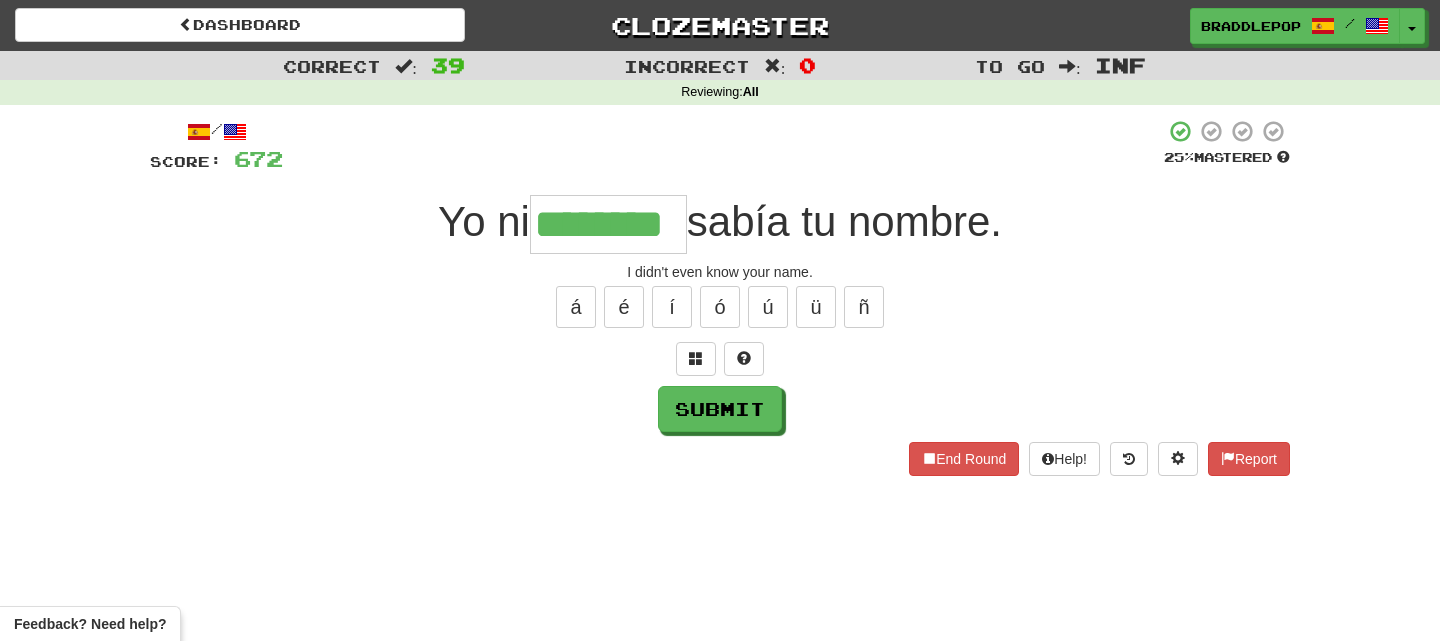 type on "********" 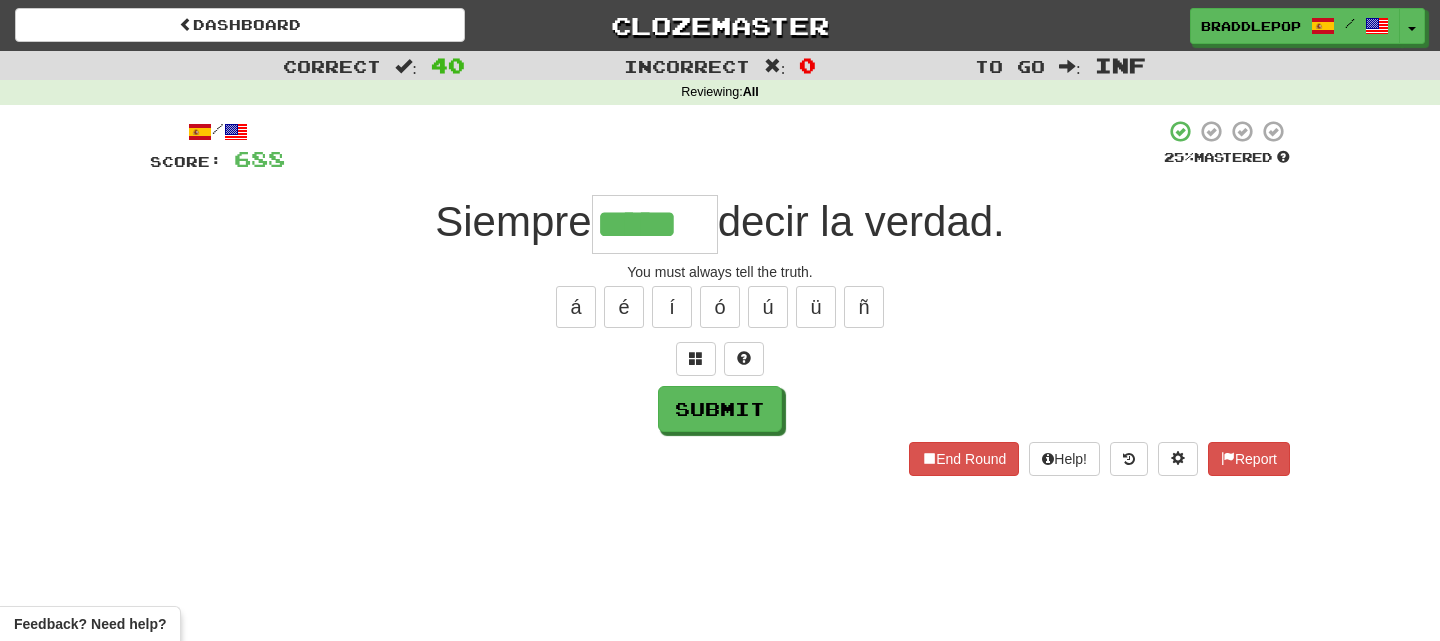 type on "*****" 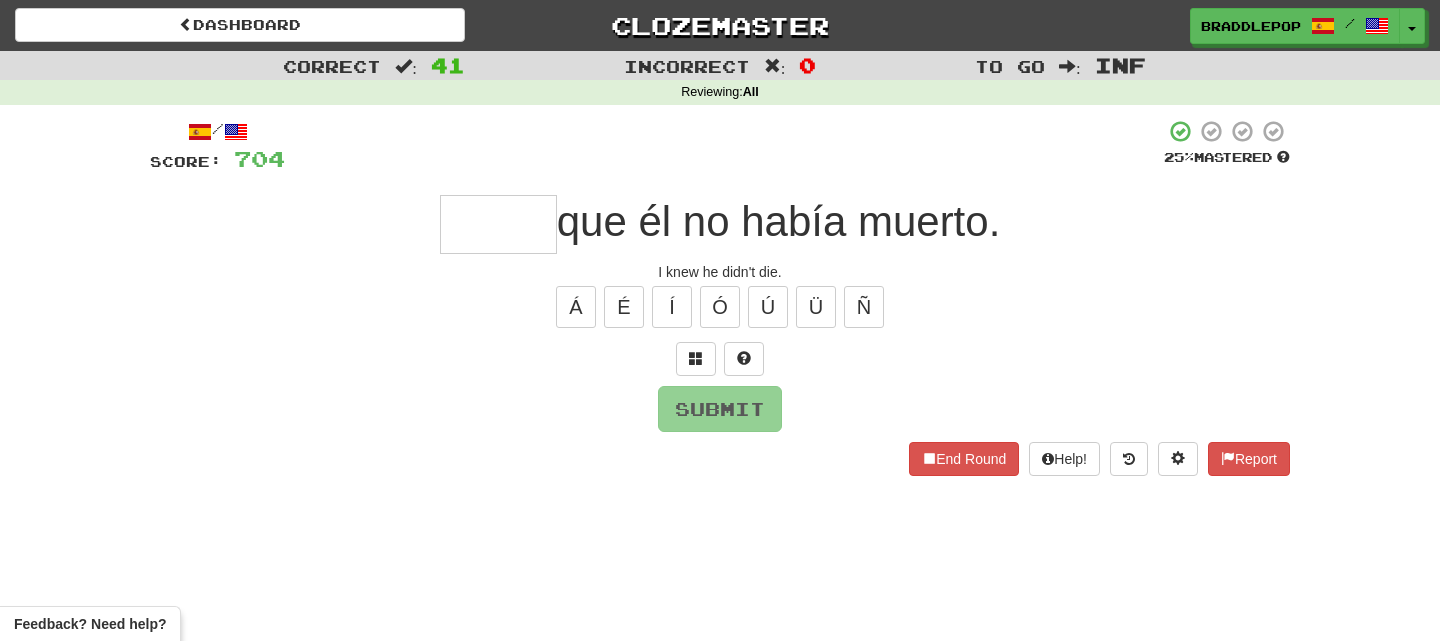 type on "*" 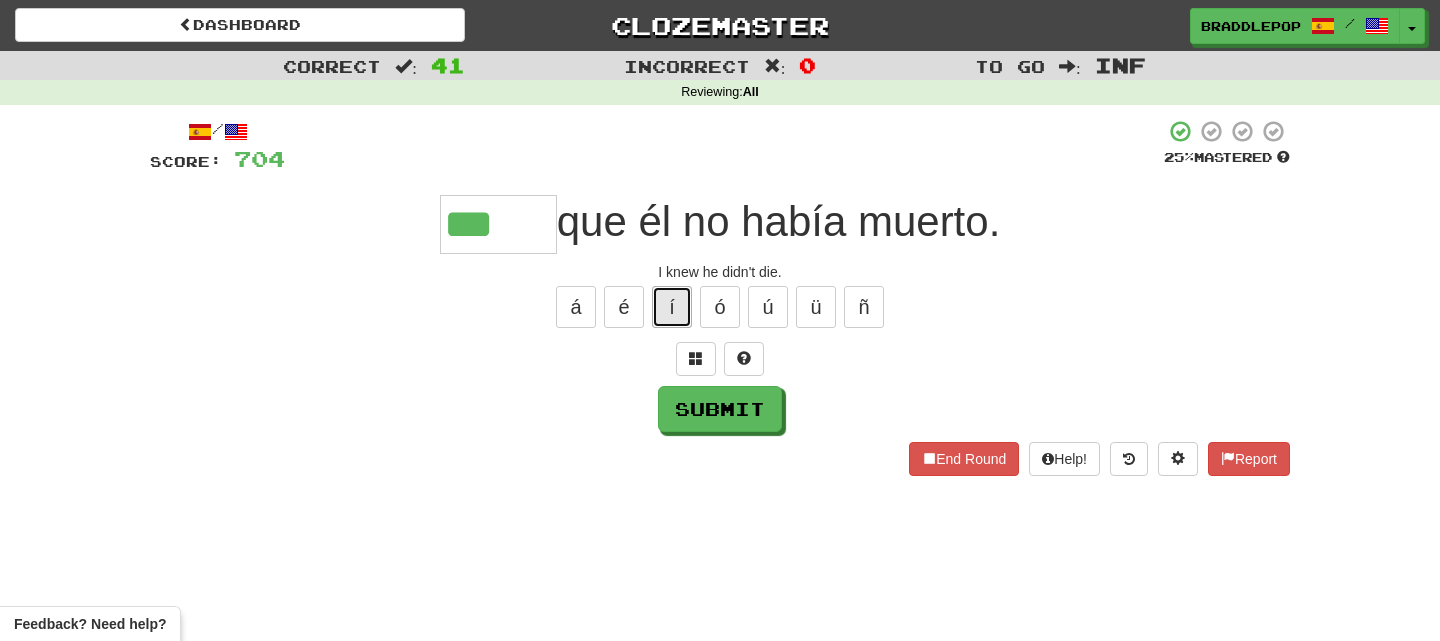 click on "í" at bounding box center (672, 307) 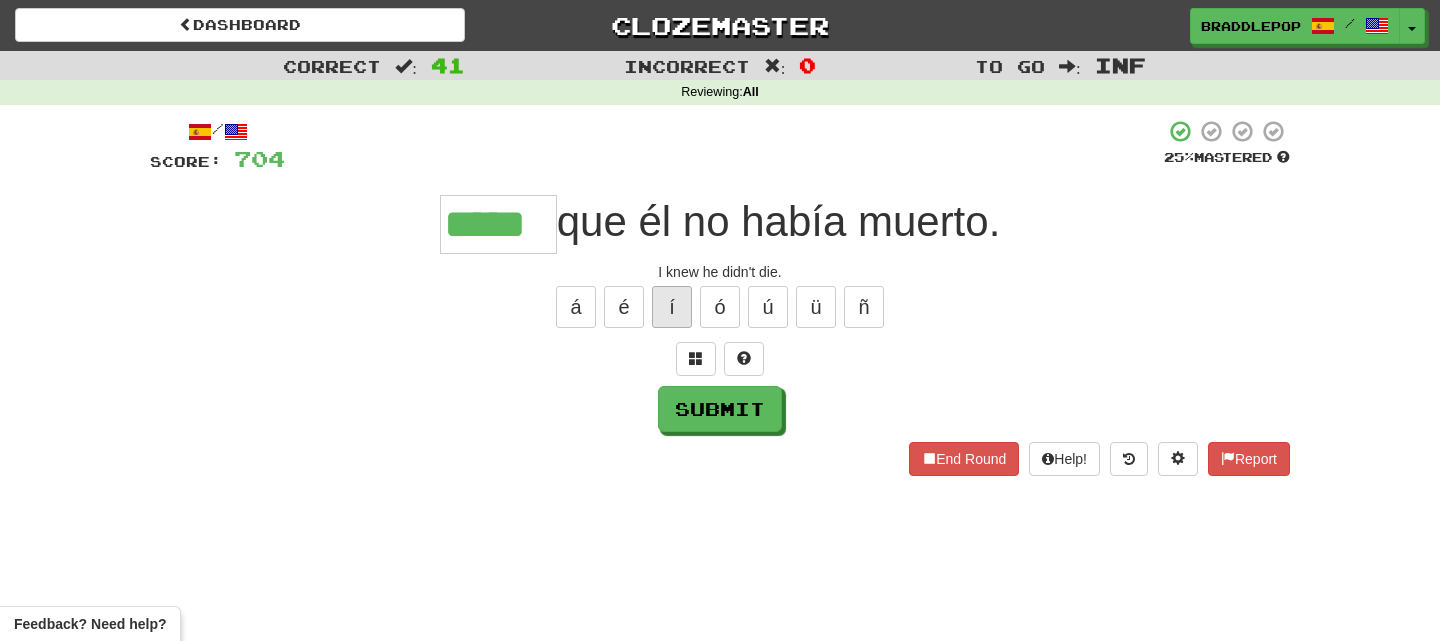 type on "*****" 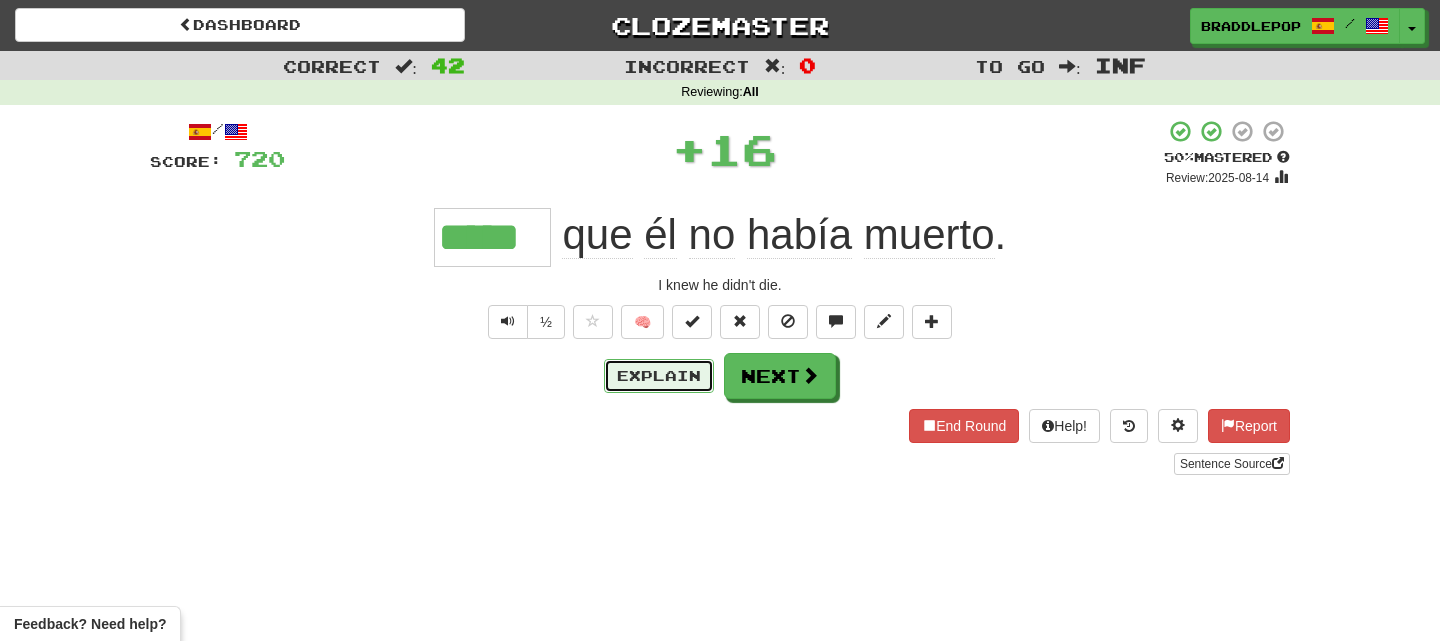 click on "Explain" at bounding box center [659, 376] 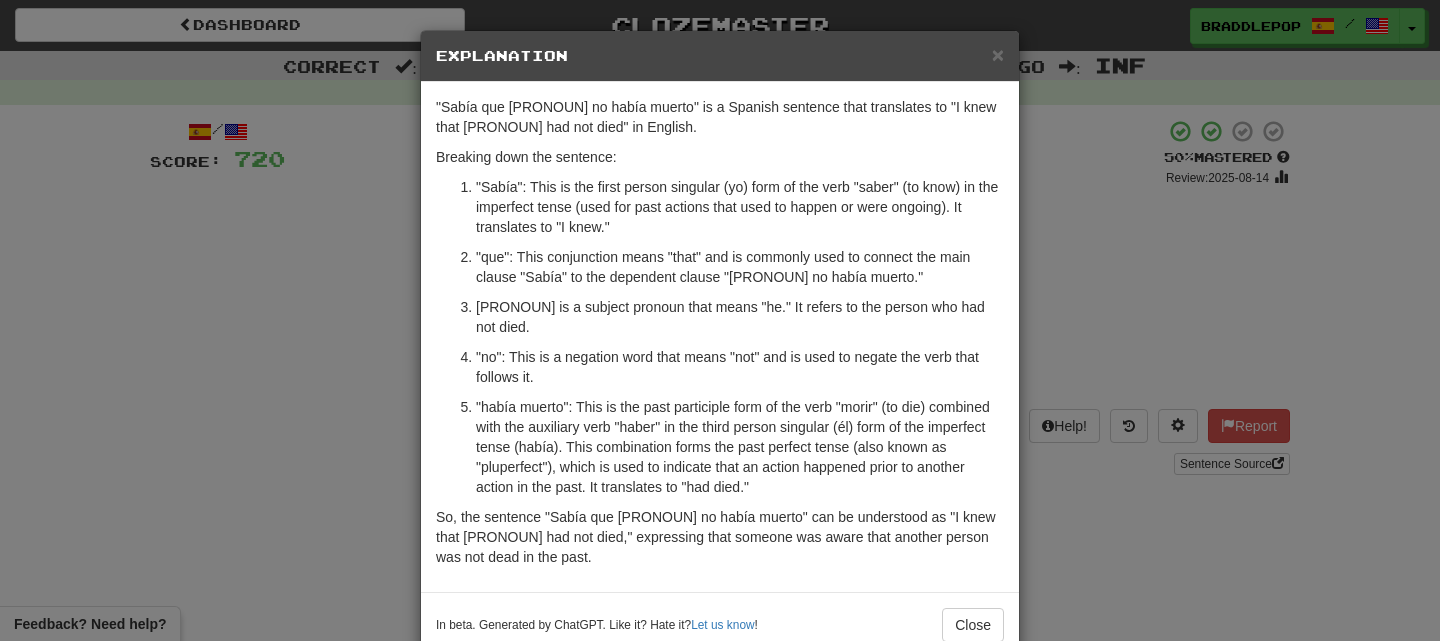 click on "× Explanation "Sabía que él no había muerto" is a Spanish sentence that translates to "I knew that he had not died" in English.
Breaking down the sentence:
"Sabía": This is the first person singular (yo) form of the verb "saber" (to know) in the imperfect tense (used for past actions that used to happen or were ongoing). It translates to "I knew."
"que": This conjunction means "that" and is commonly used to connect the main clause "Sabía" to the dependent clause "él no había muerto."
"él": This is a subject pronoun that means "he." It refers to the person who had not died.
"no": This is a negation word that means "not" and is used to negate the verb that follows it.
So, the sentence "Sabía que él no había muerto" can be understood as "I knew that he had not died," expressing that someone was aware that another person was not dead in the past. In beta. Generated by ChatGPT. Like it? Hate it?  Let us know ! Close" at bounding box center [720, 320] 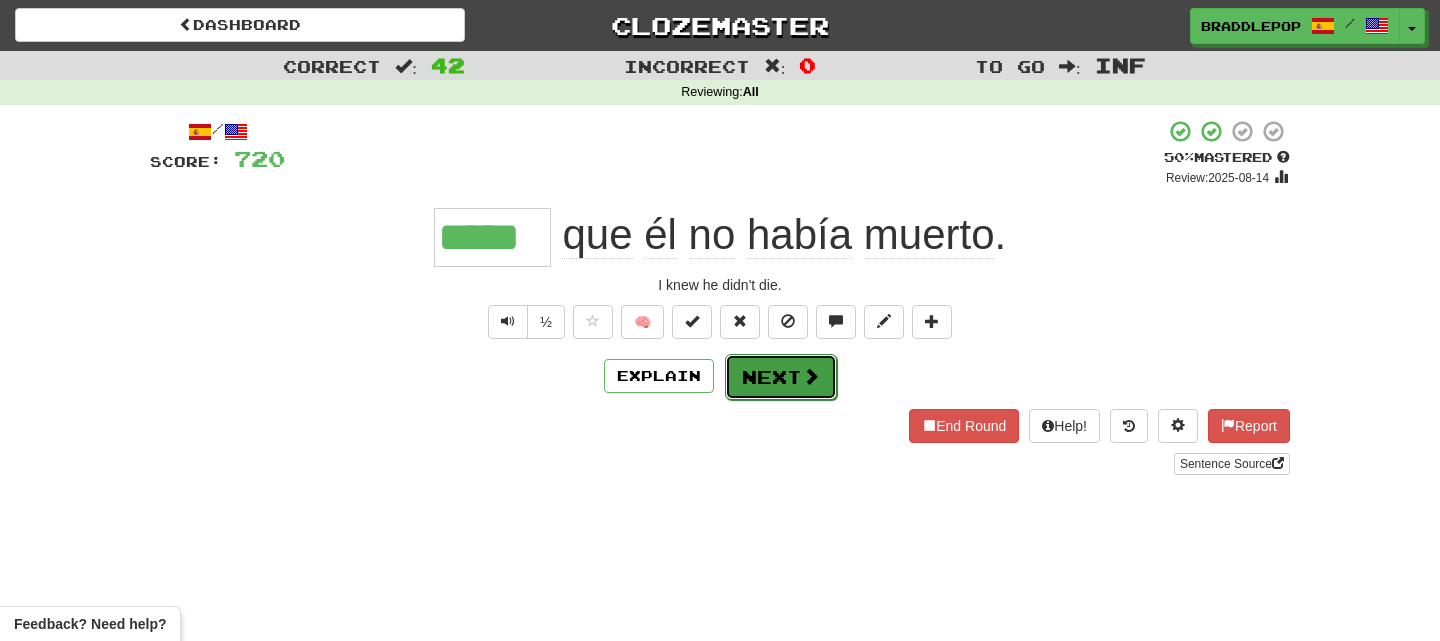click on "Next" at bounding box center [781, 377] 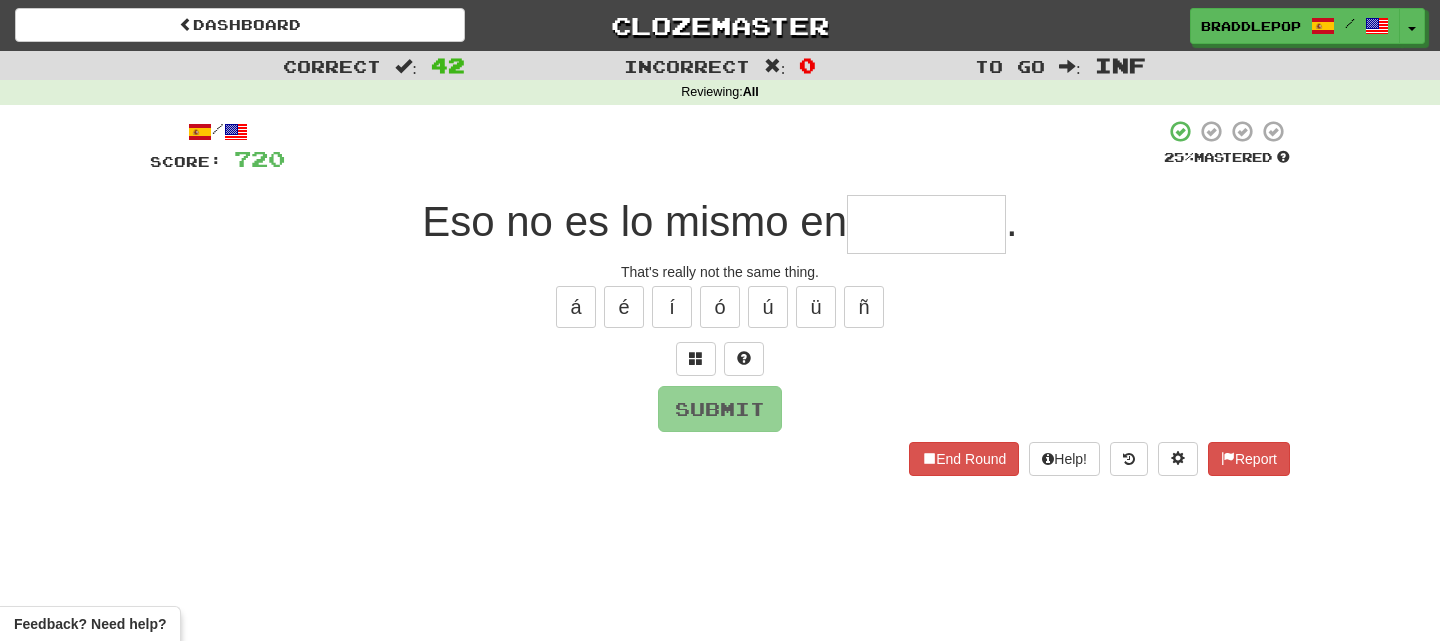 type on "*" 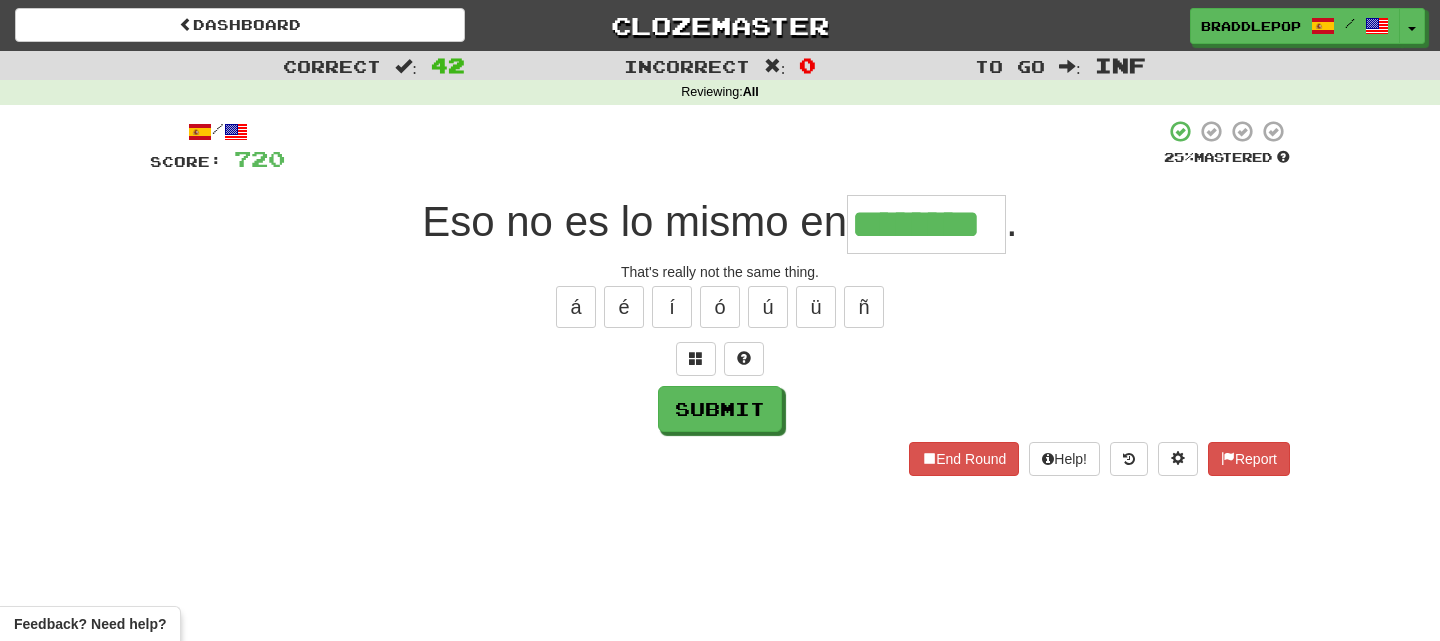 type on "********" 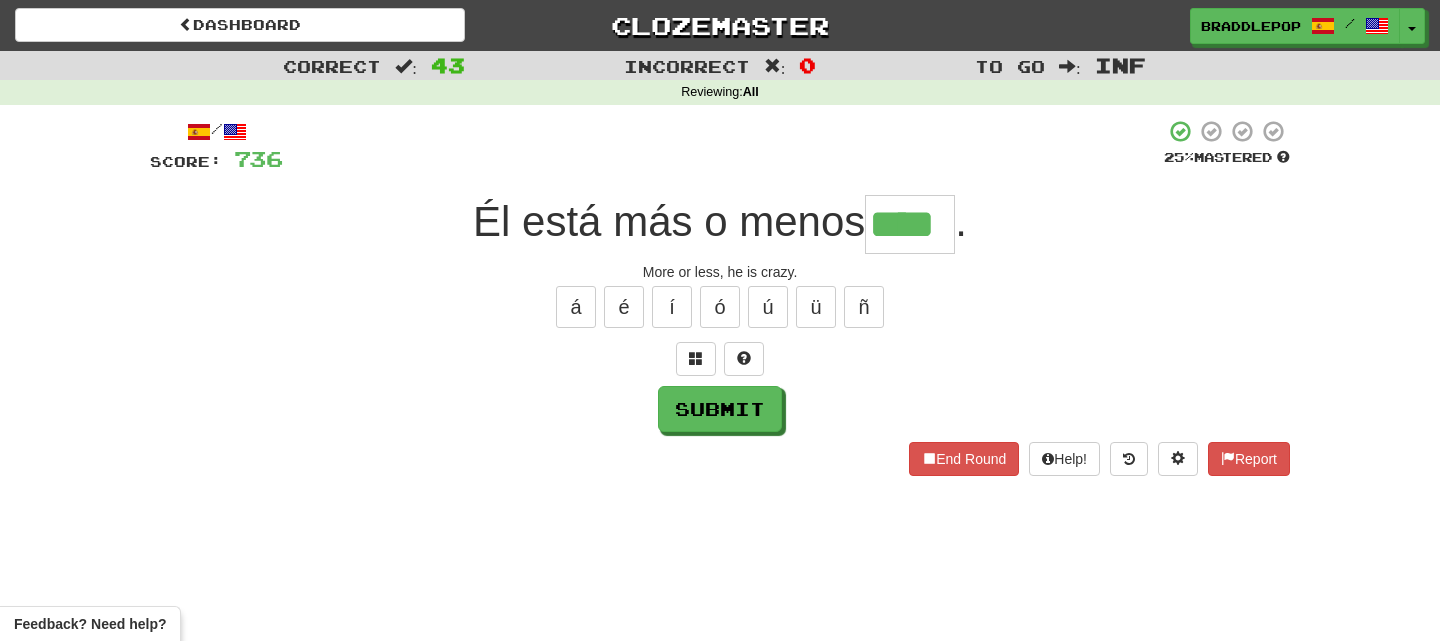 type on "****" 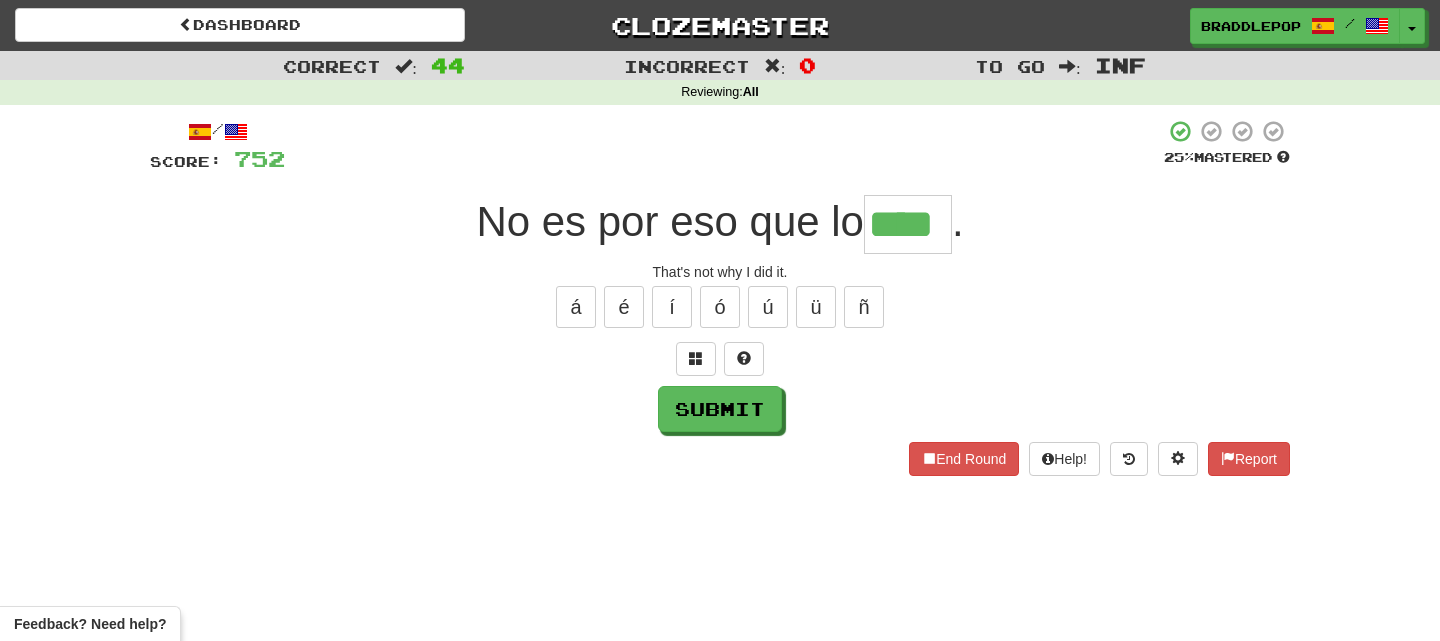 type on "****" 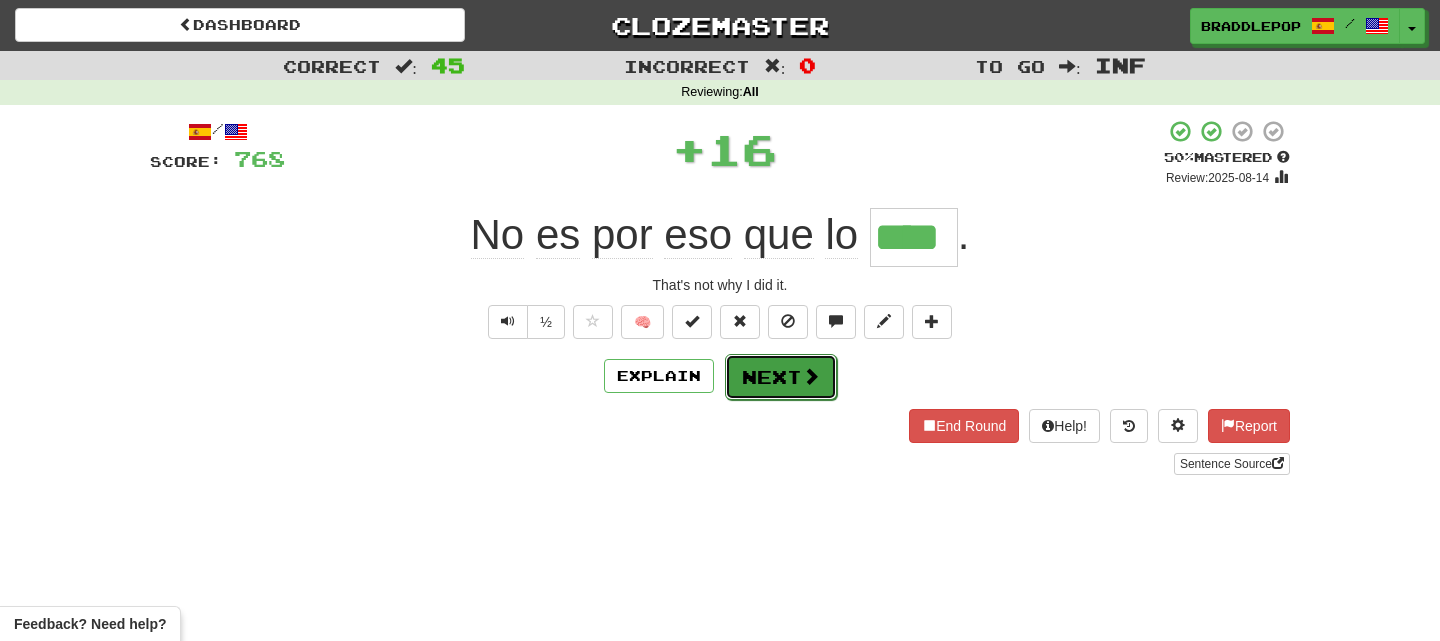 click at bounding box center [811, 376] 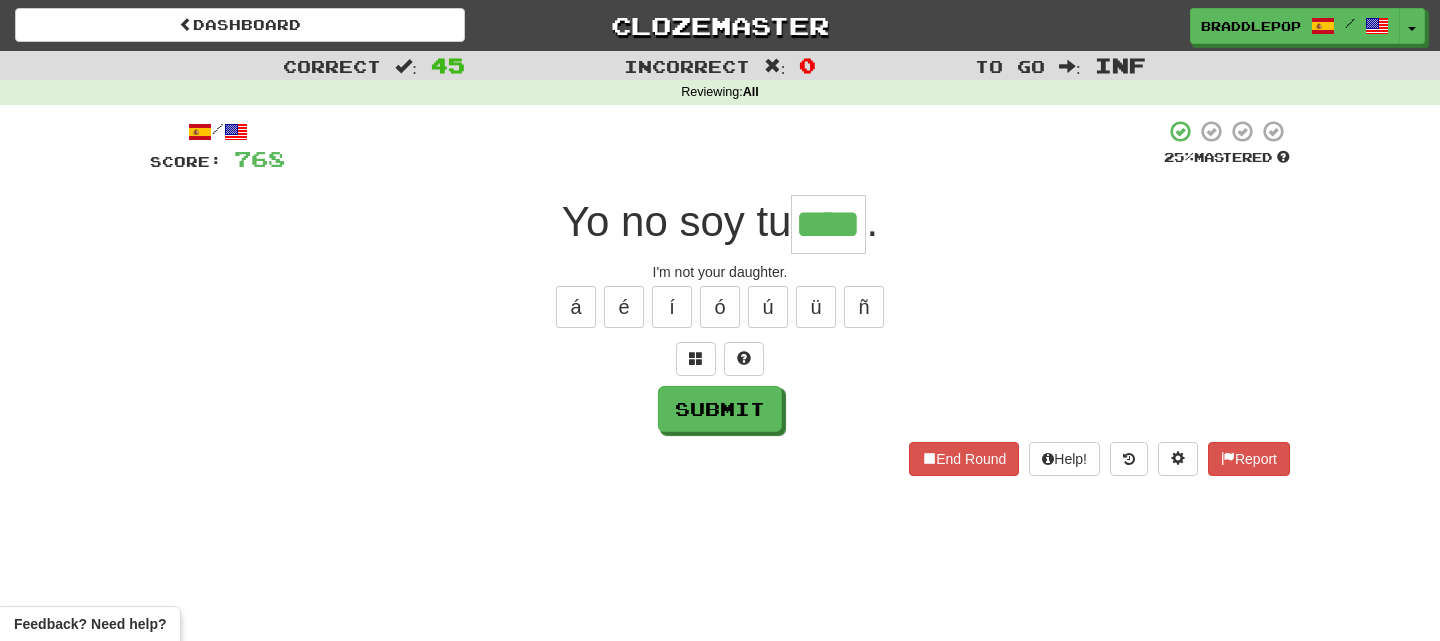 type on "****" 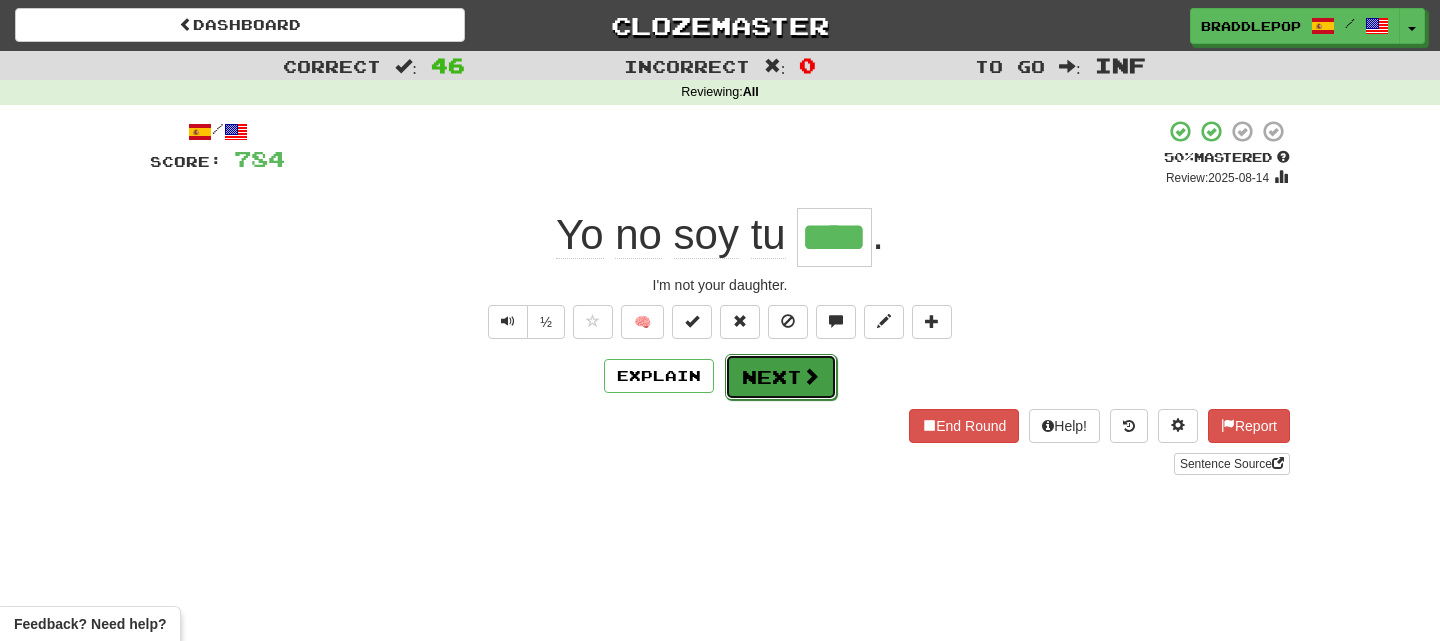 click at bounding box center (811, 376) 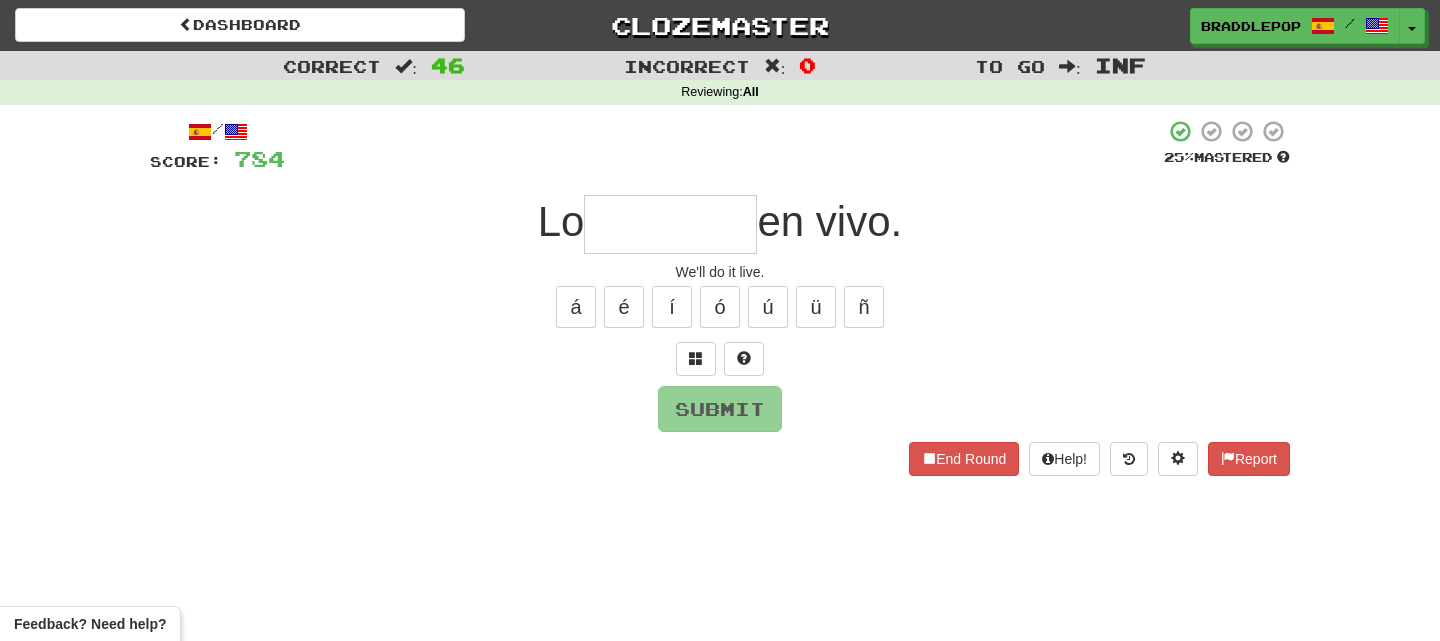 type on "*" 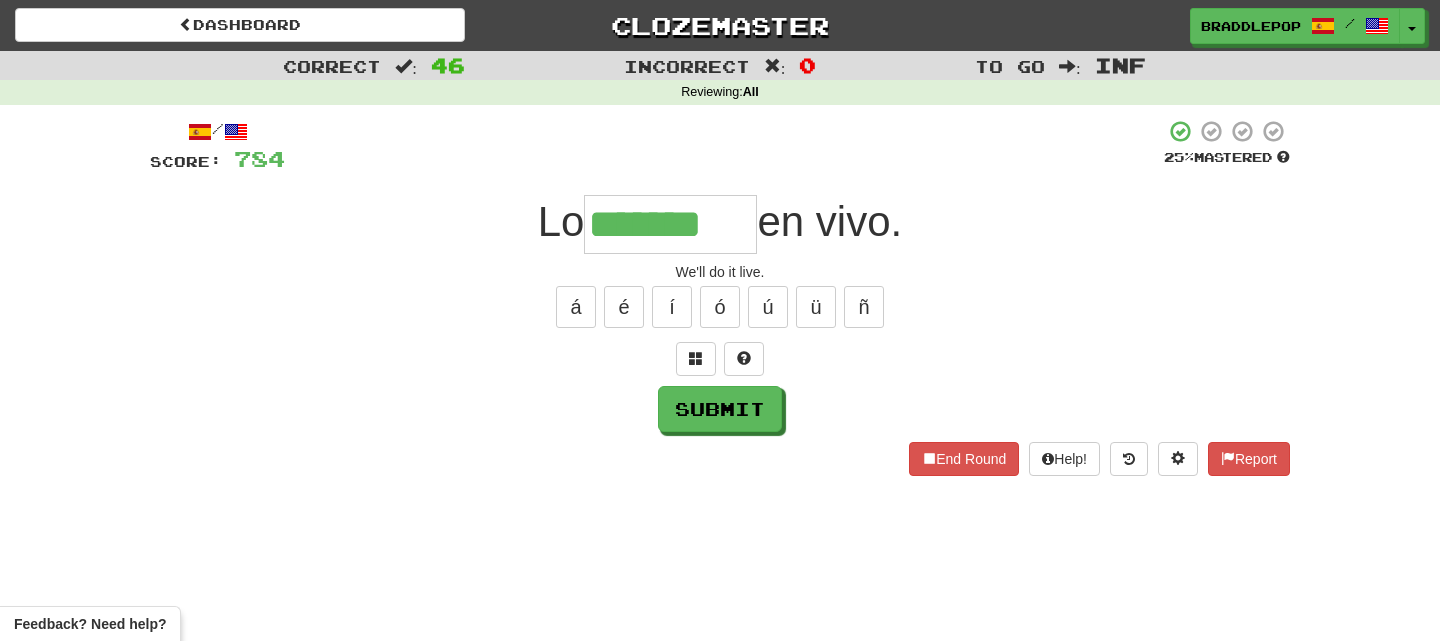 type on "*******" 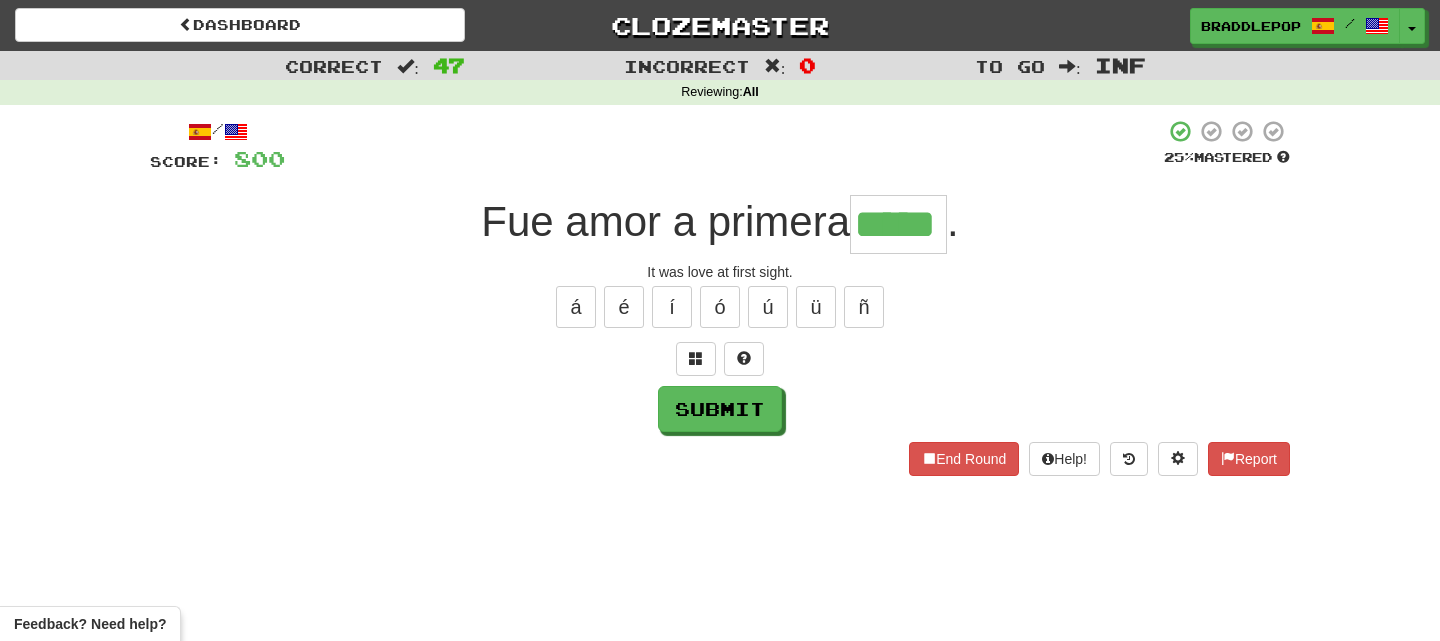 type on "*****" 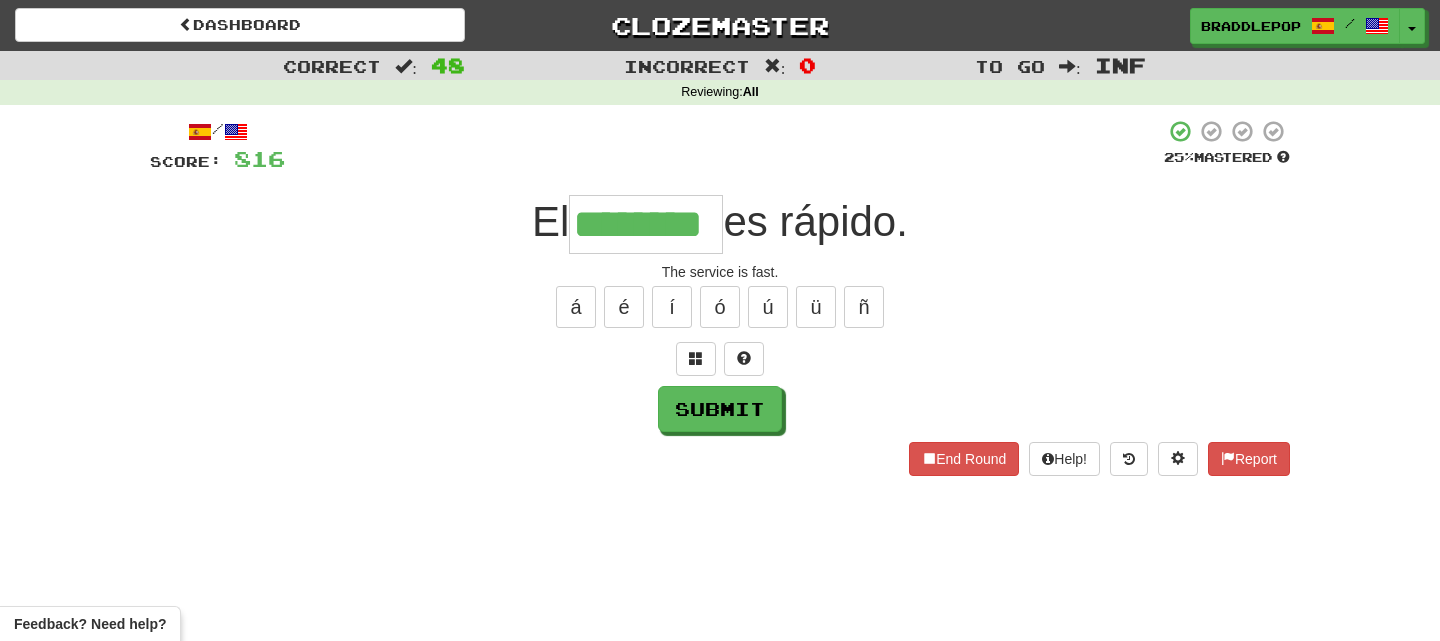 type on "********" 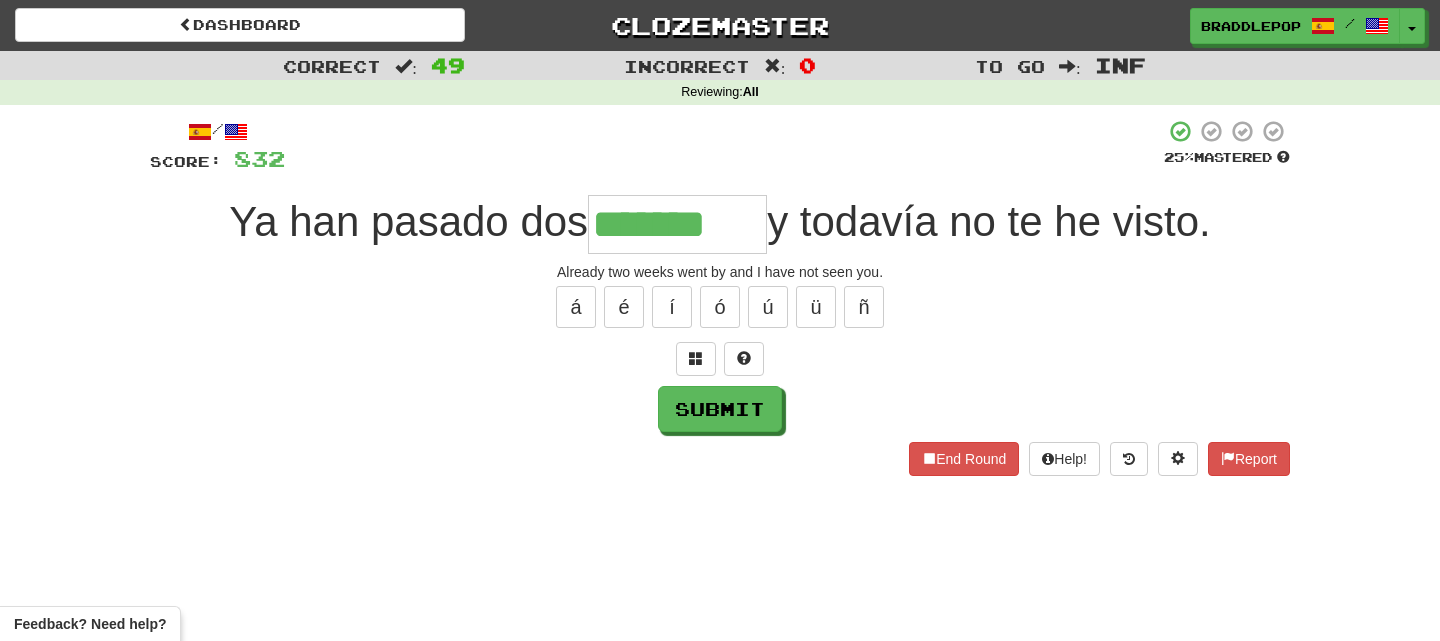 type on "*******" 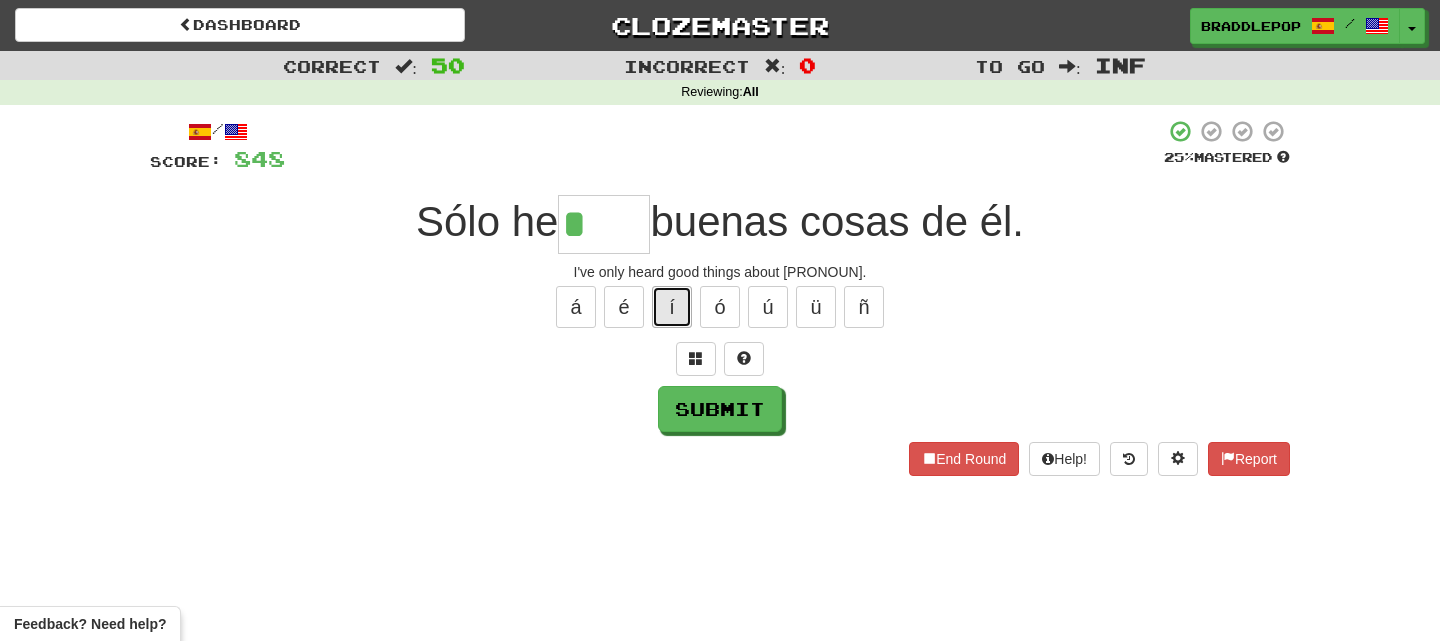 click on "í" at bounding box center [672, 307] 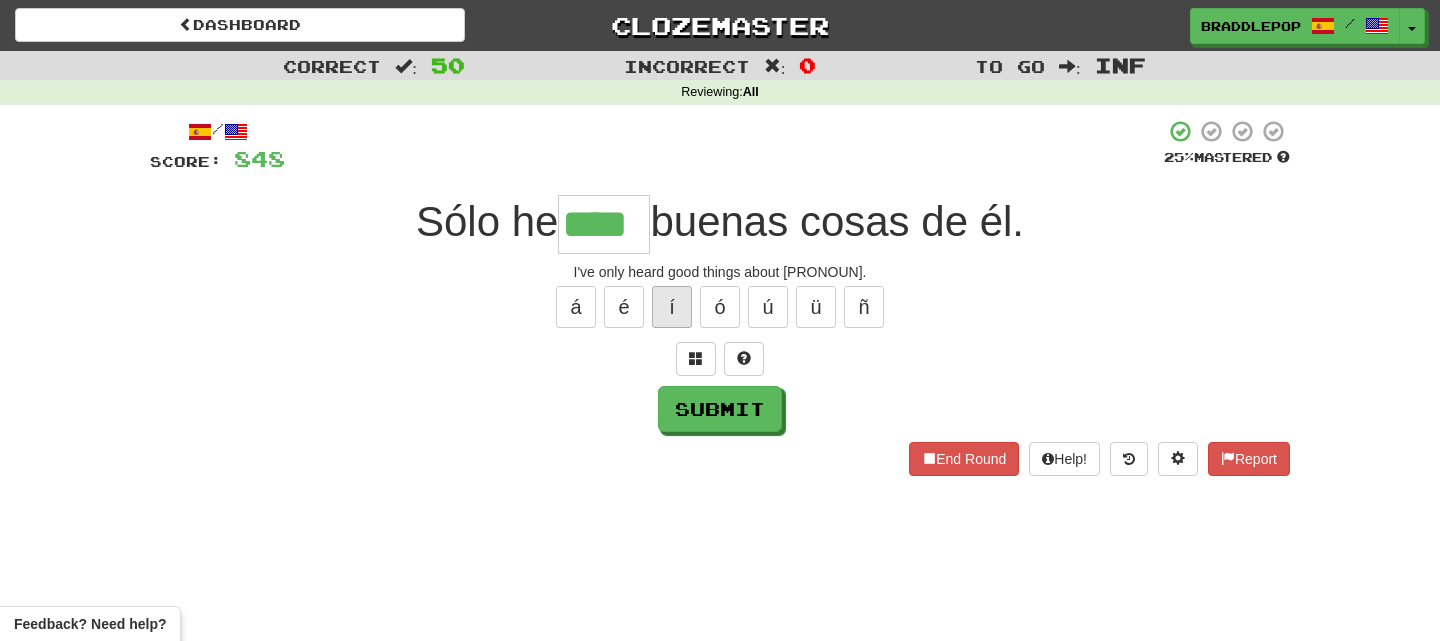 type on "****" 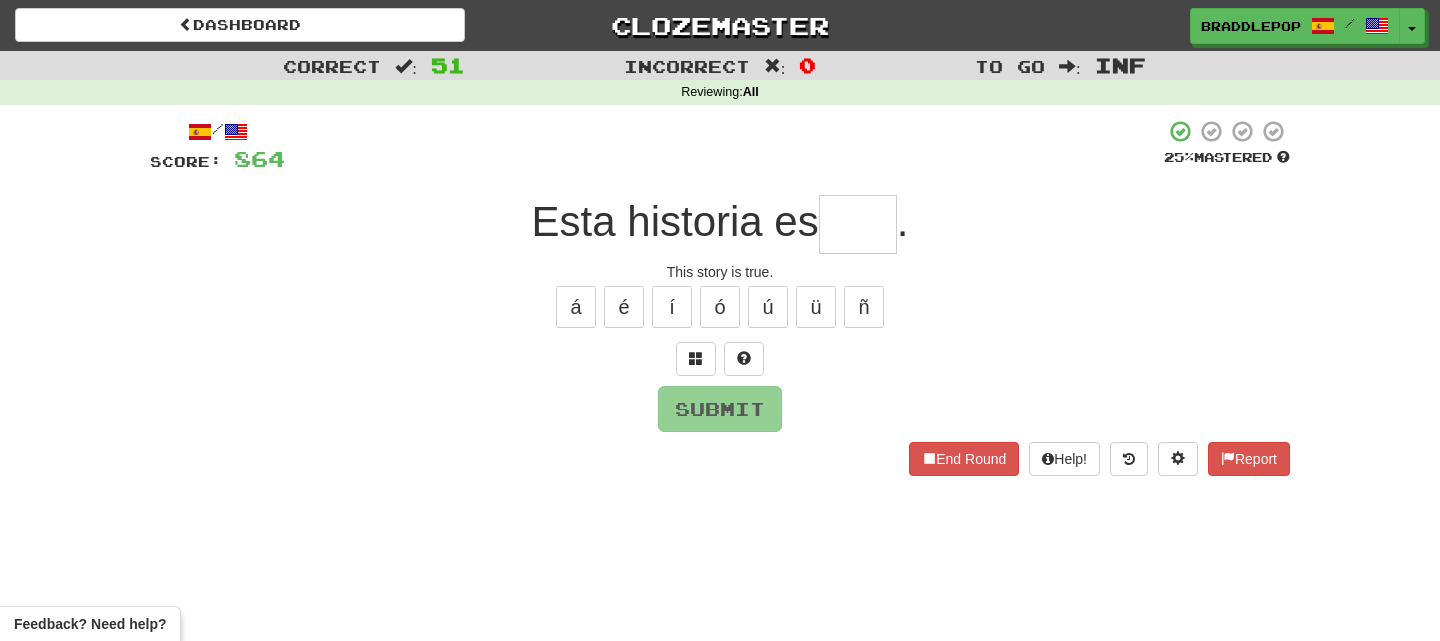 type on "*" 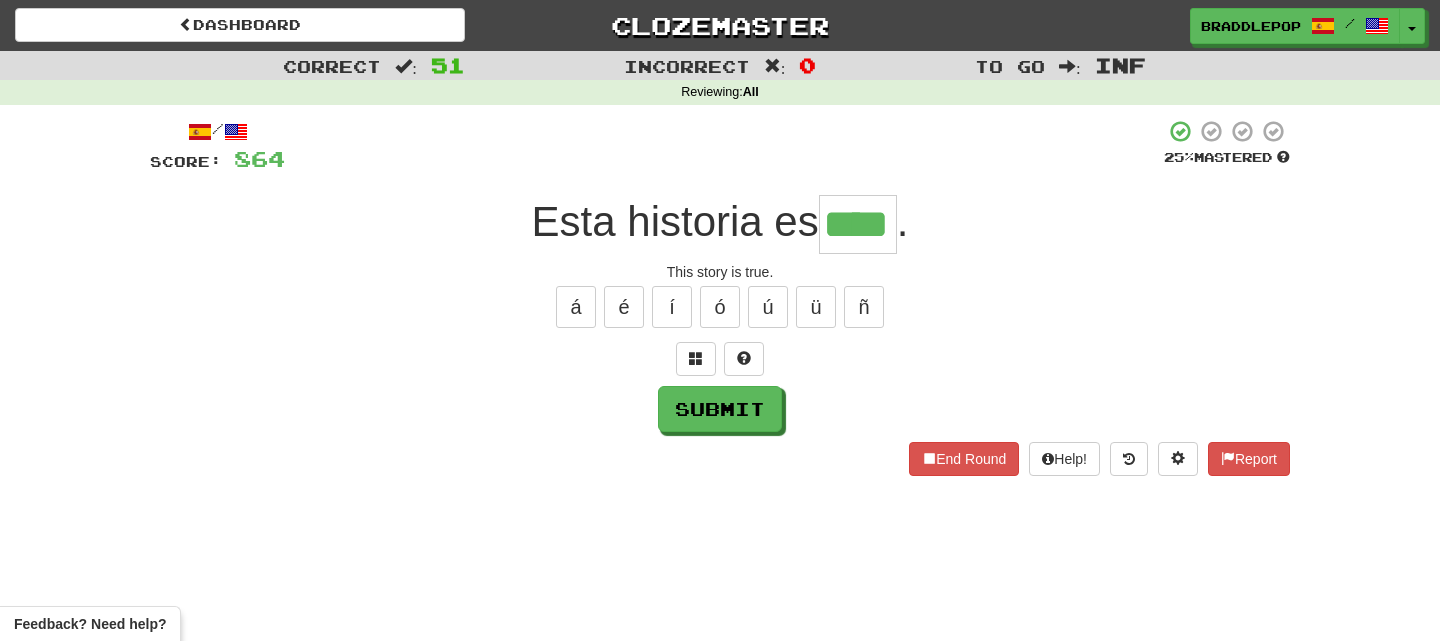 type on "****" 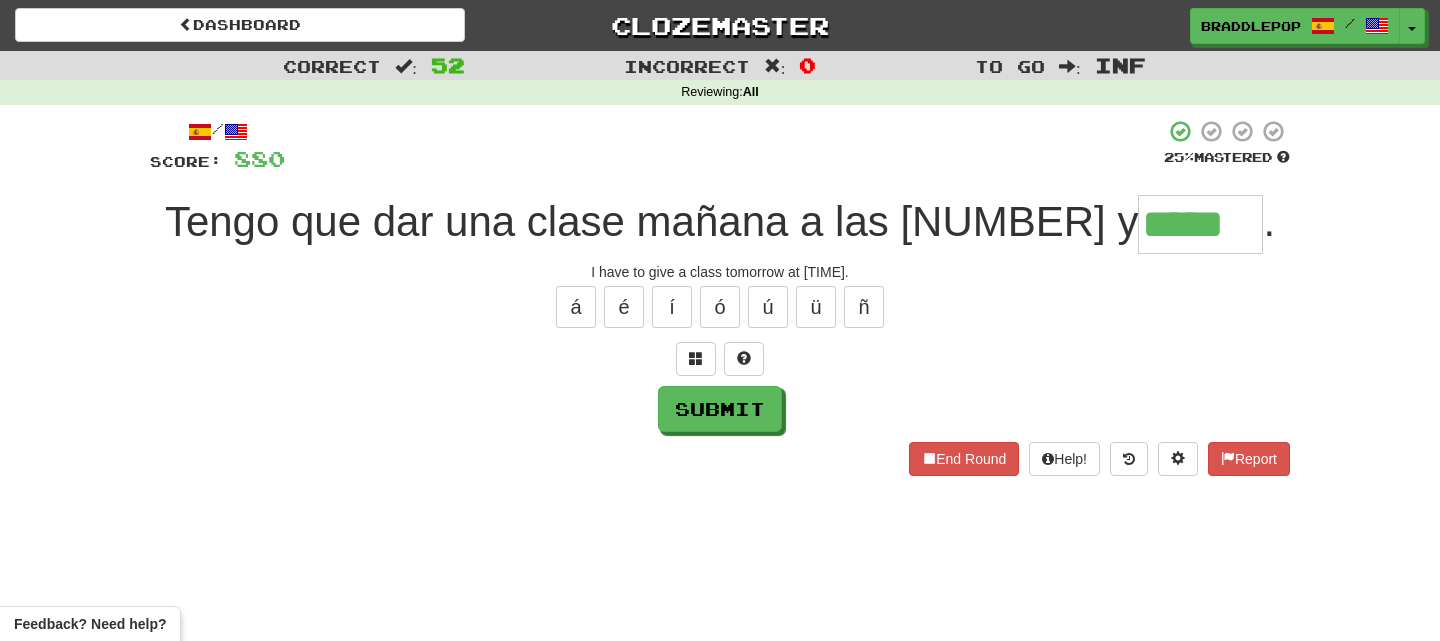 type on "*****" 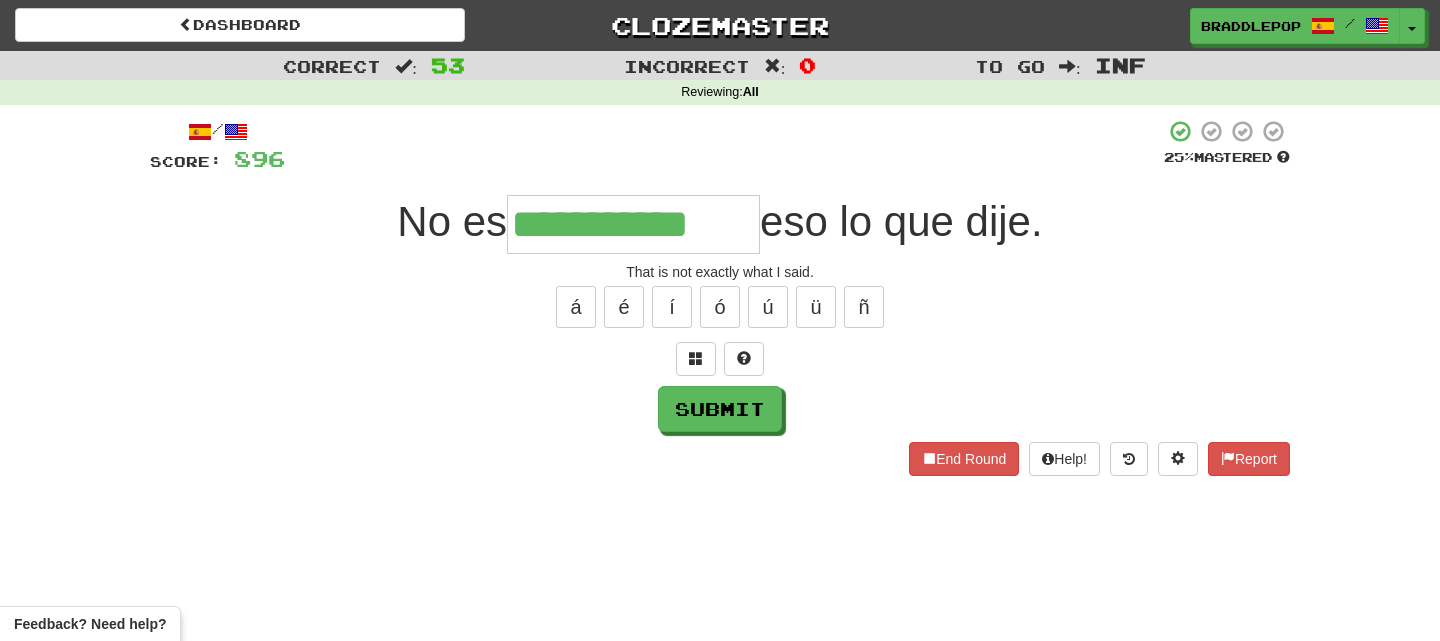 type on "**********" 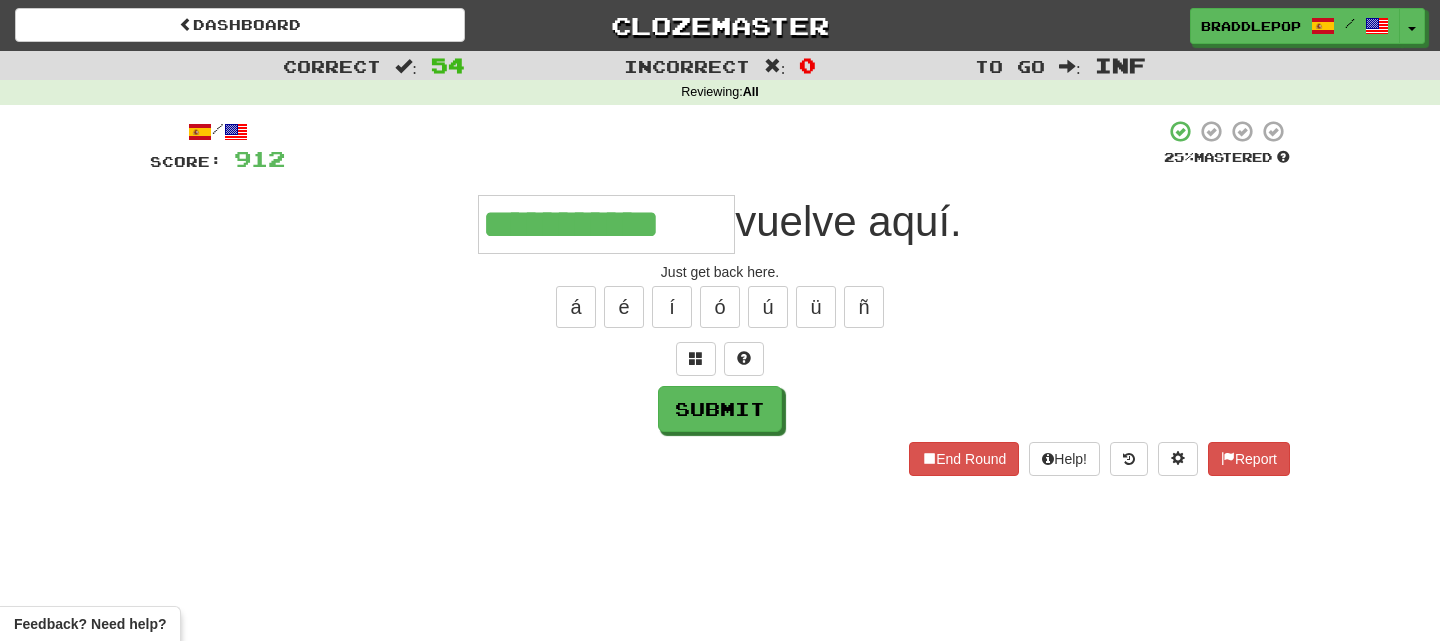 type on "**********" 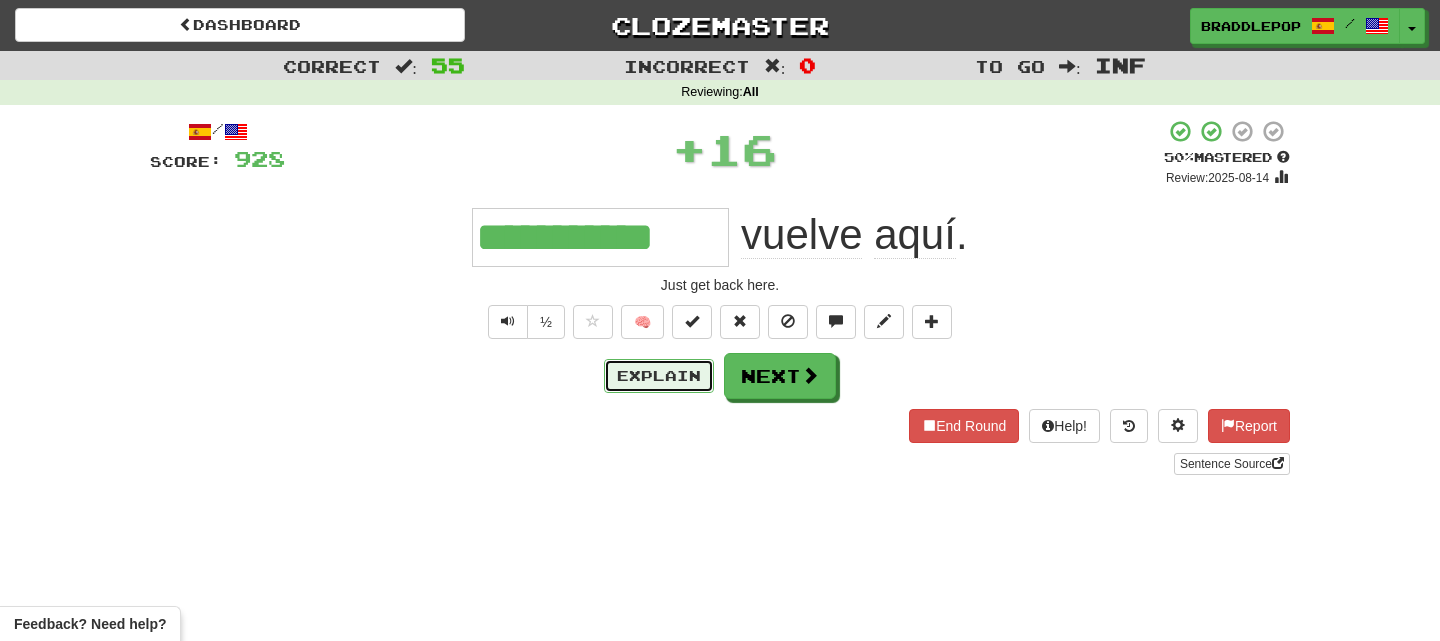 click on "Explain" at bounding box center [659, 376] 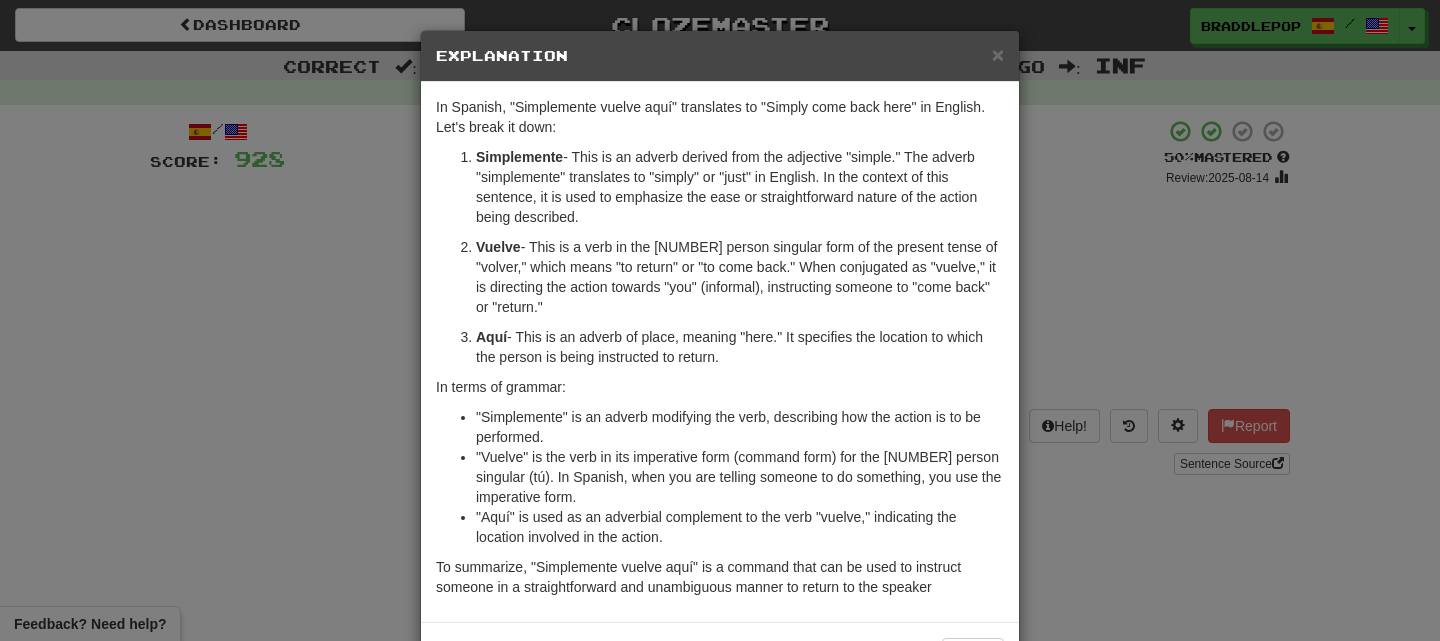 click on "× Explanation In Spanish, "Simplemente vuelve aquí" translates to "Simply come back here" in English. Let's break it down:
Simplemente  - This is an adverb derived from the adjective "simple." The adverb "simplemente" translates to "simply" or "just" in English. In the context of this sentence, it is used to emphasize the ease or straightforward nature of the action being described.
Vuelve  - This is a verb in the [NUMBER] person singular form of the present tense of "volver," which means "to return" or "to come back." When conjugated as "vuelve," it is directing the action towards "you" (informal), instructing someone to "come back" or "return."
Aquí  - This is an adverb of place, meaning "here." It specifies the location to which the person is being instructed to return.
In terms of grammar:
"Simplemente" is an adverb modifying the verb, describing how the action is to be performed.
In beta. Generated by ChatGPT. Like it? Hate it?  Let us know ! Close" at bounding box center (720, 320) 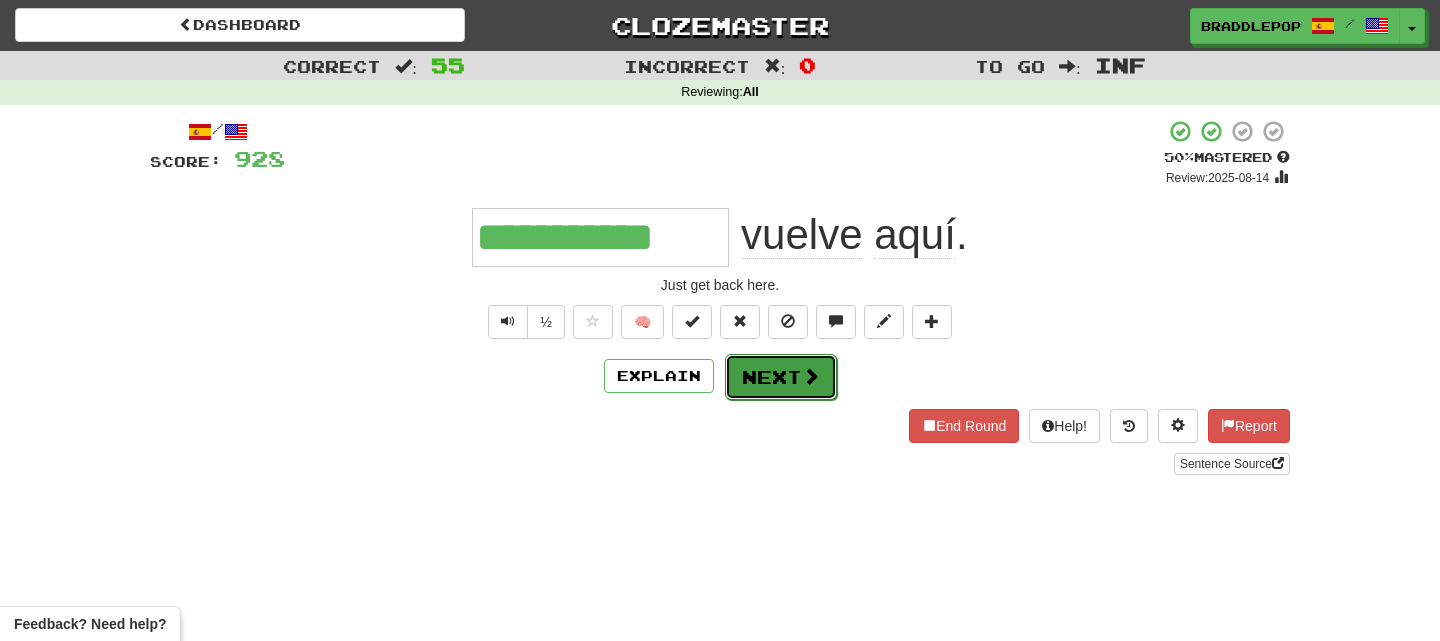 click on "Next" at bounding box center [781, 377] 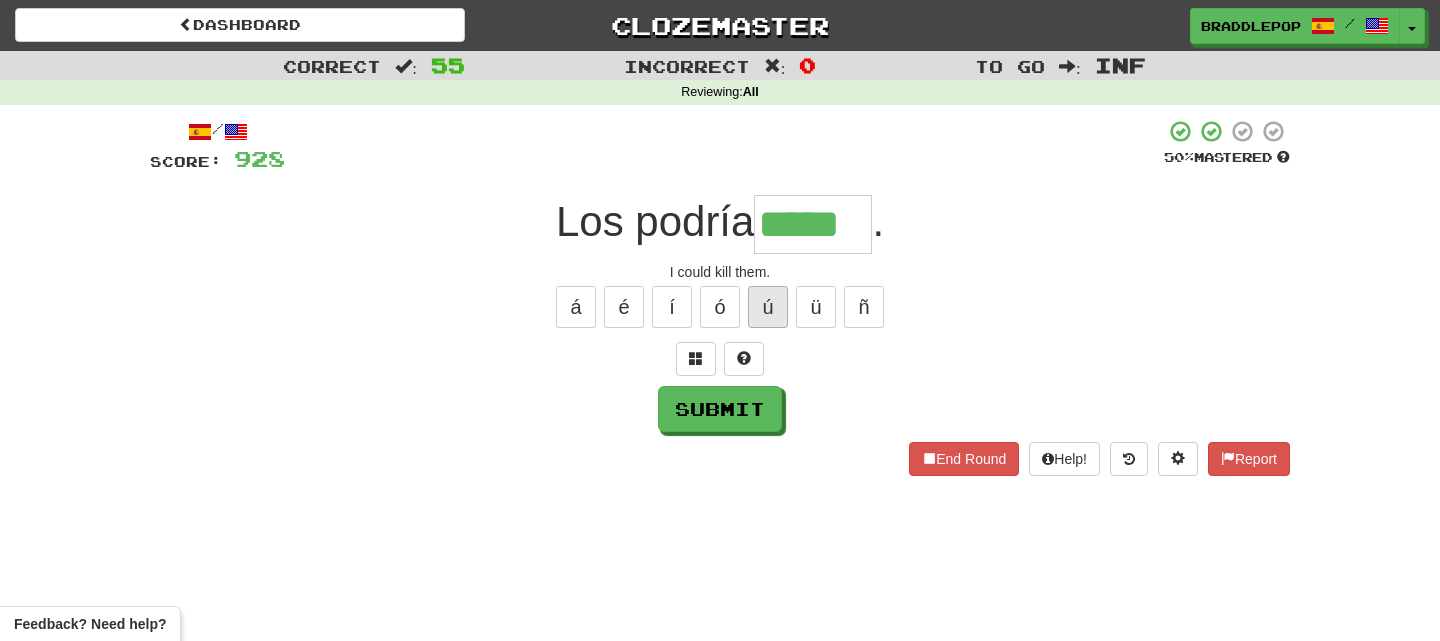 type on "*****" 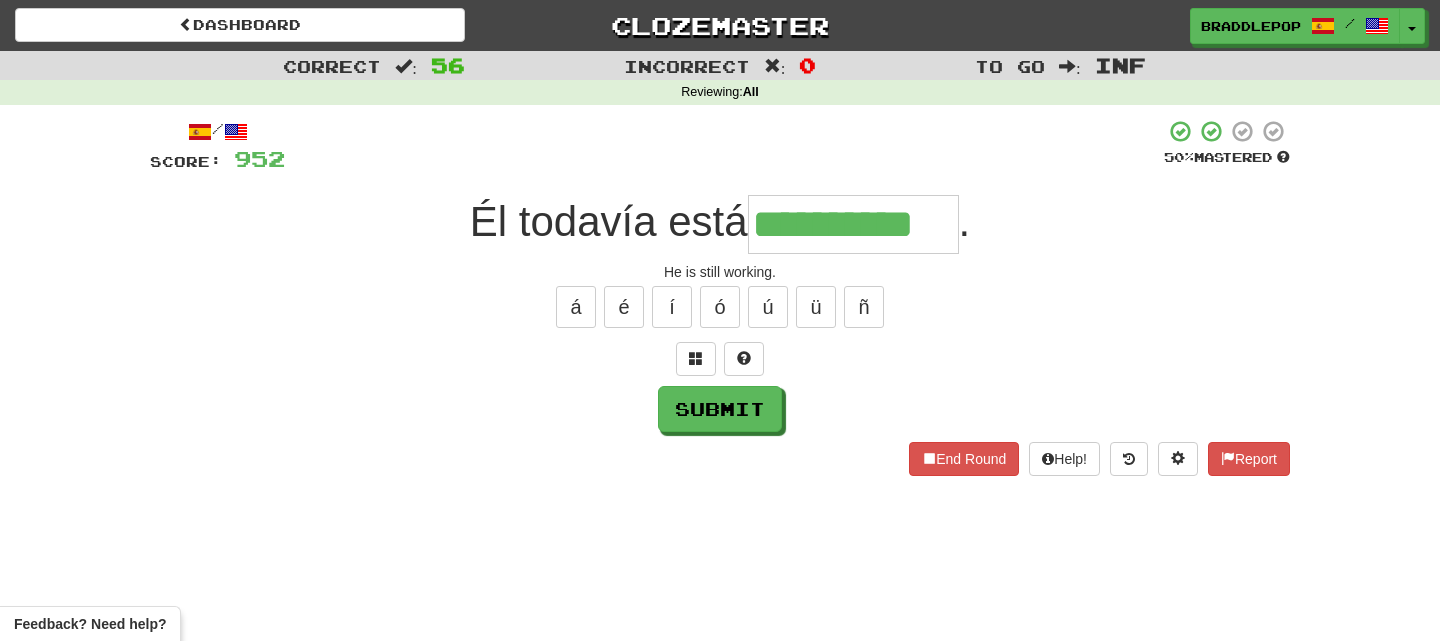 type on "**********" 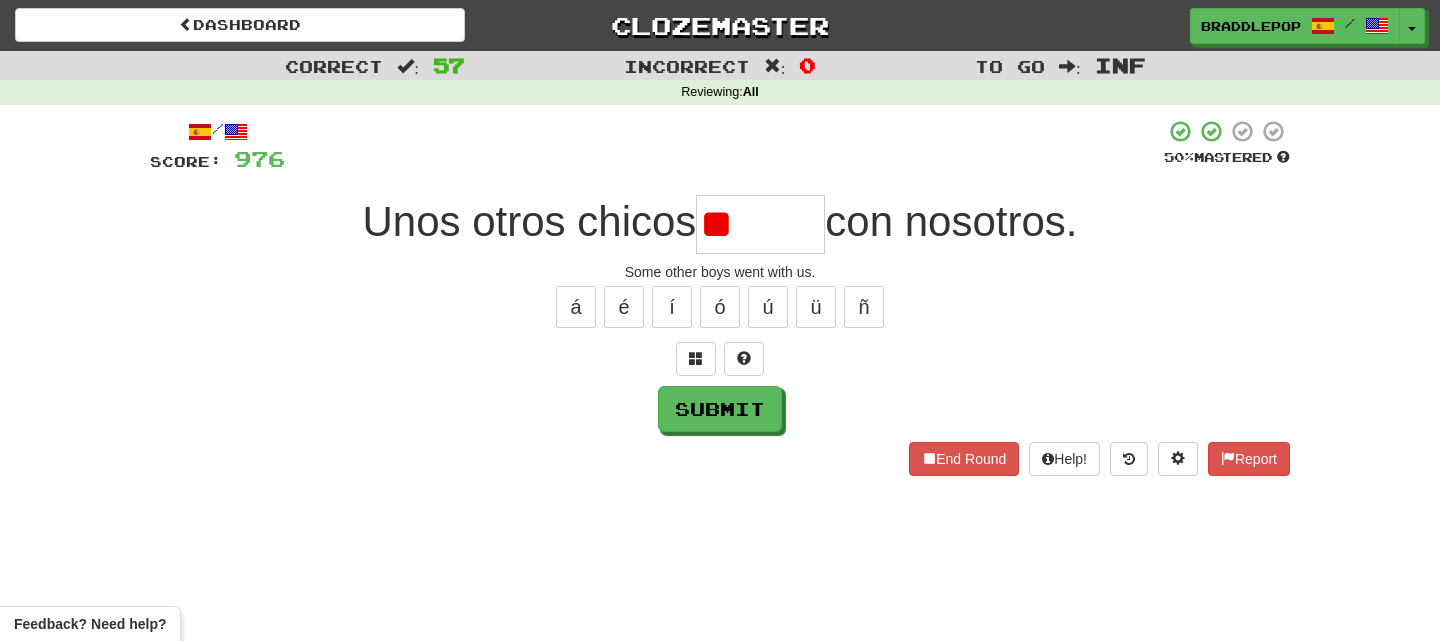 type on "*" 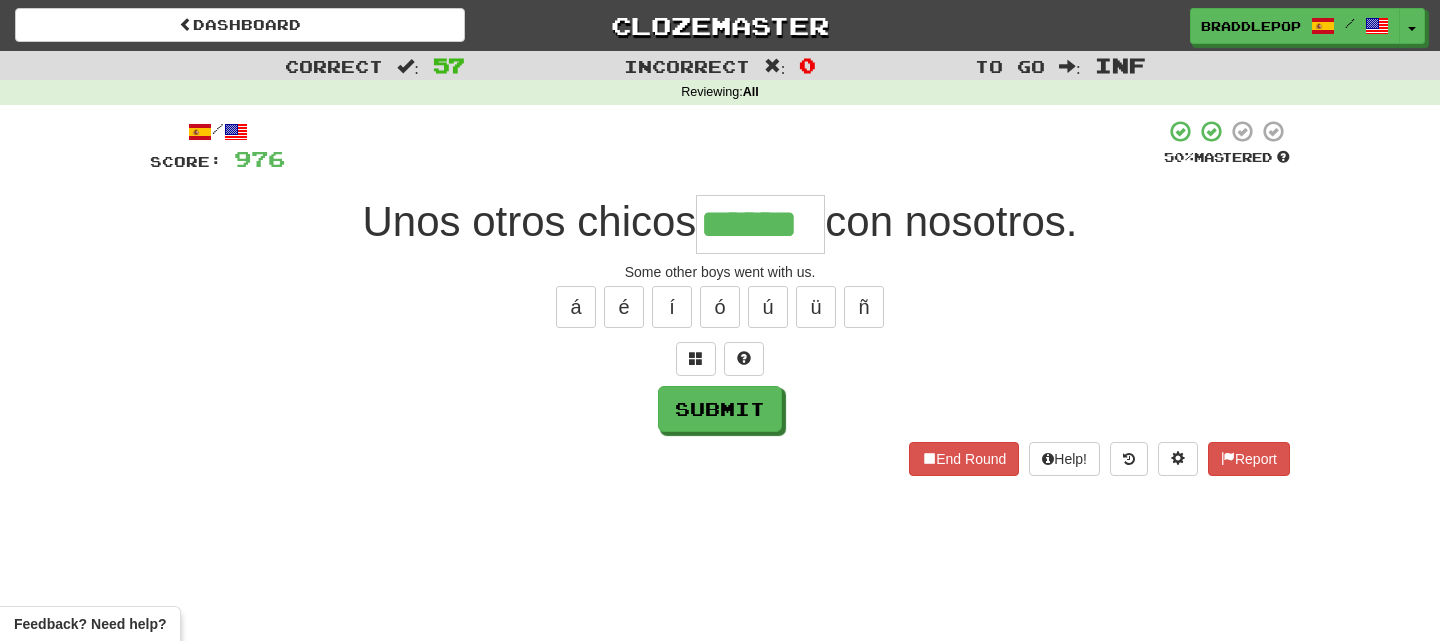 type on "******" 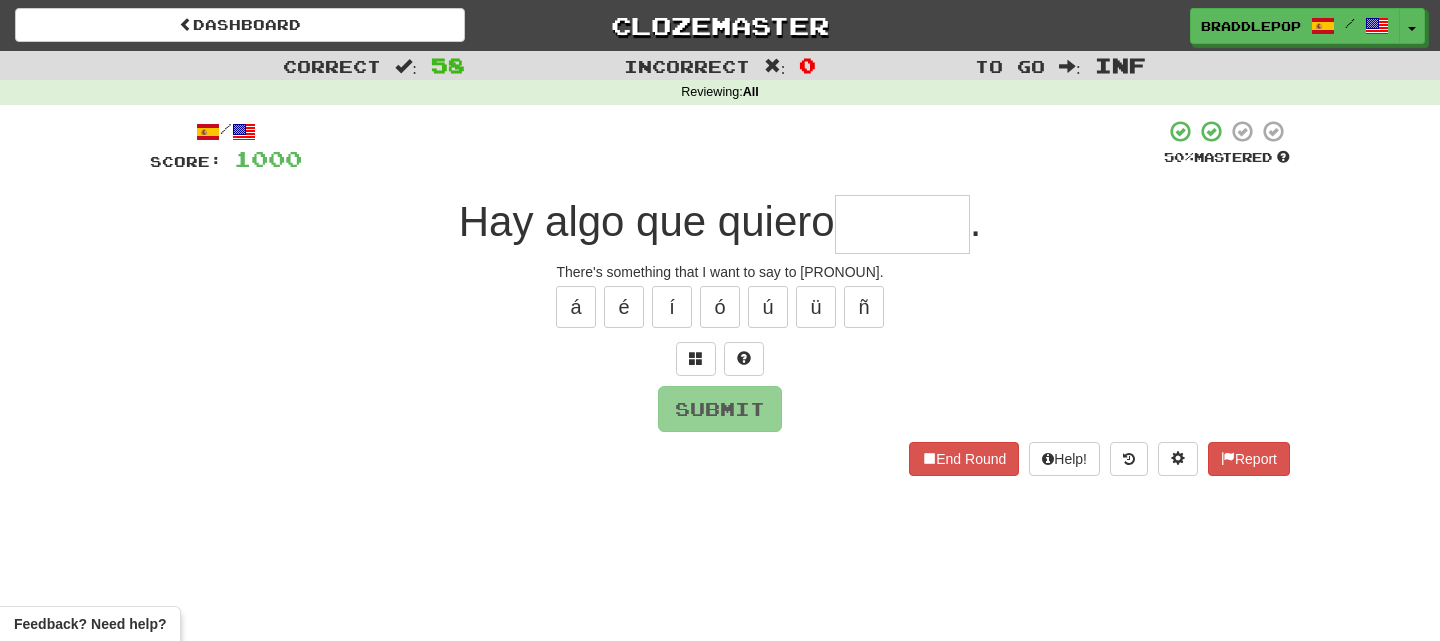 type on "*" 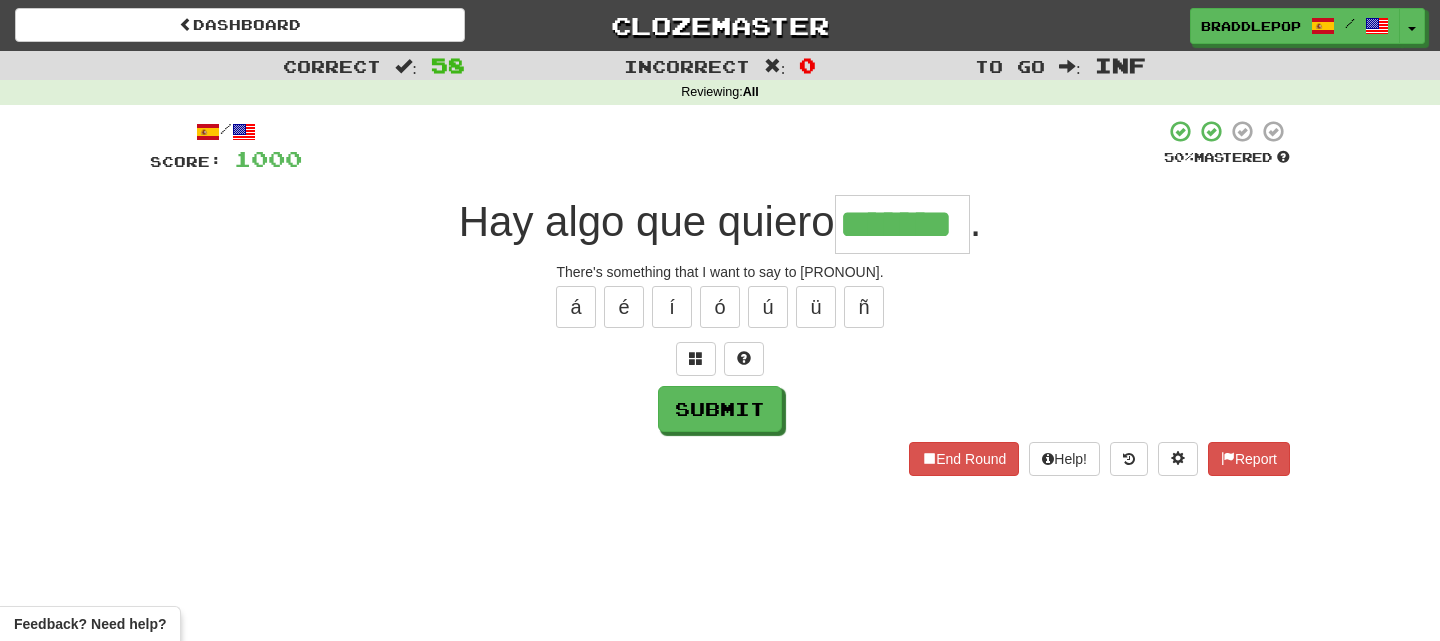 type on "*******" 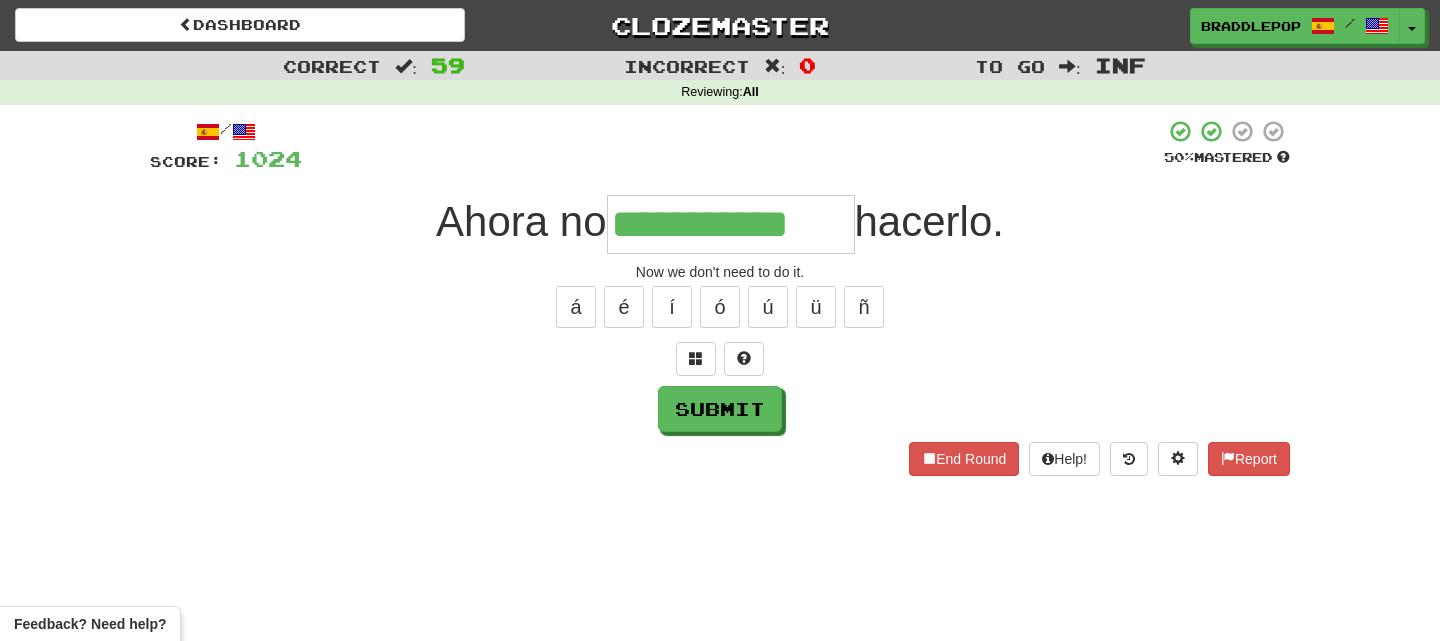 type on "**********" 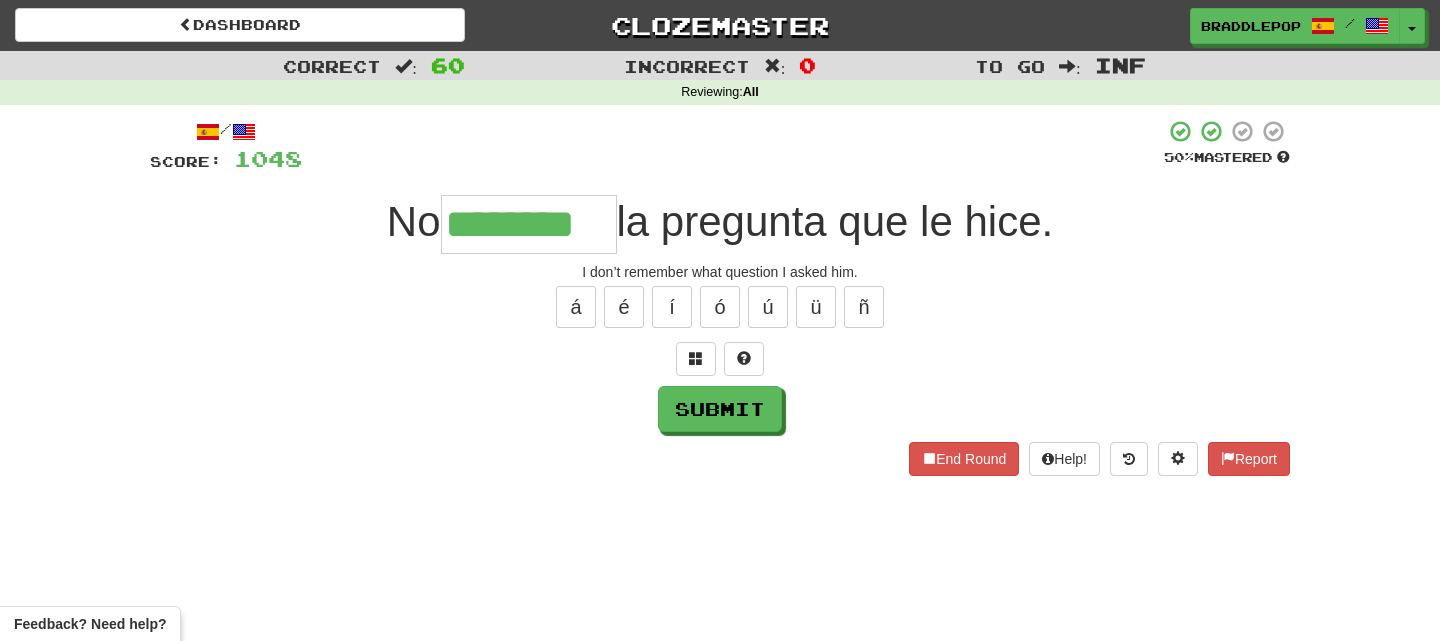type on "********" 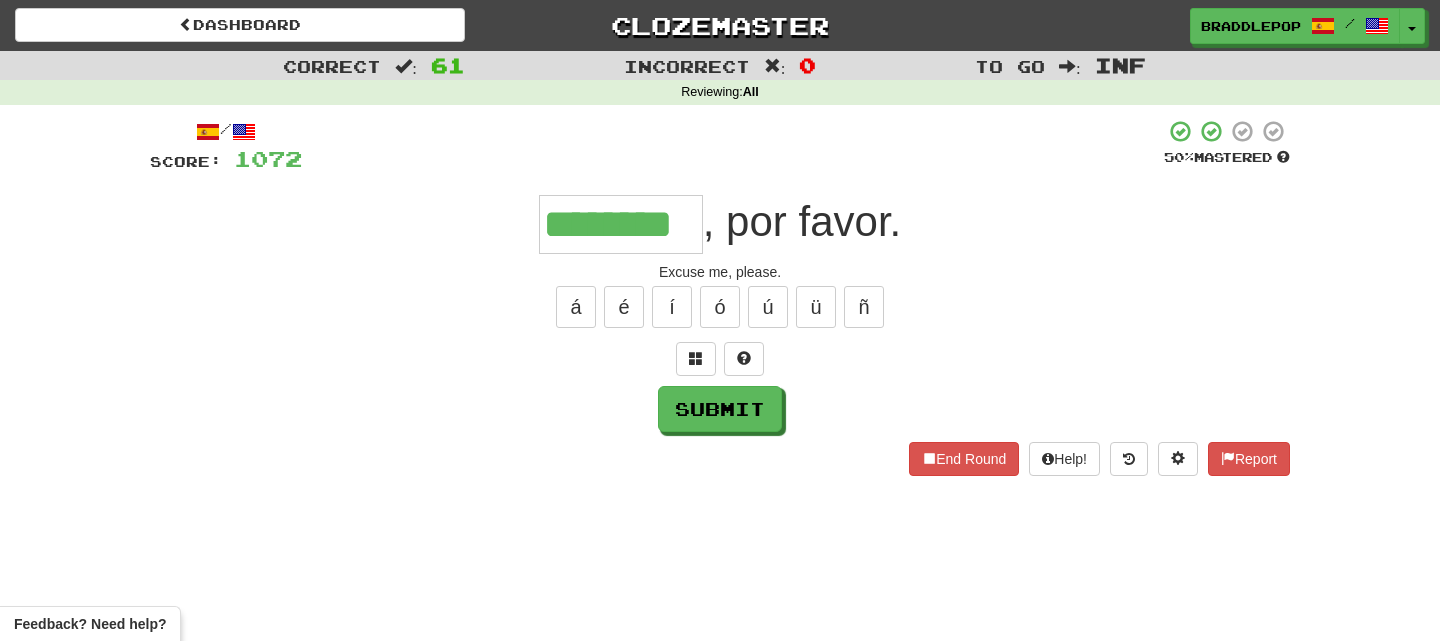 scroll, scrollTop: 0, scrollLeft: 6, axis: horizontal 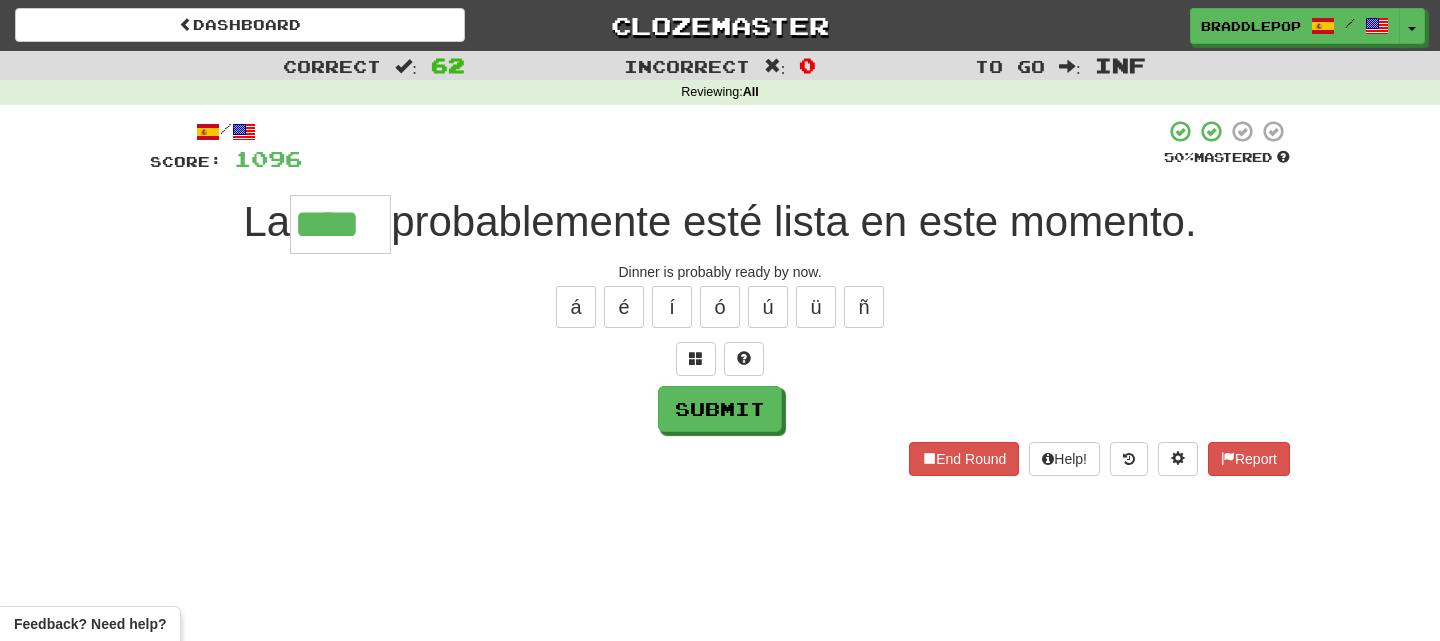type on "****" 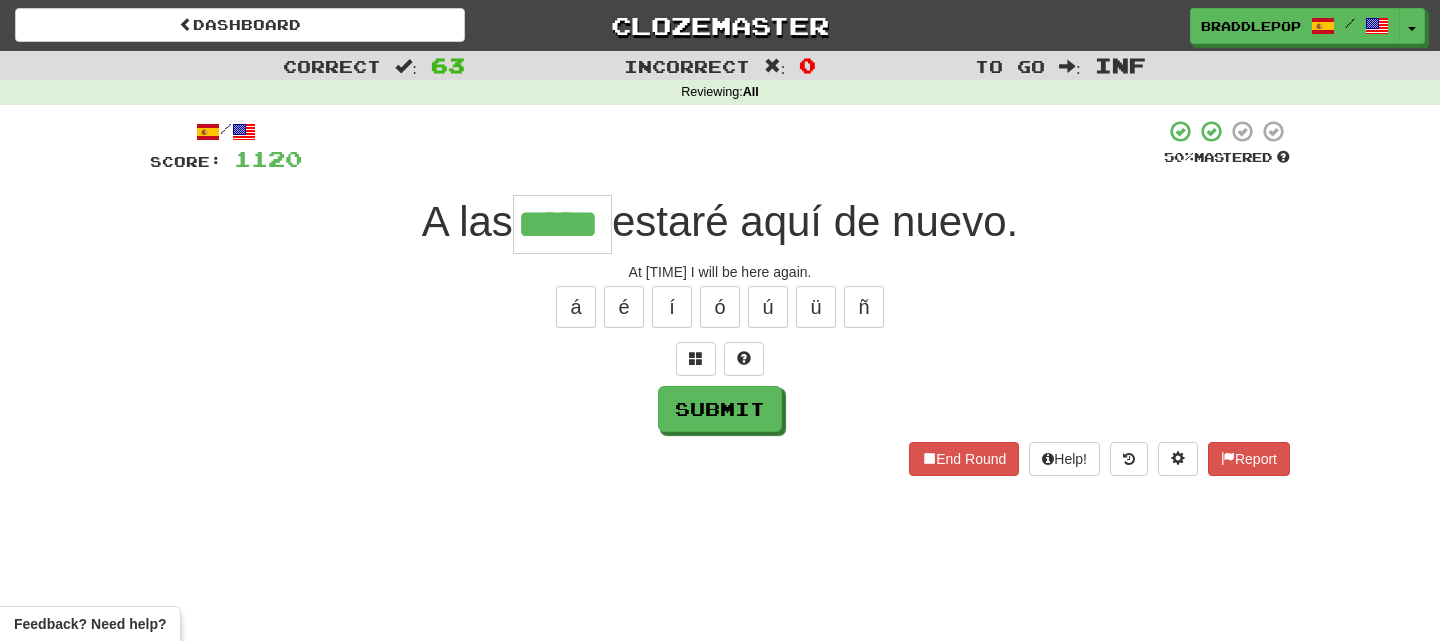 type on "*****" 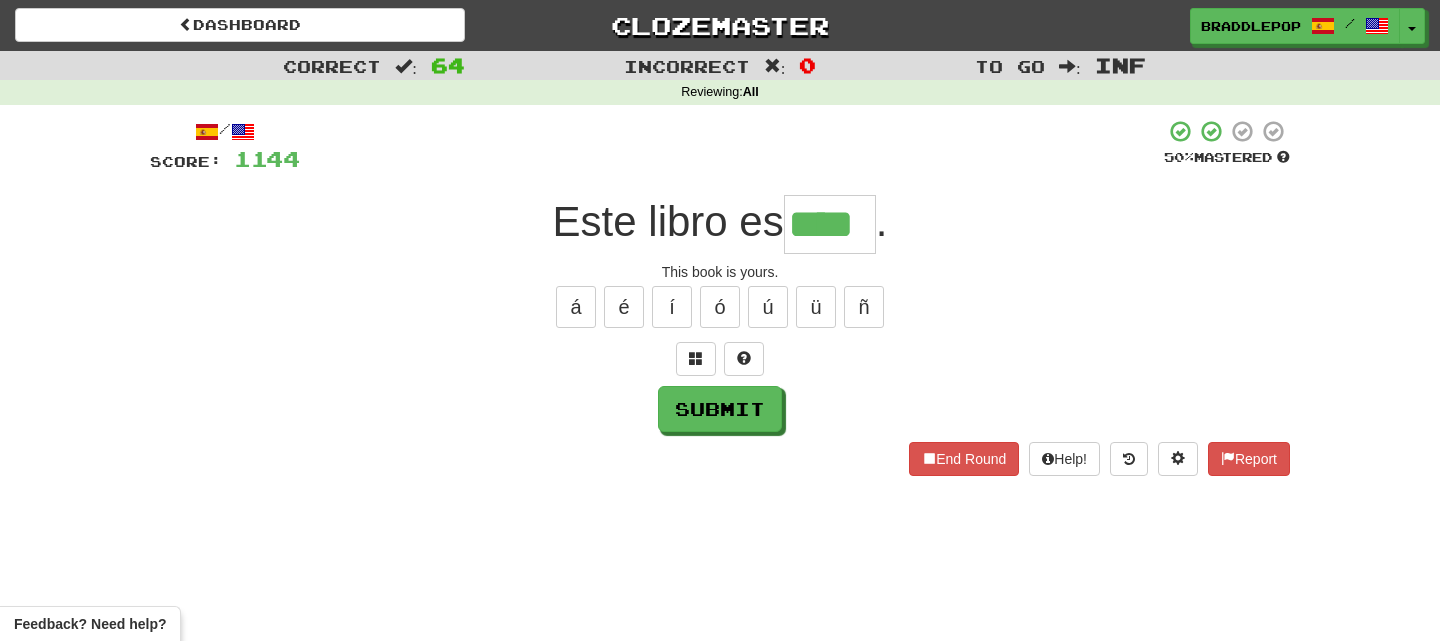 type on "****" 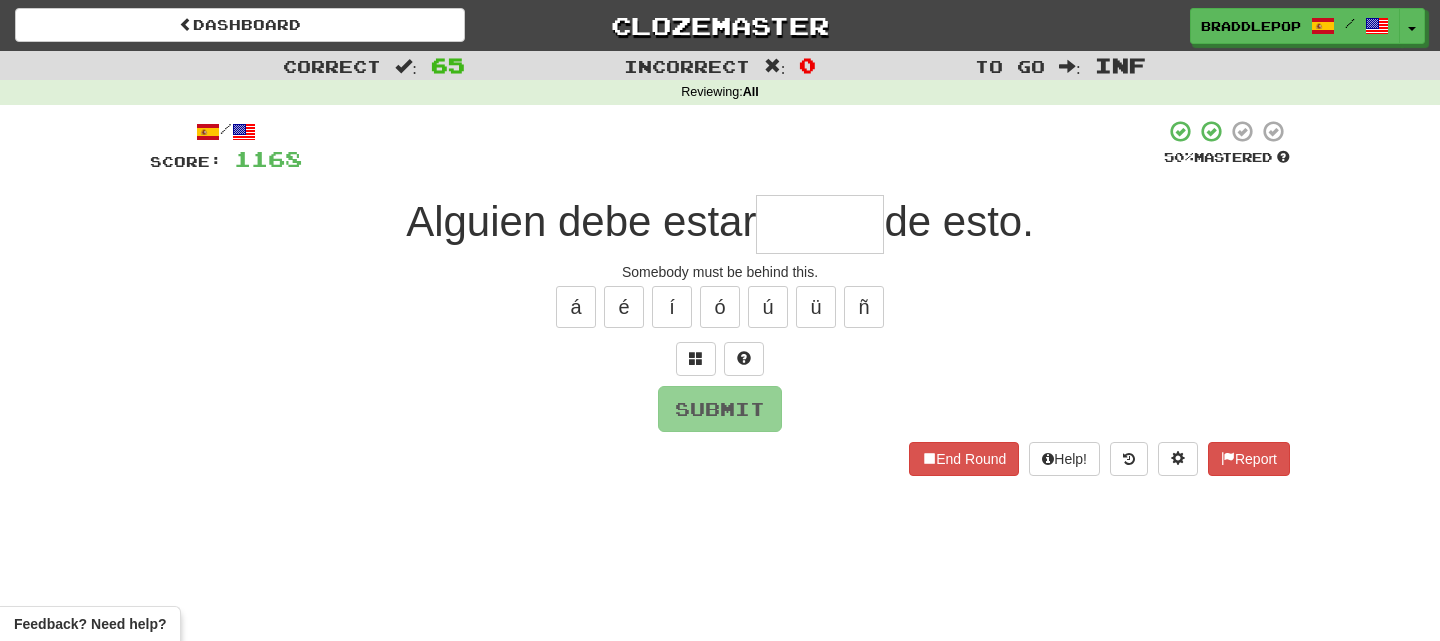 type on "*" 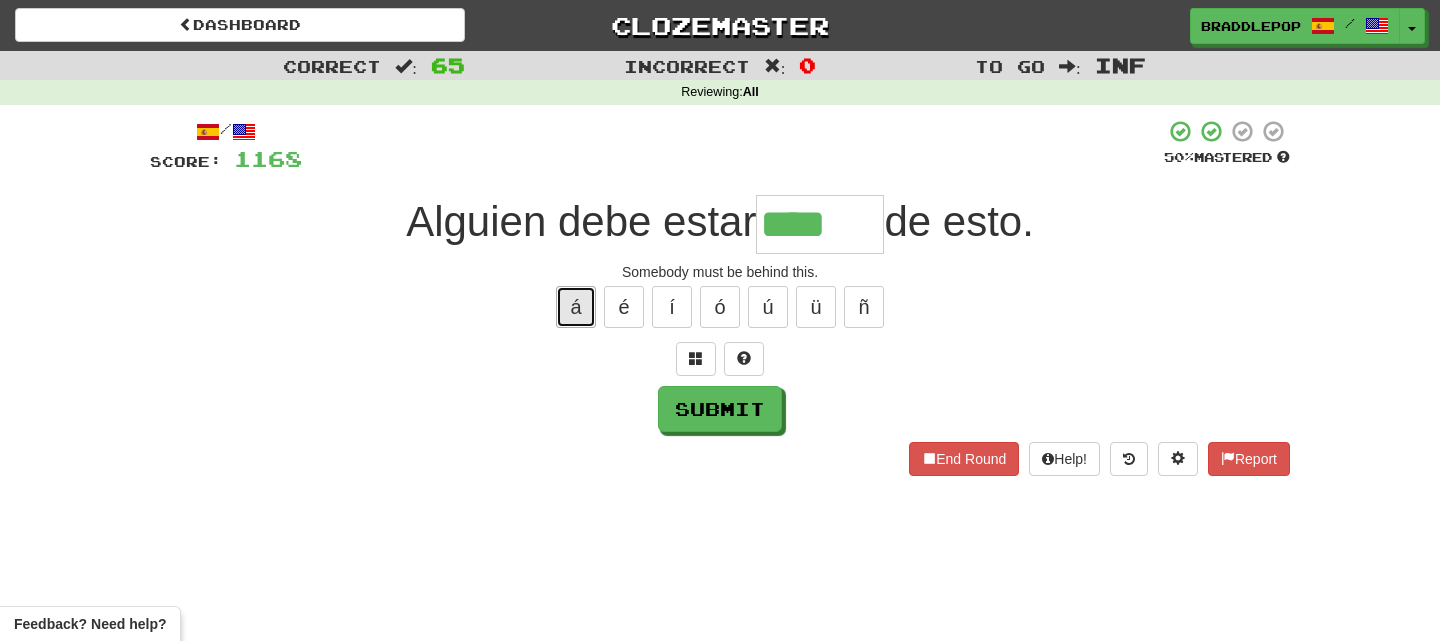 click on "á" at bounding box center (576, 307) 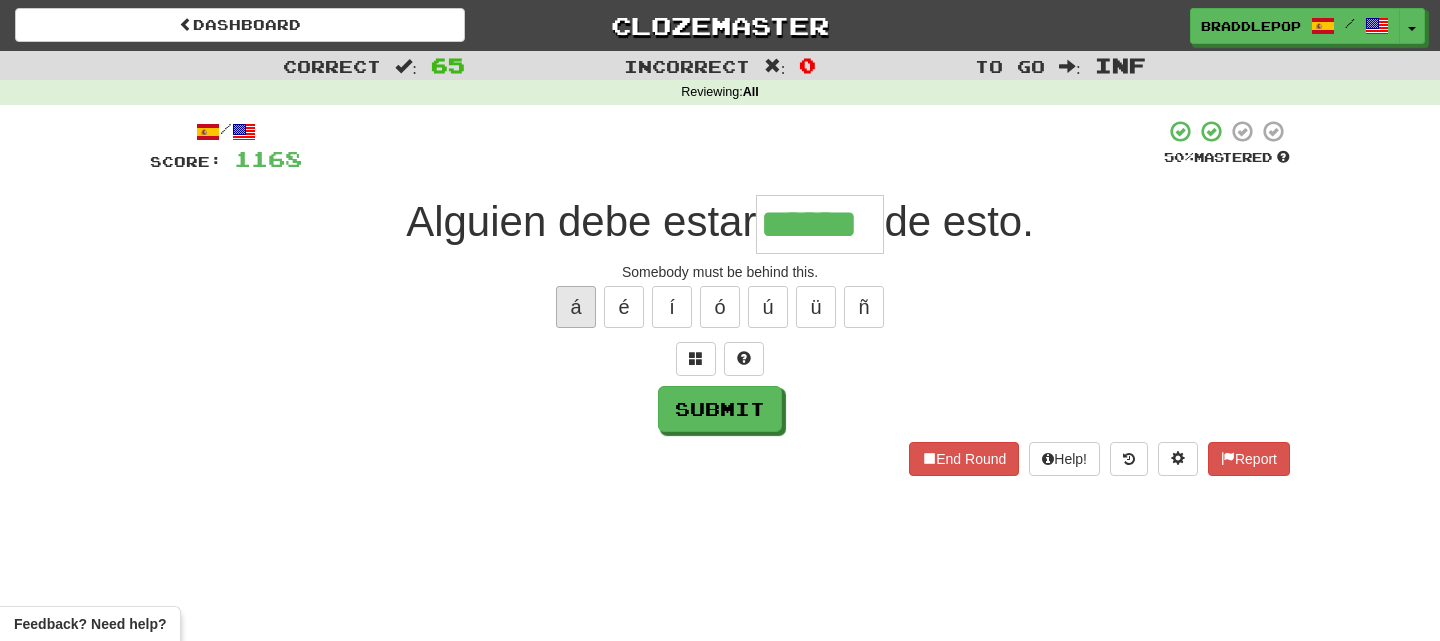 type on "******" 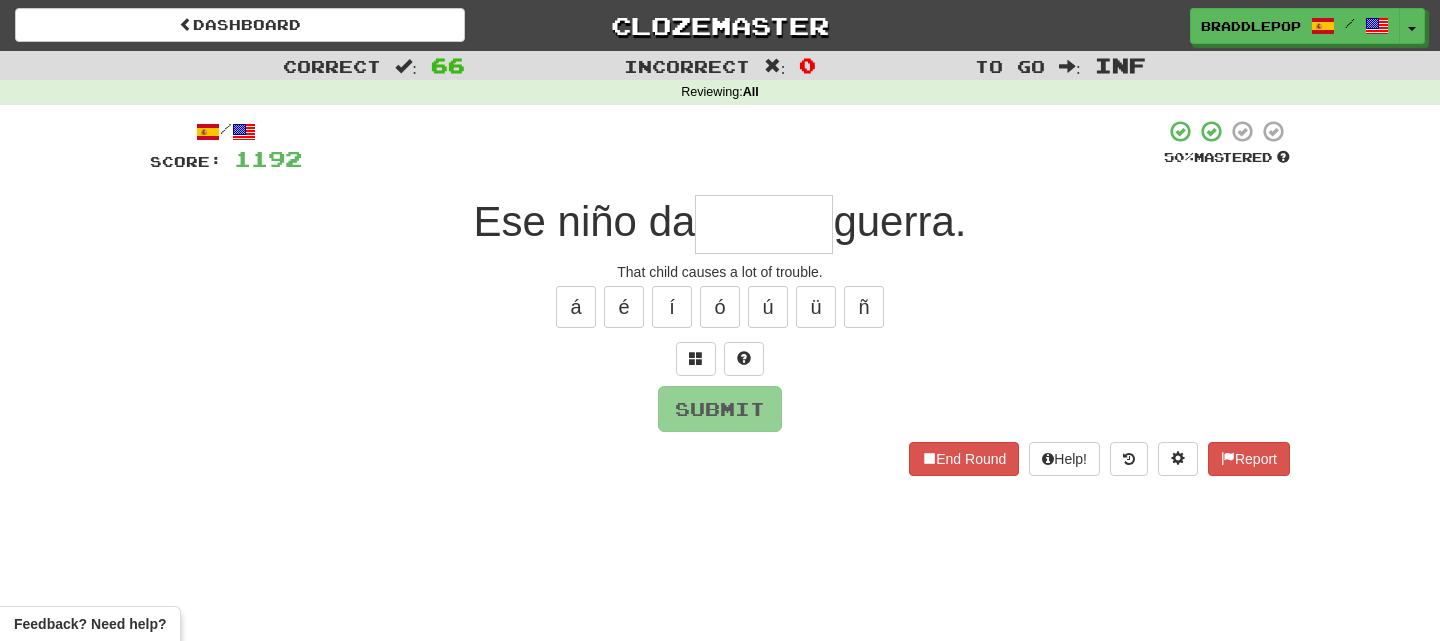 type on "*" 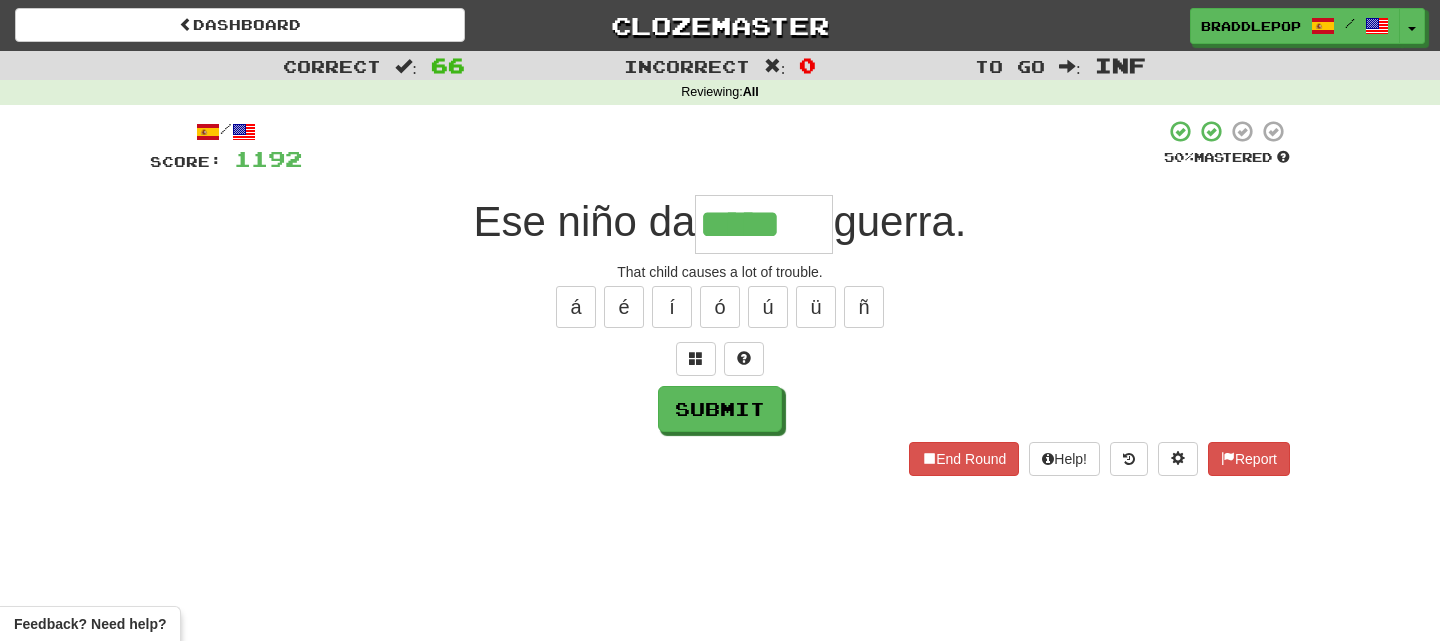 type on "*****" 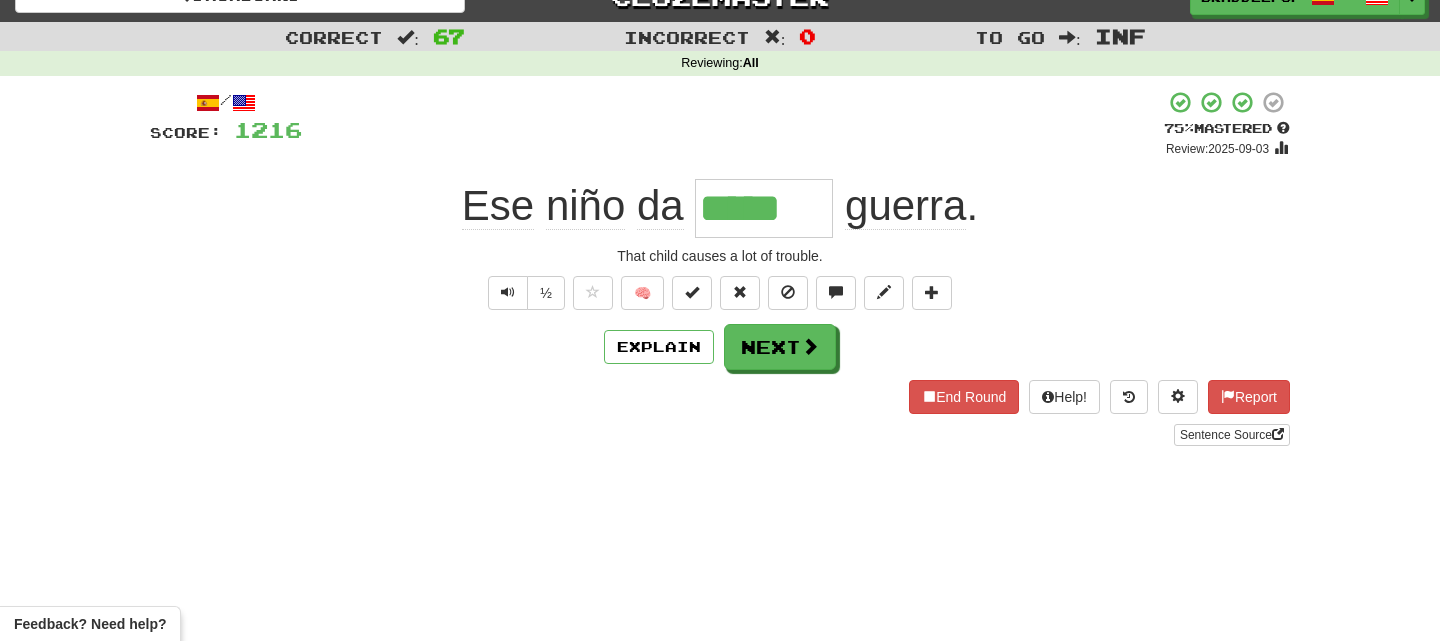 scroll, scrollTop: 12, scrollLeft: 0, axis: vertical 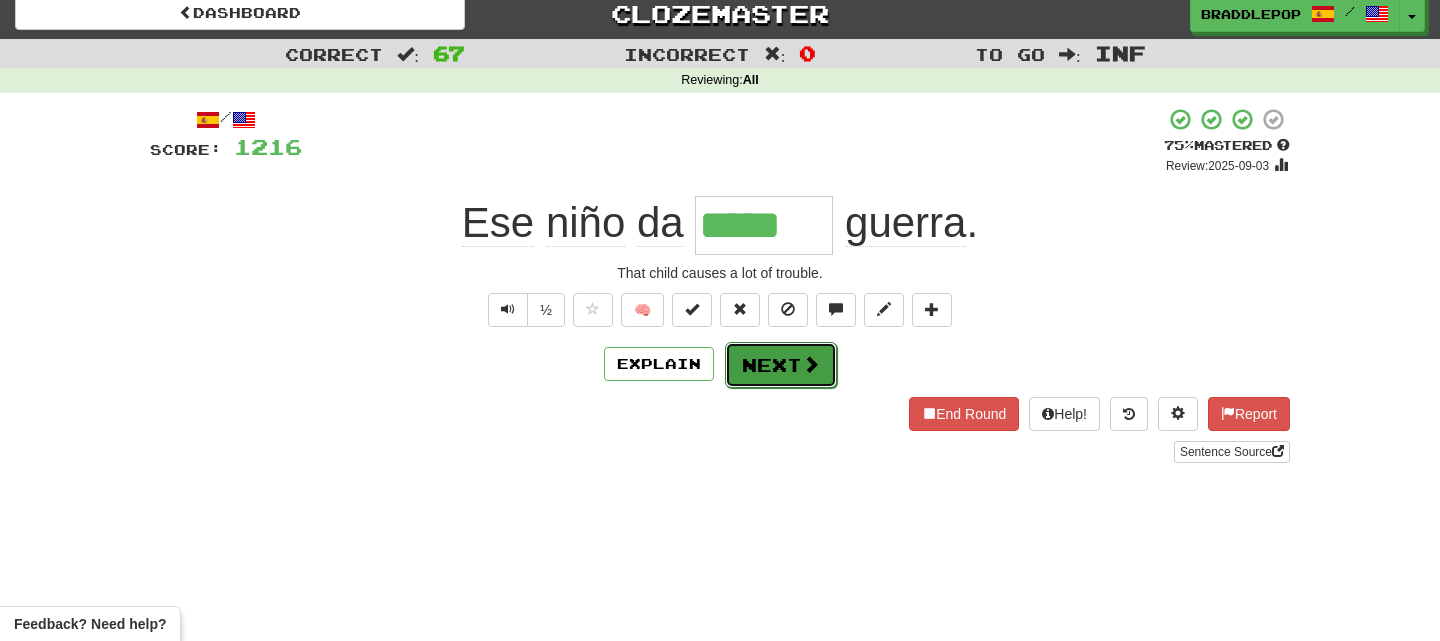 click on "Next" at bounding box center [781, 365] 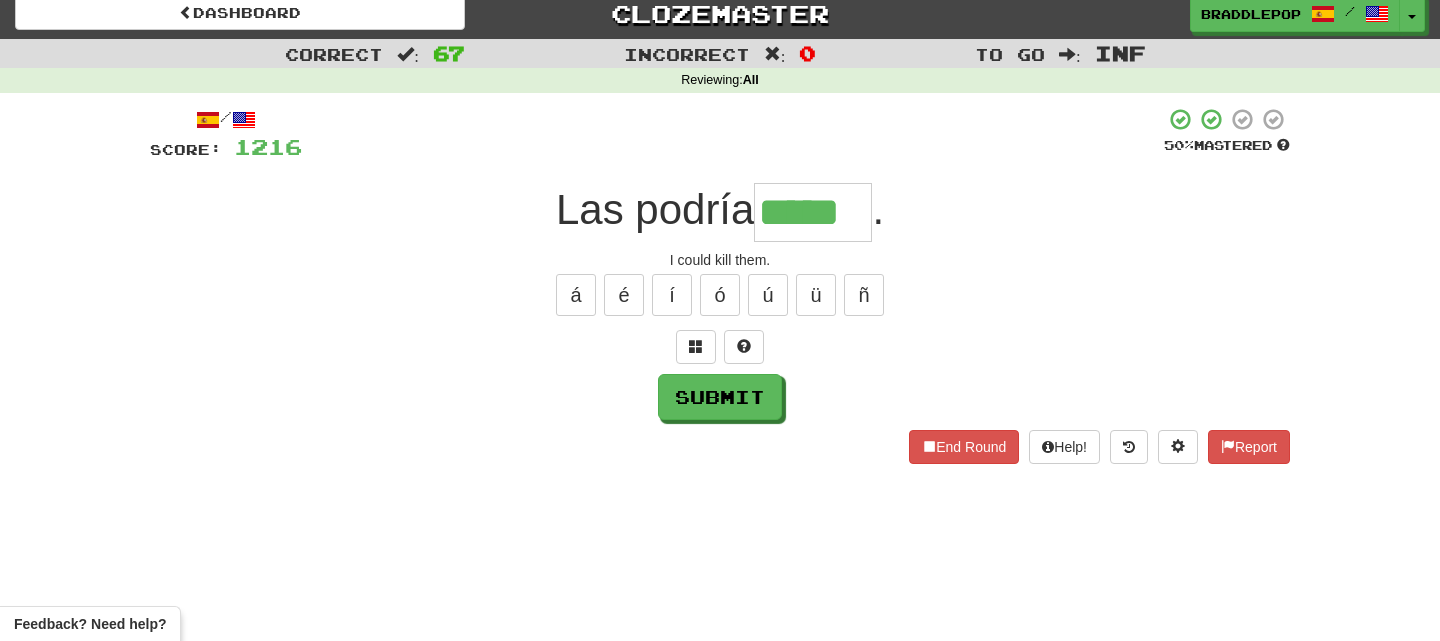 type on "*****" 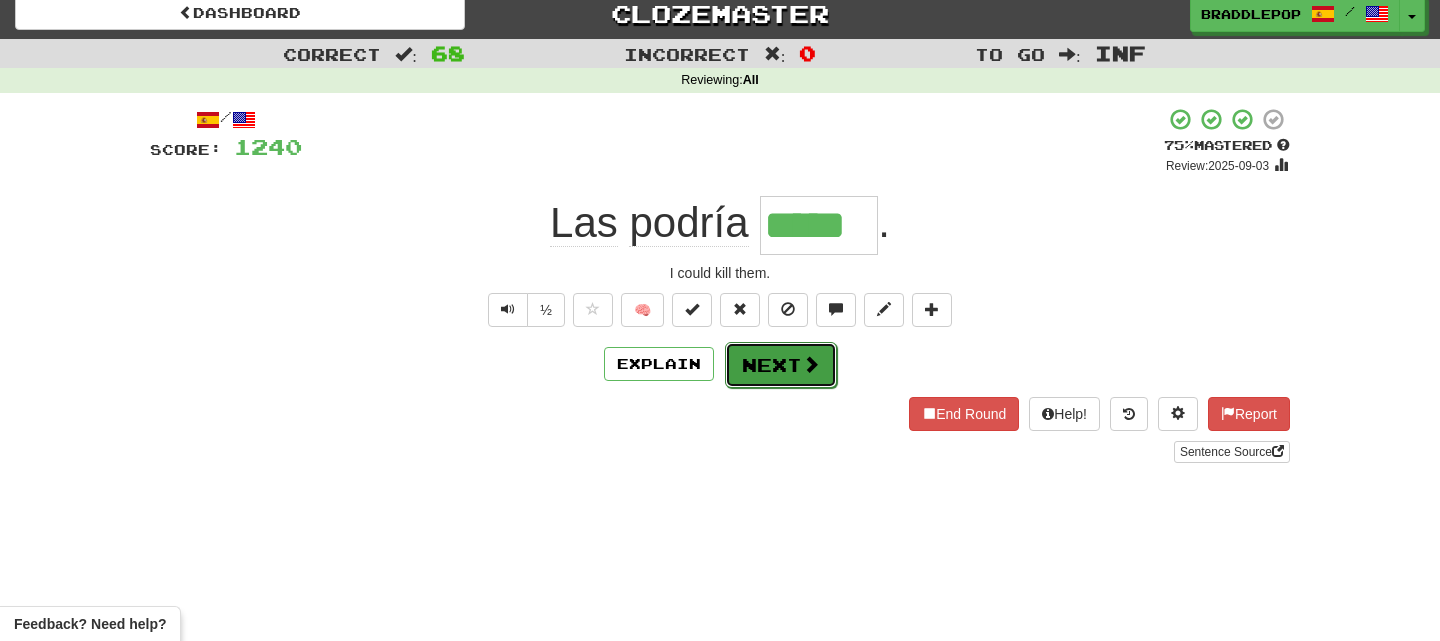 click on "Next" at bounding box center (781, 365) 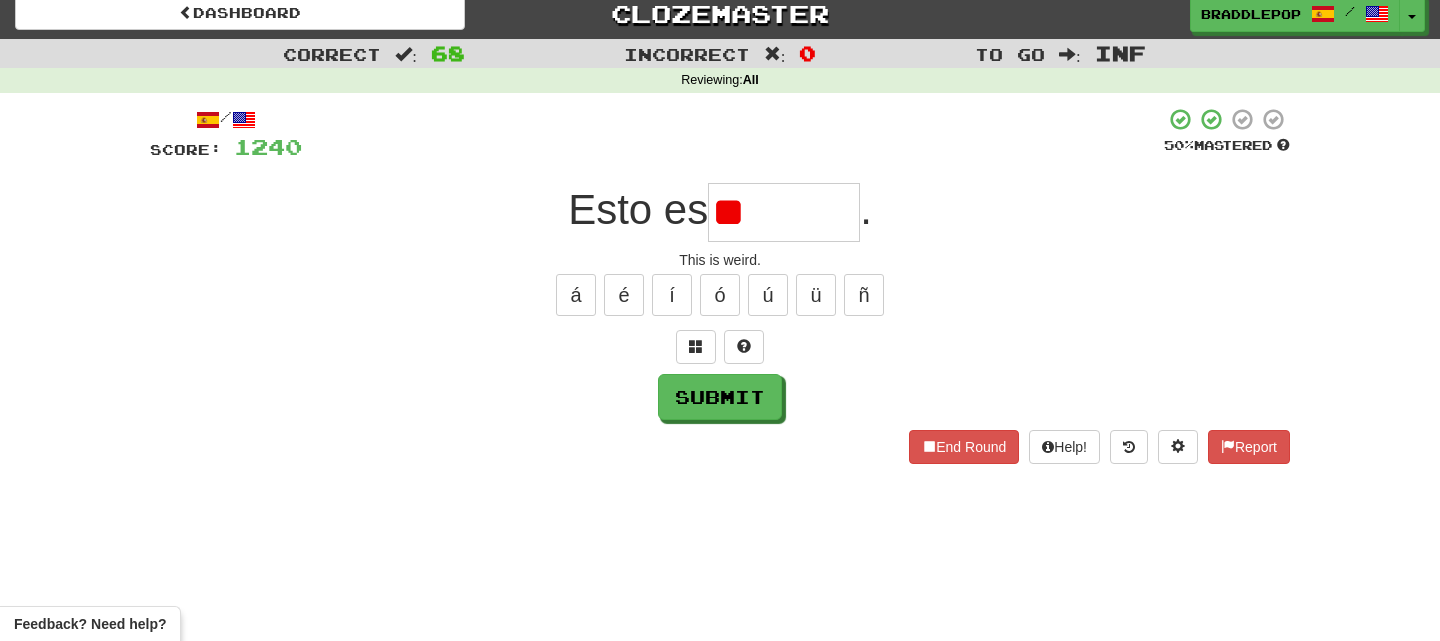type on "*" 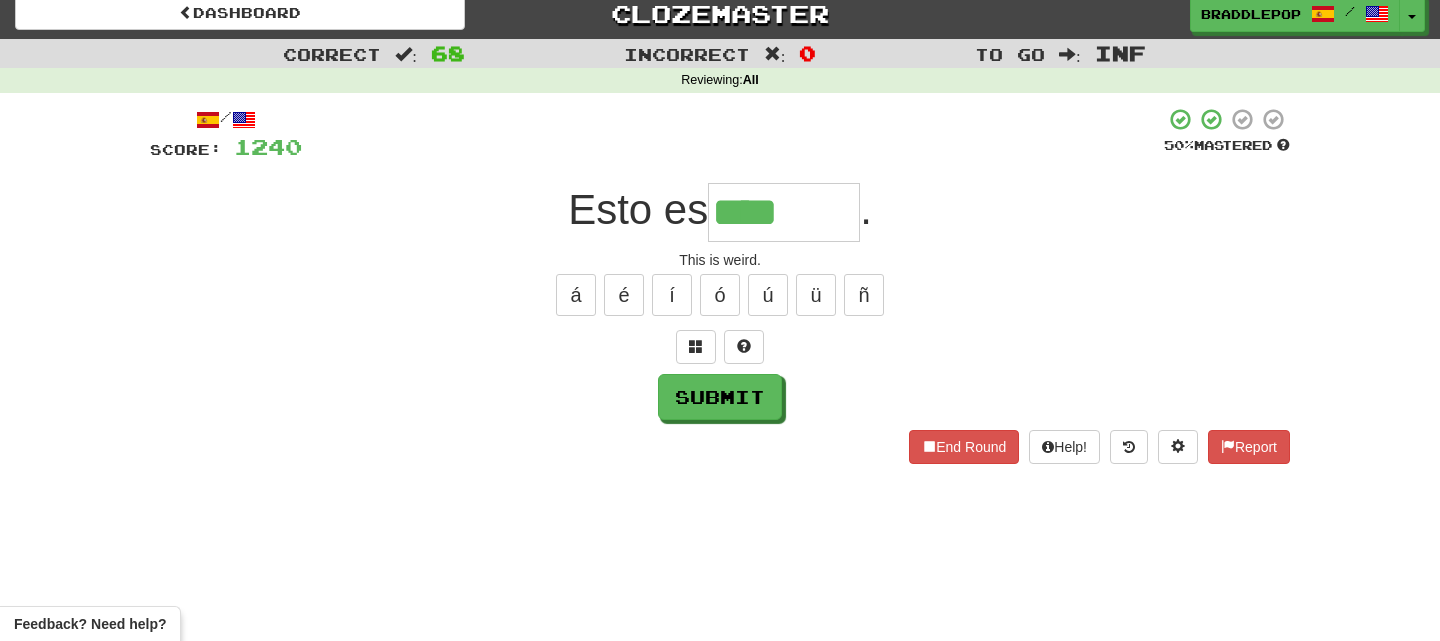type on "*******" 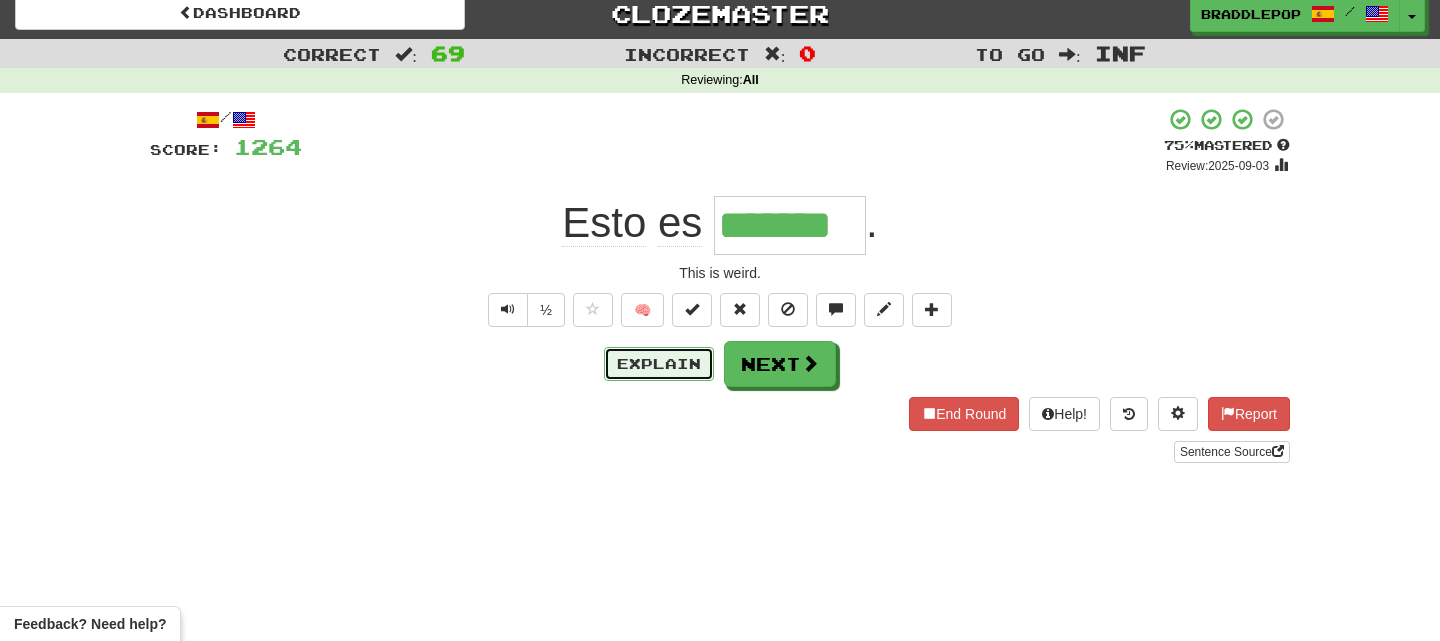 click on "Explain" at bounding box center [659, 364] 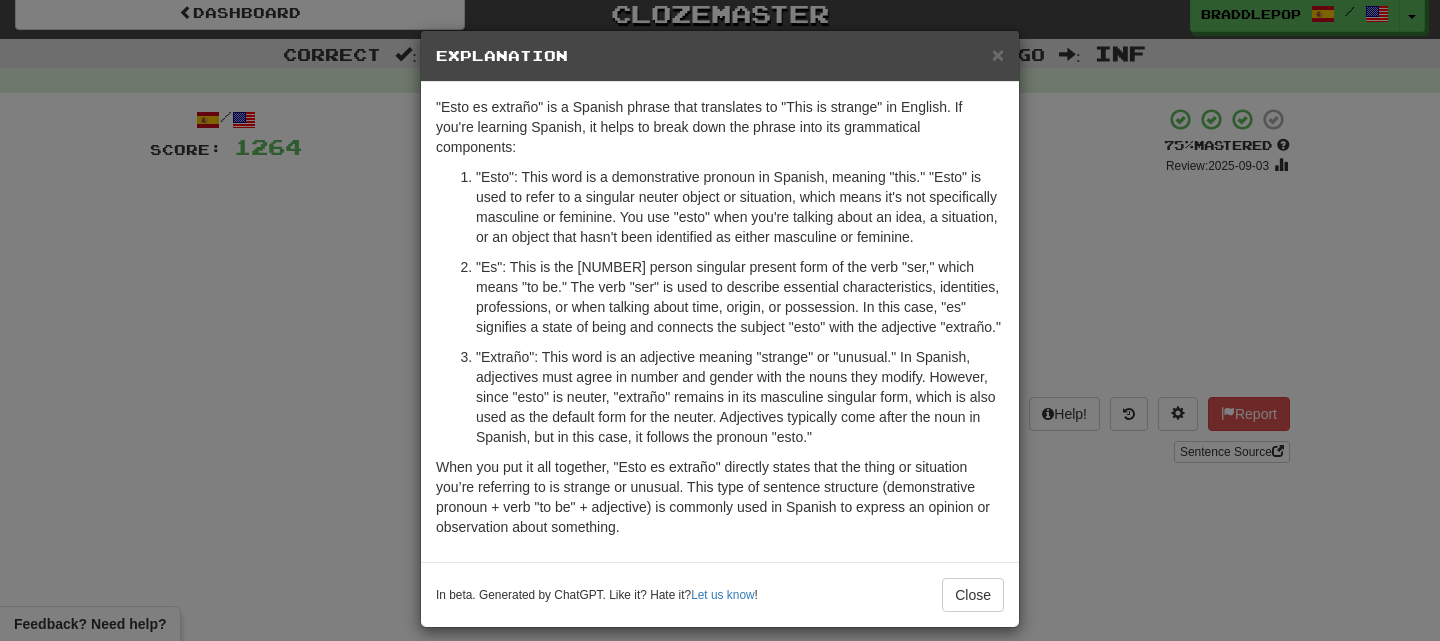 click on "× Explanation "Esto es extraño" is a Spanish phrase that translates to "This is strange" in English. If you're learning Spanish, it helps to break down the phrase into its grammatical components:
"Esto": This word is a demonstrative pronoun in Spanish, meaning "this." "Esto" is used to refer to a singular neuter object or situation, which means it's not specifically masculine or feminine. You use "esto" when you're talking about an idea, a situation, or an object that hasn't been identified as either masculine or feminine.
"Es": This is the [NUMBER] person singular present form of the verb "ser," which means "to be." The verb "ser" is used to describe essential characteristics, identities, professions, or when talking about time, origin, or possession. In this case, "es" signifies a state of being and connects the subject "esto" with the adjective "extraño."
In beta. Generated by ChatGPT. Like it? Hate it?  Let us know ! Close" at bounding box center (720, 320) 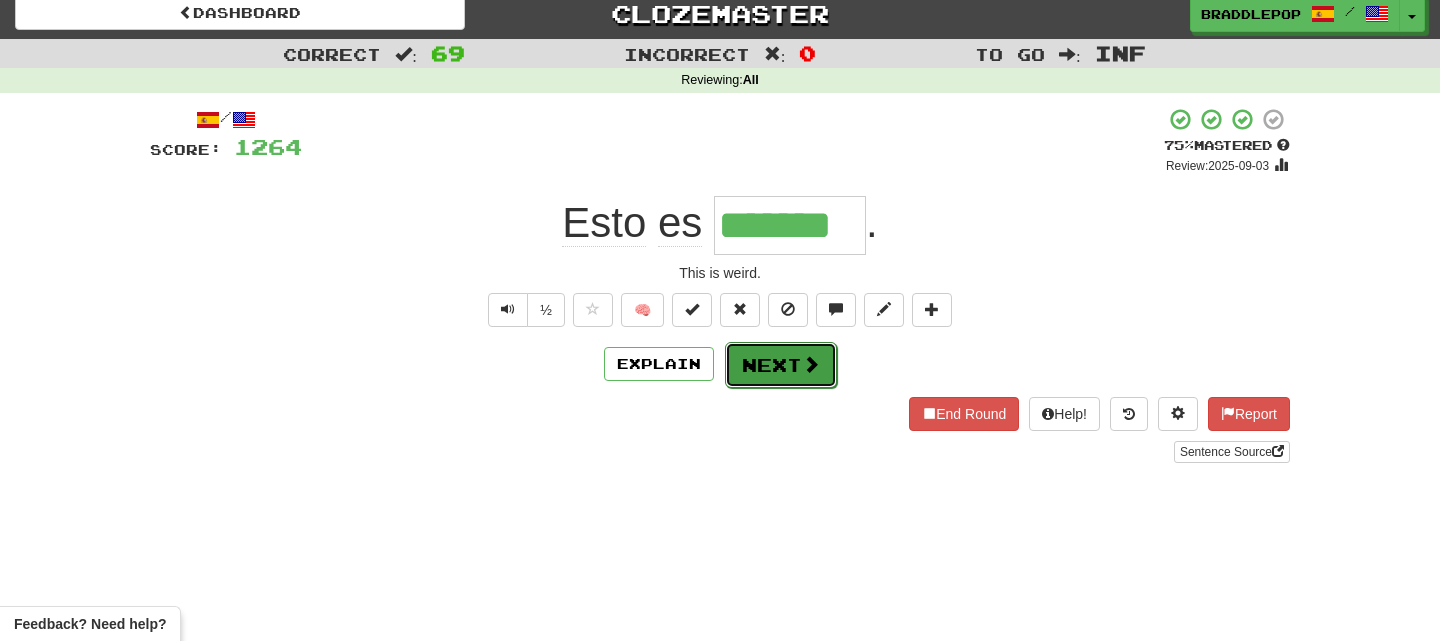 click on "Next" at bounding box center (781, 365) 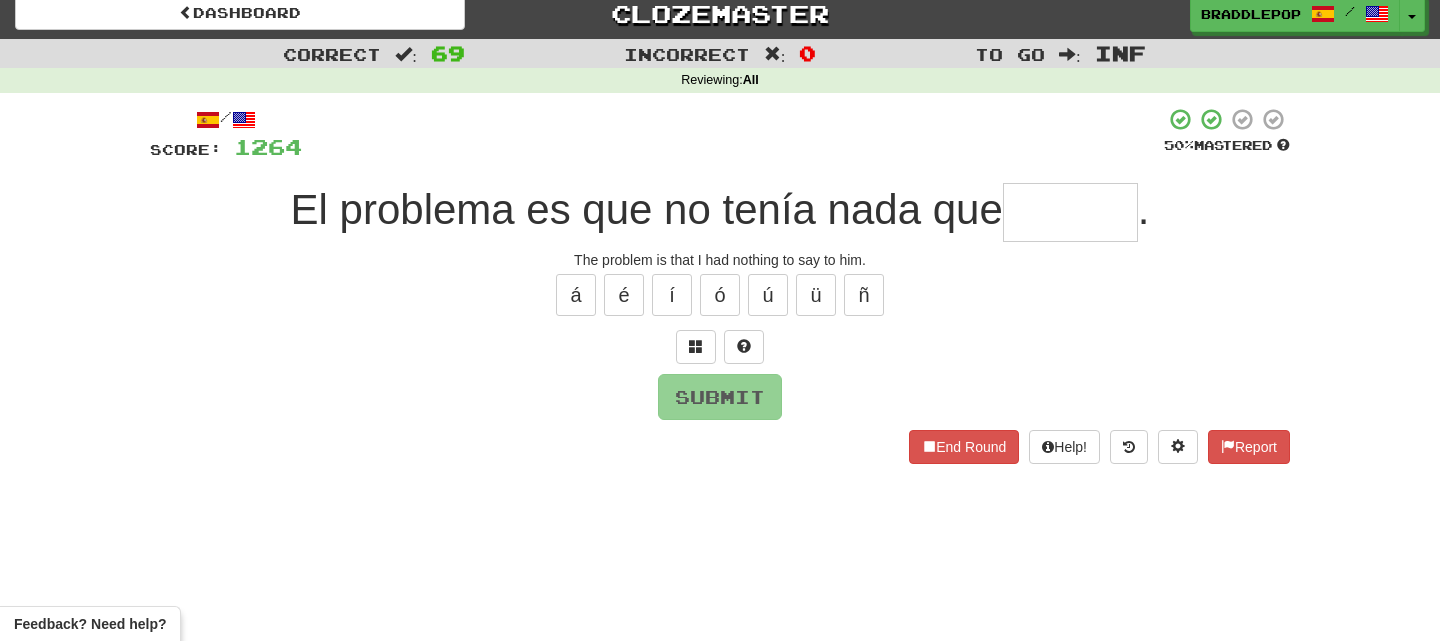 type on "*" 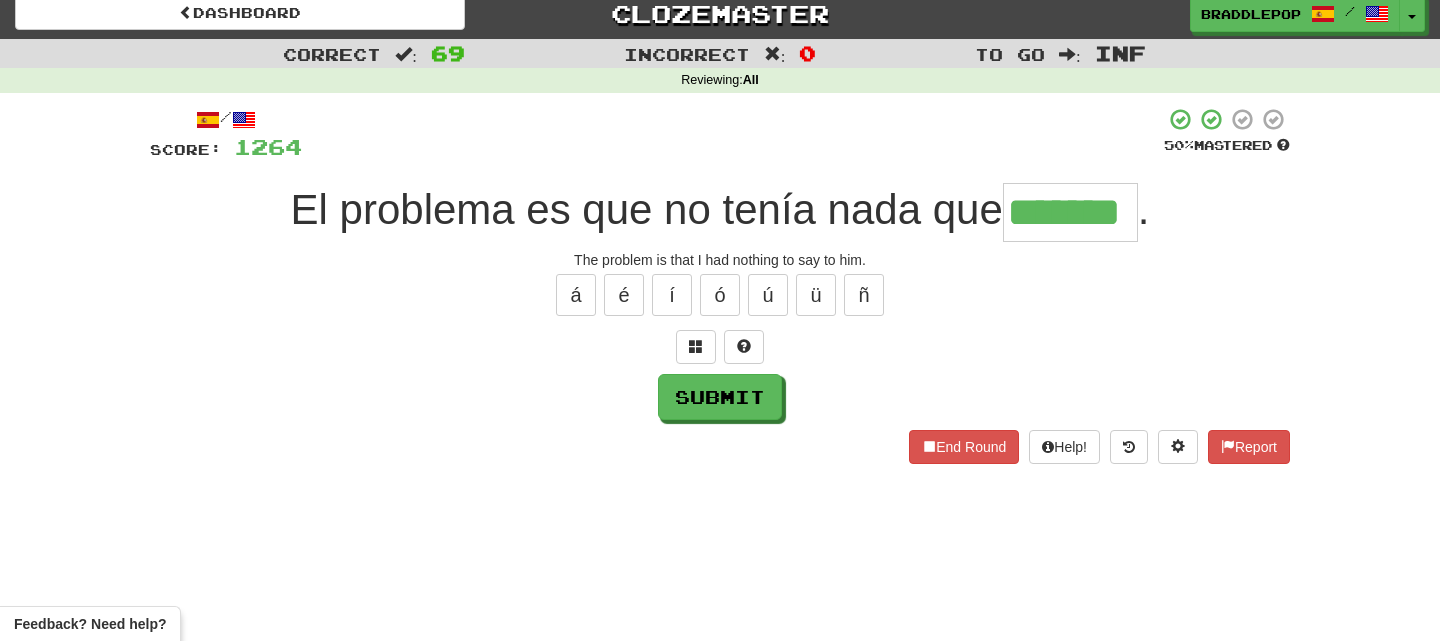 type on "*******" 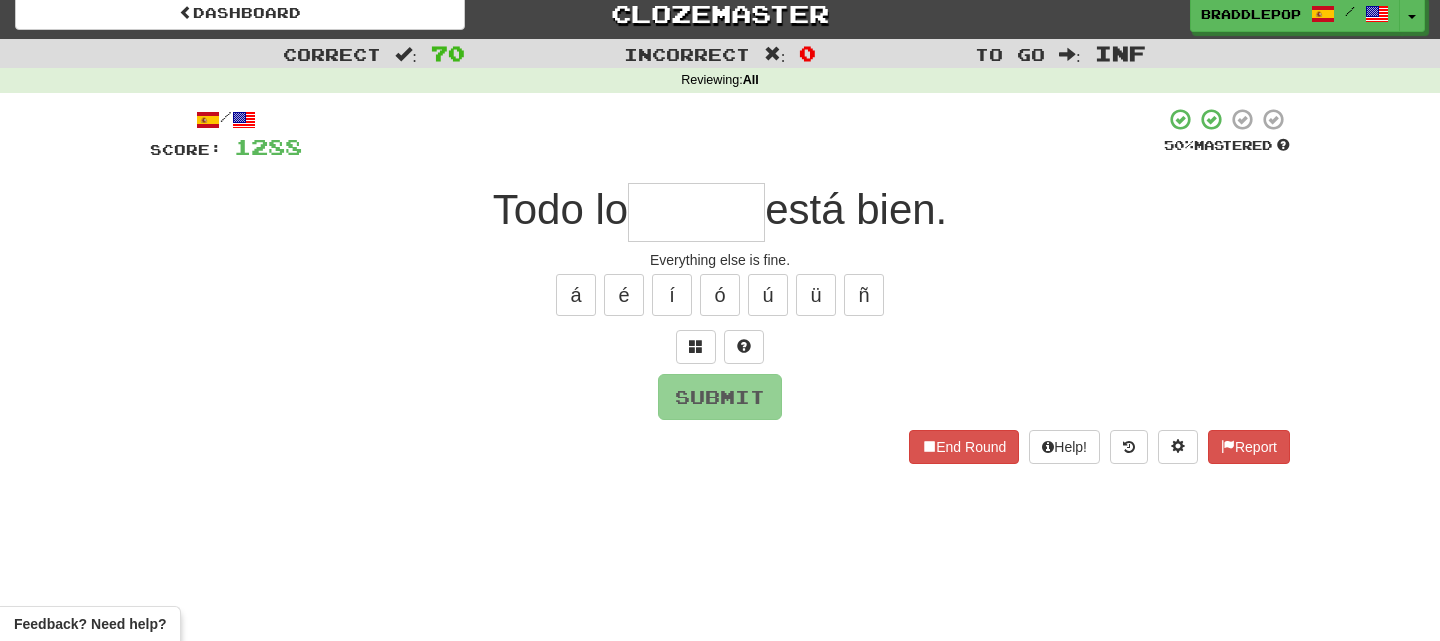 type on "*" 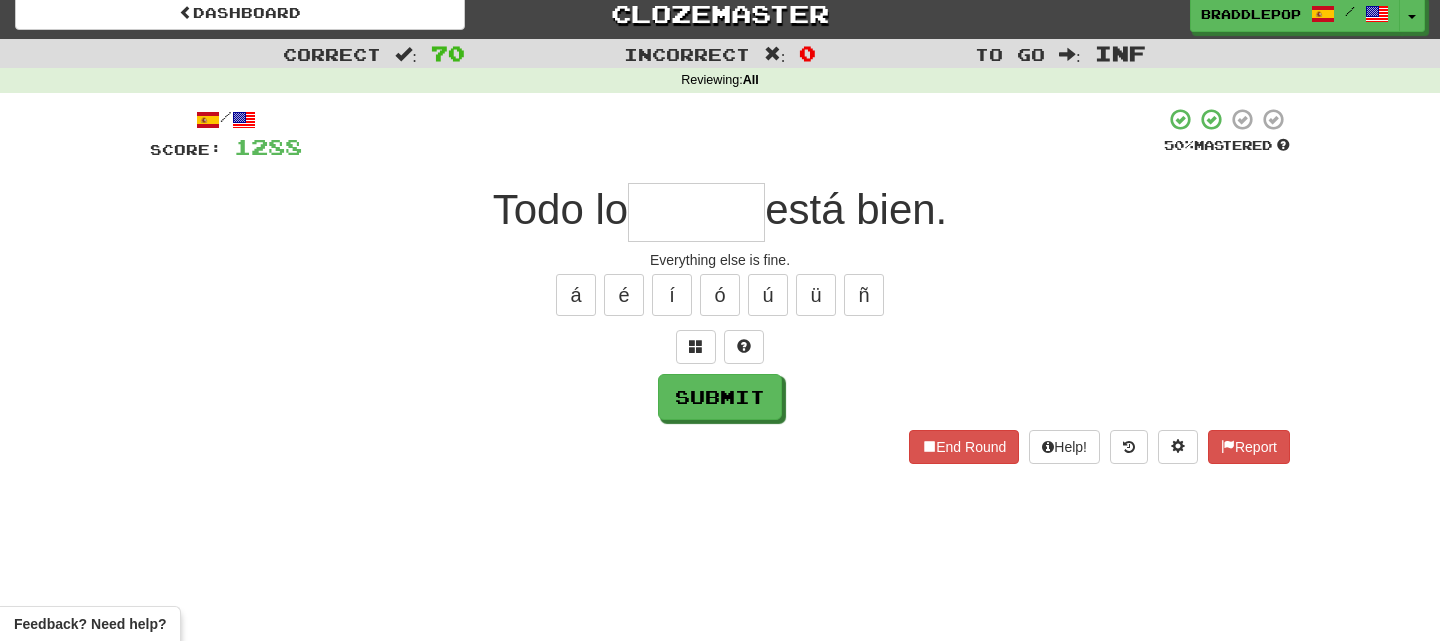 type on "*" 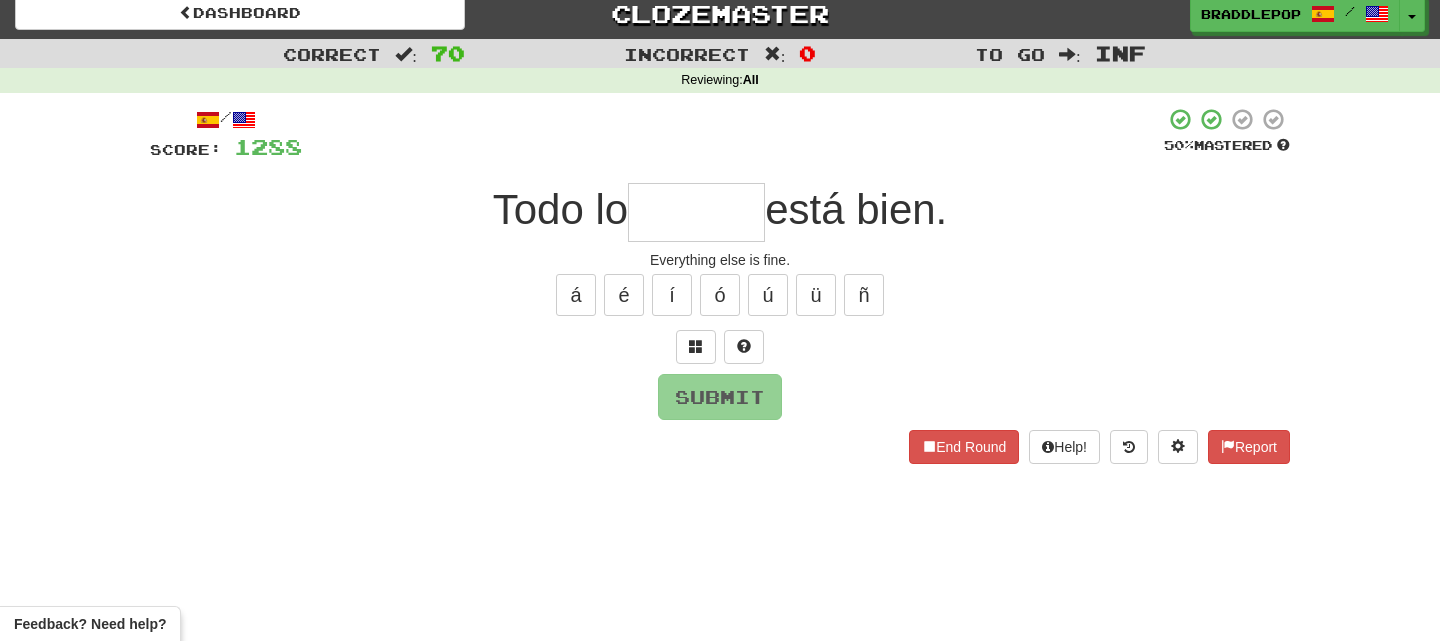 type on "*" 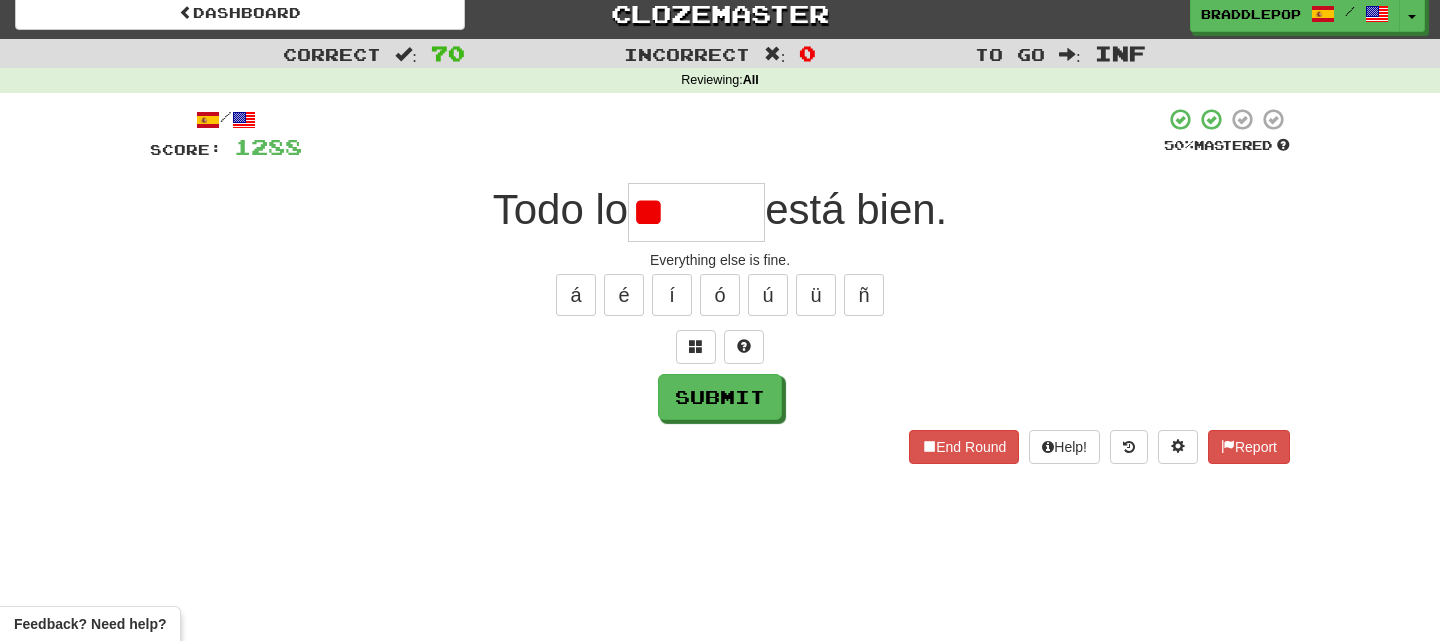 type on "*" 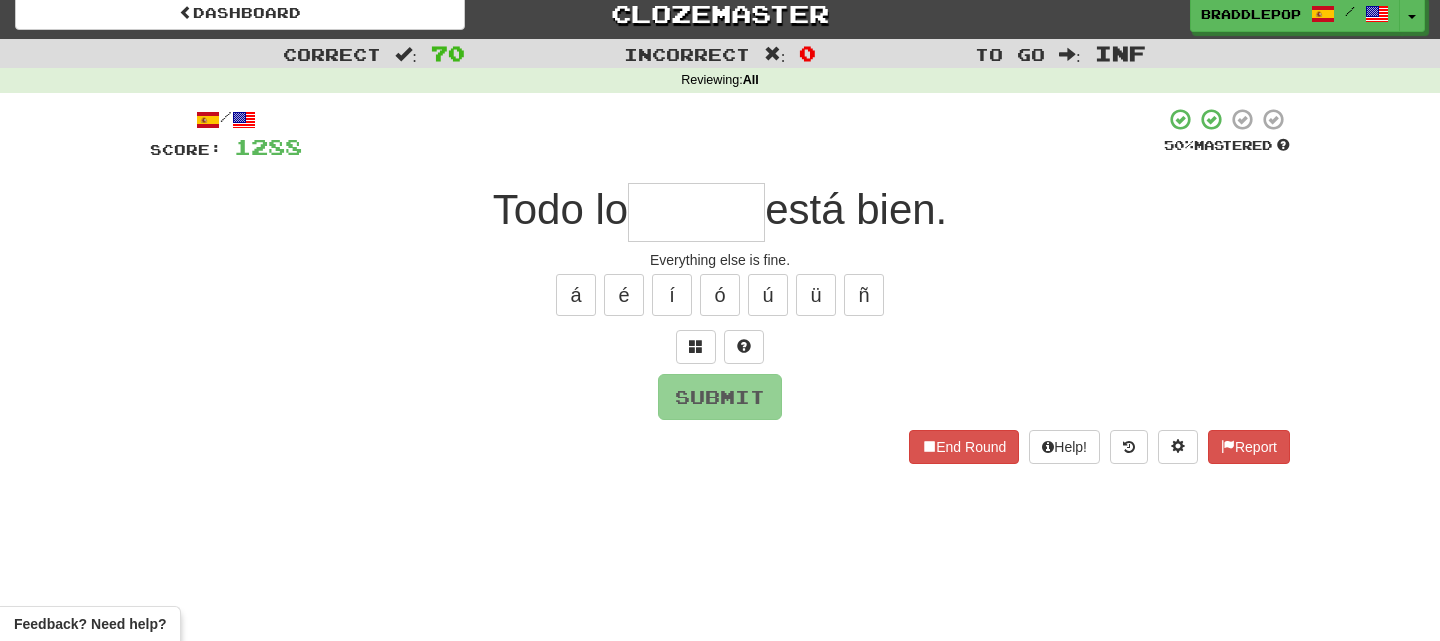 type on "*" 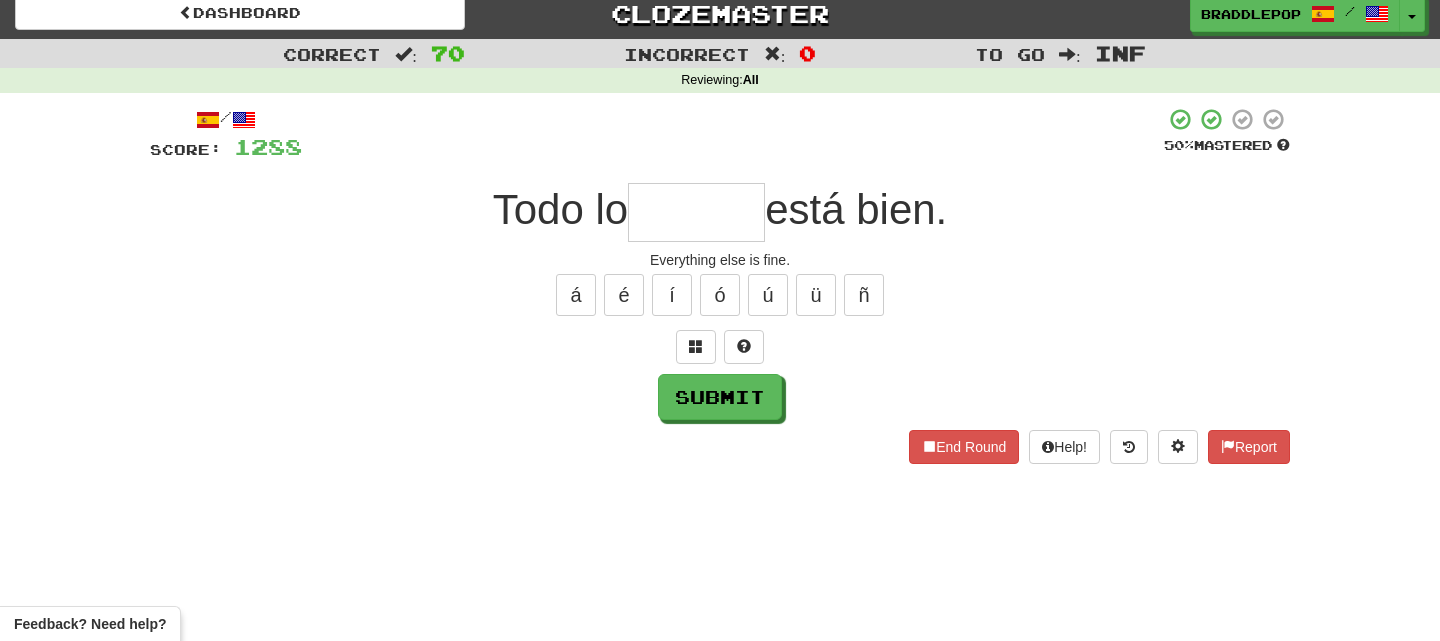 type on "*" 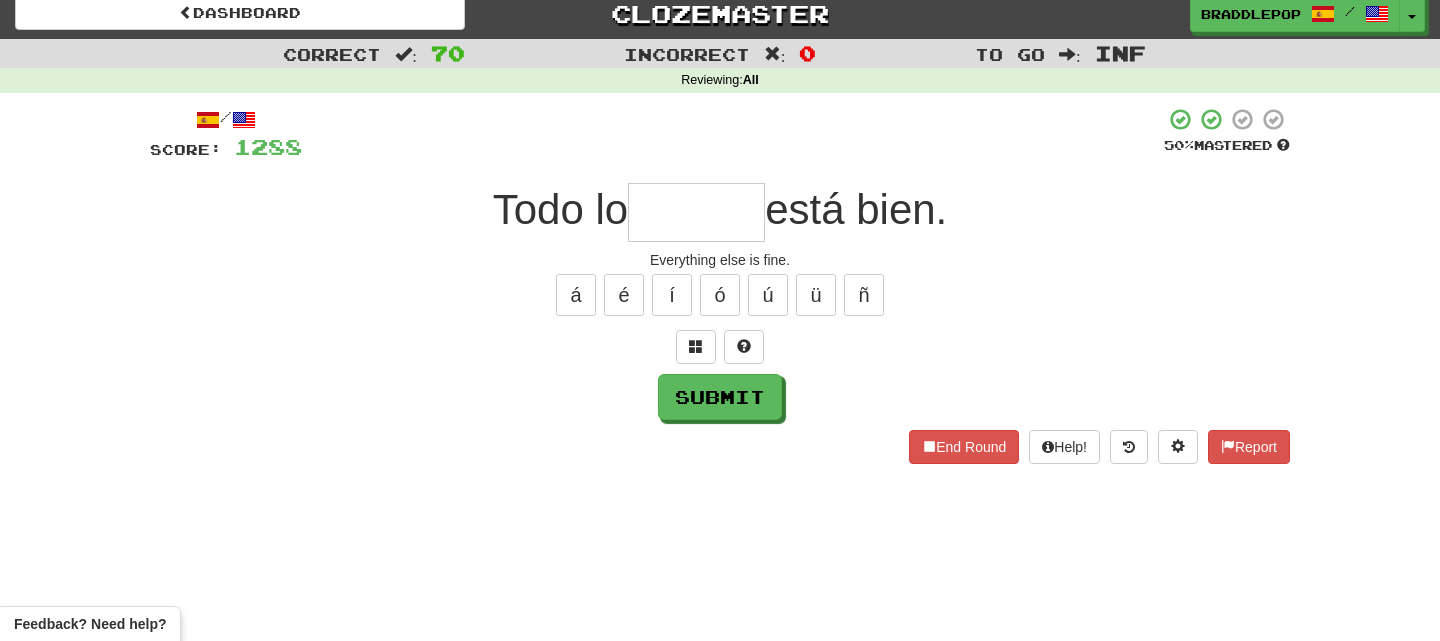 type on "*" 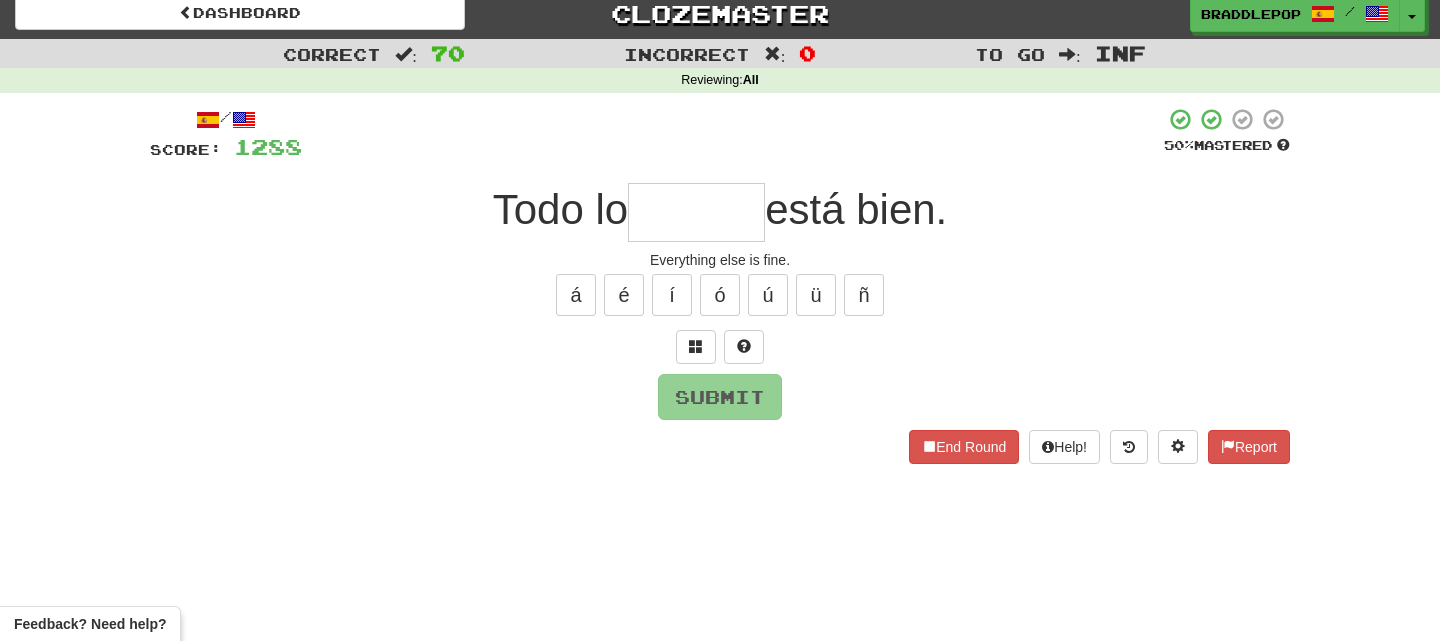 type on "*" 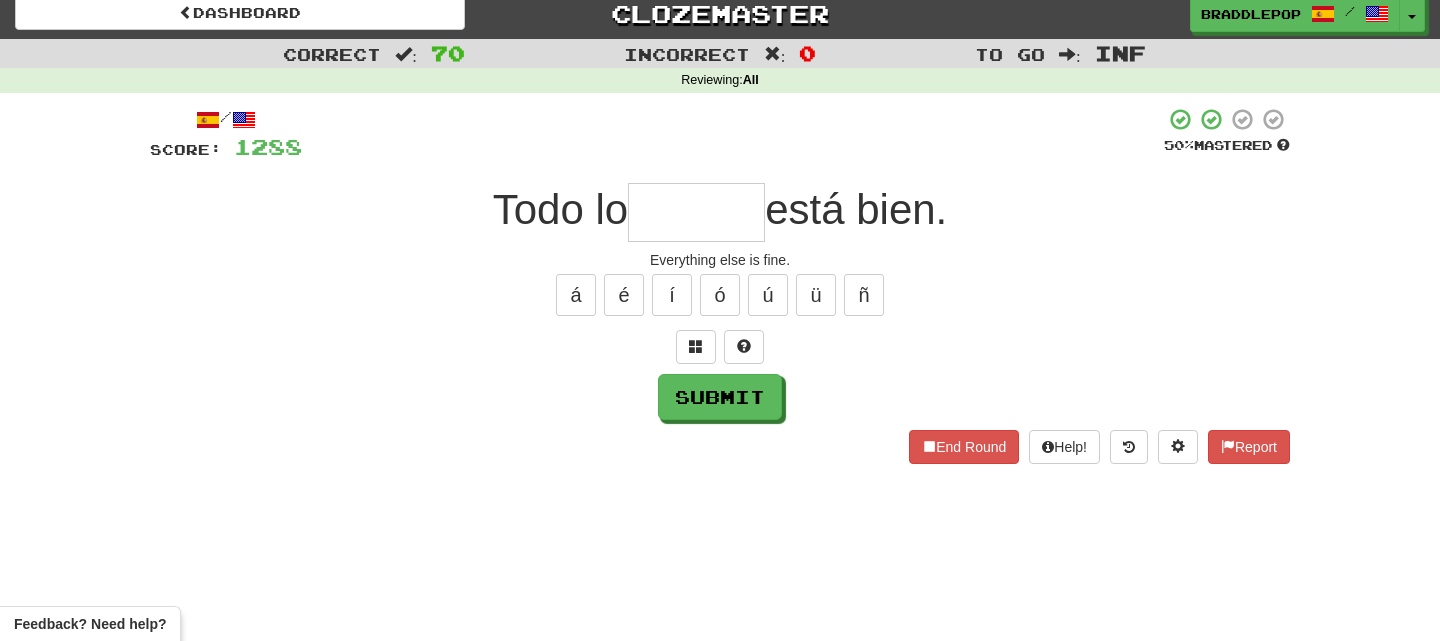 type on "*" 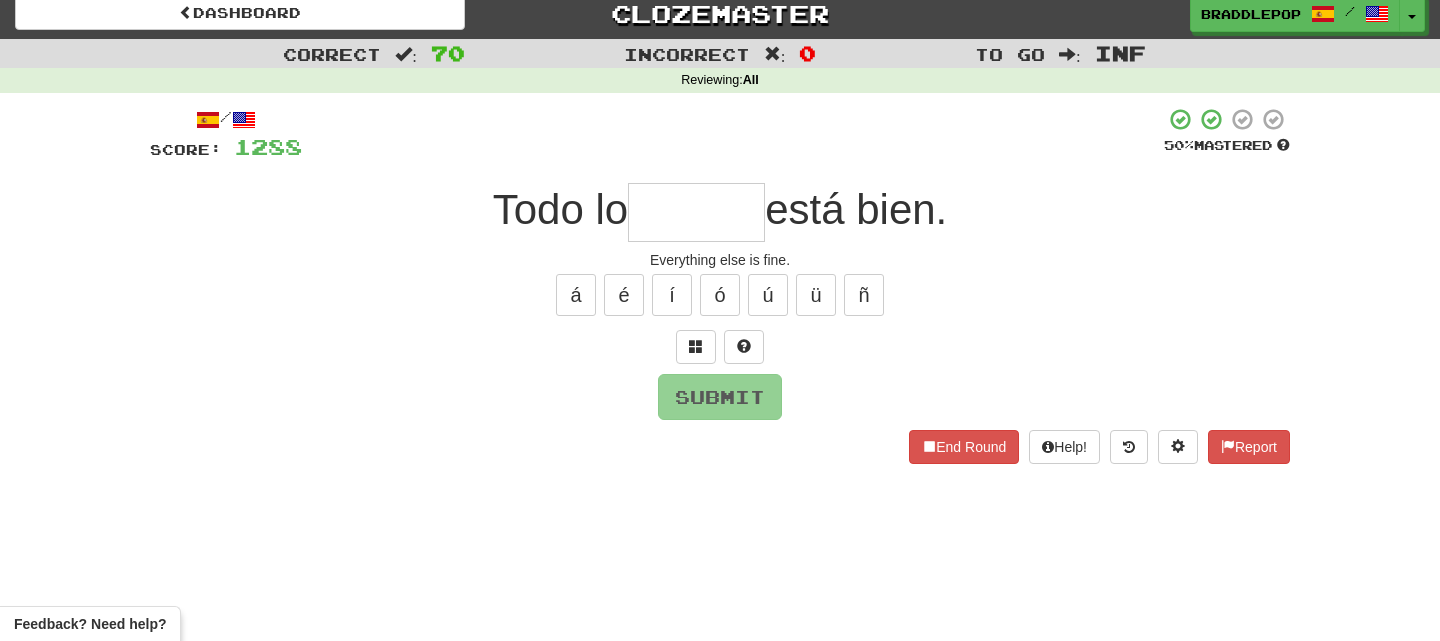 type on "*" 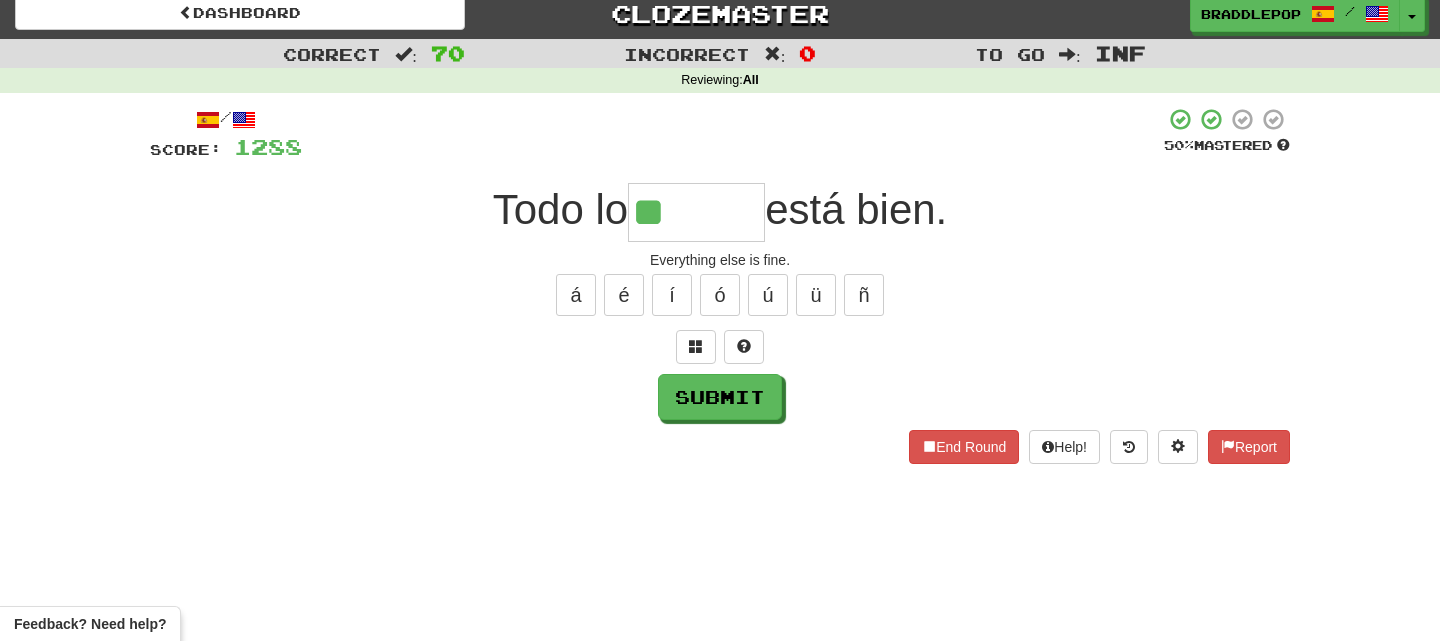 type on "*" 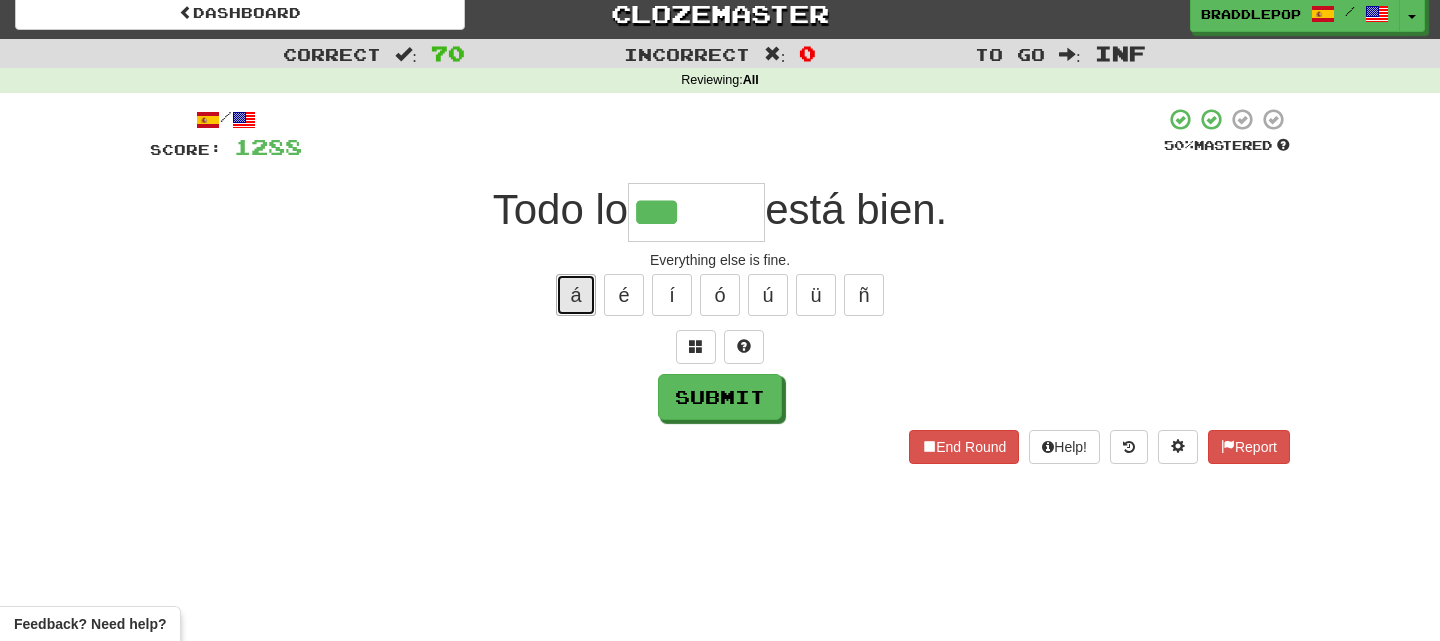 click on "á" at bounding box center [576, 295] 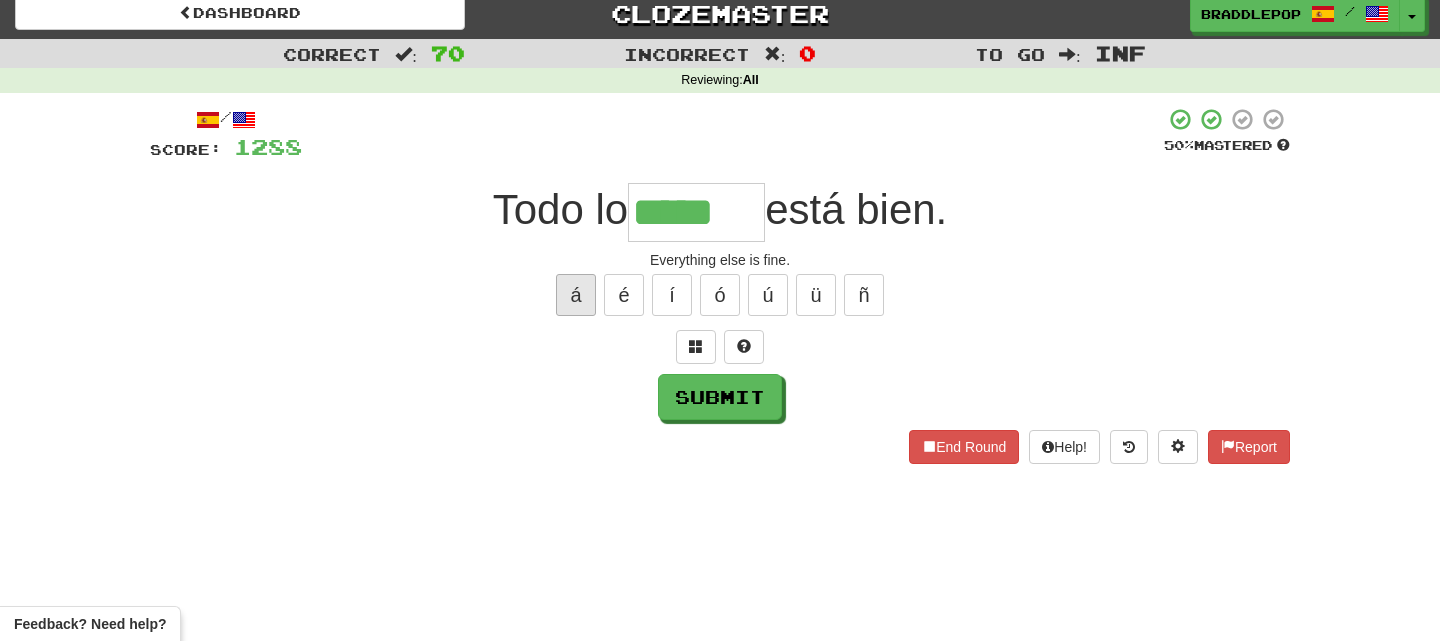 type on "*****" 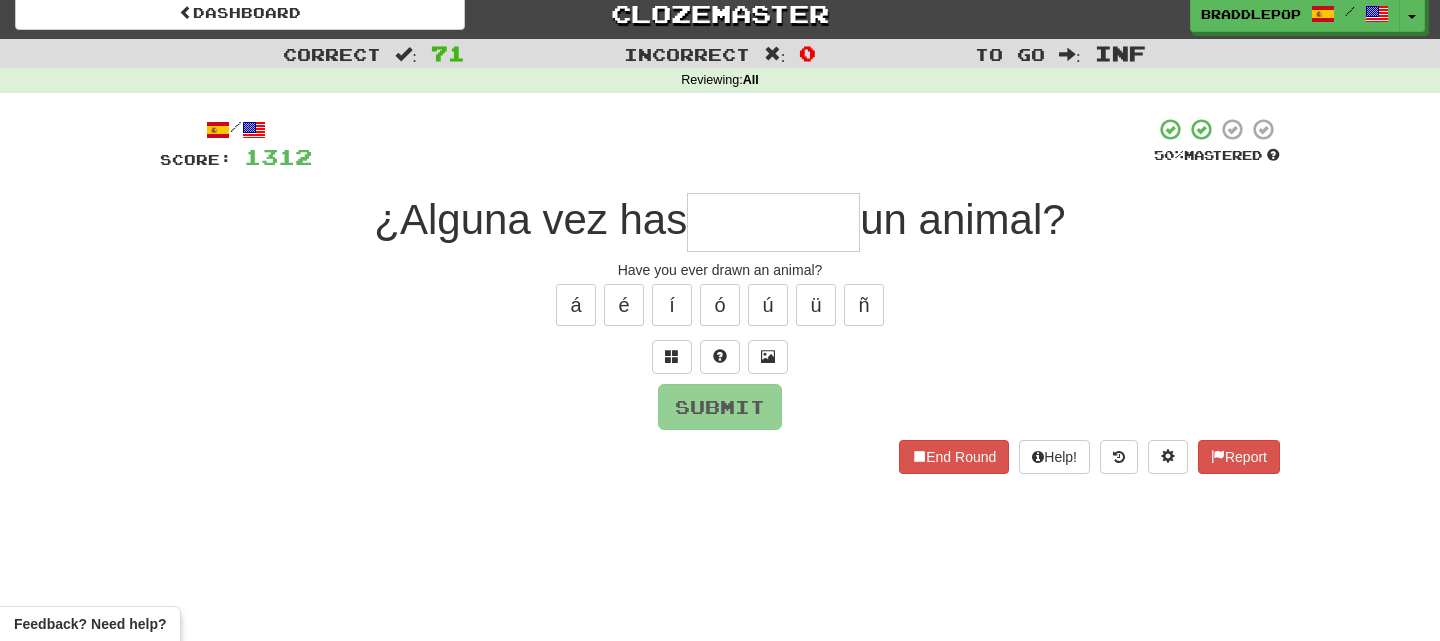 type on "*" 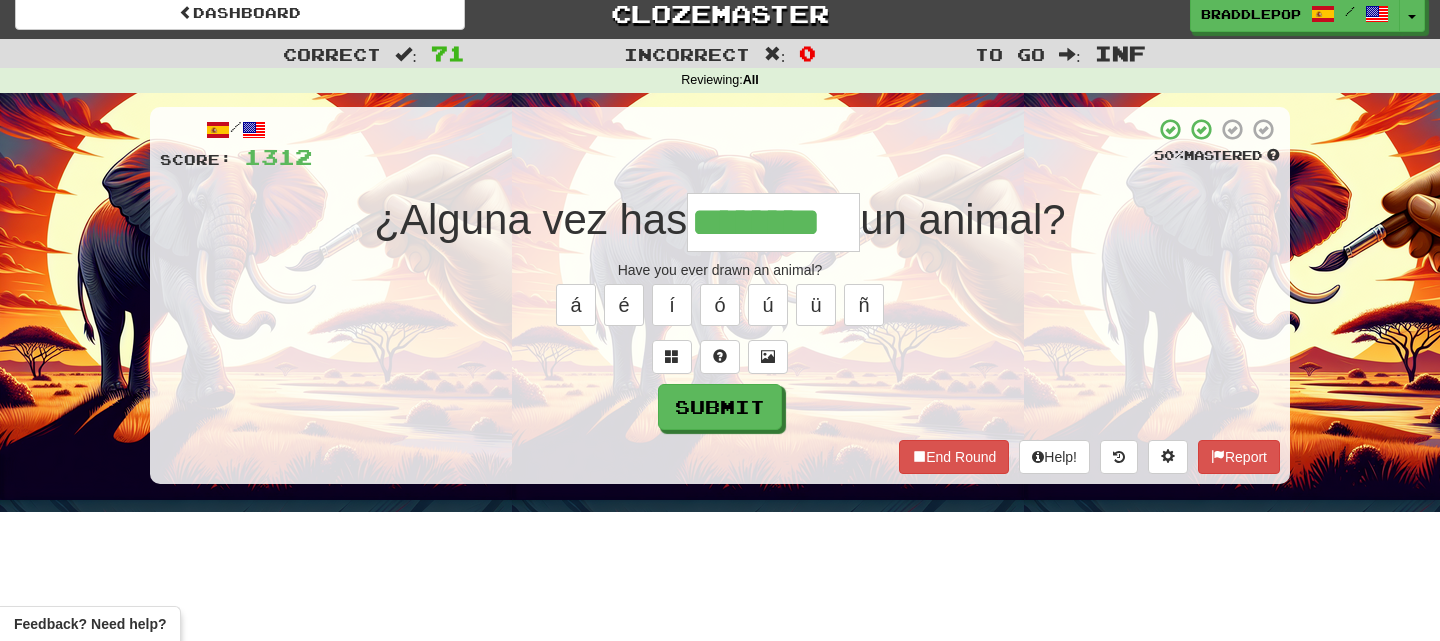 type on "********" 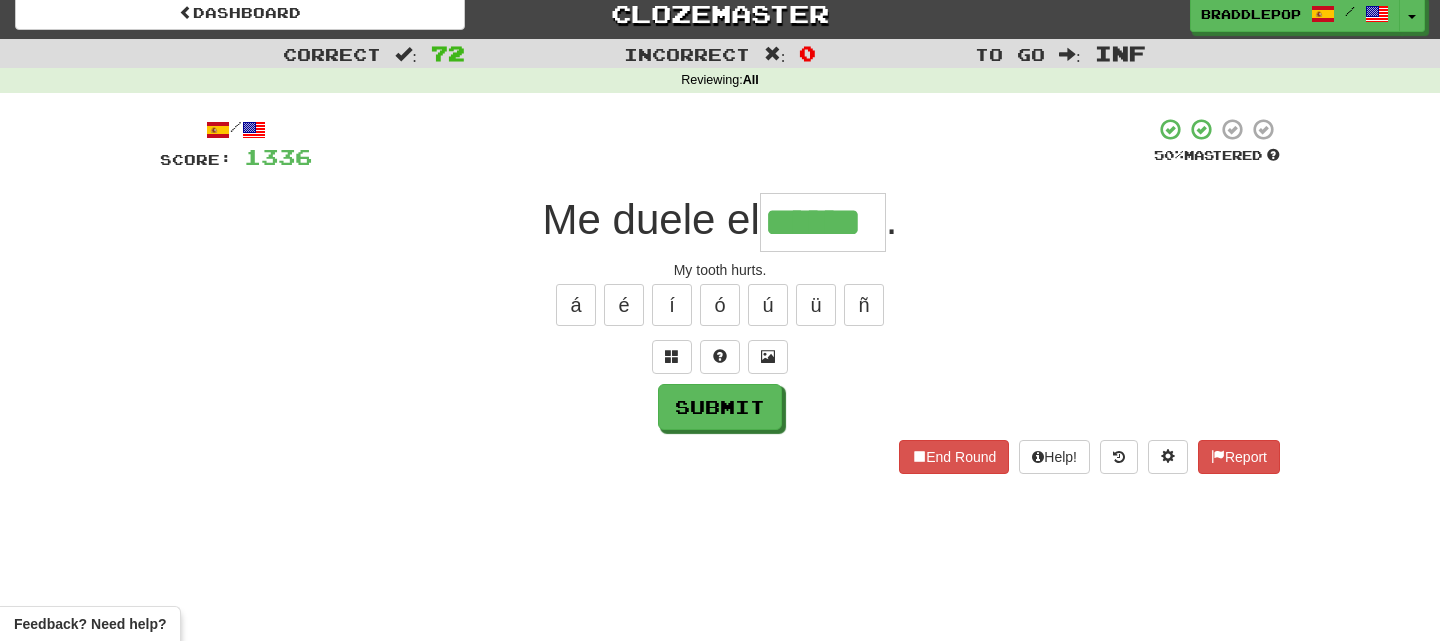 type on "******" 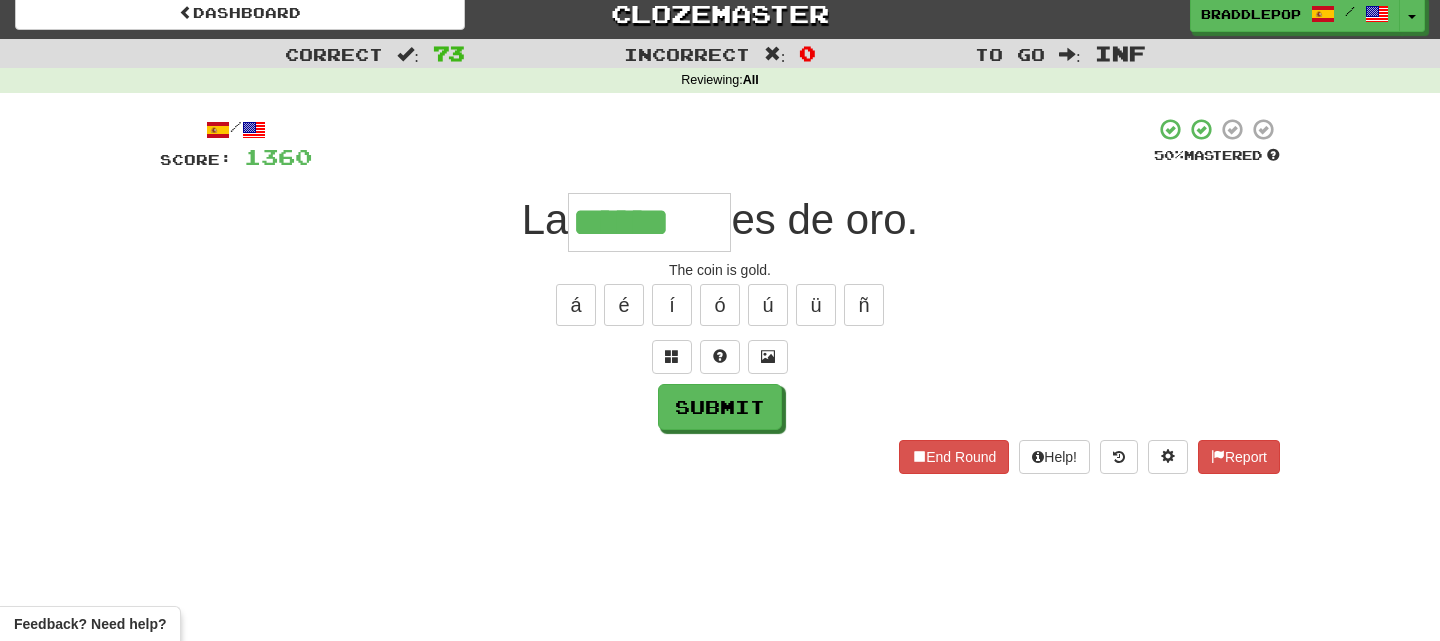type on "******" 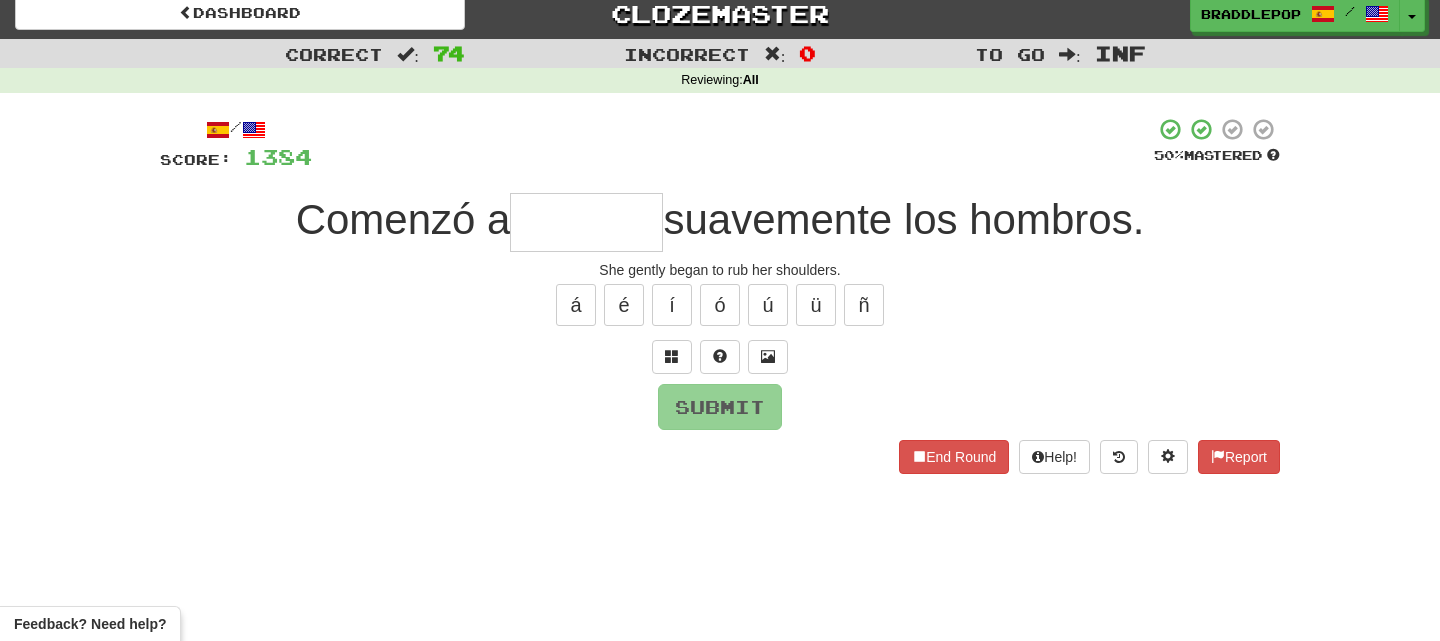 type on "*" 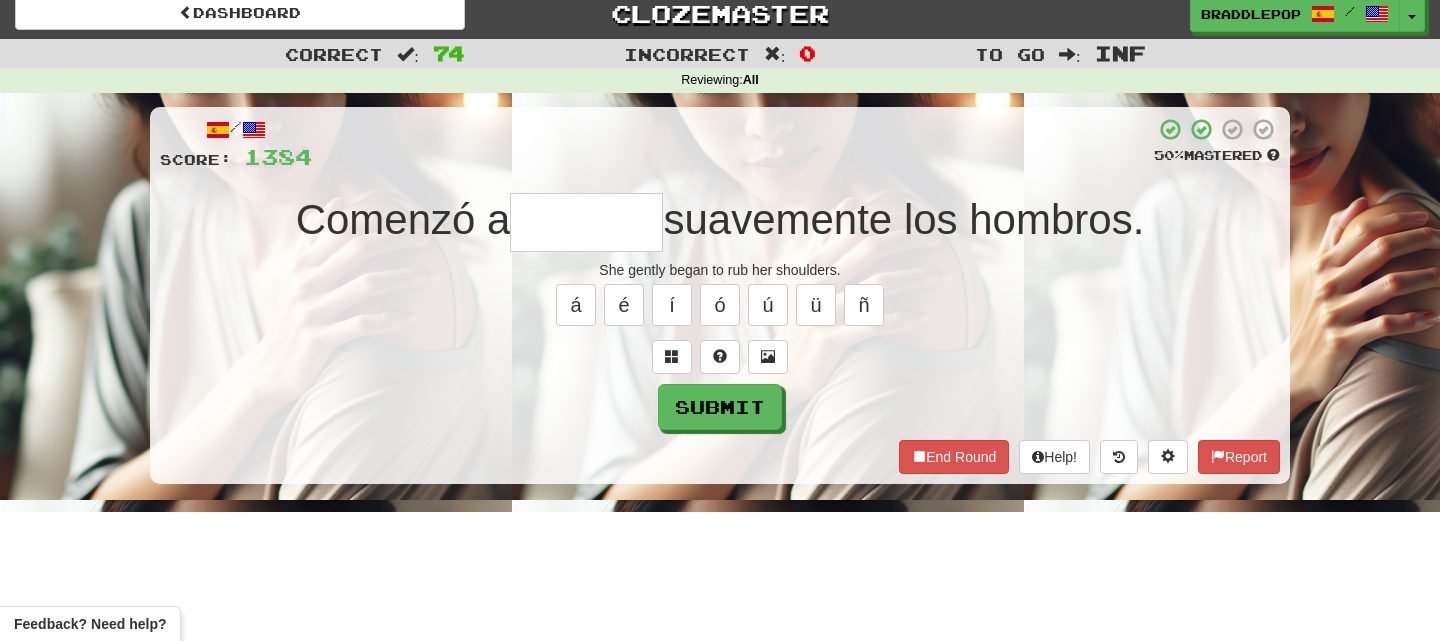type on "*" 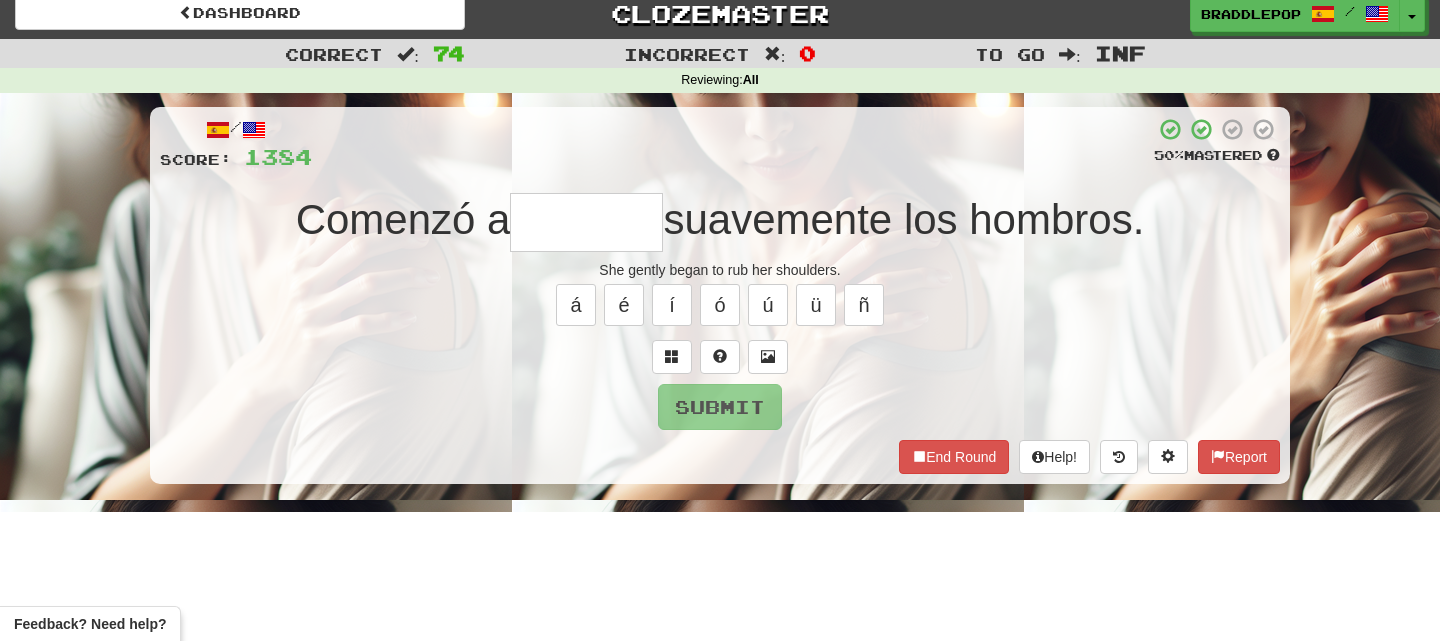type on "*" 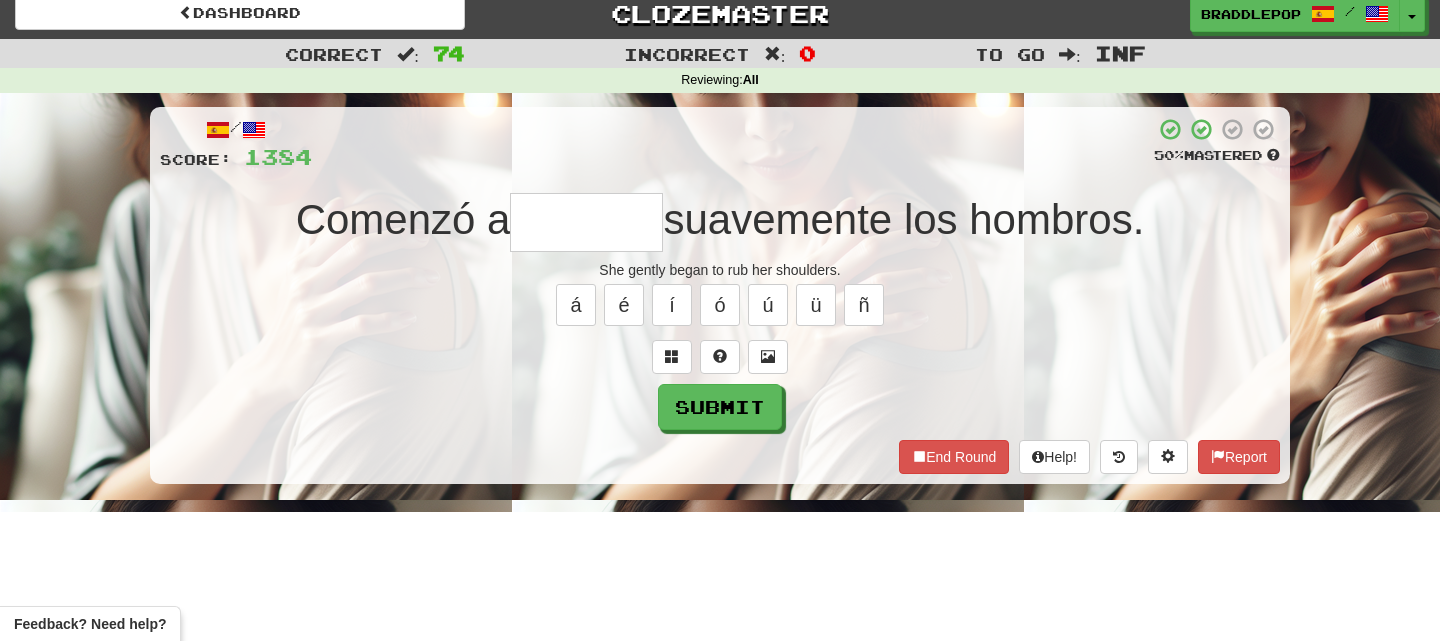 type 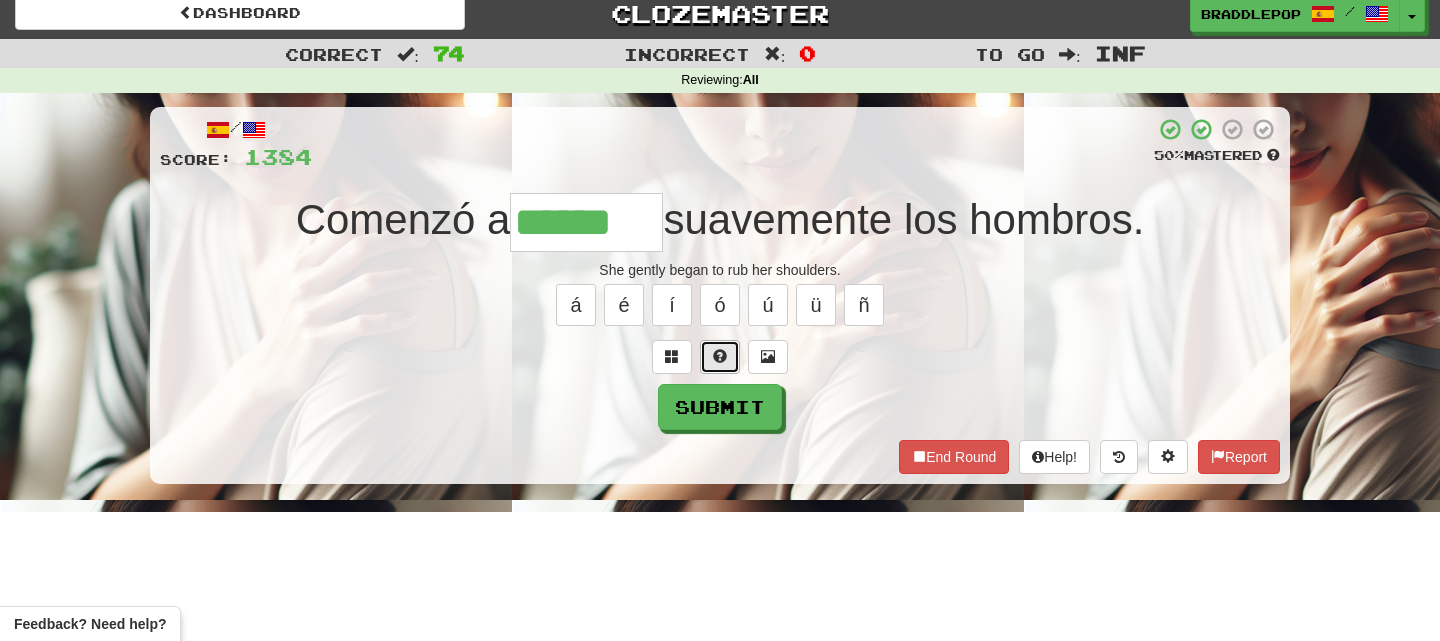 click at bounding box center (720, 356) 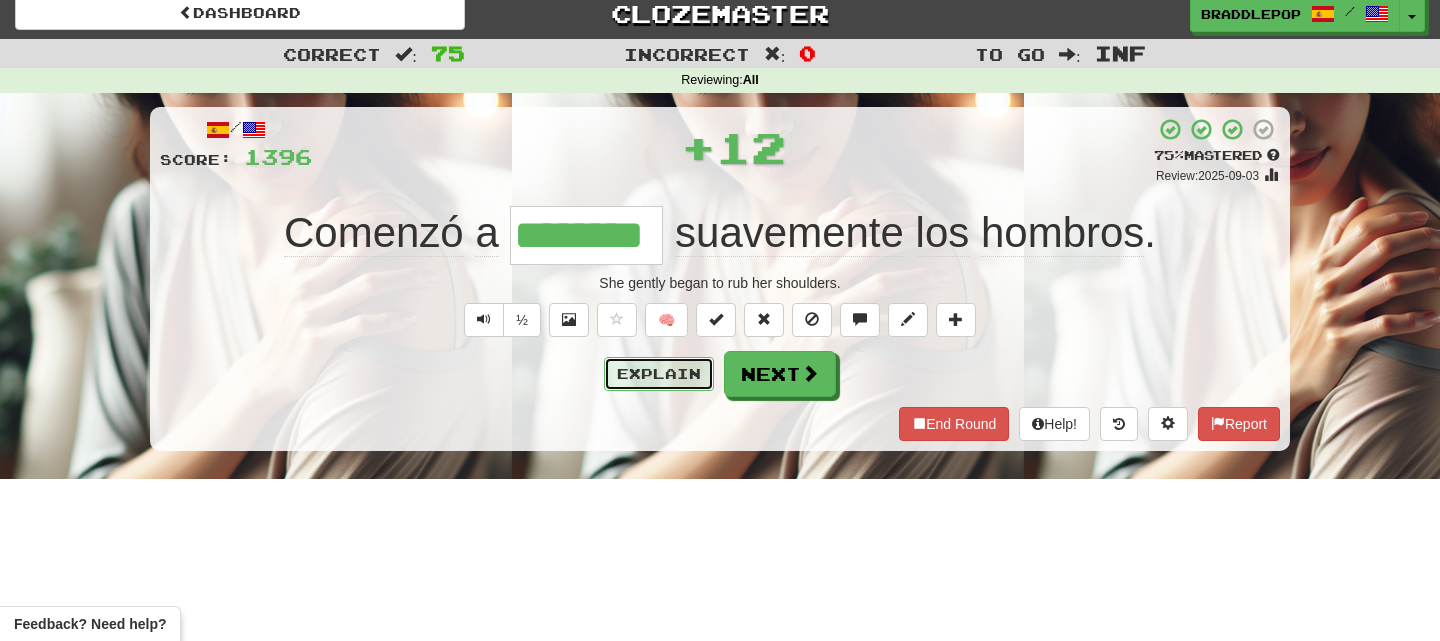 click on "Explain" at bounding box center (659, 374) 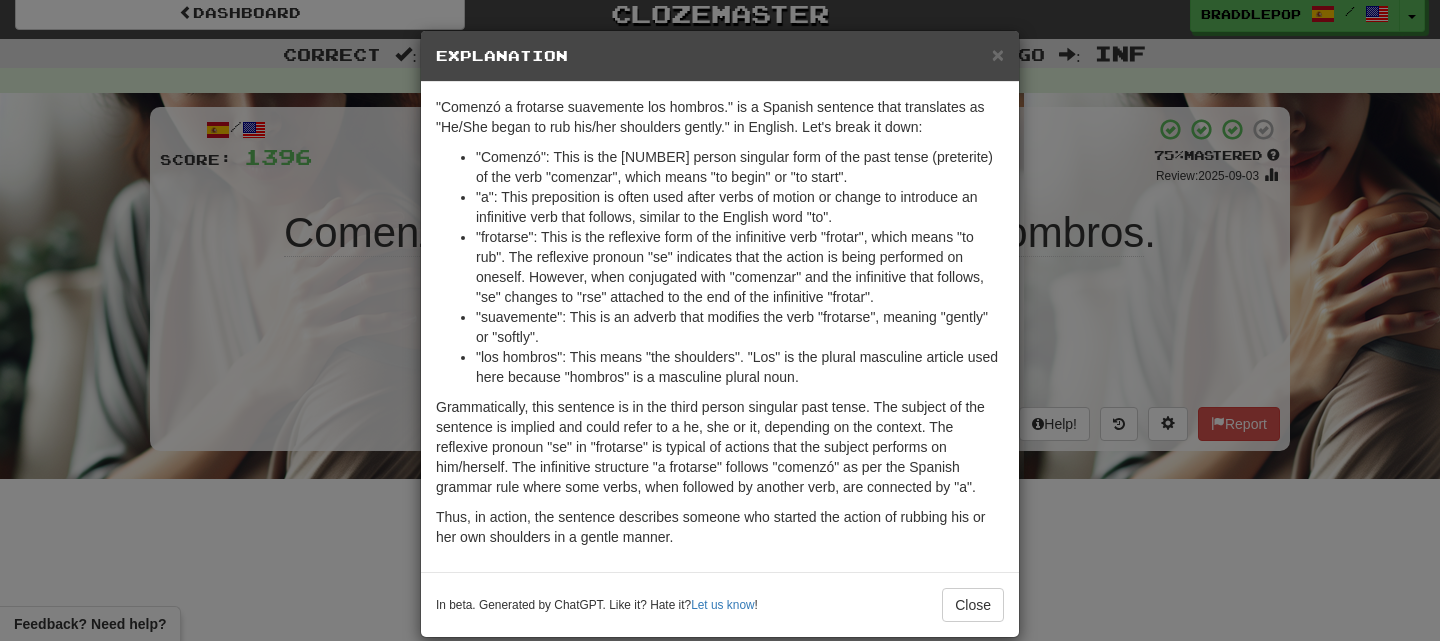 click on "× Explanation "Comenzó a frotarse suavemente los hombros." is a Spanish sentence that translates as "He/She began to rub his/her shoulders gently." in English. Let's break it down:
"Comenzó": This is the third-person singular form of the past tense (preterite) of the verb "comenzar", which means "to begin" or "to start".
"a": This preposition is often used after verbs of motion or change to introduce an infinitive verb that follows, similar to the English word "to".
"frotarse": This is the reflexive form of the infinitive verb "frotar", which means "to rub". The reflexive pronoun "se" indicates that the action is being performed on oneself. However, when conjugated with "comenzar" and the infinitive that follows, "se" changes to "rse" attached to the end of the infinitive "frotar".
"suavemente": This is an adverb that modifies the verb "frotarse", meaning "gently" or "softly".
In beta. Generated by ChatGPT. Like it? Hate it?  Let us know ! Close" at bounding box center [720, 320] 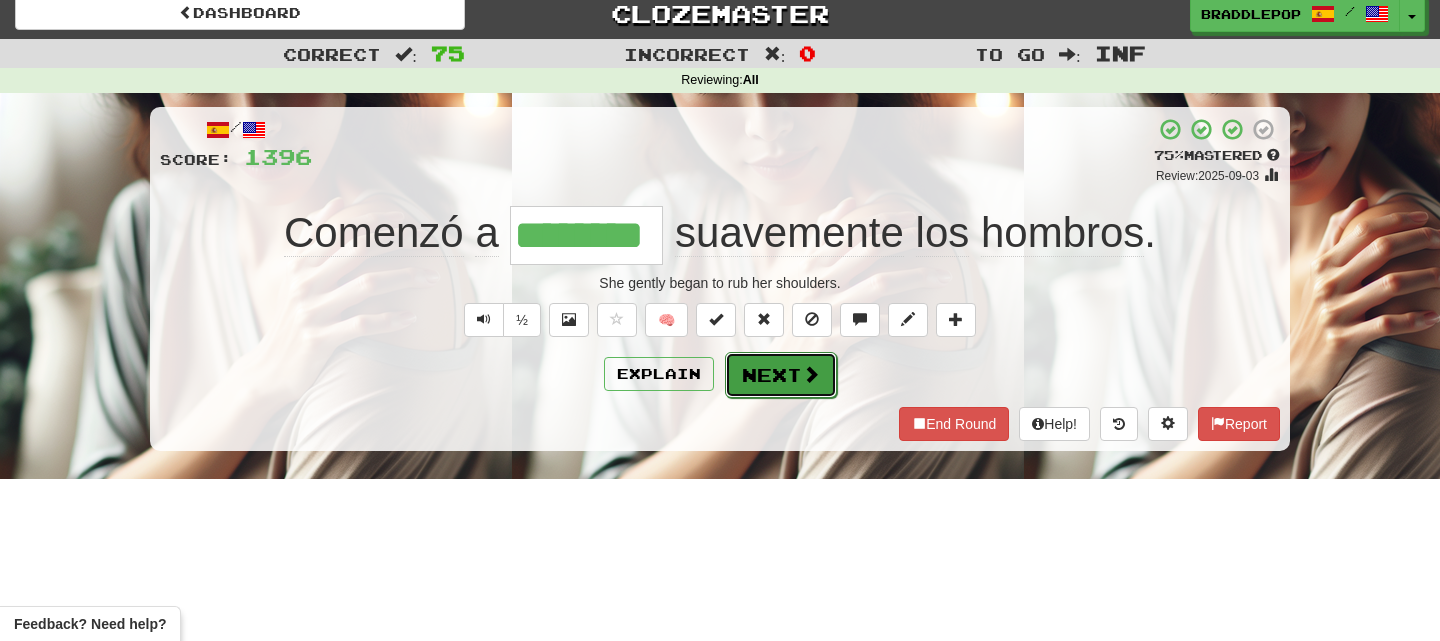 click on "Next" at bounding box center (781, 375) 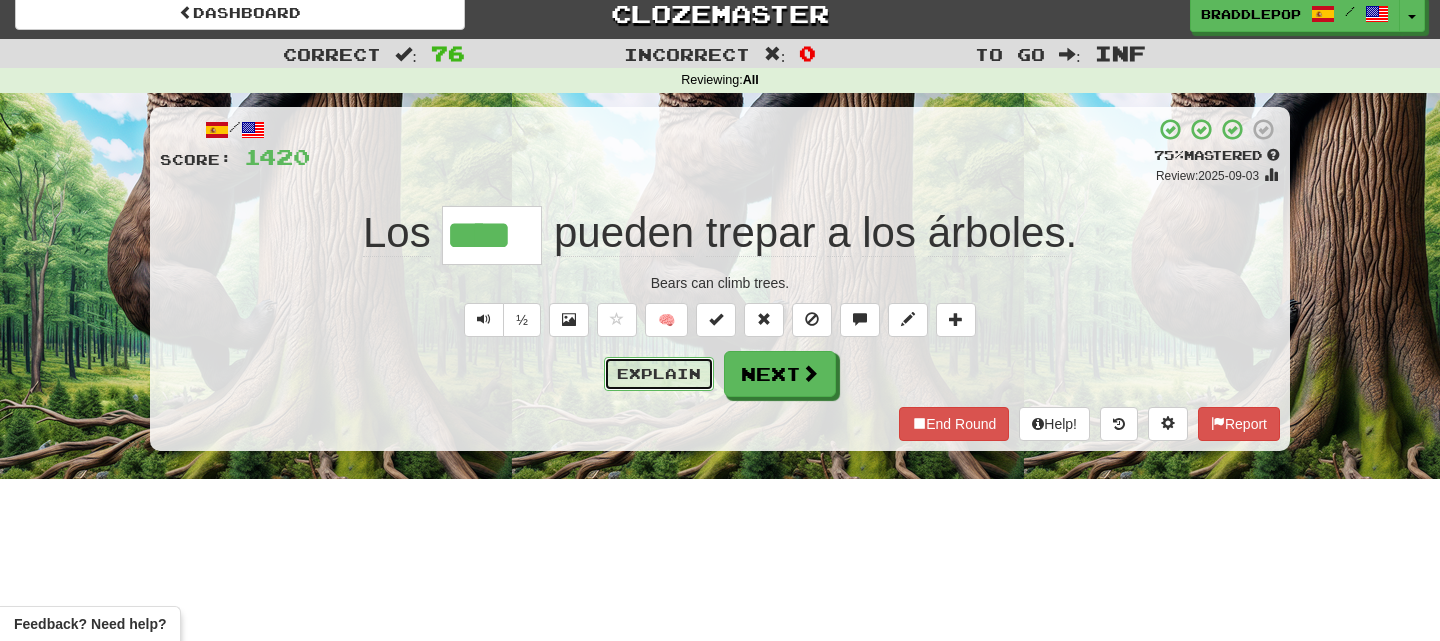 click on "Explain" at bounding box center (659, 374) 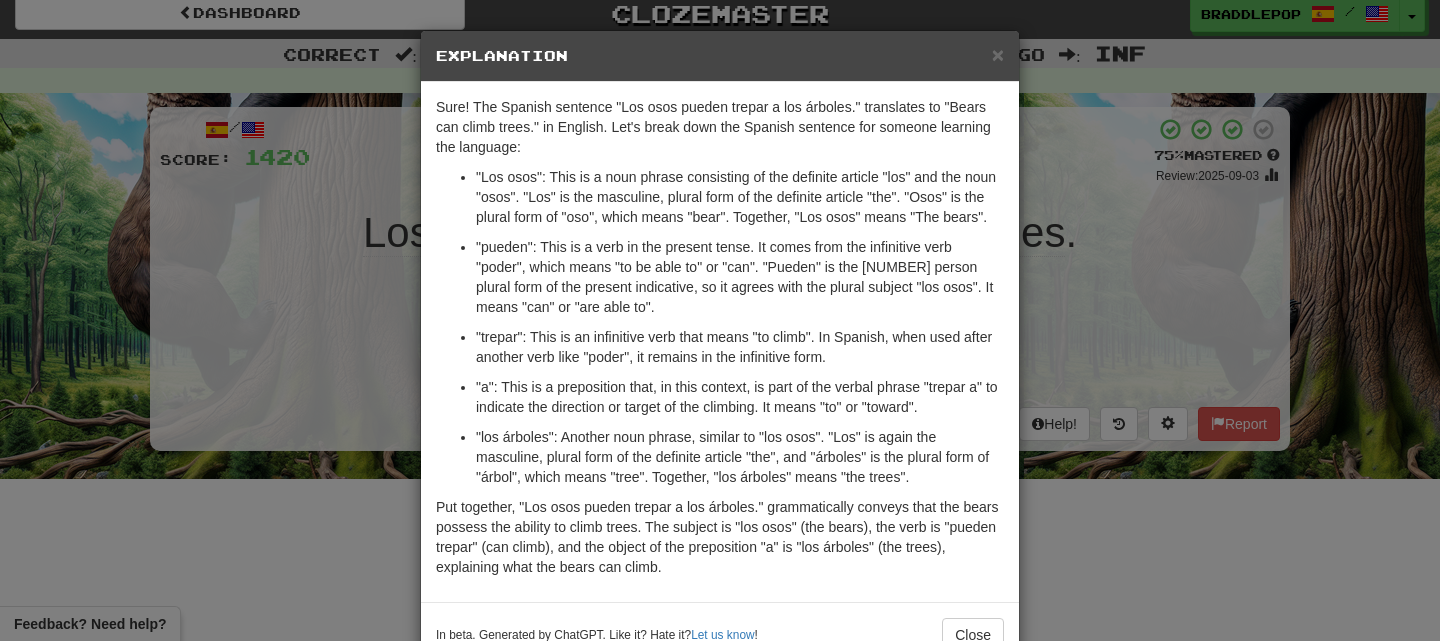 click on "× Explanation Sure! The Spanish sentence "Los osos pueden trepar a los árboles." translates to "Bears can climb trees." in English. Let's break down the Spanish sentence for someone learning the language:
"Los osos": This is a noun phrase consisting of the definite article "los" and the noun "osos". "Los" is the masculine, plural form of the definite article "the". "Osos" is the plural form of "oso", which means "bear". Together, "Los osos" means "The bears".
"pueden": This is a verb in the present tense. It comes from the infinitive verb "poder", which means "to be able to" or "can". "Pueden" is the third-person plural form of the present indicative, so it agrees with the plural subject "los osos". It means "can" or "are able to".
"trepar": This is an infinitive verb that means "to climb". In Spanish, when used after another verb like "poder", it remains in the infinitive form.
In beta. Generated by ChatGPT. Like it? Hate it?  Let us know ! Close" at bounding box center (720, 320) 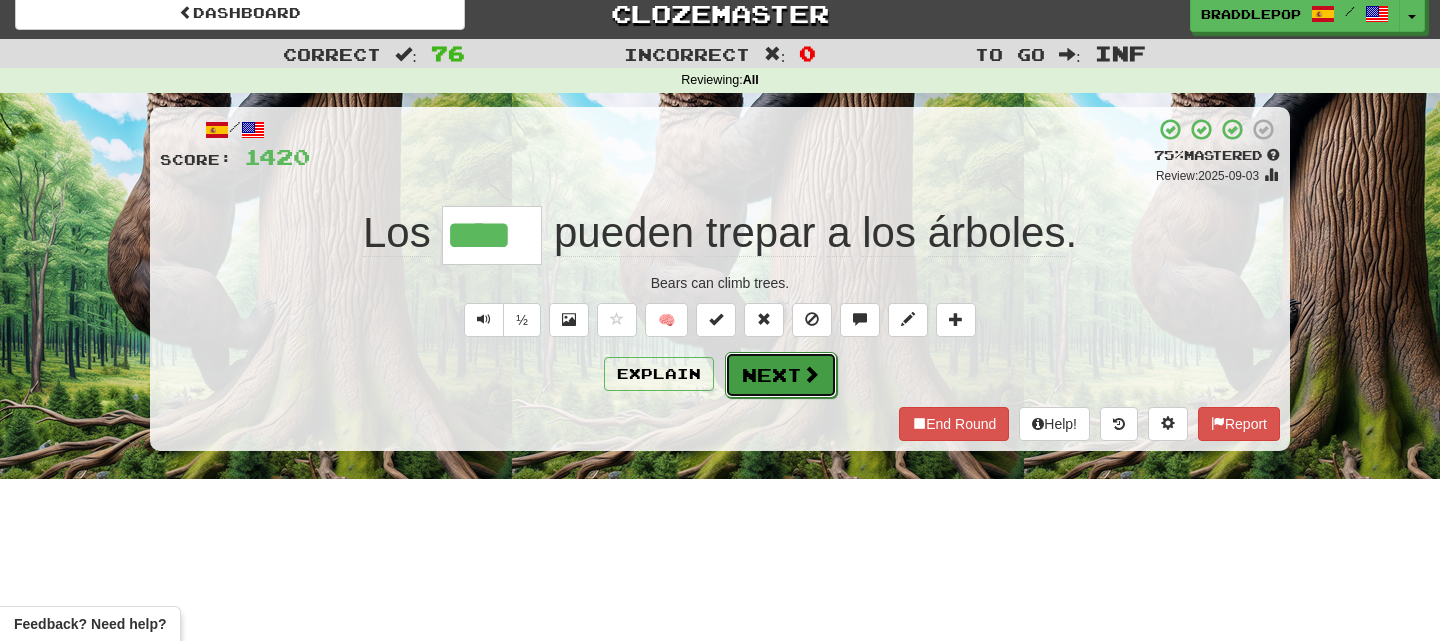 click on "Next" at bounding box center [781, 375] 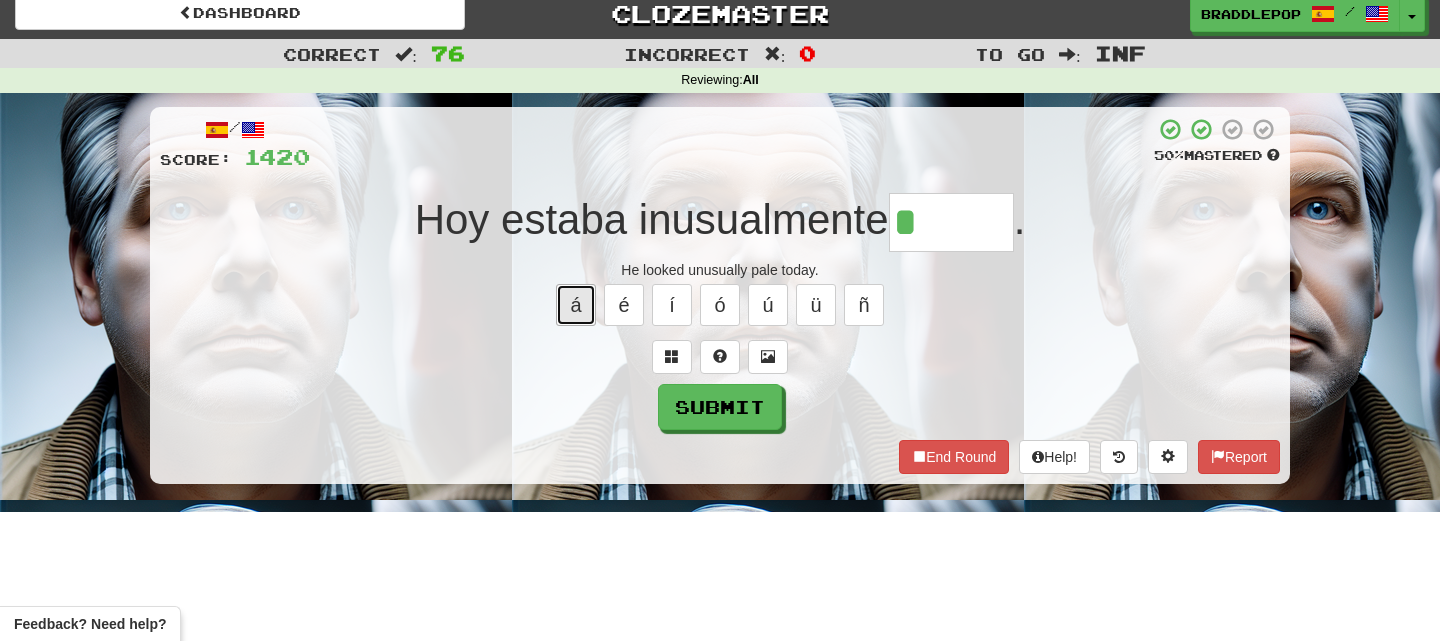 click on "á" at bounding box center (576, 305) 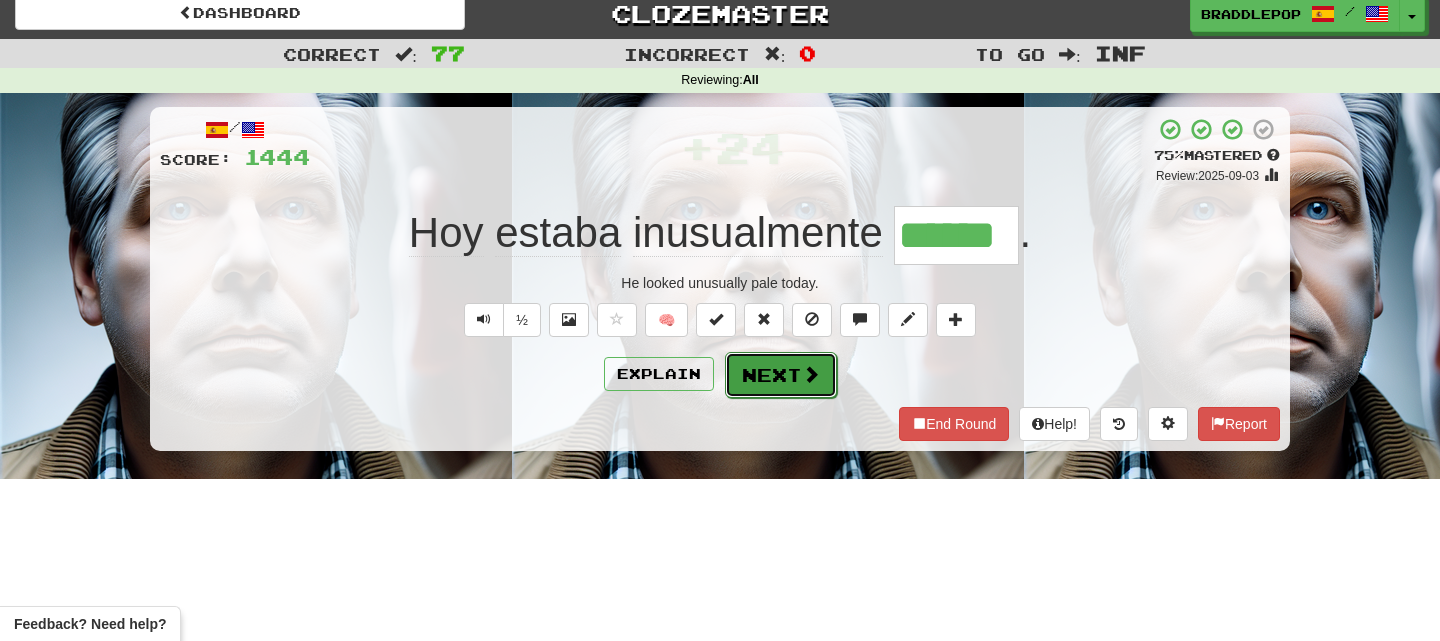 click on "Next" at bounding box center (781, 375) 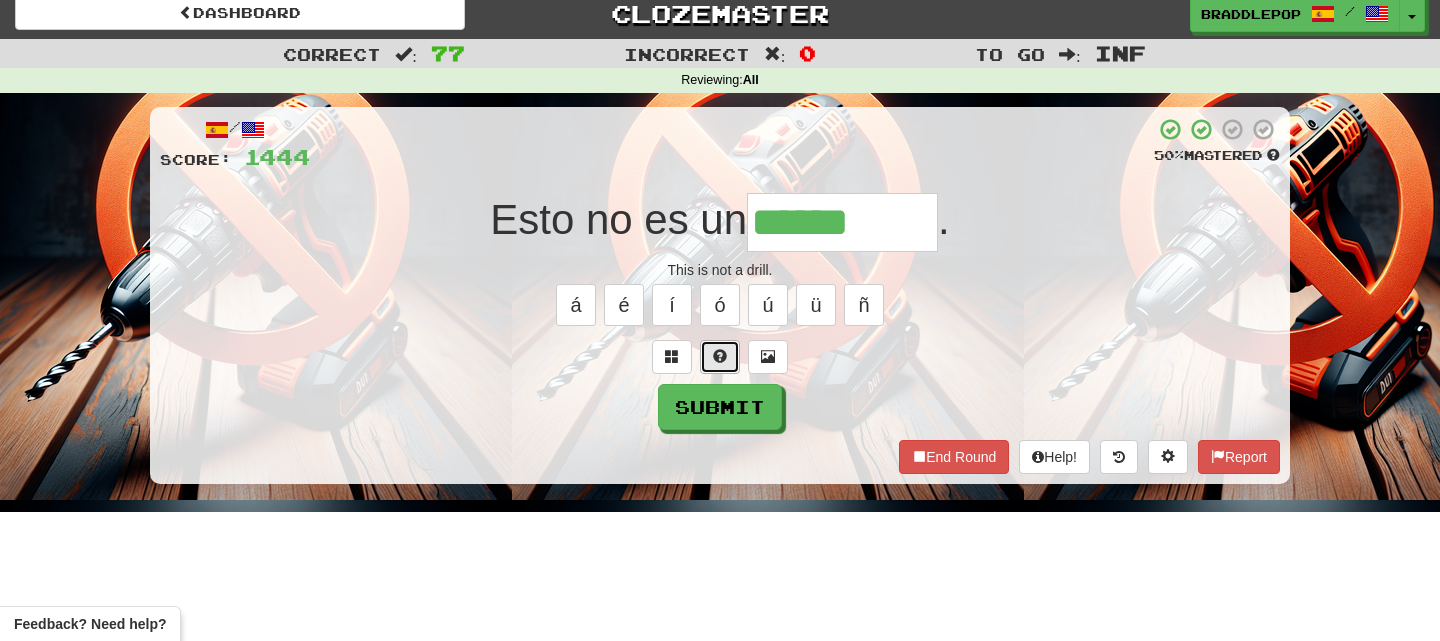click at bounding box center [720, 357] 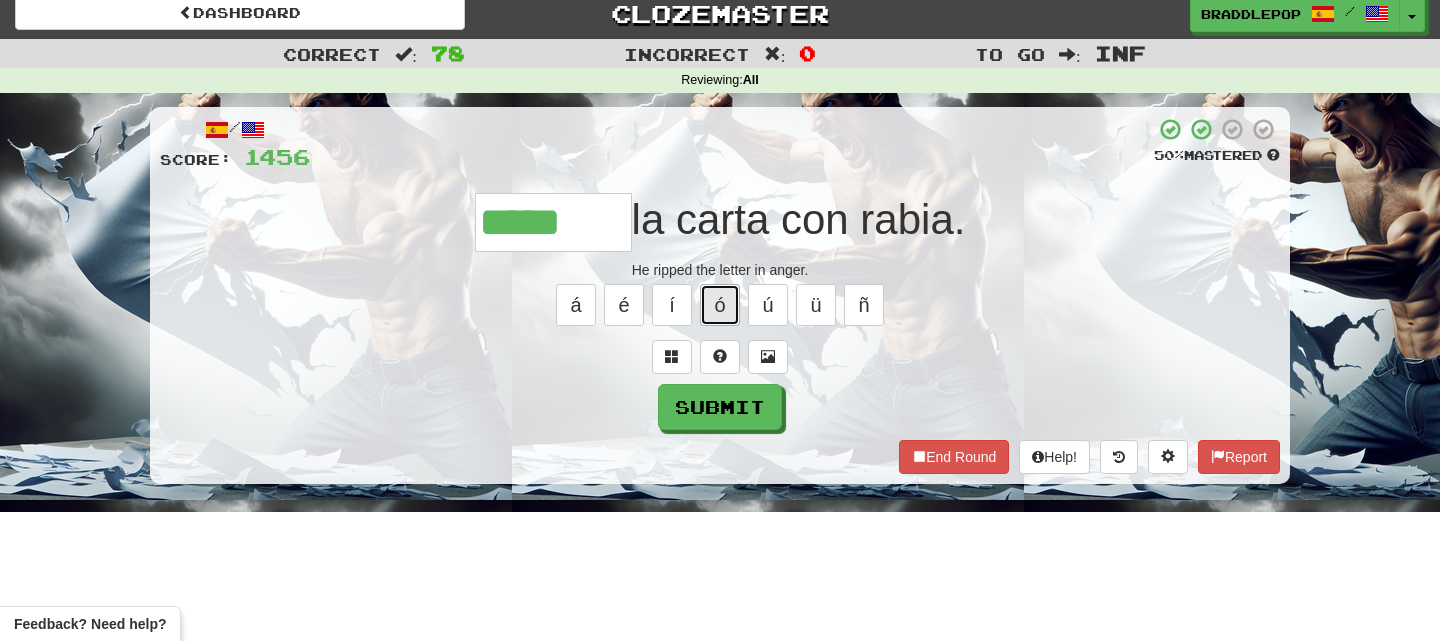 click on "ó" at bounding box center [720, 305] 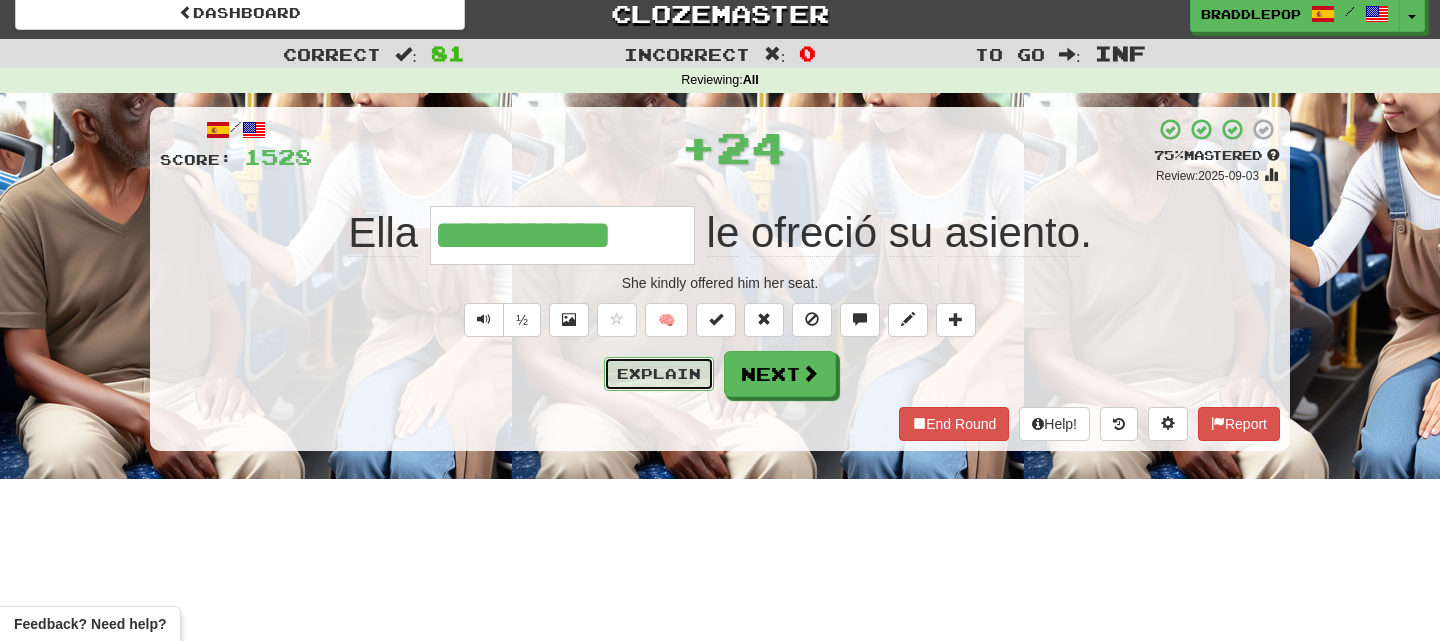click on "Explain" at bounding box center [659, 374] 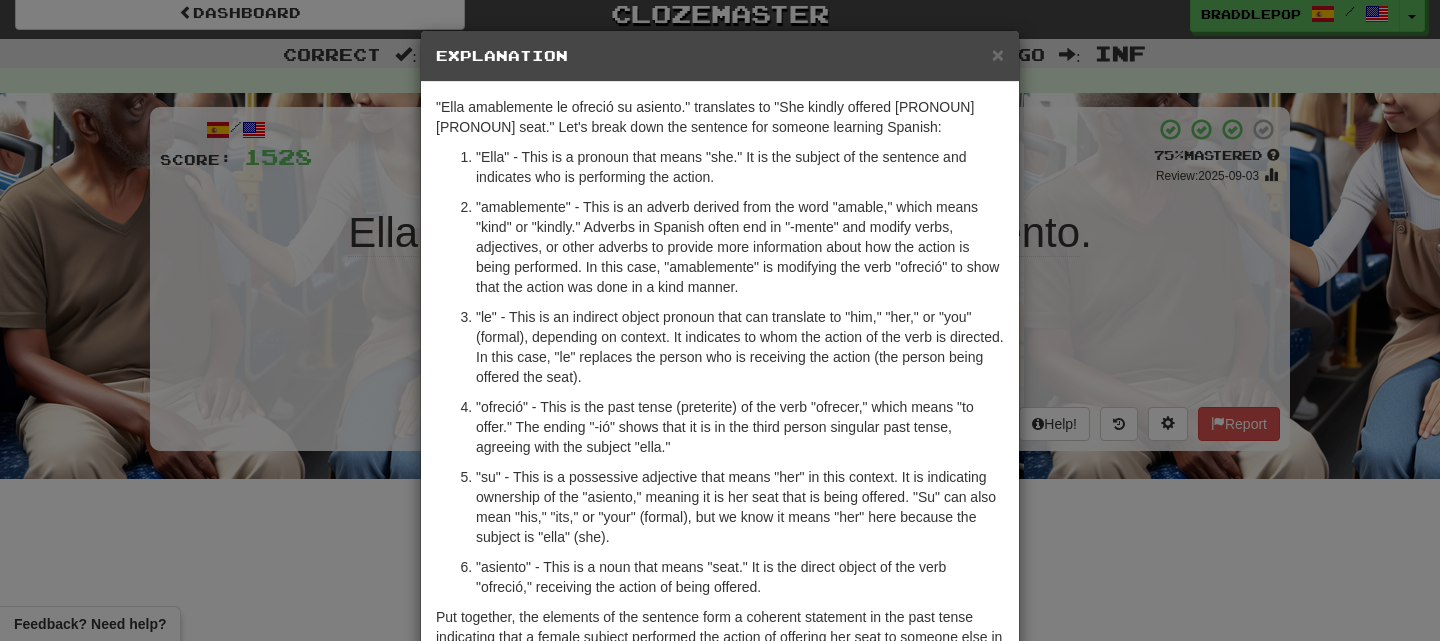 click on "× Explanation "Ella amablemente le ofreció su asiento." translates to "She kindly offered [PRONOUN] [PRONOUN] seat." Let's break down the sentence for someone learning Spanish:
"Ella" - This is a pronoun that means "she." It is the subject of the sentence and indicates who is performing the action.
"amablemente" - This is an adverb derived from the word "amable," which means "kind" or "kindly." Adverbs in Spanish often end in "-mente" and modify verbs, adjectives, or other adverbs to provide more information about how the action is being performed. In this case, "amablemente" is modifying the verb "ofreció" to show that the action was done in a kind manner.
"le" - This is an indirect object pronoun that can translate to "him," "her," or "you" (formal), depending on context. It indicates to whom the action of the verb is directed. In this case, "le" replaces the person who is receiving the action (the person being offered the seat).
Let us know ! Close" at bounding box center (720, 320) 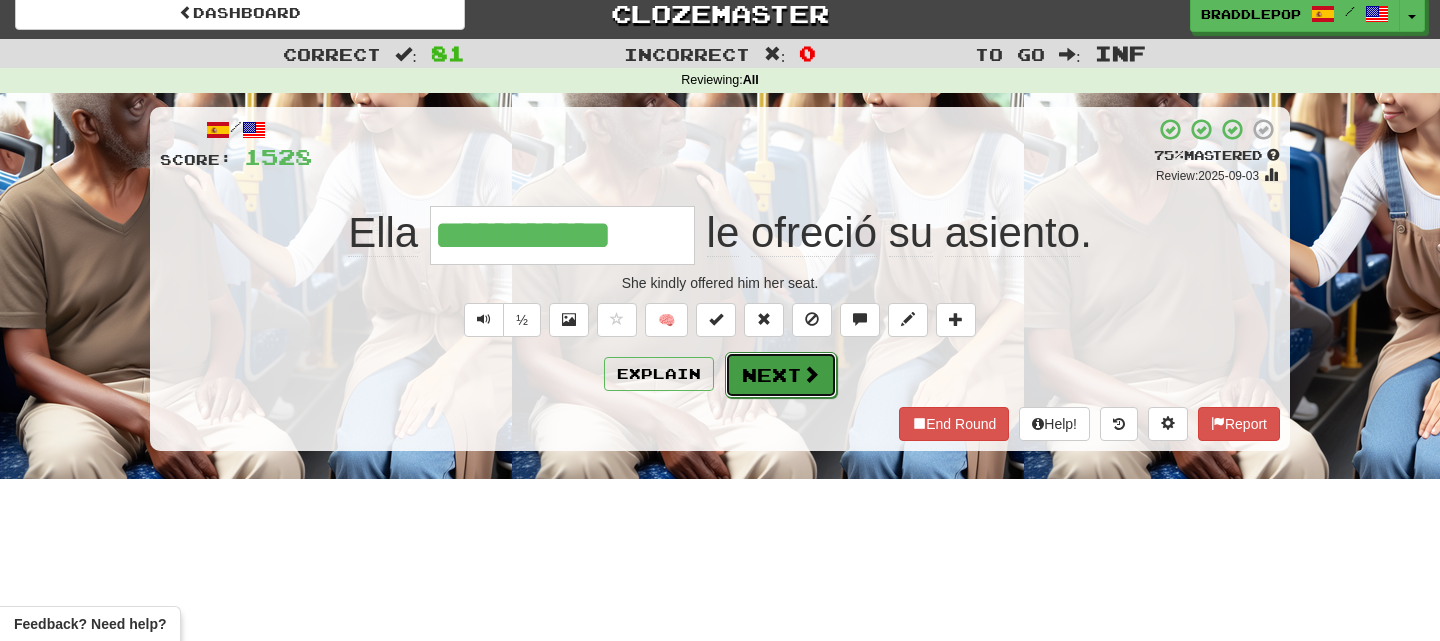 click on "Next" at bounding box center [781, 375] 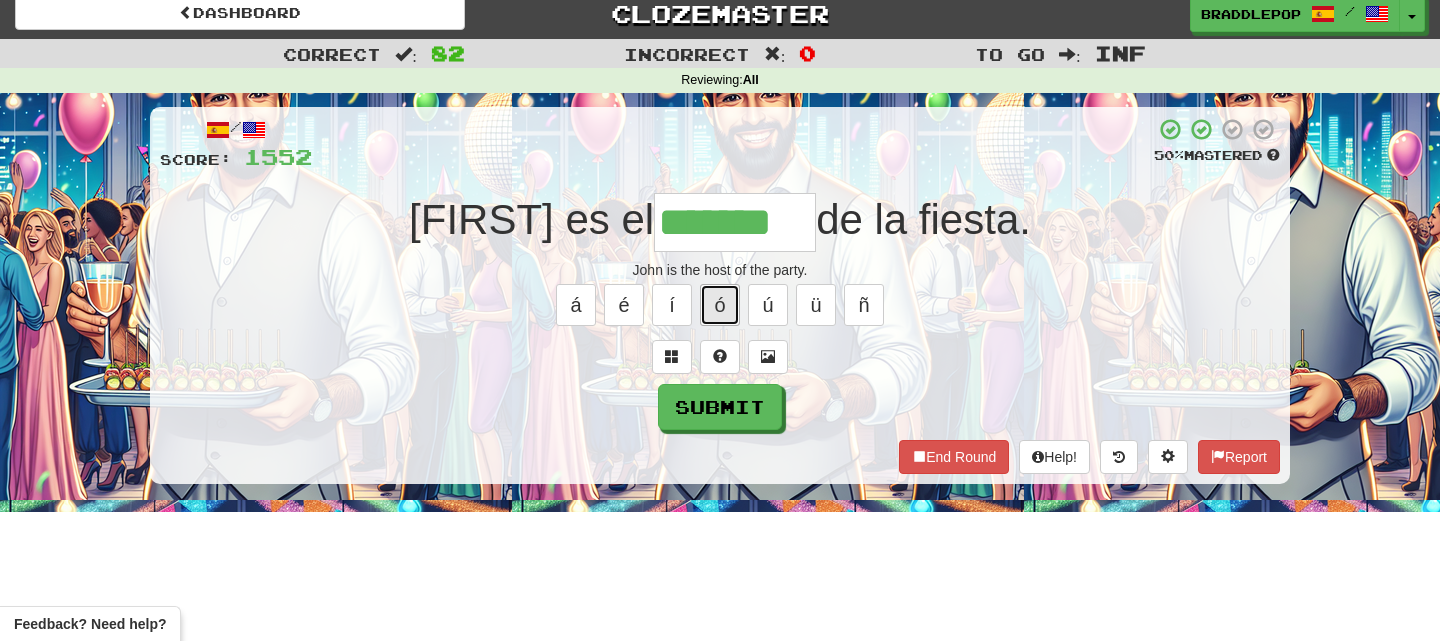 click on "ó" at bounding box center (720, 305) 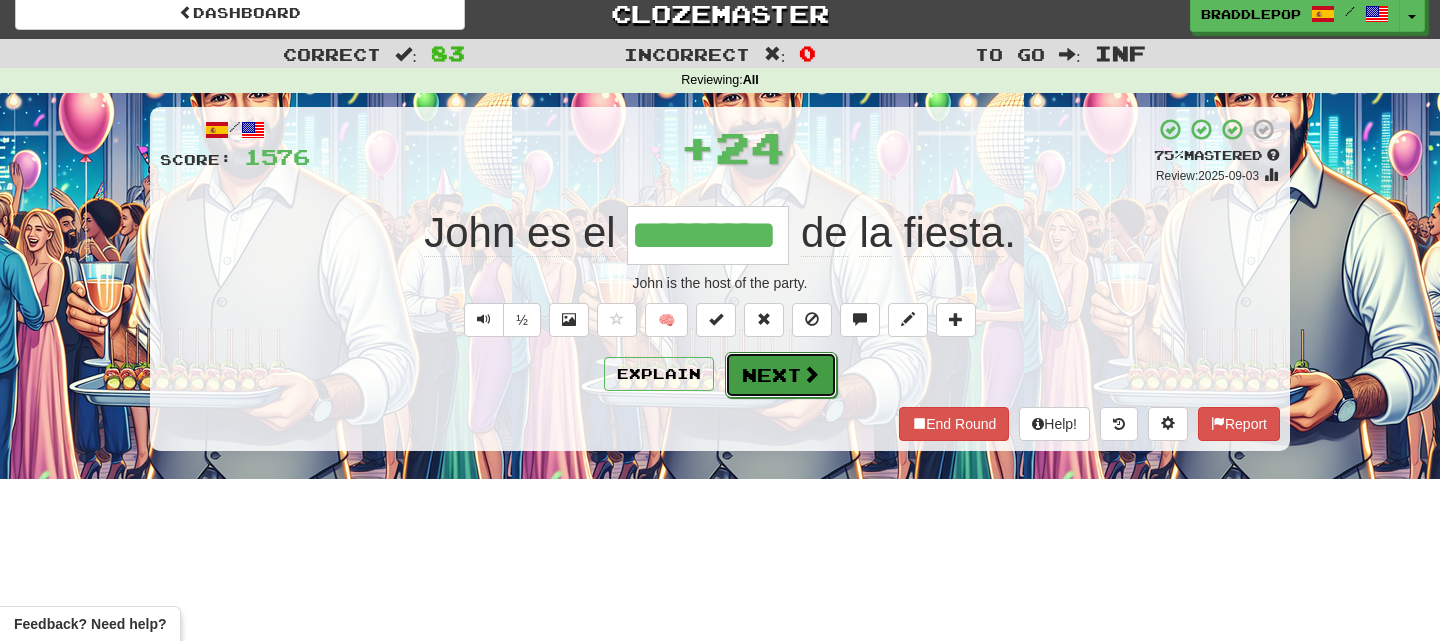 click on "Next" at bounding box center (781, 375) 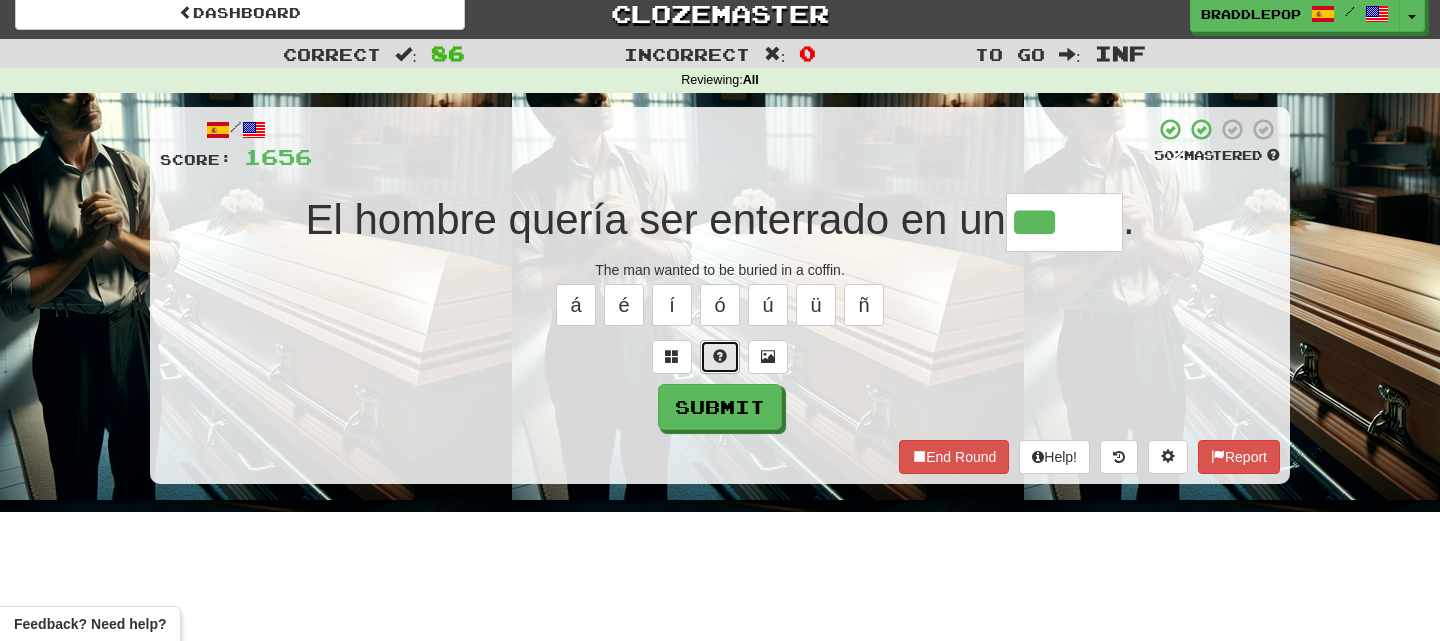 click at bounding box center (720, 356) 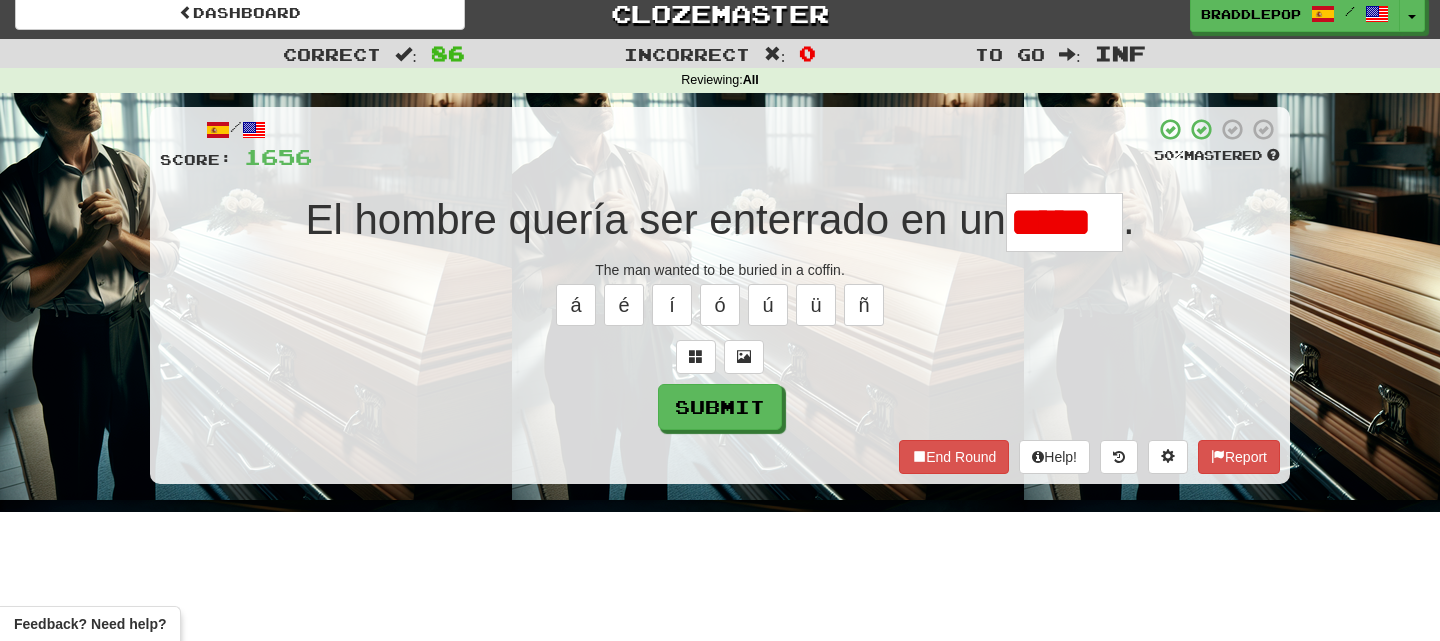 scroll, scrollTop: 0, scrollLeft: 0, axis: both 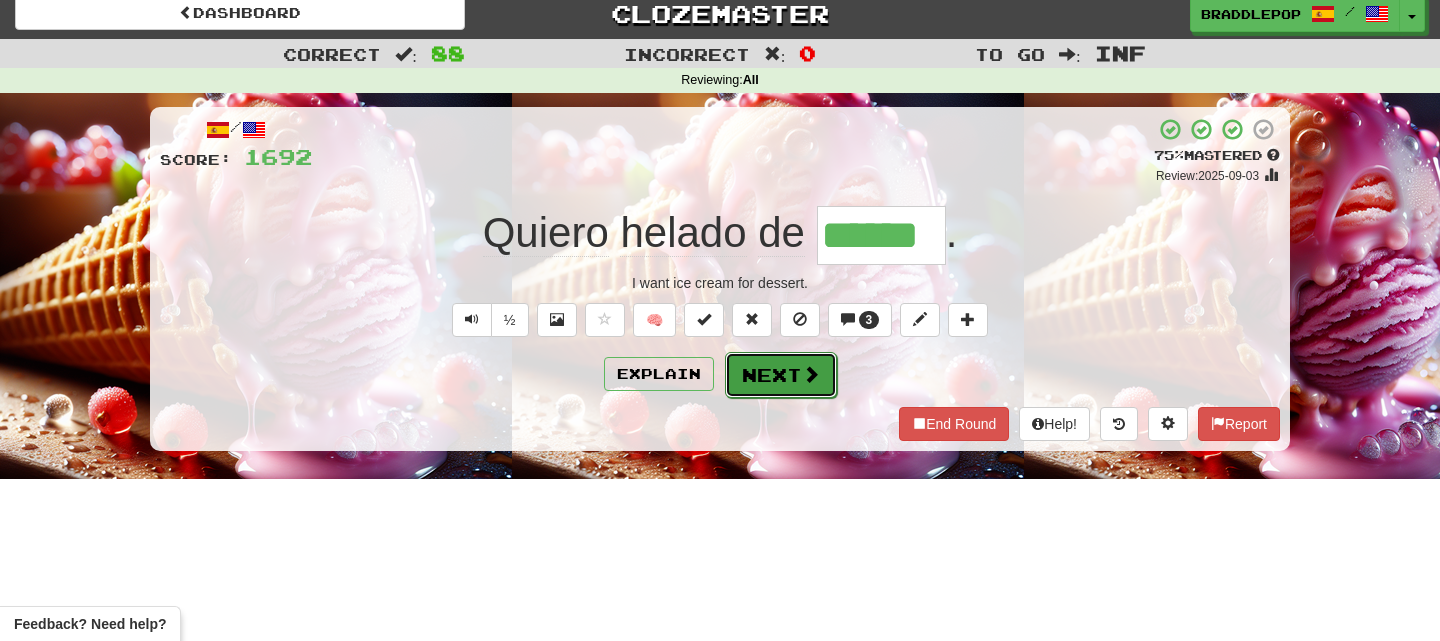 click on "Next" at bounding box center [781, 375] 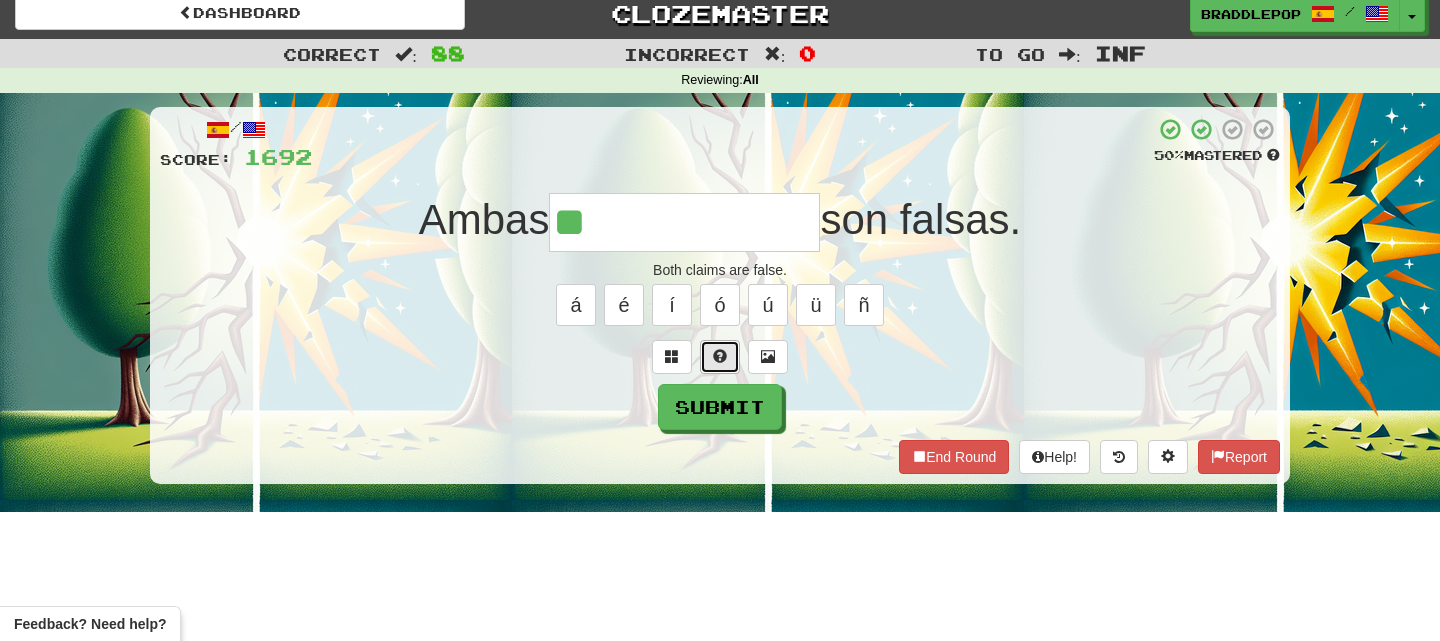 click at bounding box center [720, 357] 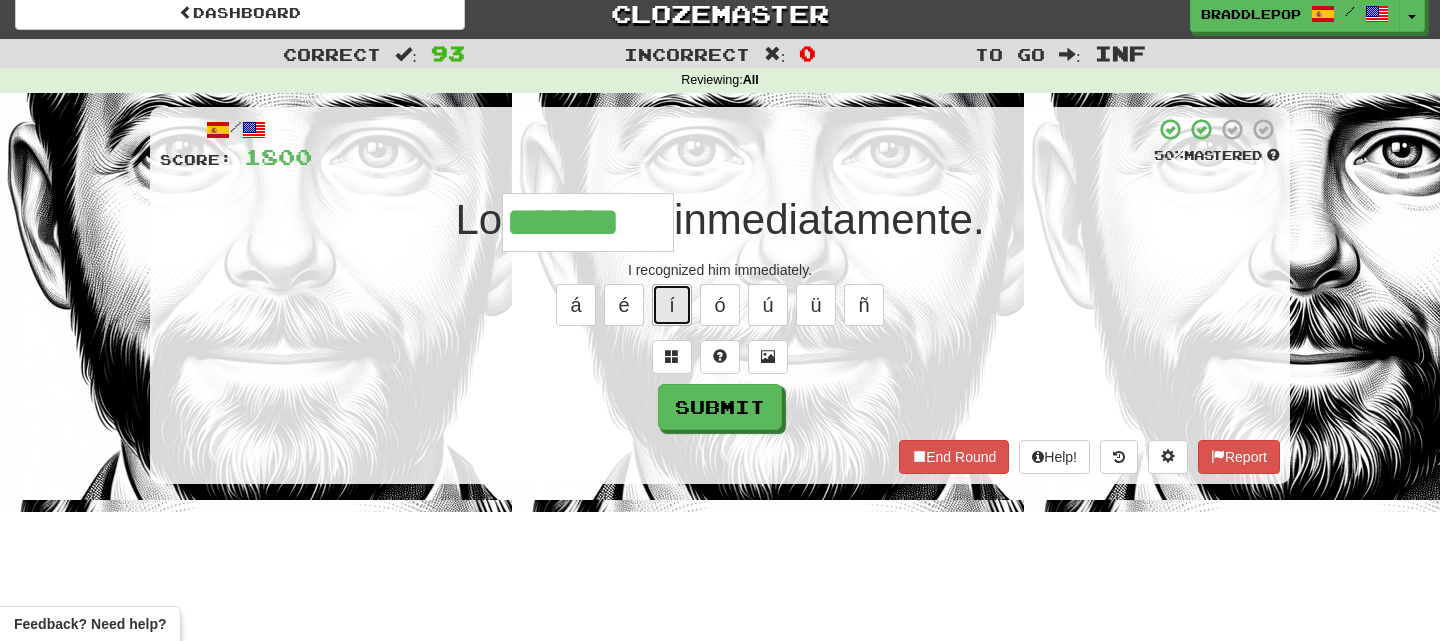 click on "í" at bounding box center [672, 305] 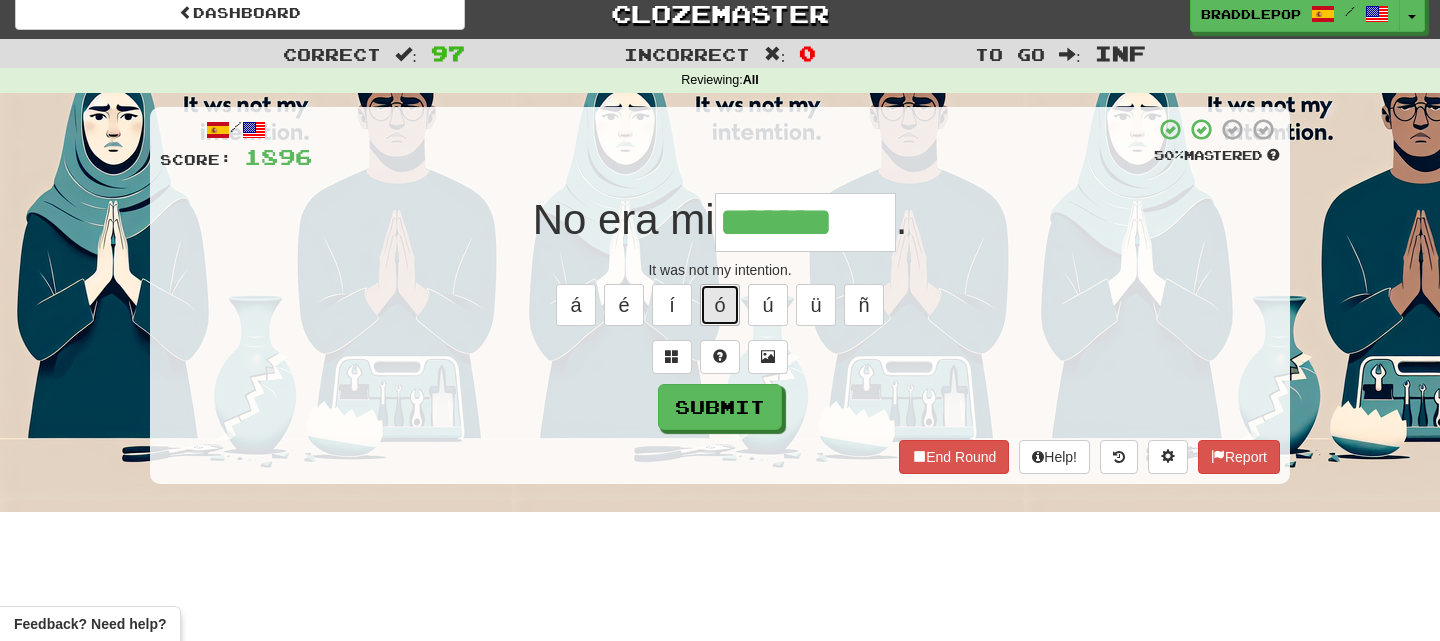 click on "ó" at bounding box center (720, 305) 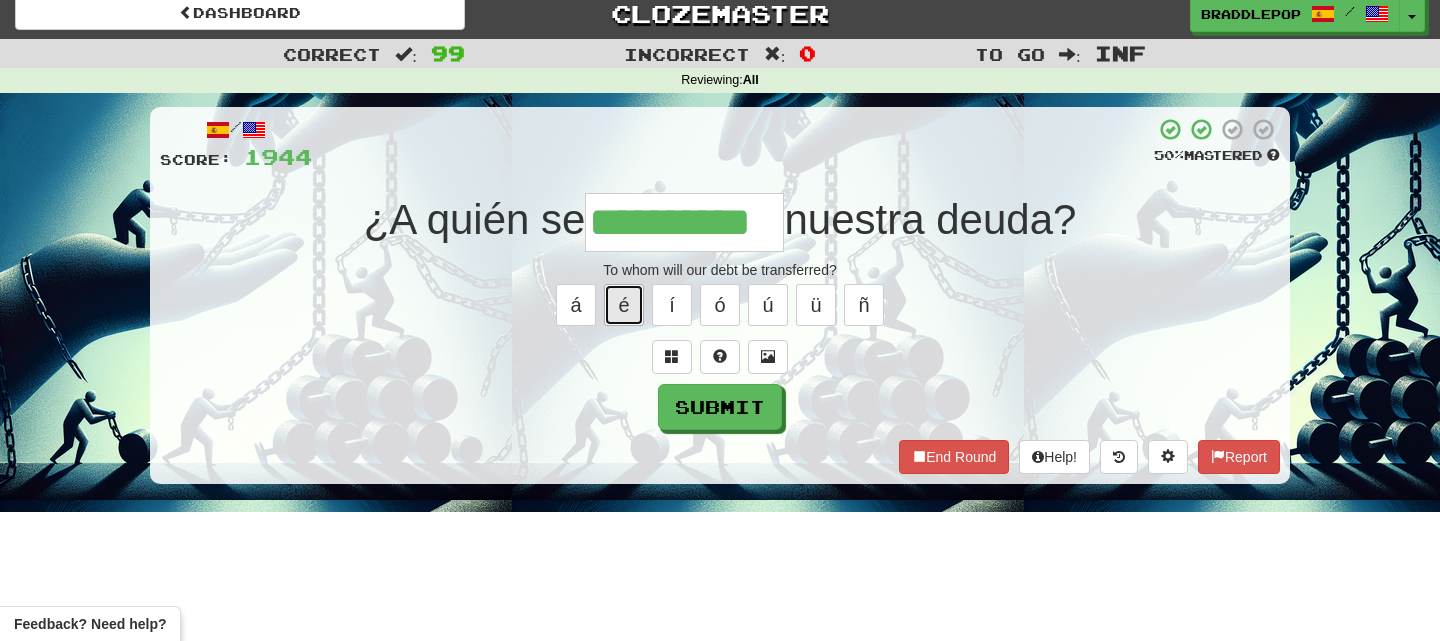 click on "é" at bounding box center (624, 305) 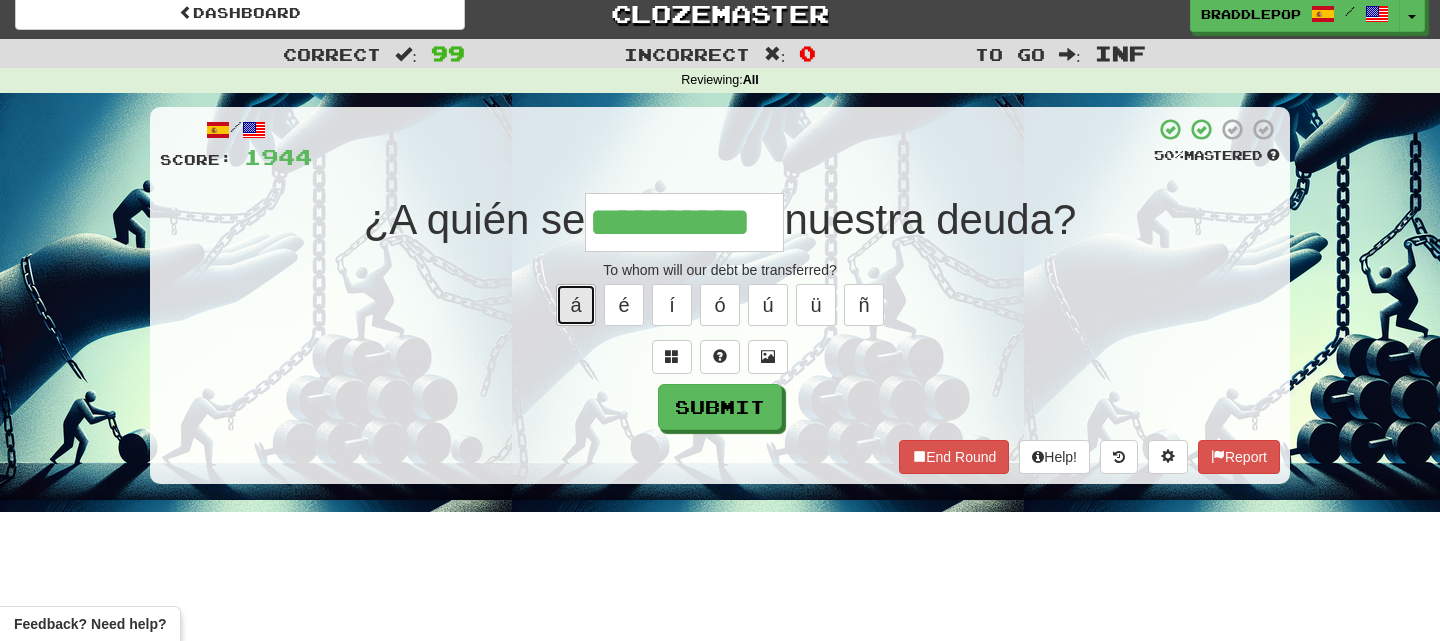 click on "á" at bounding box center [576, 305] 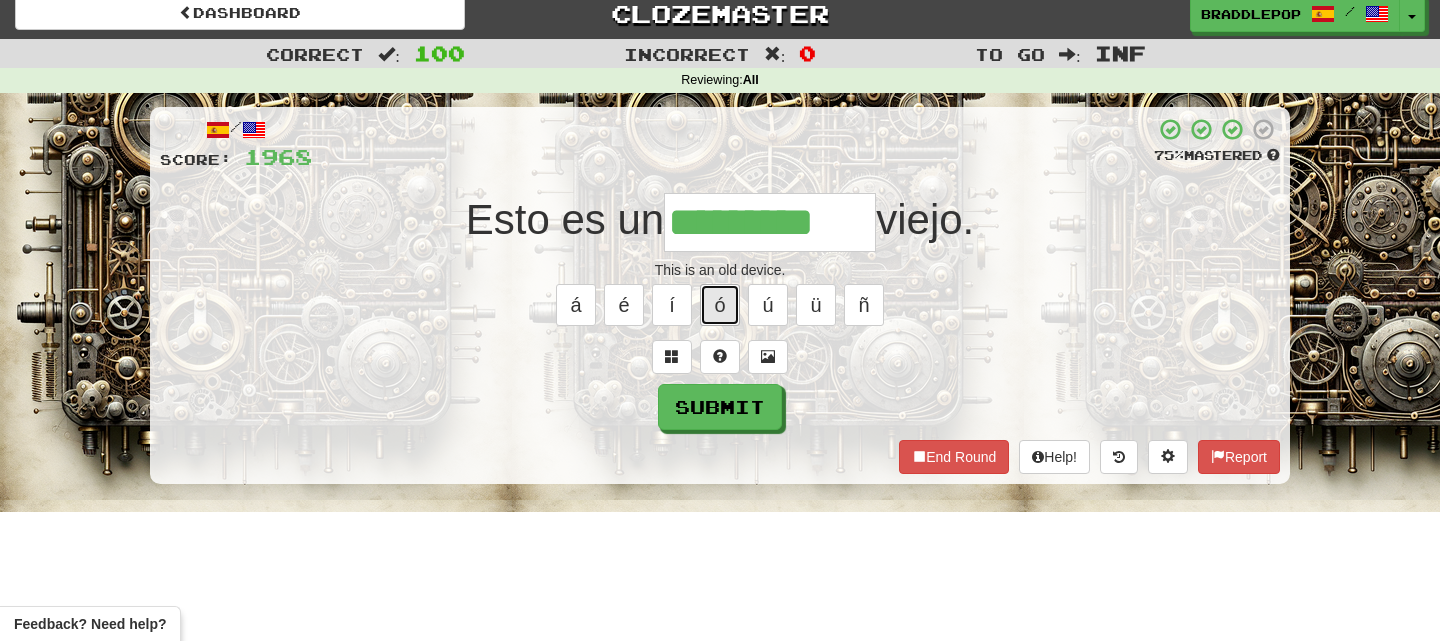 click on "ó" at bounding box center [720, 305] 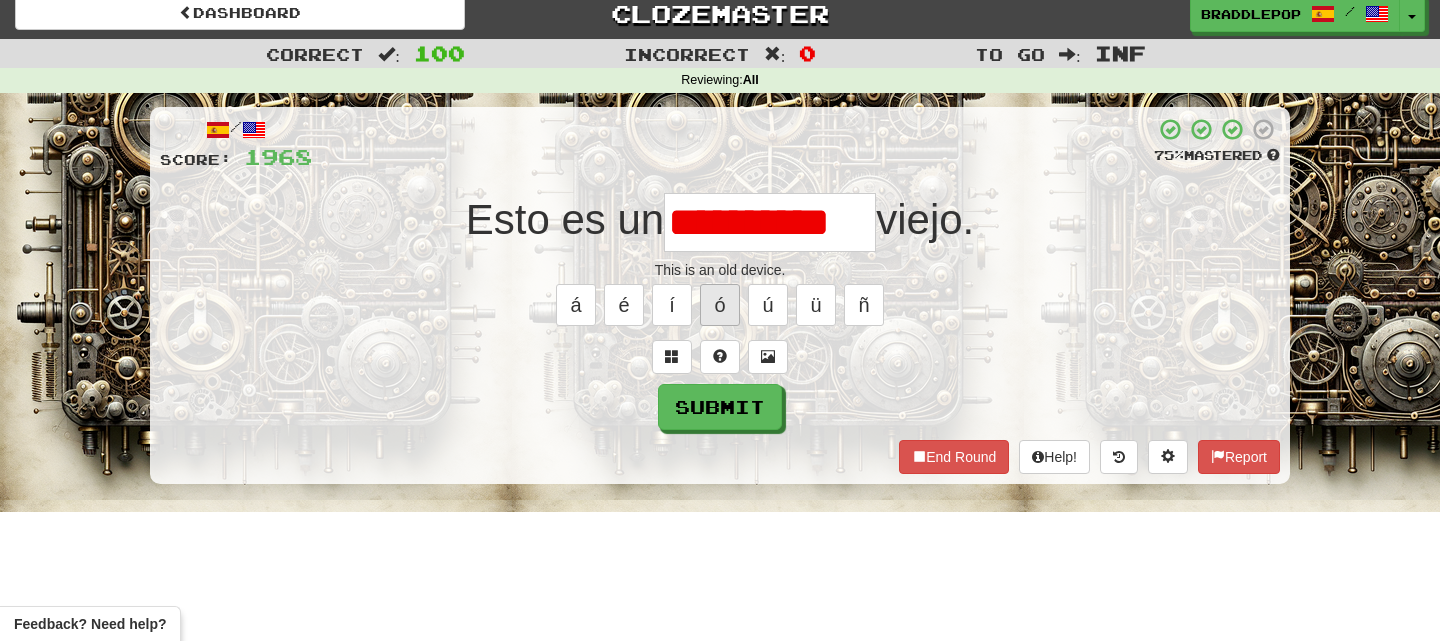 scroll, scrollTop: 0, scrollLeft: 0, axis: both 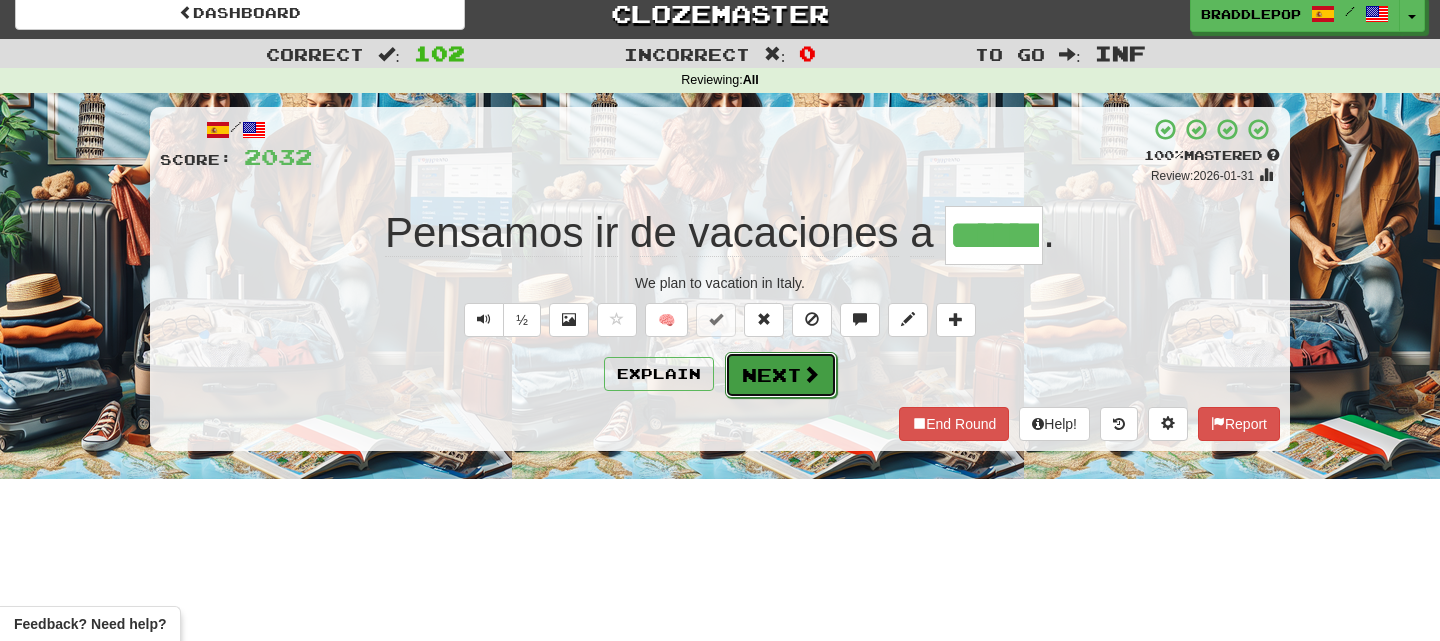 click on "Next" at bounding box center (781, 375) 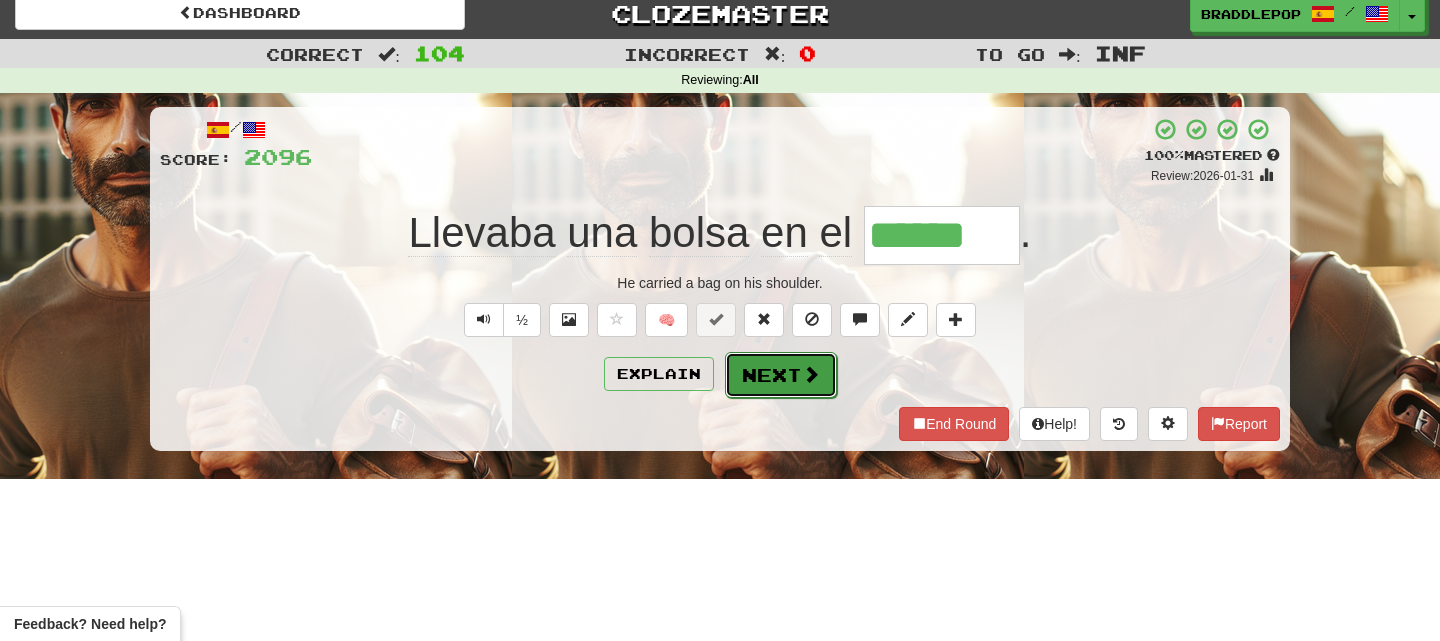 click on "Next" at bounding box center (781, 375) 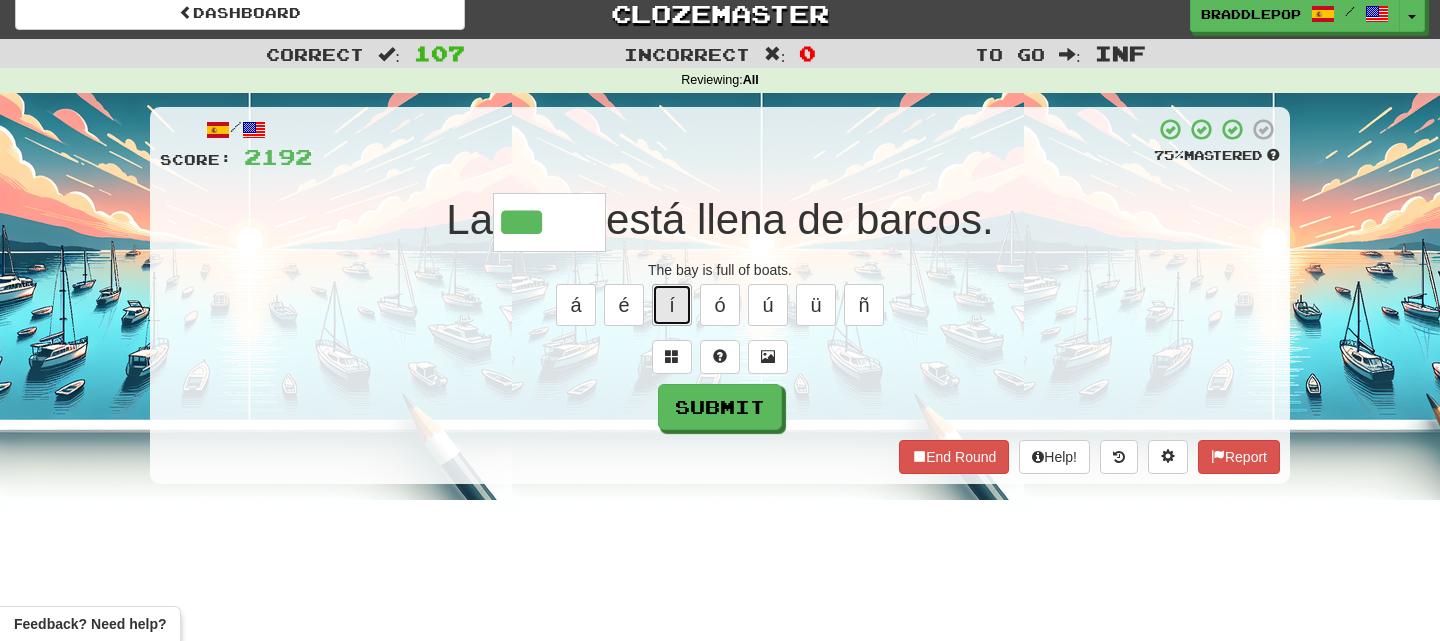click on "í" at bounding box center (672, 305) 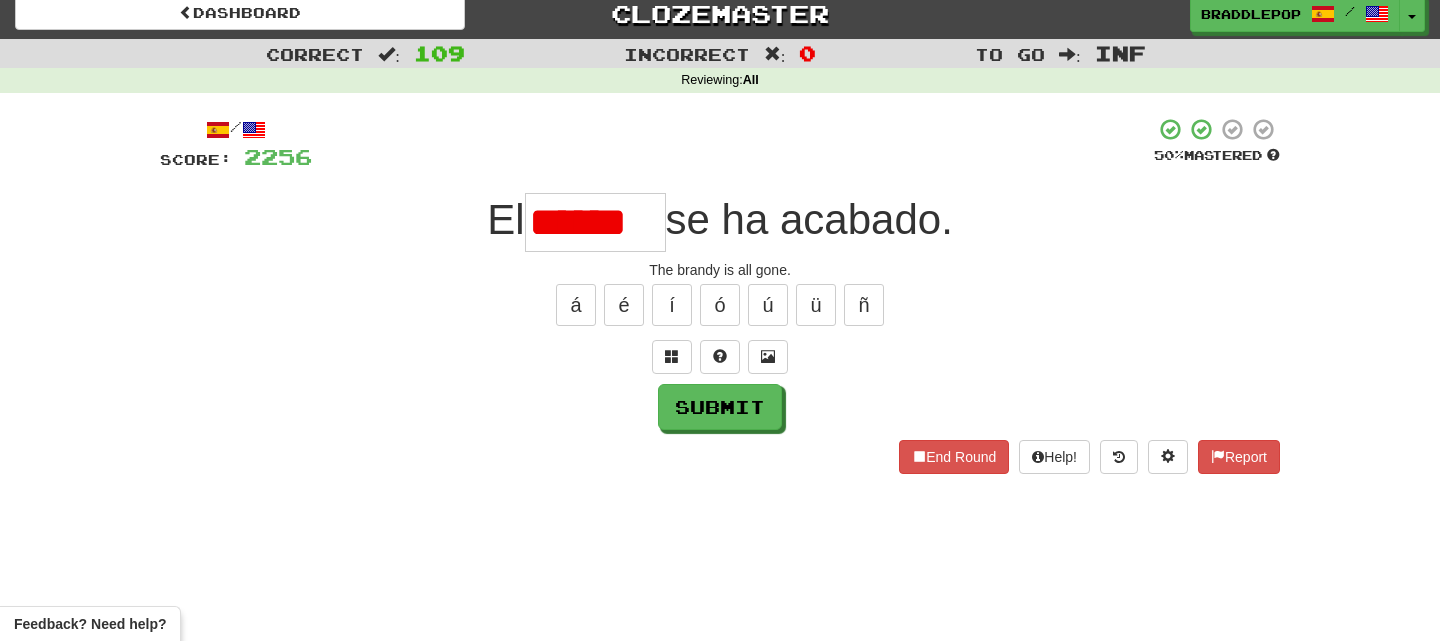 scroll, scrollTop: 0, scrollLeft: 0, axis: both 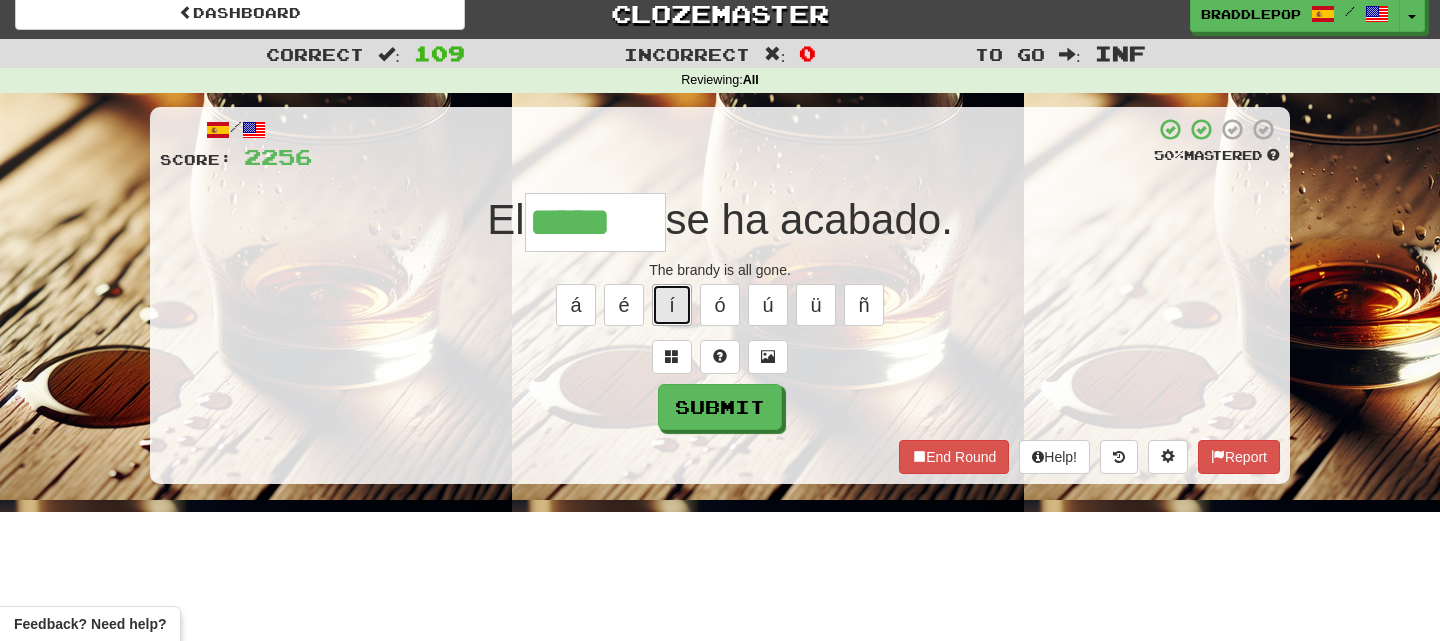 click on "í" at bounding box center (672, 305) 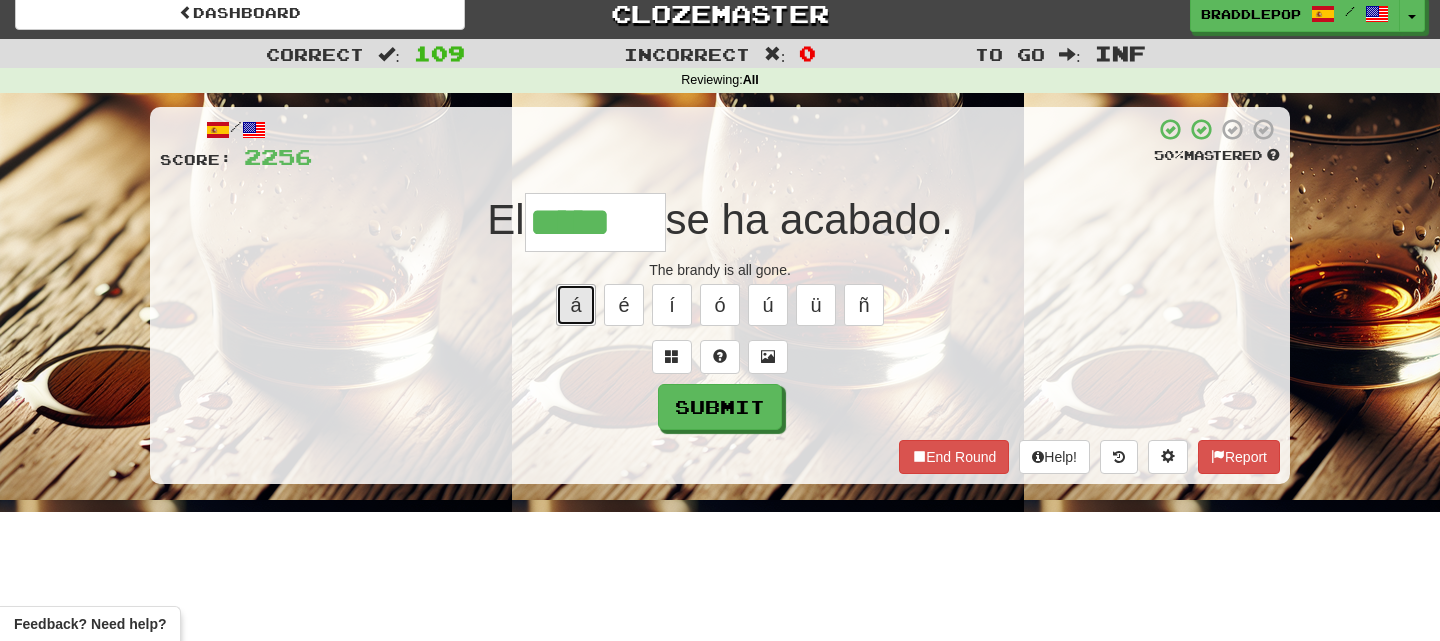 click on "á" at bounding box center [576, 305] 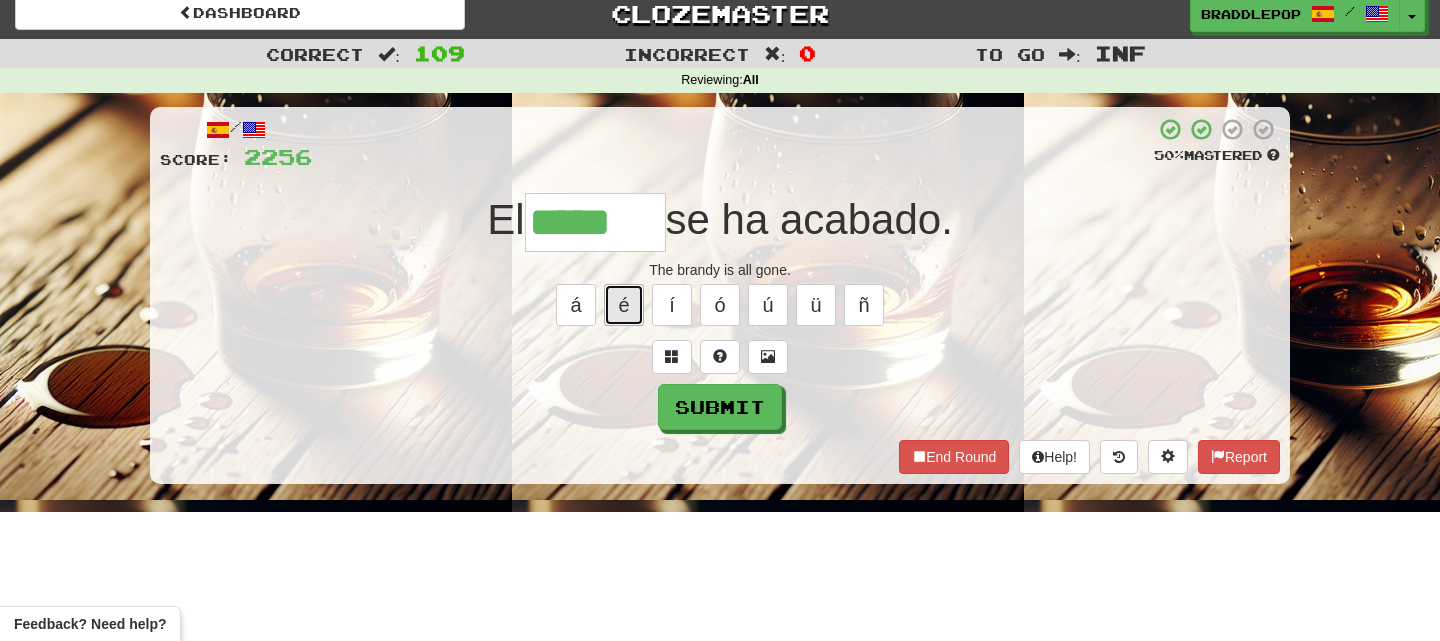 click on "é" at bounding box center (624, 305) 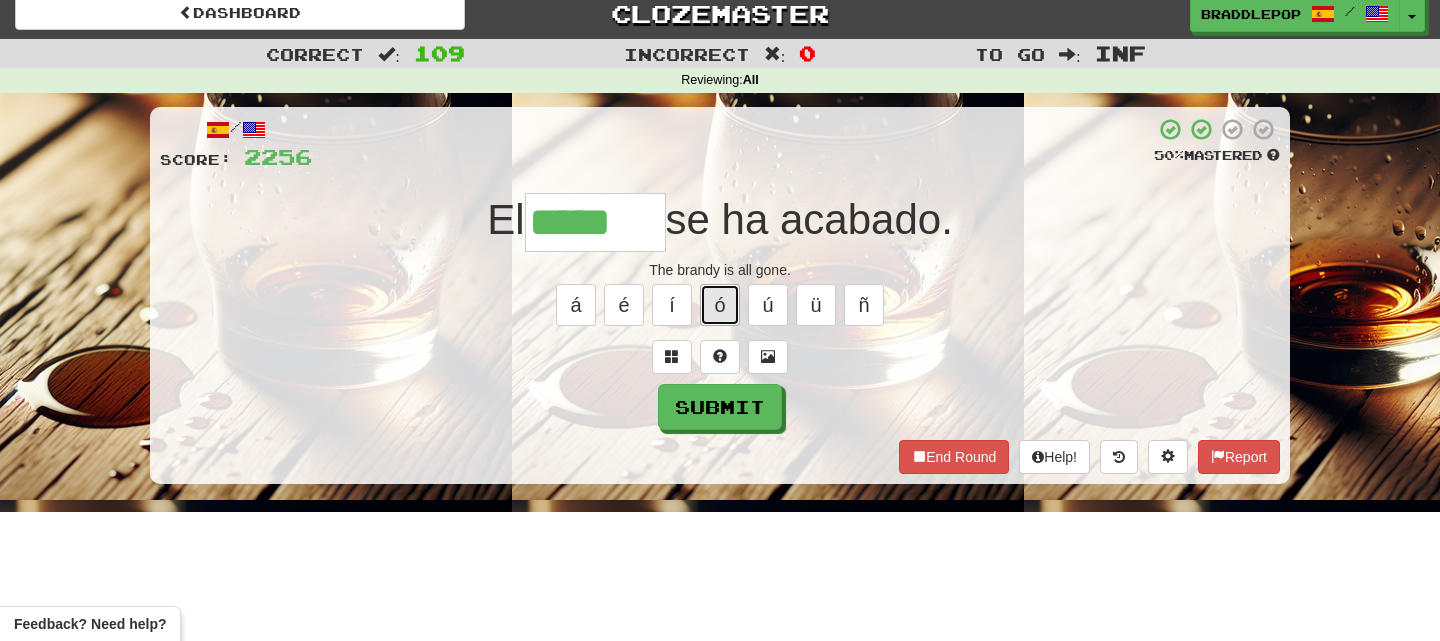 click on "ó" at bounding box center (720, 305) 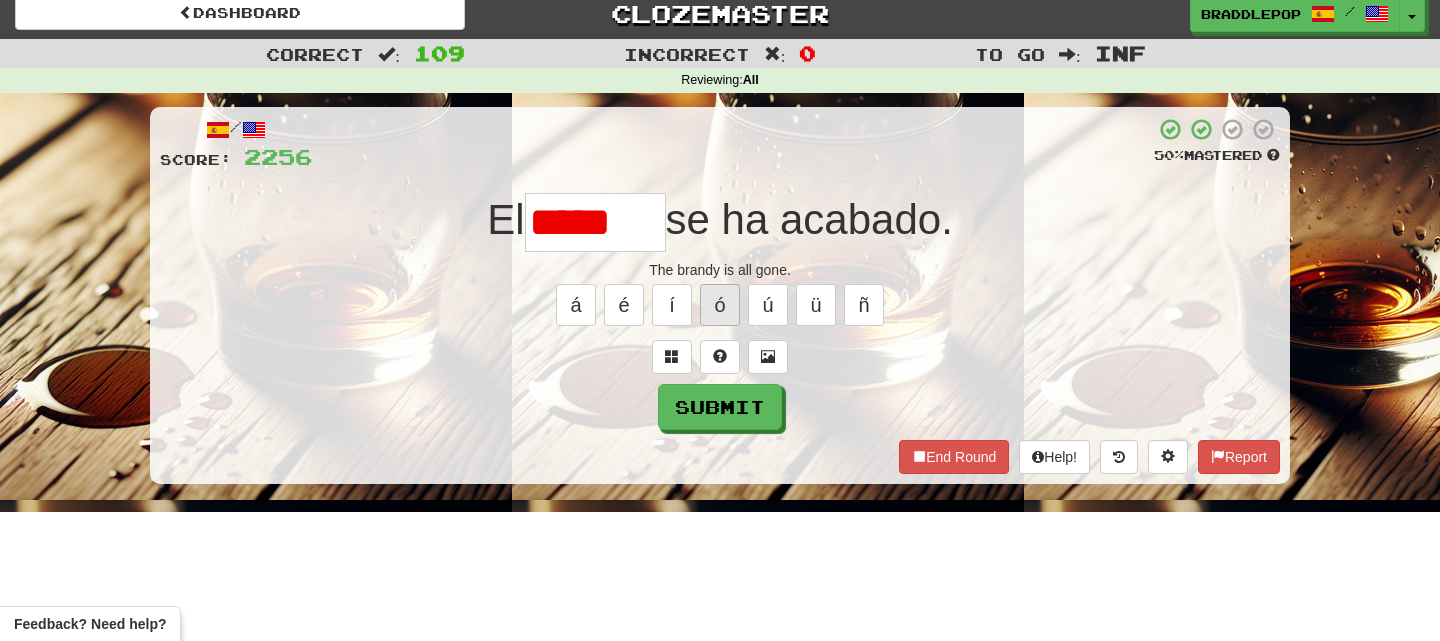 scroll, scrollTop: 0, scrollLeft: 0, axis: both 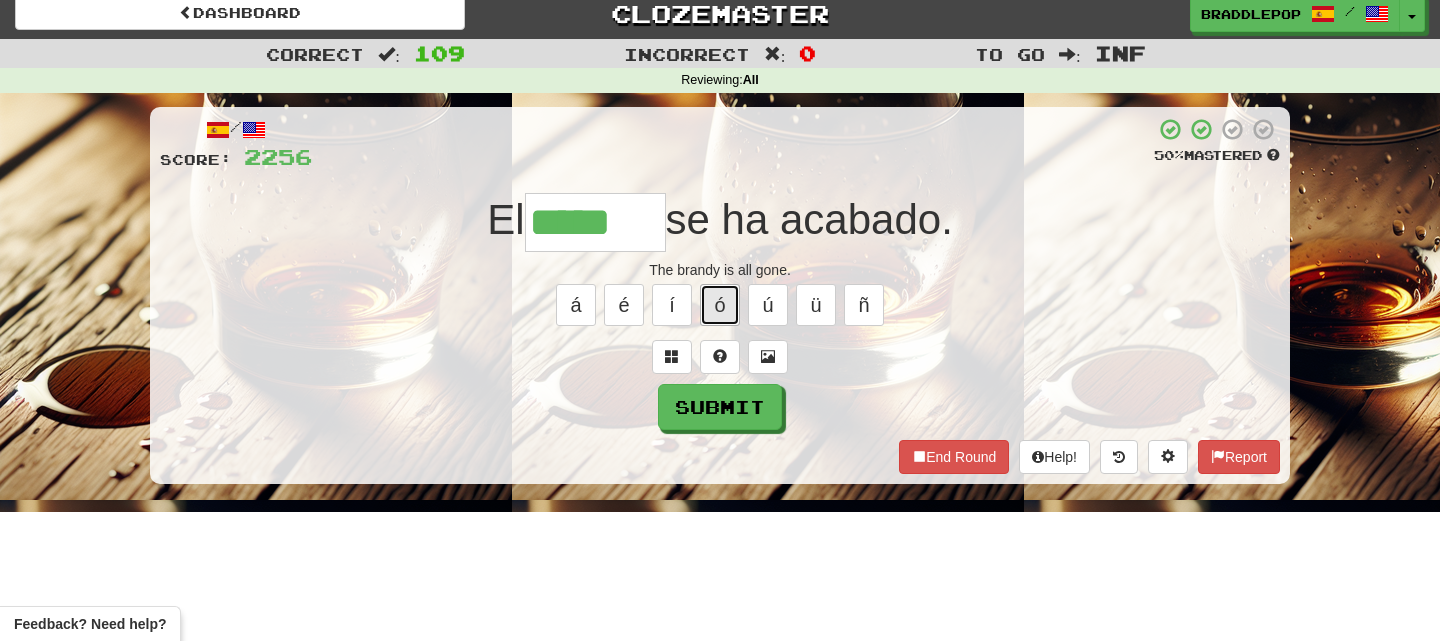 click on "ó" at bounding box center (720, 305) 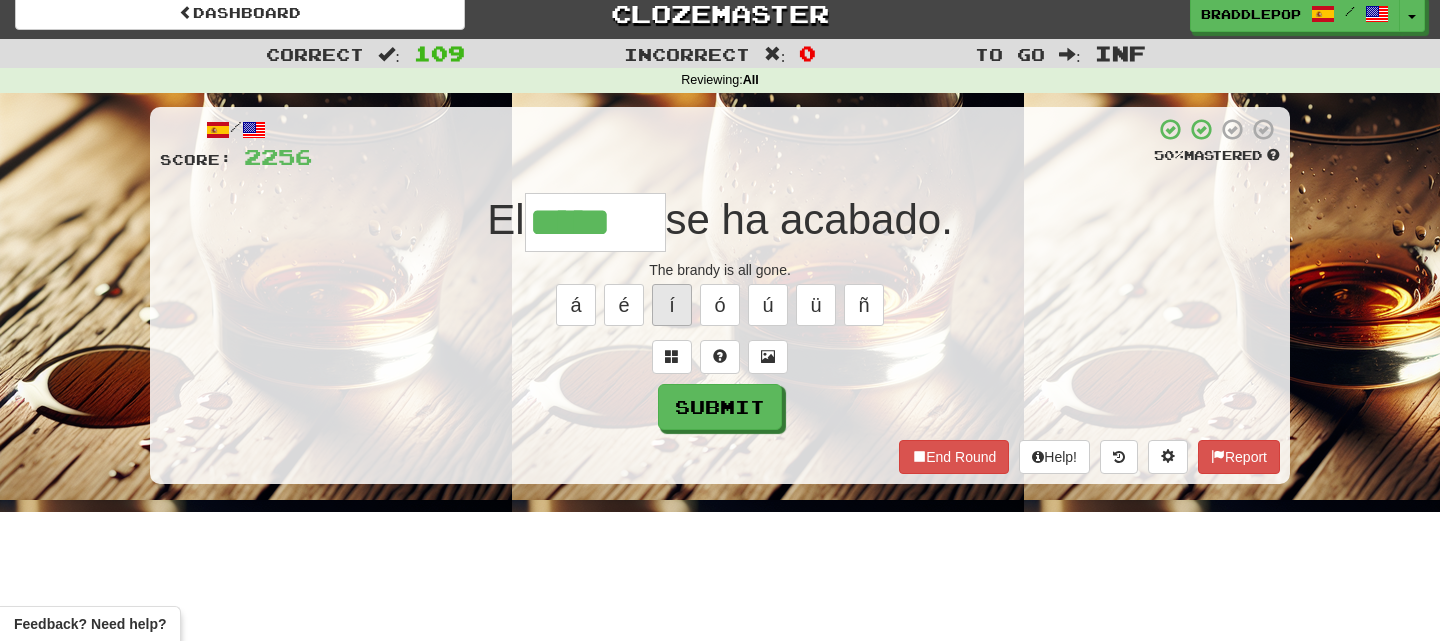 scroll, scrollTop: 0, scrollLeft: 0, axis: both 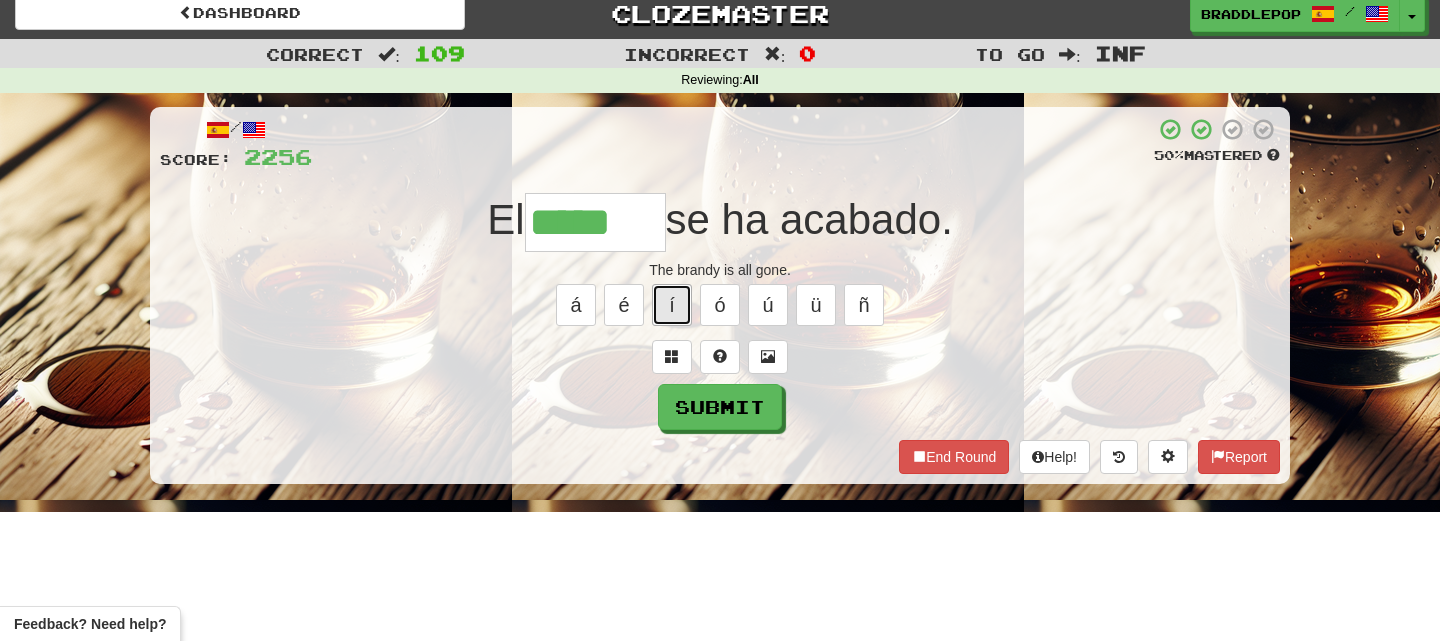 click on "í" at bounding box center (672, 305) 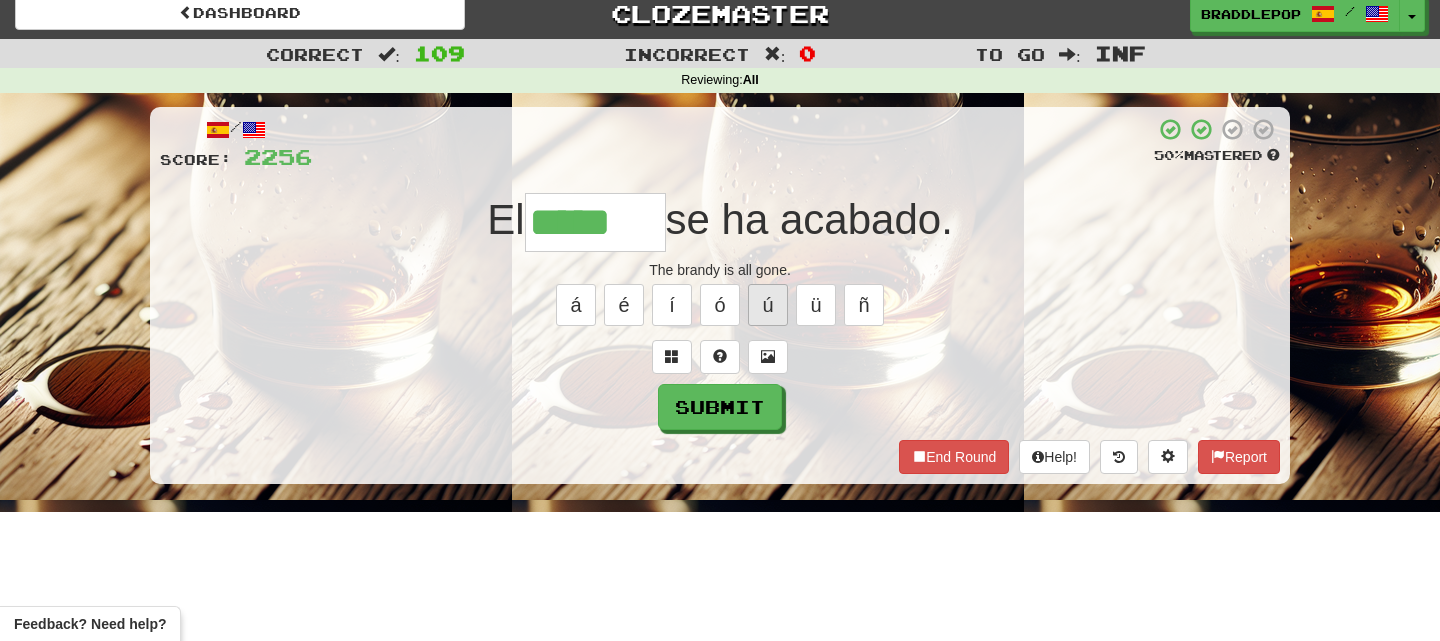 scroll, scrollTop: 0, scrollLeft: 0, axis: both 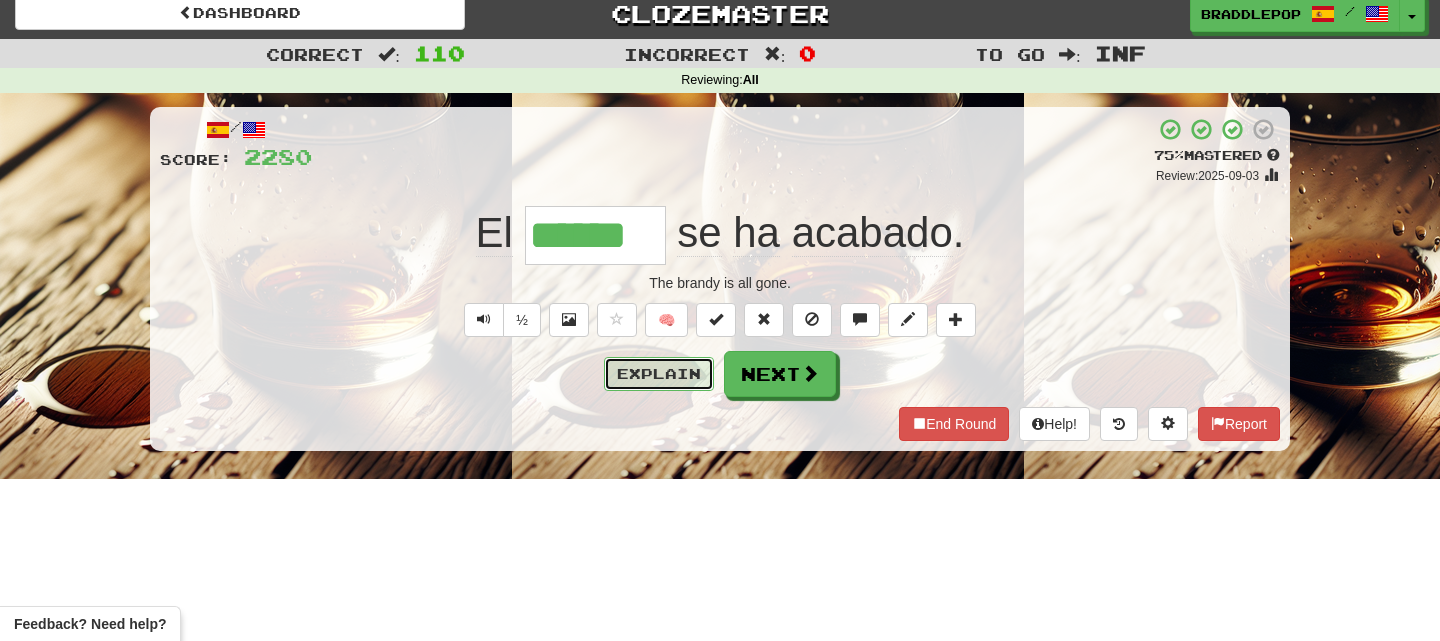 click on "Explain" at bounding box center (659, 374) 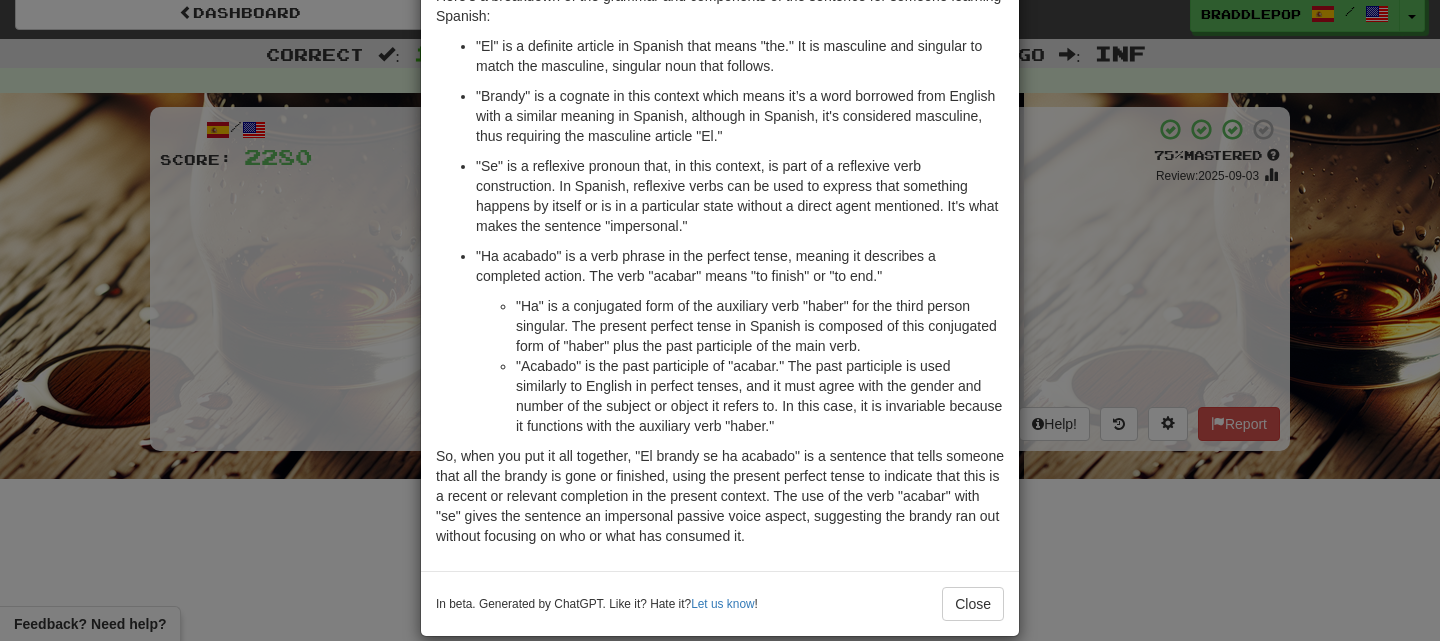 scroll, scrollTop: 168, scrollLeft: 0, axis: vertical 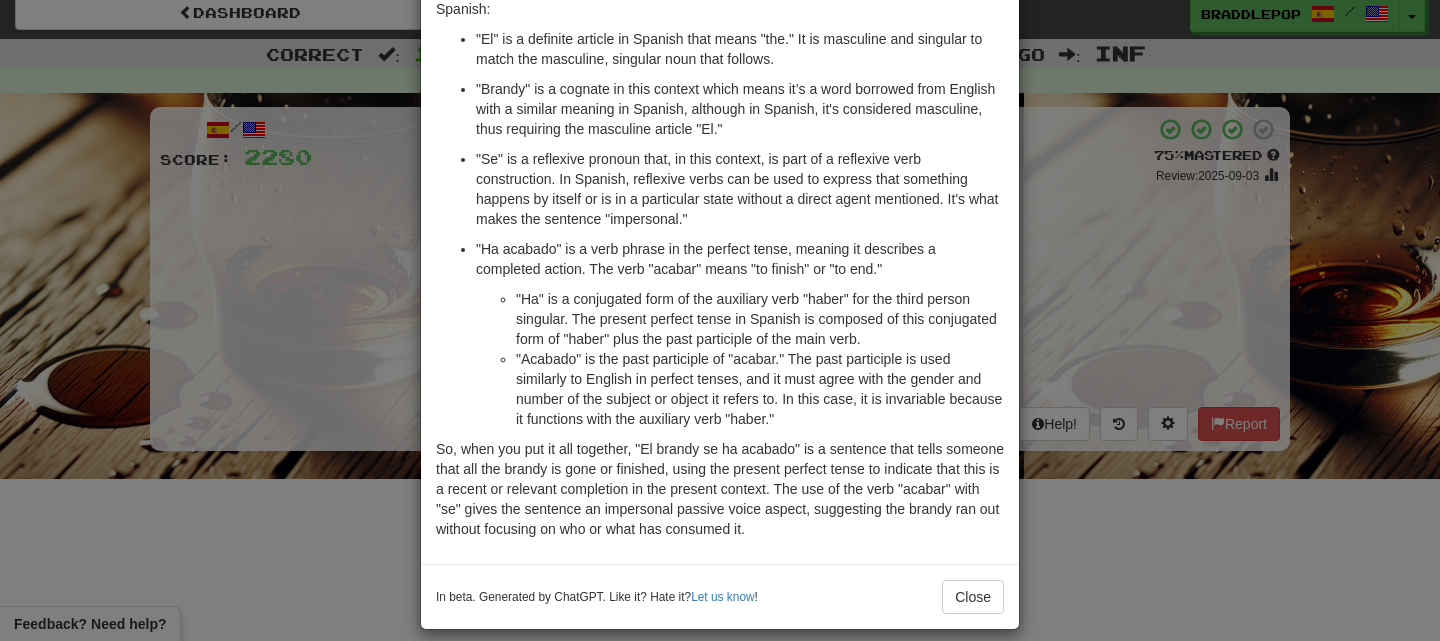 click on "× Explanation "El brandy se ha acabado" is a Spanish sentence that translates to "The brandy has run out" or "The brandy is finished" in English.
Here's a breakdown of the grammar and components of the sentence for someone learning Spanish:
"El" is a definite article in Spanish that means "the." It is masculine and singular to match the masculine, singular noun that follows.
"Brandy" is a cognate in this context which means it’s a word borrowed from English with a similar meaning in Spanish, although in Spanish, it's considered masculine, thus requiring the masculine article "El."
"Se" is a reflexive pronoun that, in this context, is part of a reflexive verb construction. In Spanish, reflexive verbs can be used to express that something happens by itself or is in a particular state without a direct agent mentioned. It's what makes the sentence "impersonal."
In beta. Generated by ChatGPT. Like it? Hate it?  Let us know ! Close" at bounding box center [720, 320] 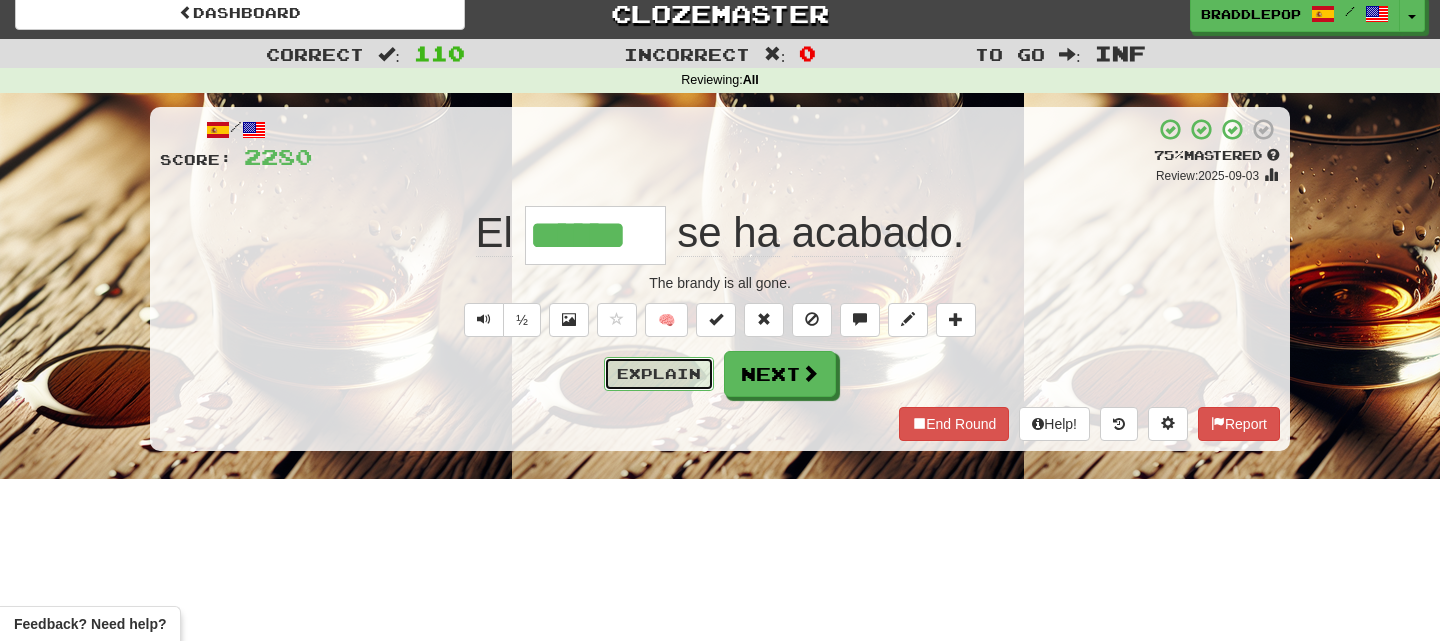 click on "Explain" at bounding box center [659, 374] 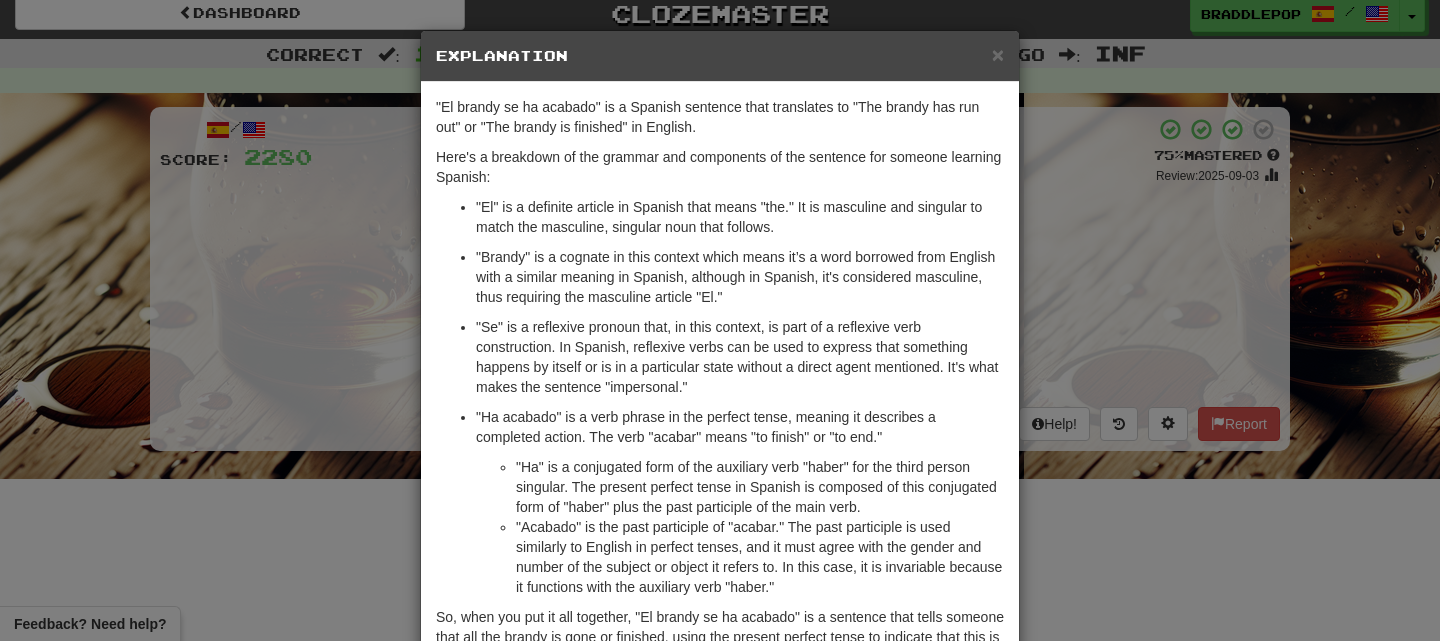 click on "× Explanation "El brandy se ha acabado" is a Spanish sentence that translates to "The brandy has run out" or "The brandy is finished" in English.
Here's a breakdown of the grammar and components of the sentence for someone learning Spanish:
"El" is a definite article in Spanish that means "the." It is masculine and singular to match the masculine, singular noun that follows.
"Brandy" is a cognate in this context which means it’s a word borrowed from English with a similar meaning in Spanish, although in Spanish, it's considered masculine, thus requiring the masculine article "El."
"Se" is a reflexive pronoun that, in this context, is part of a reflexive verb construction. In Spanish, reflexive verbs can be used to express that something happens by itself or is in a particular state without a direct agent mentioned. It's what makes the sentence "impersonal."
In beta. Generated by ChatGPT. Like it? Hate it?  Let us know ! Close" at bounding box center (720, 320) 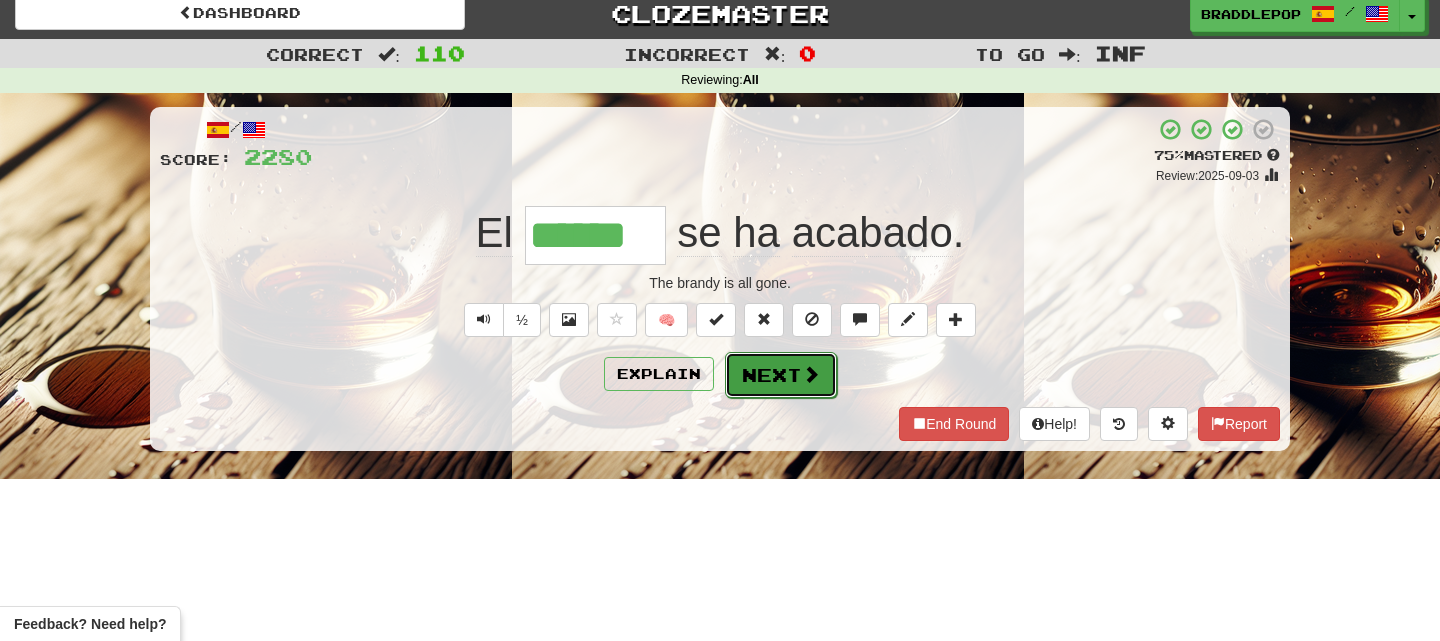 click on "Next" at bounding box center [781, 375] 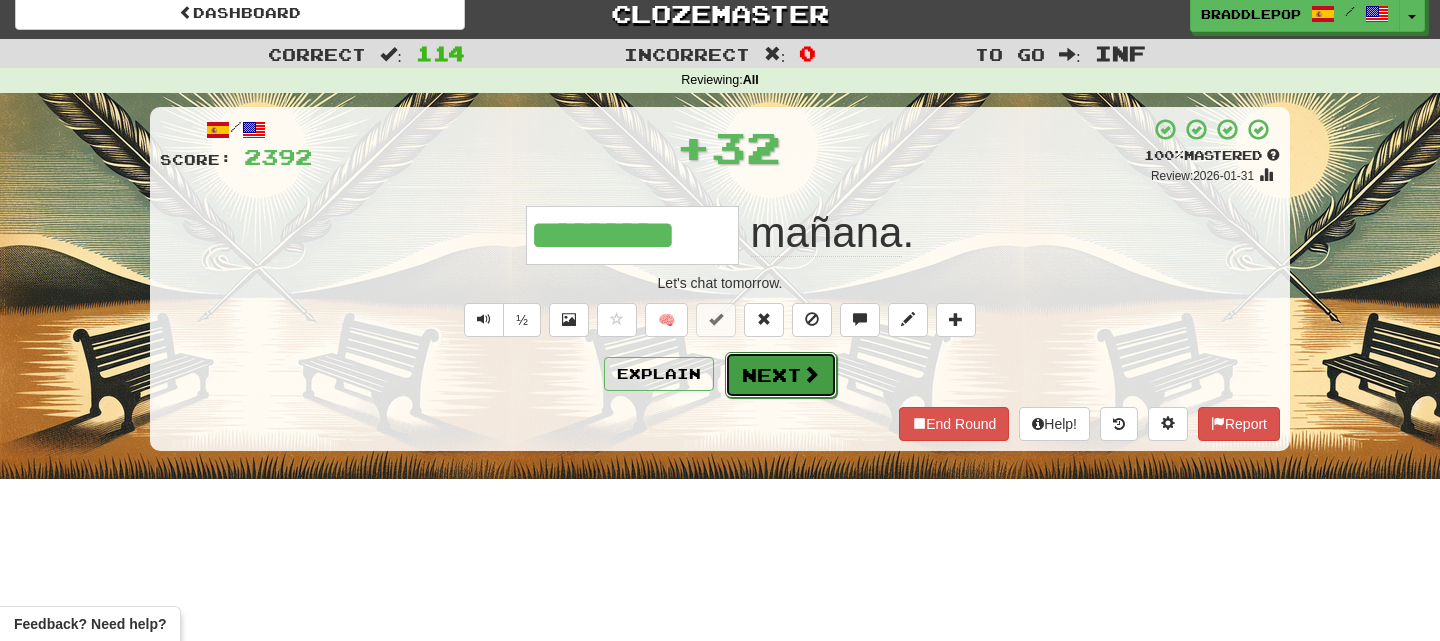 click on "Next" at bounding box center [781, 375] 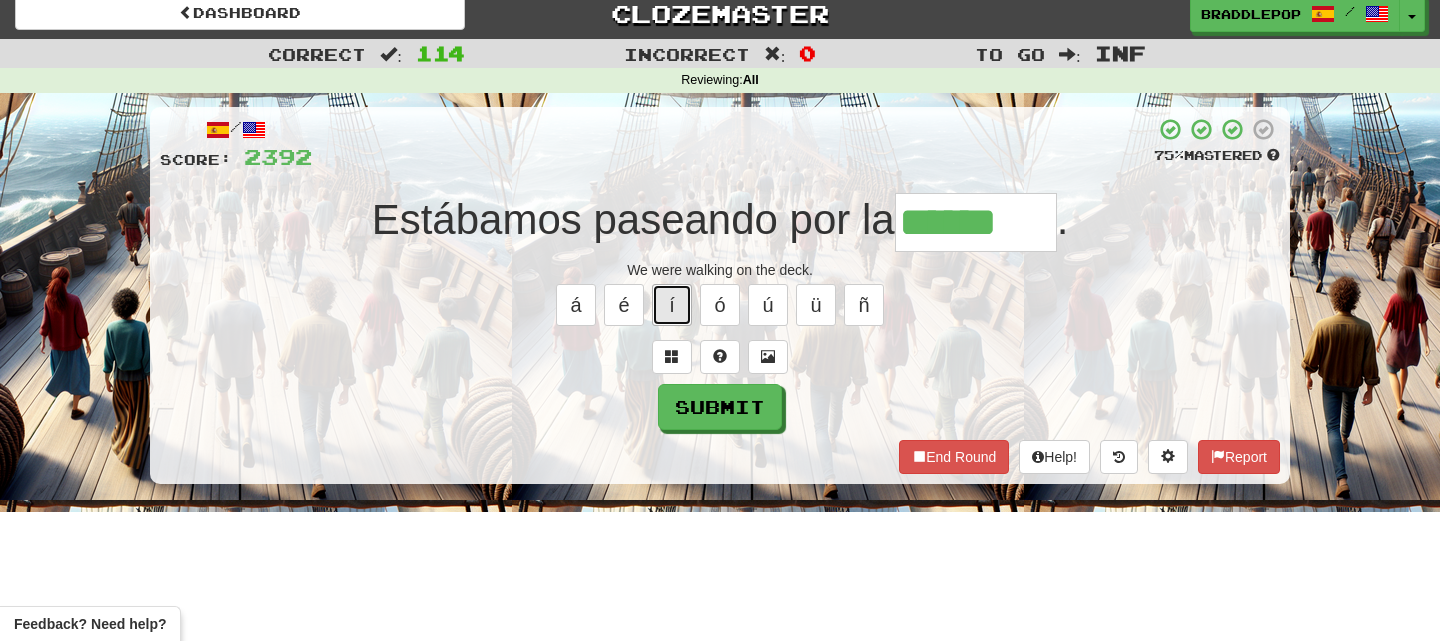 click on "í" at bounding box center (672, 305) 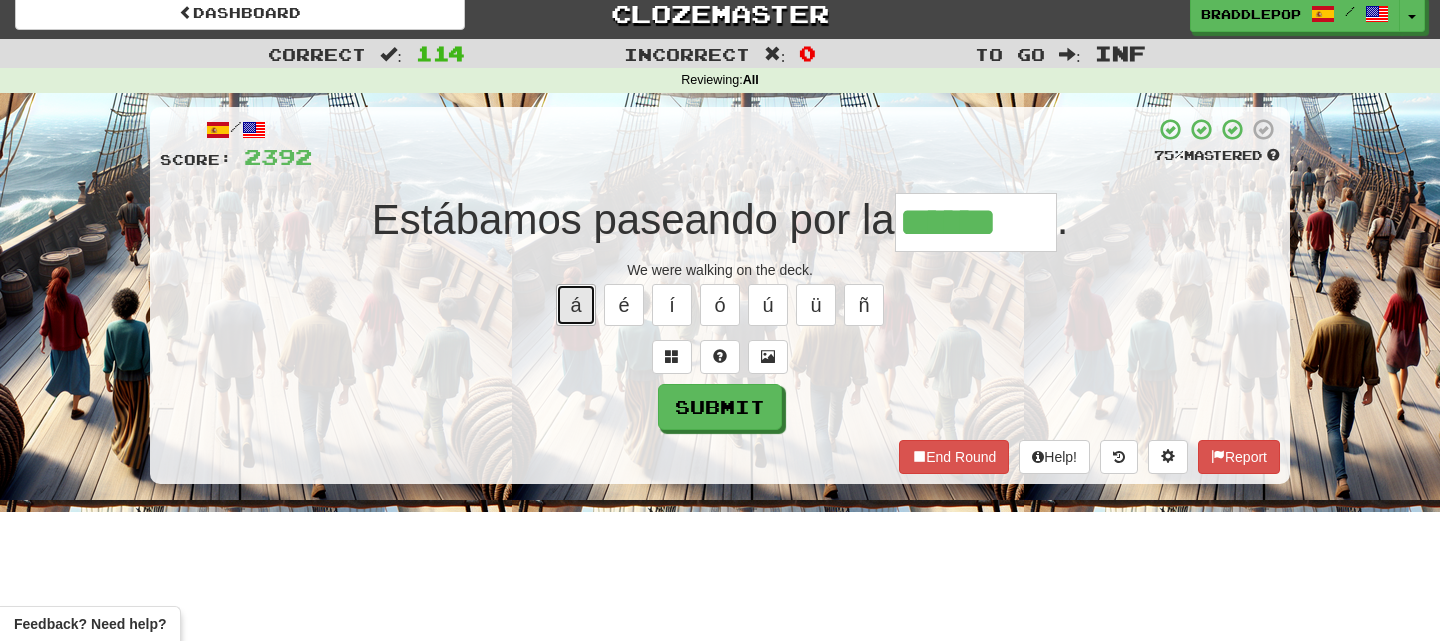 click on "á" at bounding box center [576, 305] 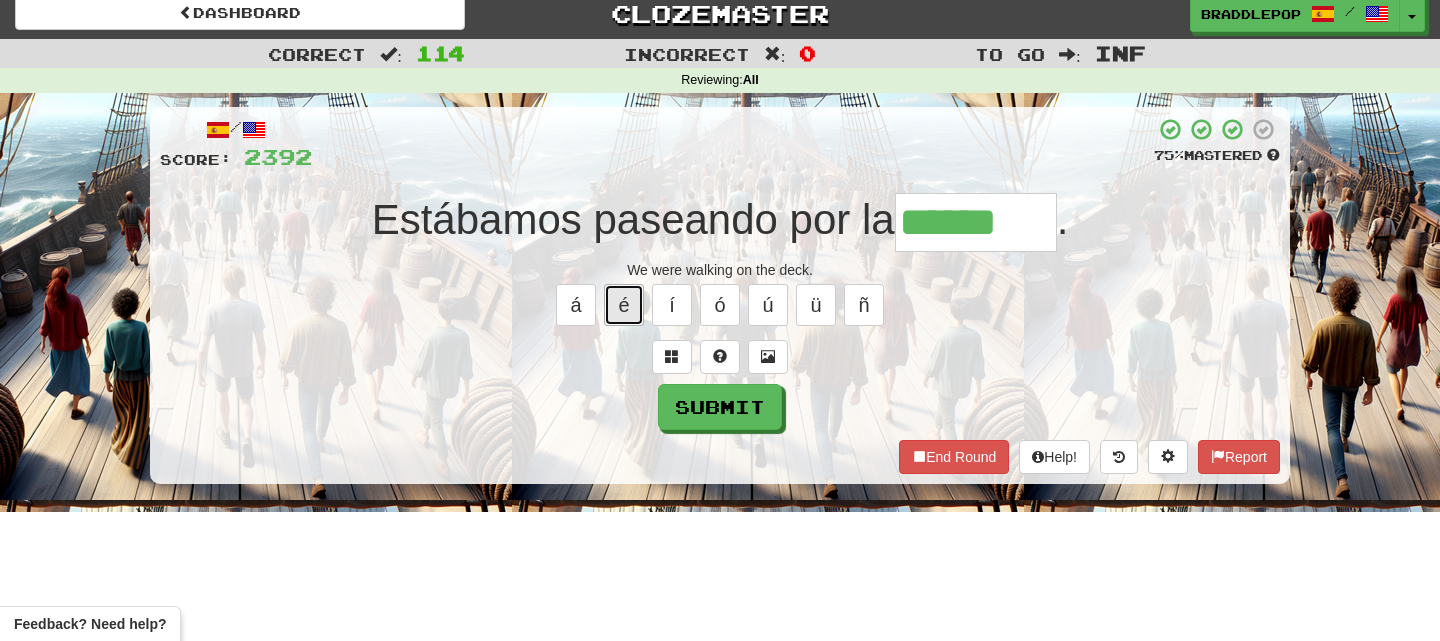 click on "é" at bounding box center (624, 305) 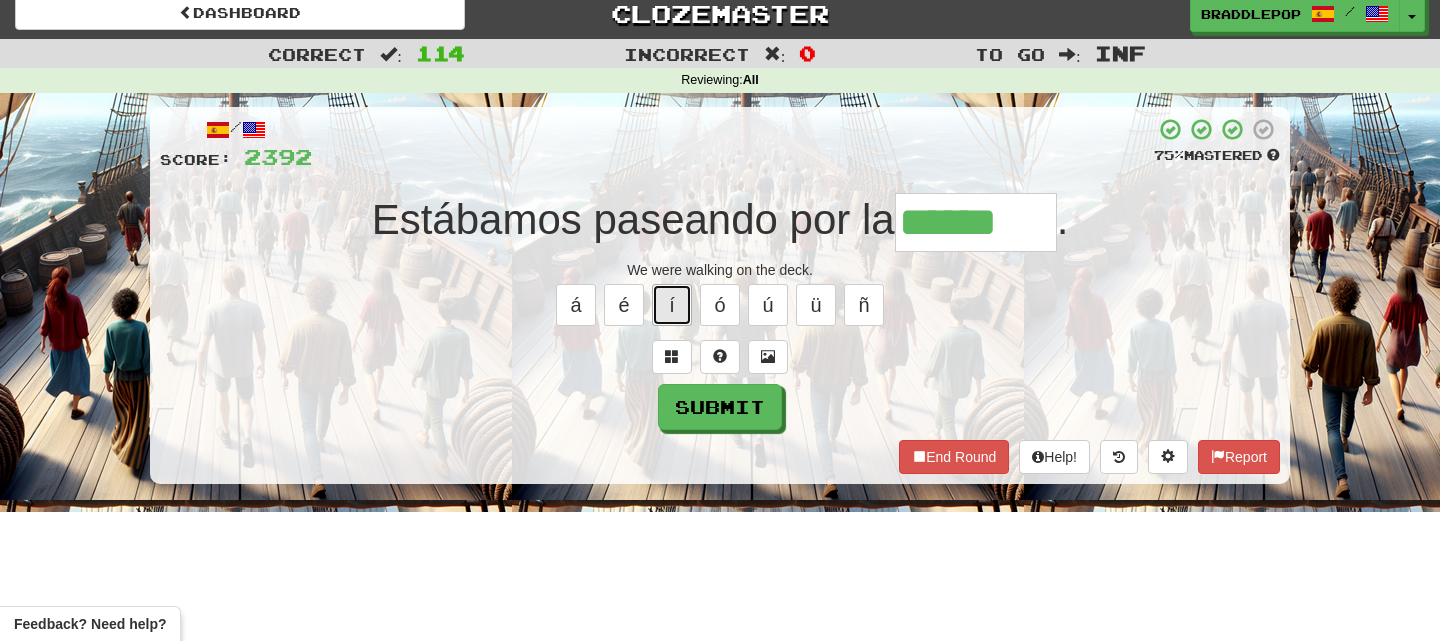 click on "í" at bounding box center (672, 305) 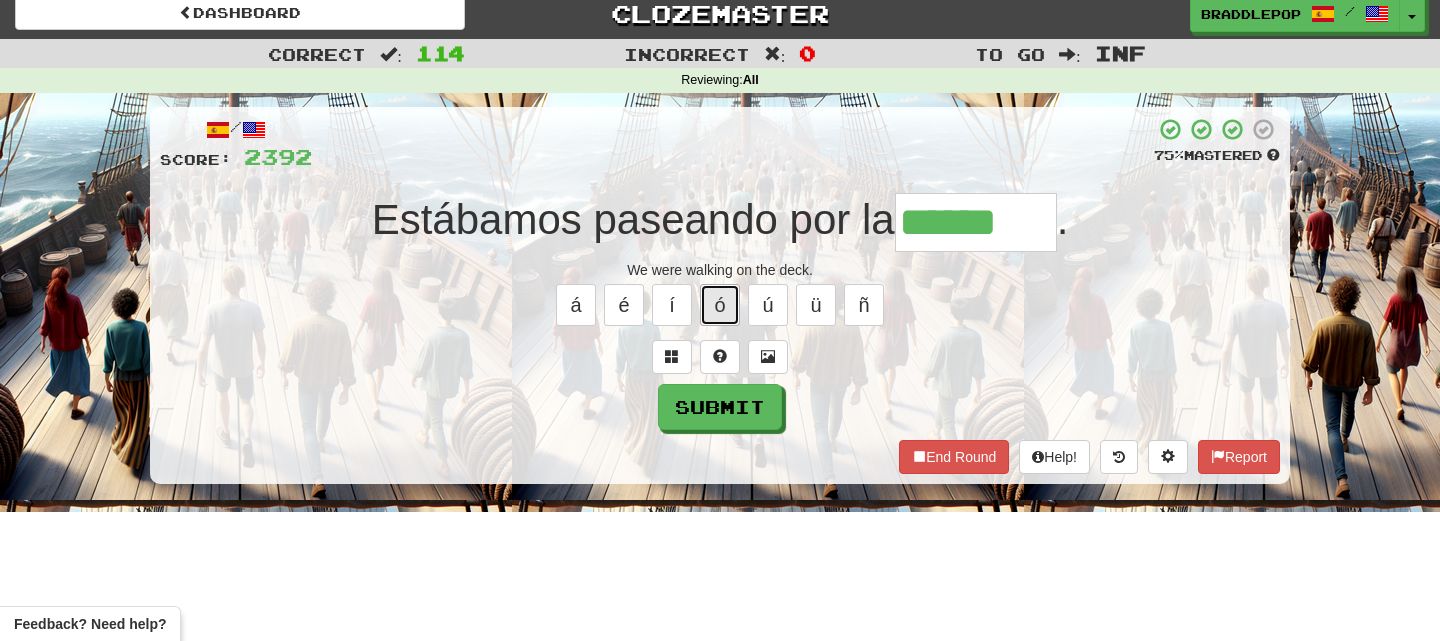 click on "ó" at bounding box center [720, 305] 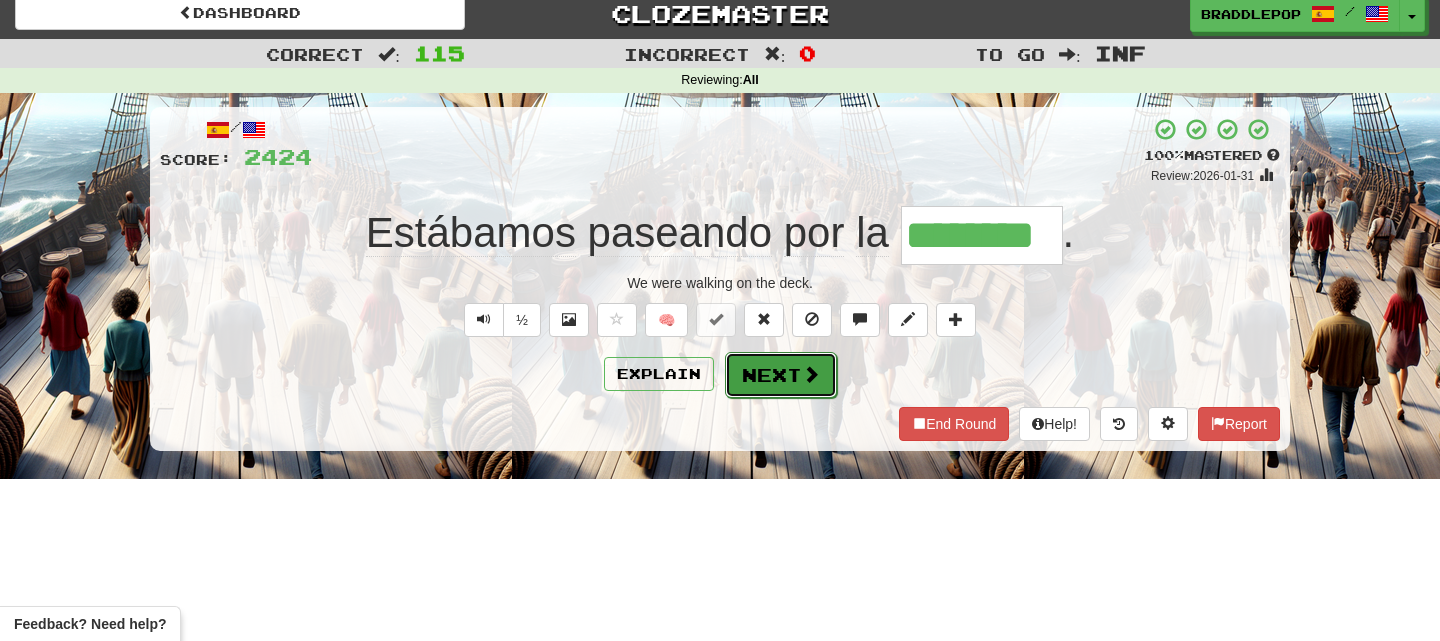 click on "Next" at bounding box center [781, 375] 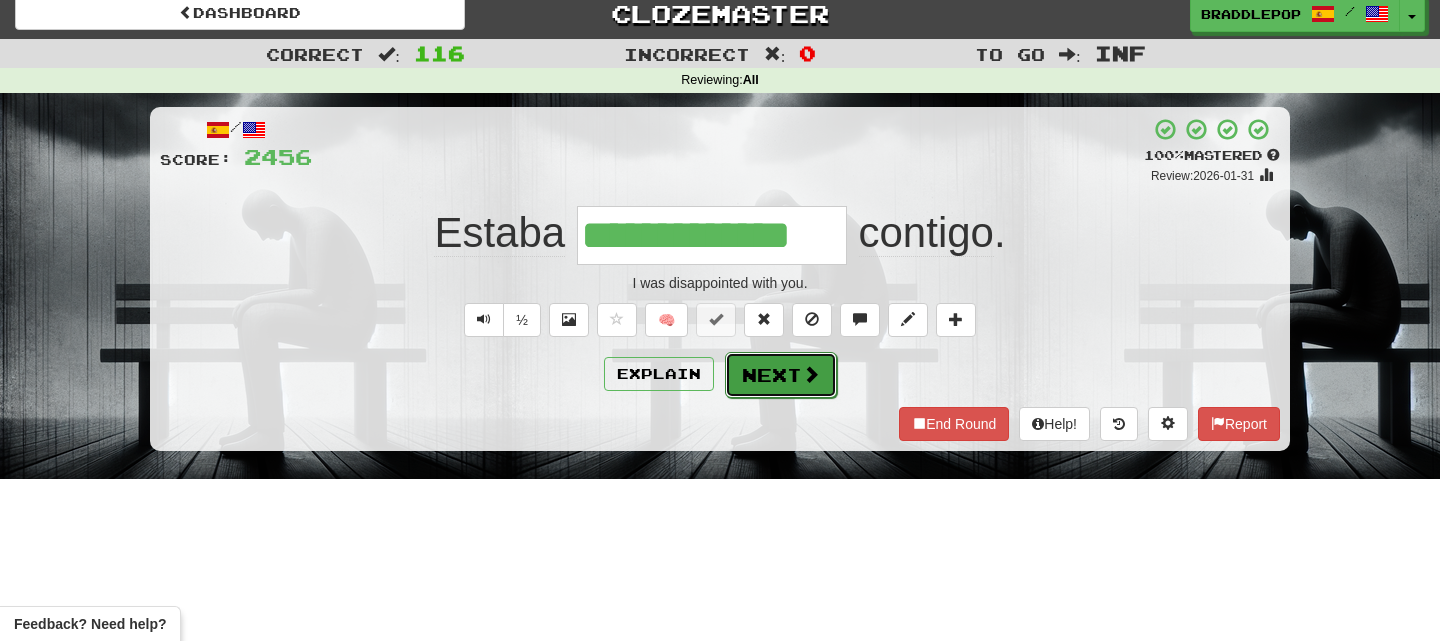 click on "Next" at bounding box center [781, 375] 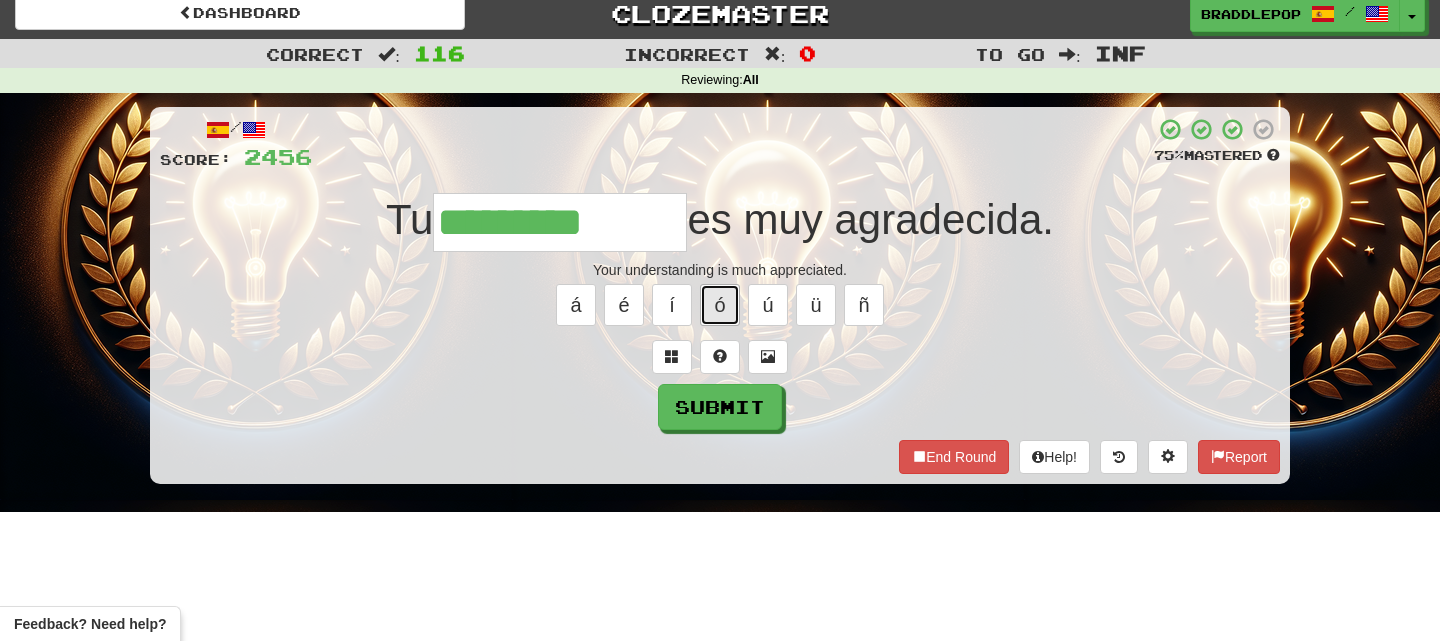 click on "ó" at bounding box center [720, 305] 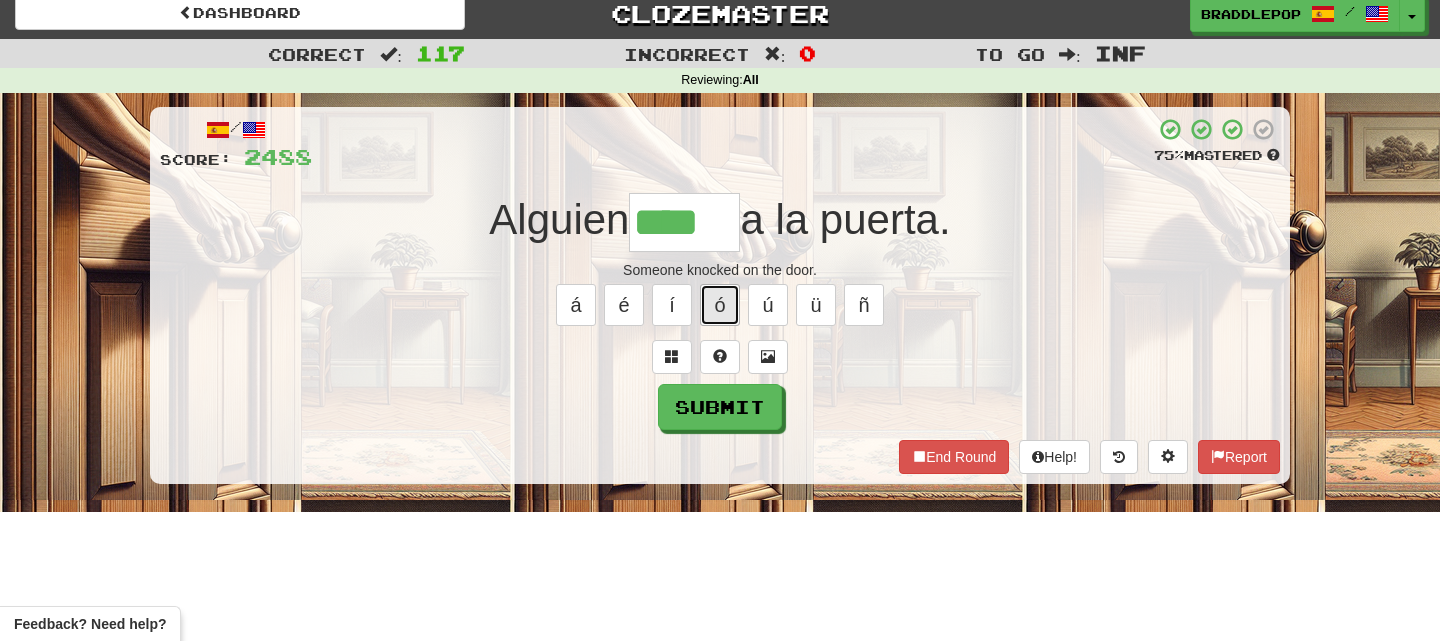 click on "ó" at bounding box center (720, 305) 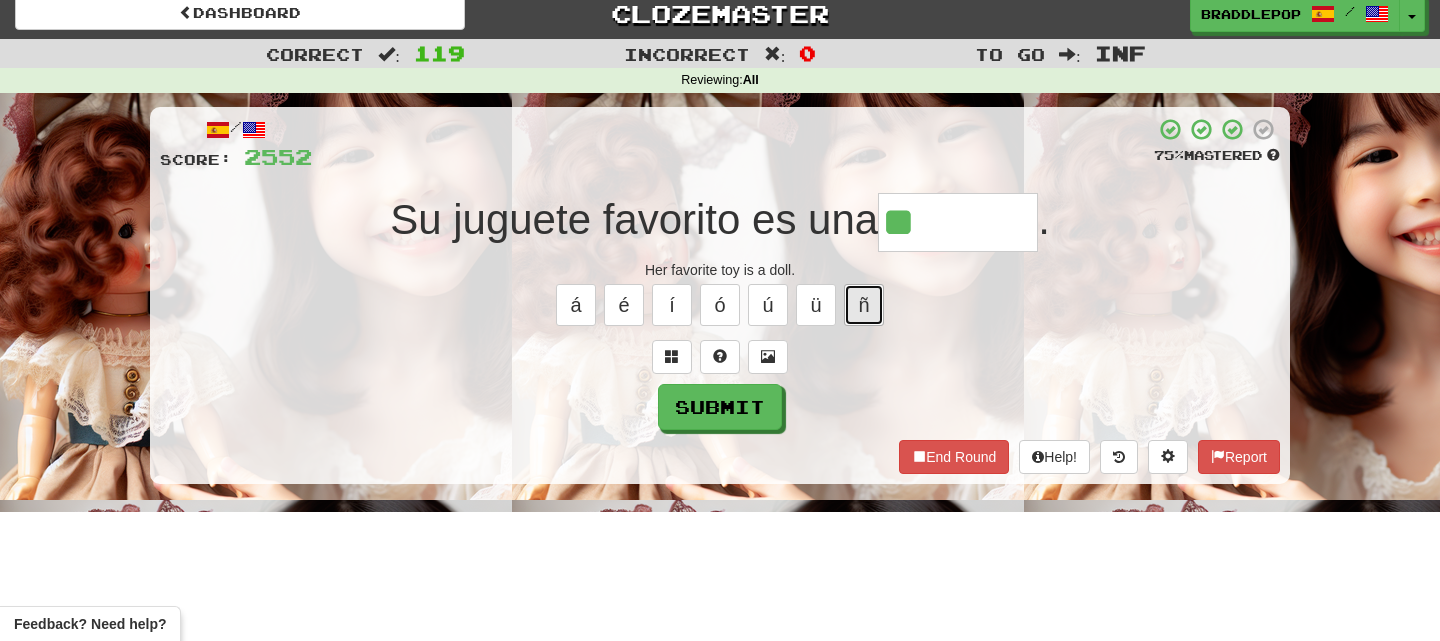 click on "ñ" at bounding box center (864, 305) 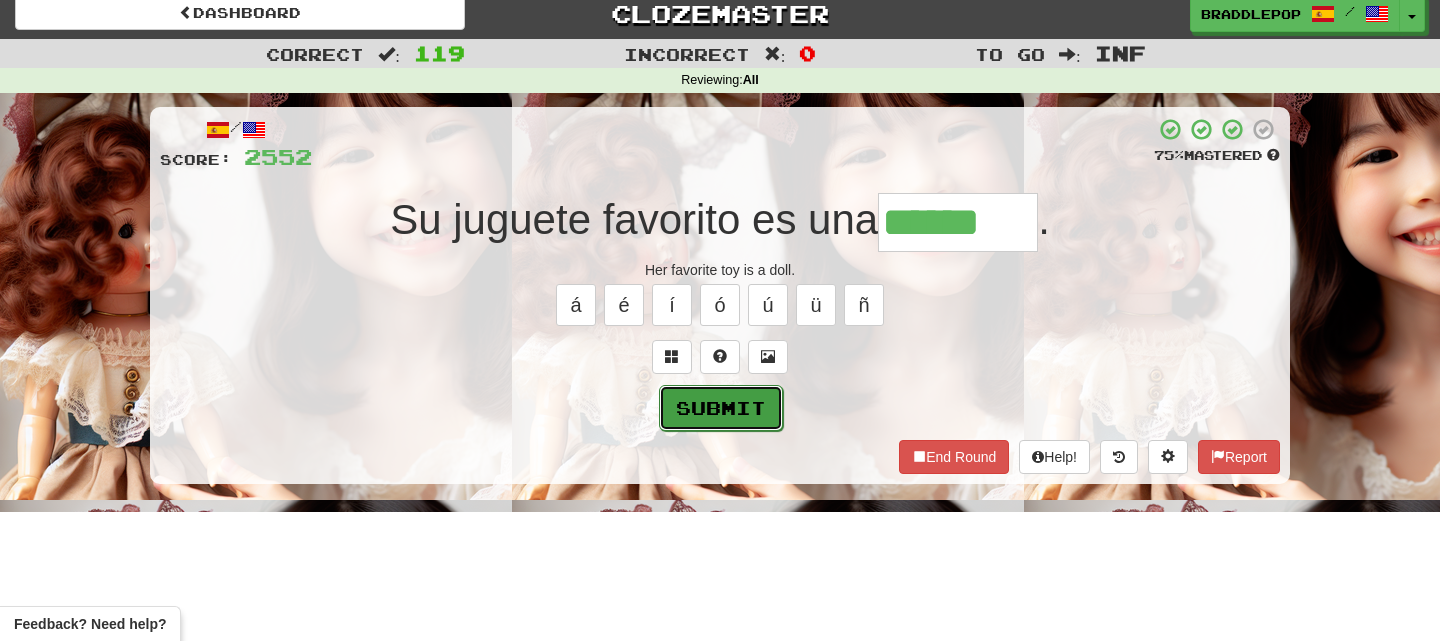 click on "Submit" at bounding box center (721, 408) 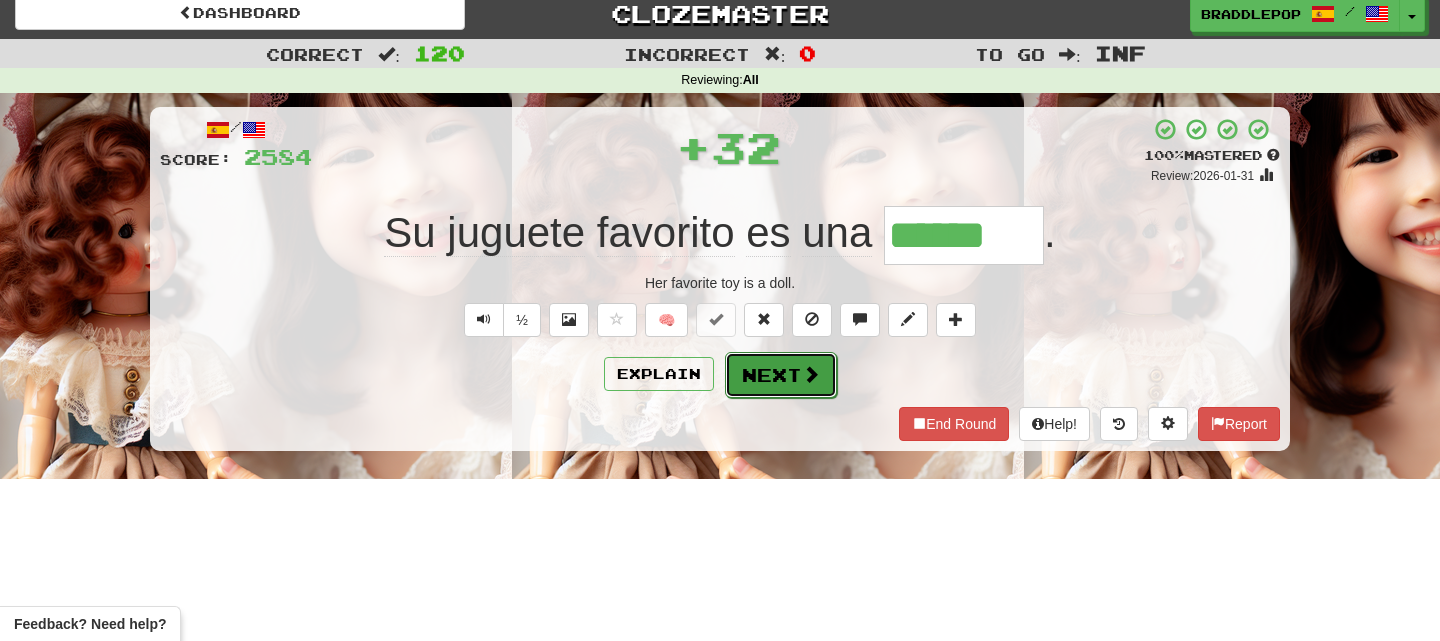 click on "Next" at bounding box center (781, 375) 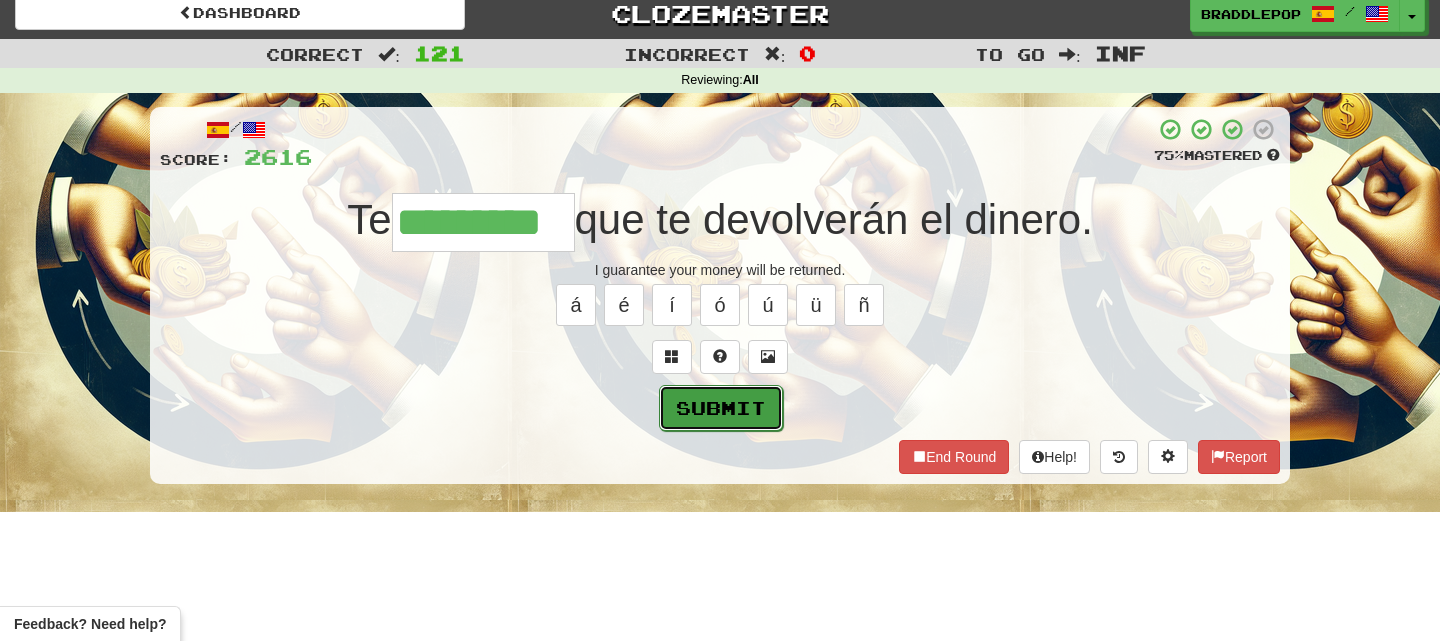 click on "Submit" at bounding box center [721, 408] 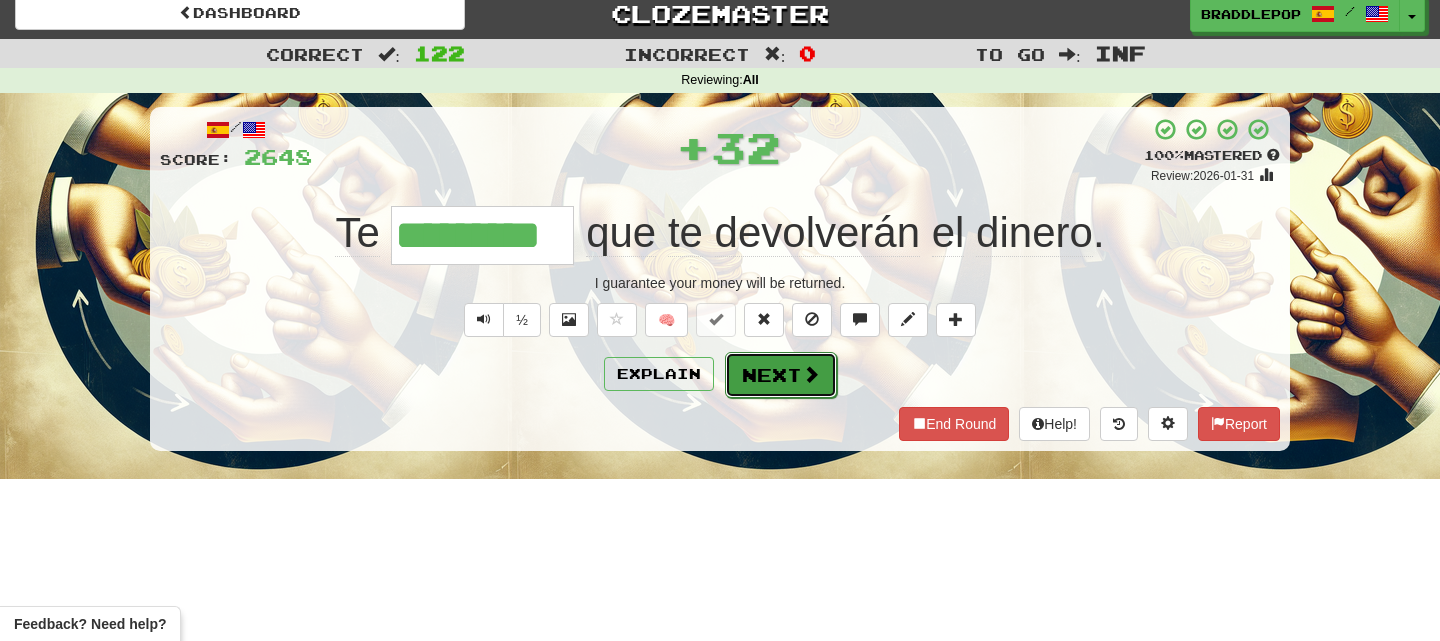 click on "Next" at bounding box center (781, 375) 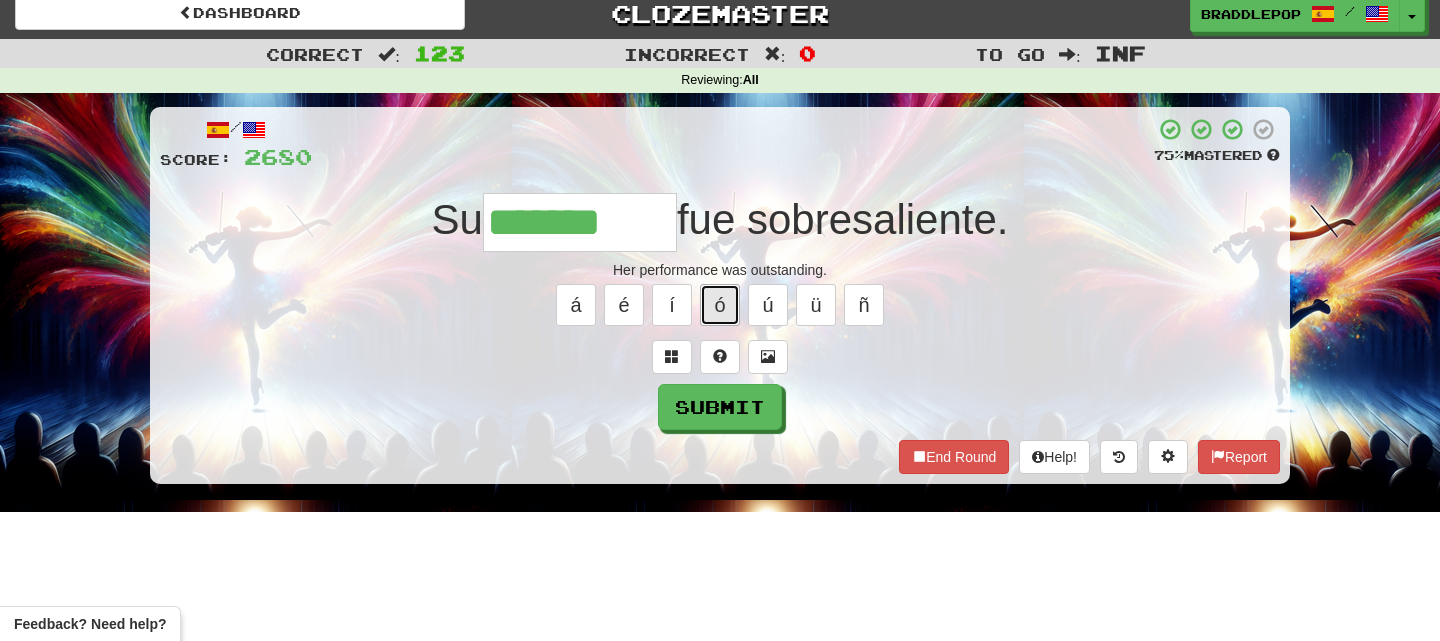 click on "ó" at bounding box center (720, 305) 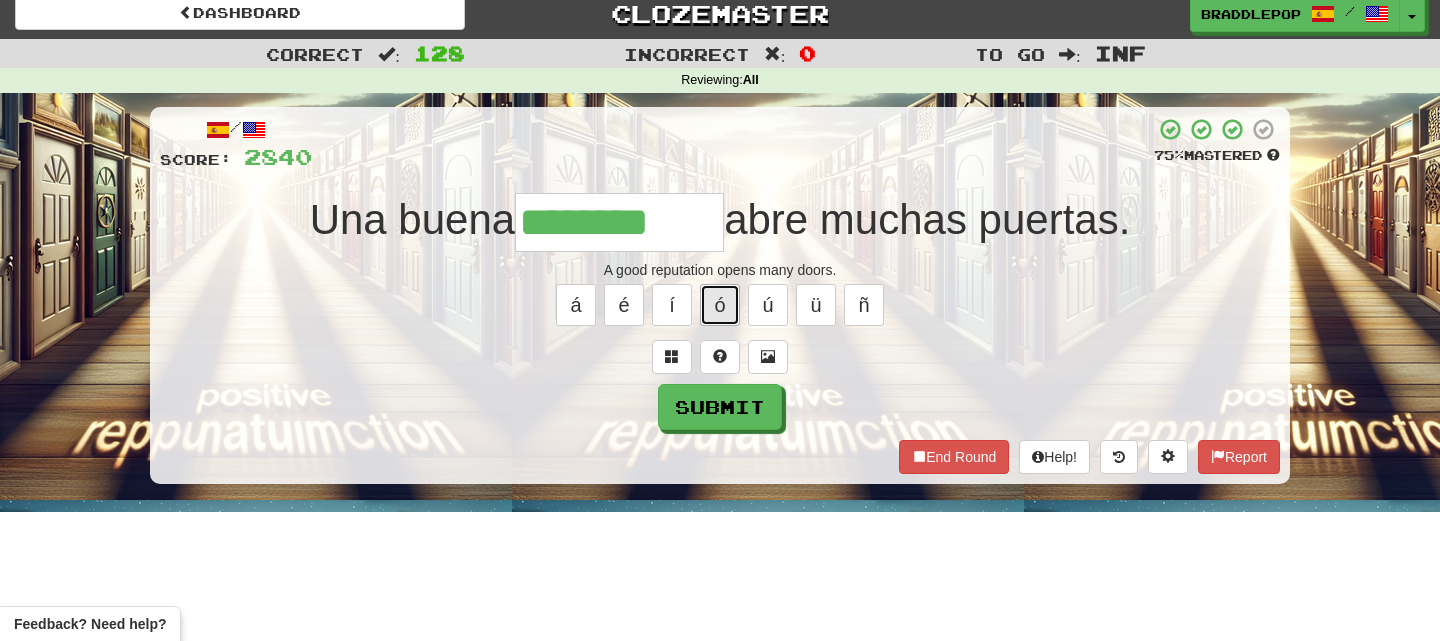 click on "ó" at bounding box center (720, 305) 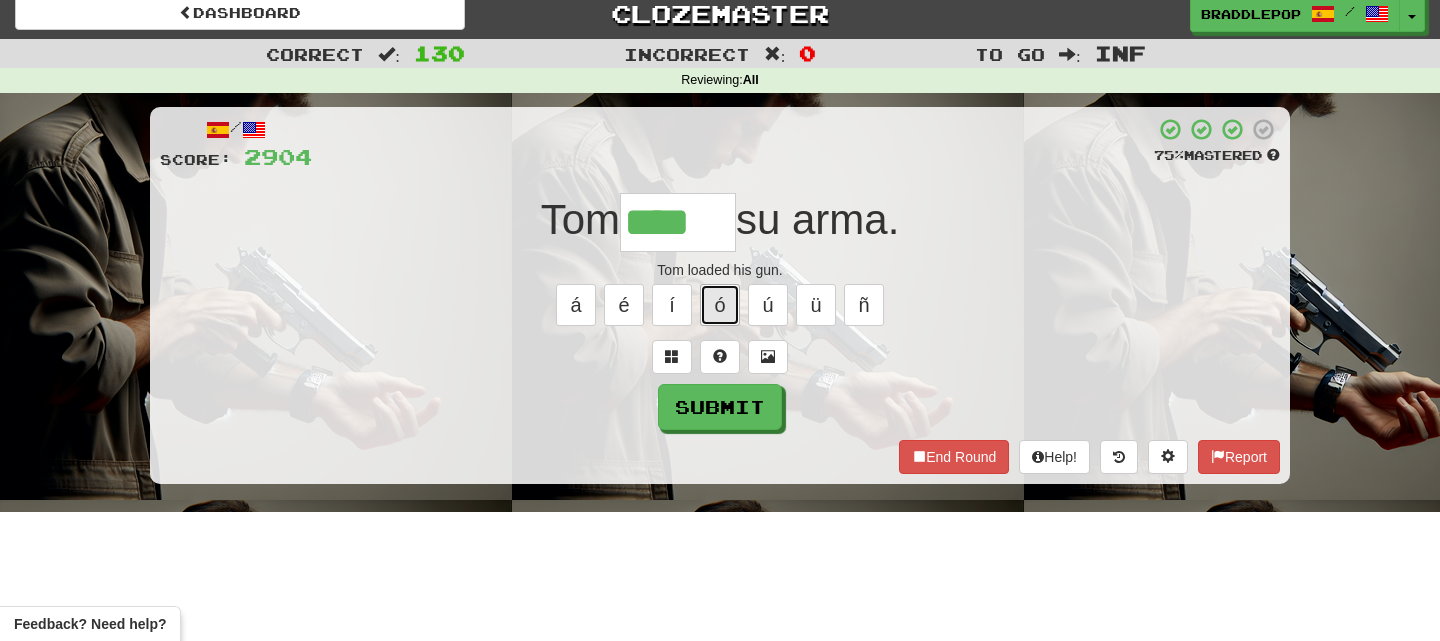 click on "ó" at bounding box center [720, 305] 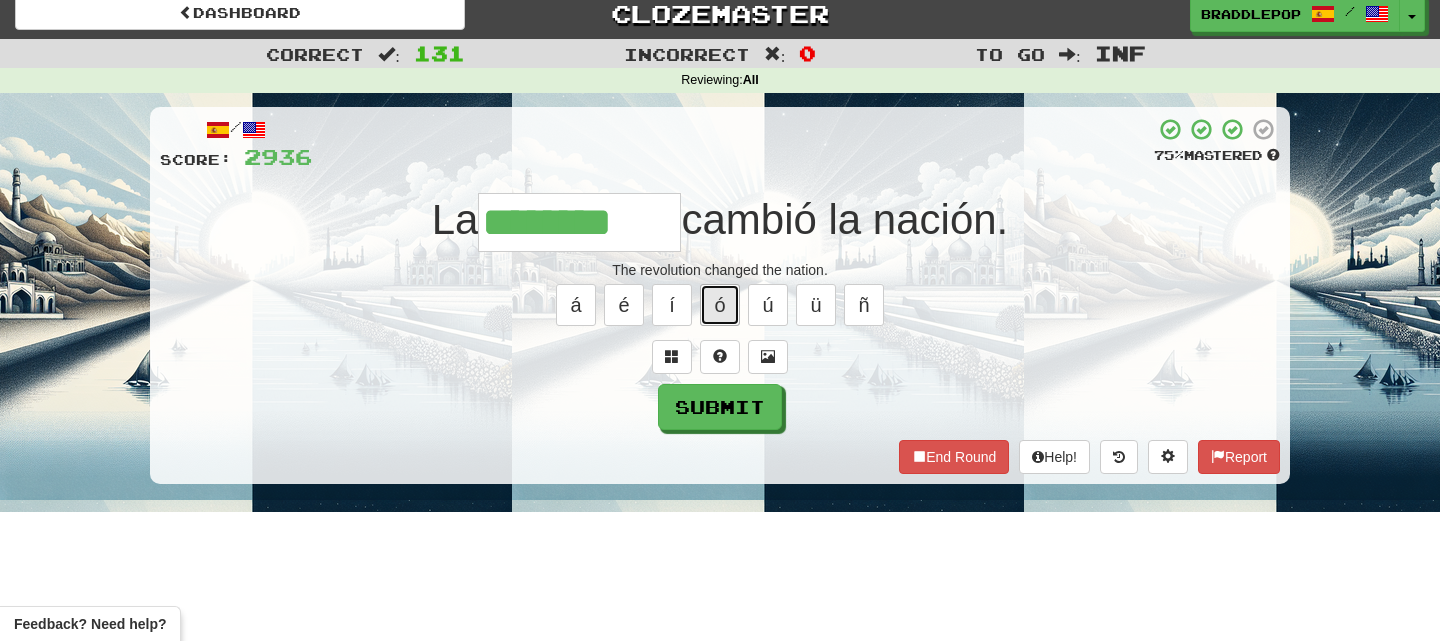 click on "ó" at bounding box center (720, 305) 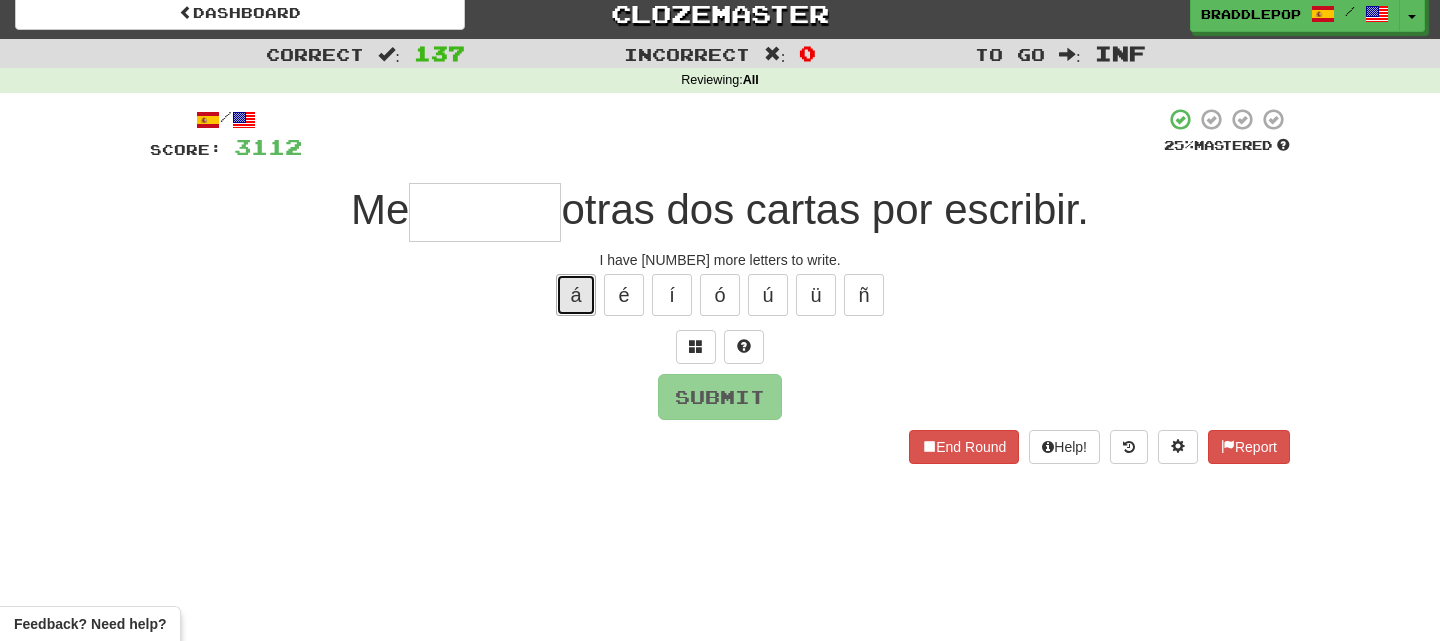 click on "á" at bounding box center (576, 295) 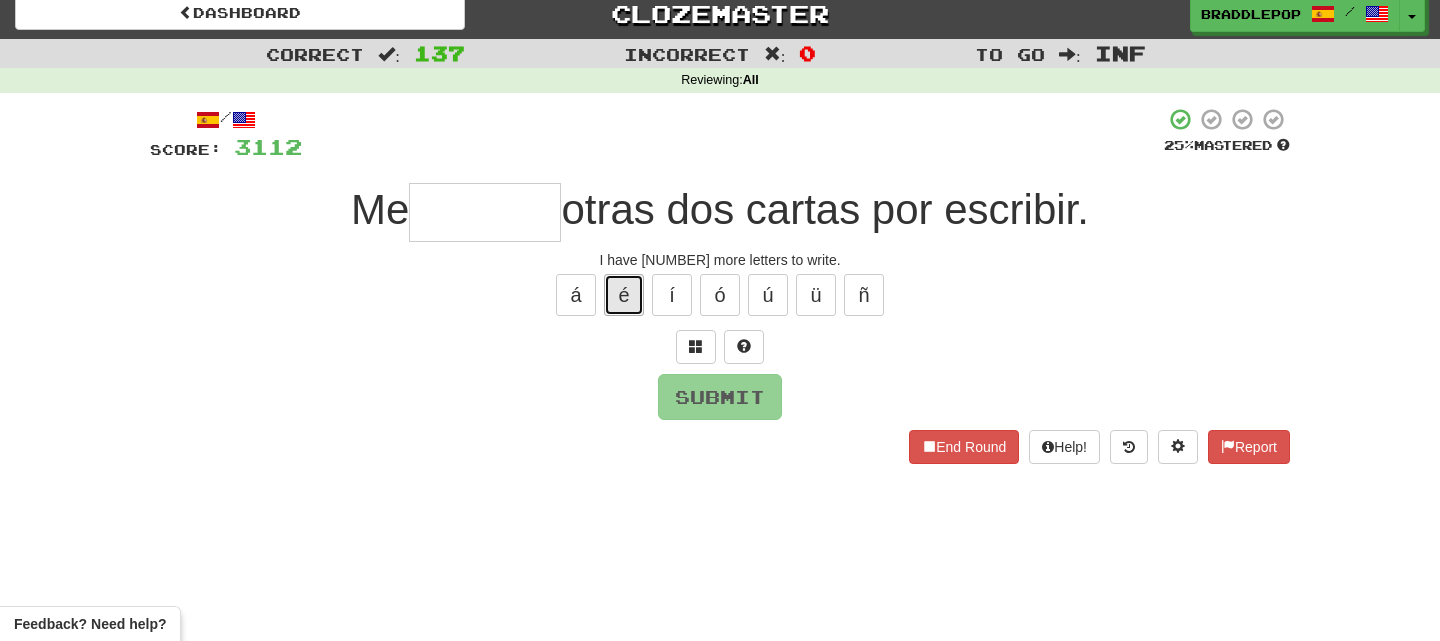 click on "é" at bounding box center [624, 295] 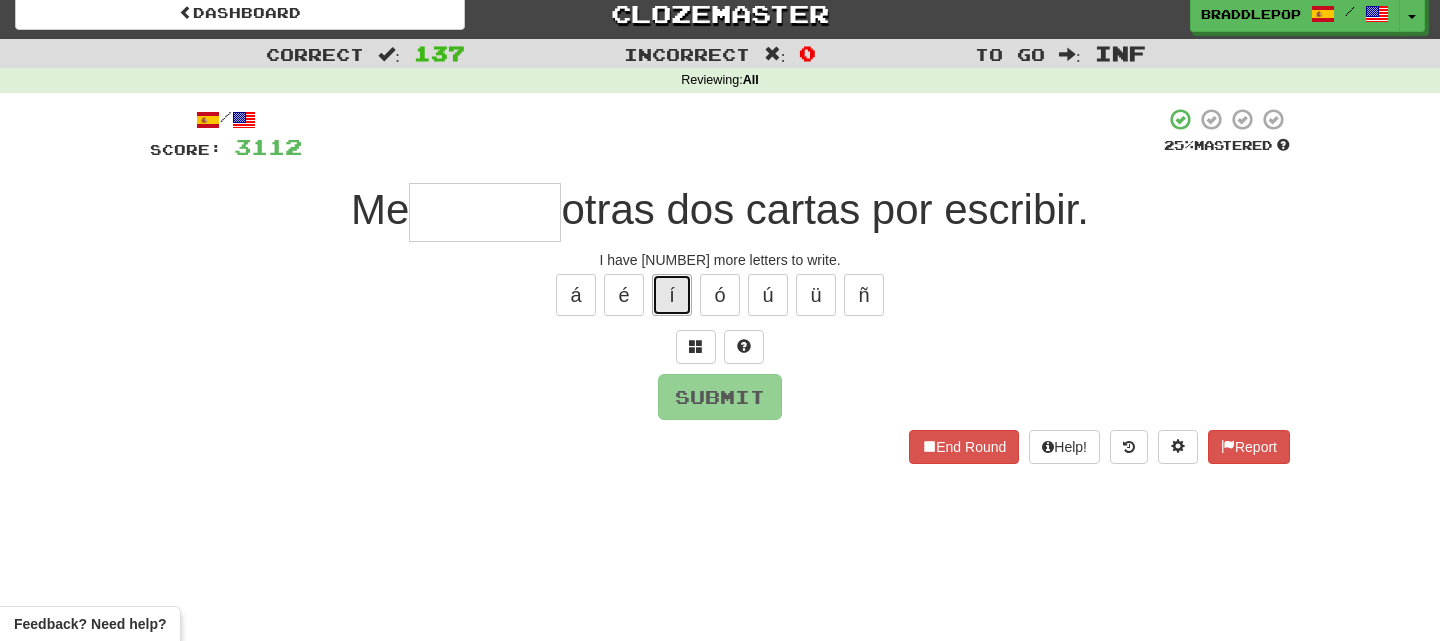 click on "í" at bounding box center [672, 295] 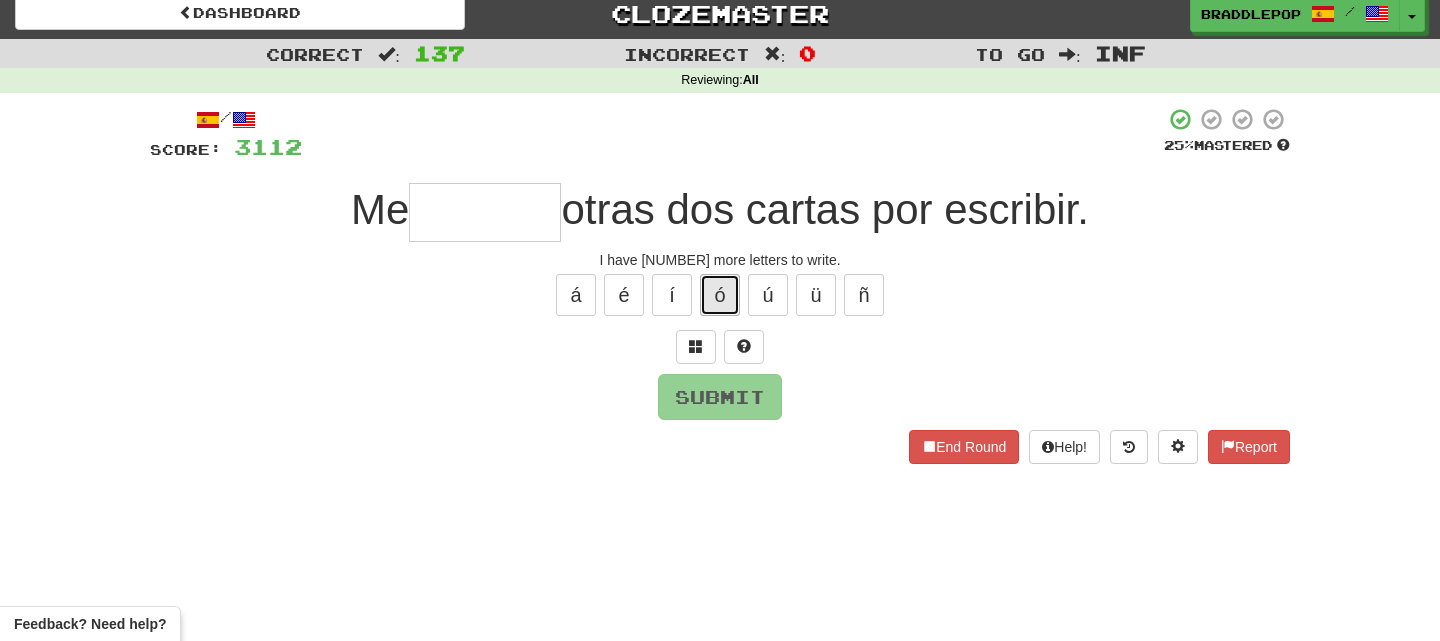 click on "ó" at bounding box center (720, 295) 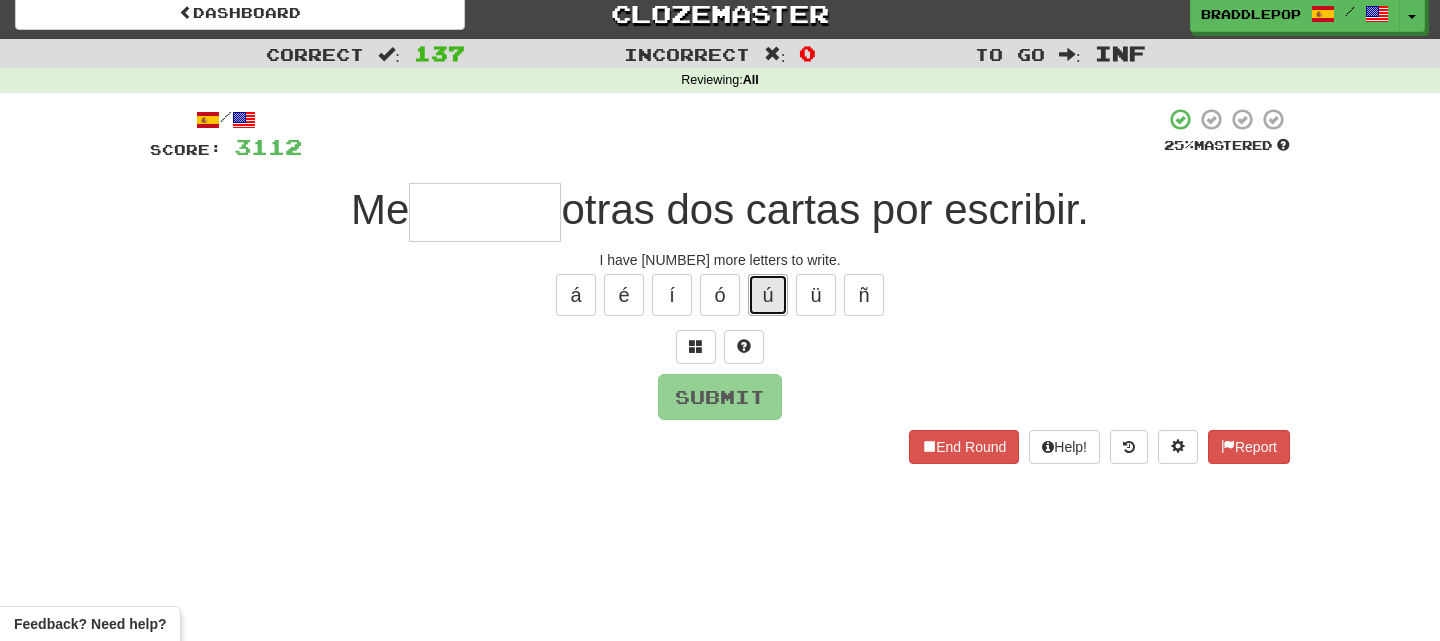 click on "ú" at bounding box center [768, 295] 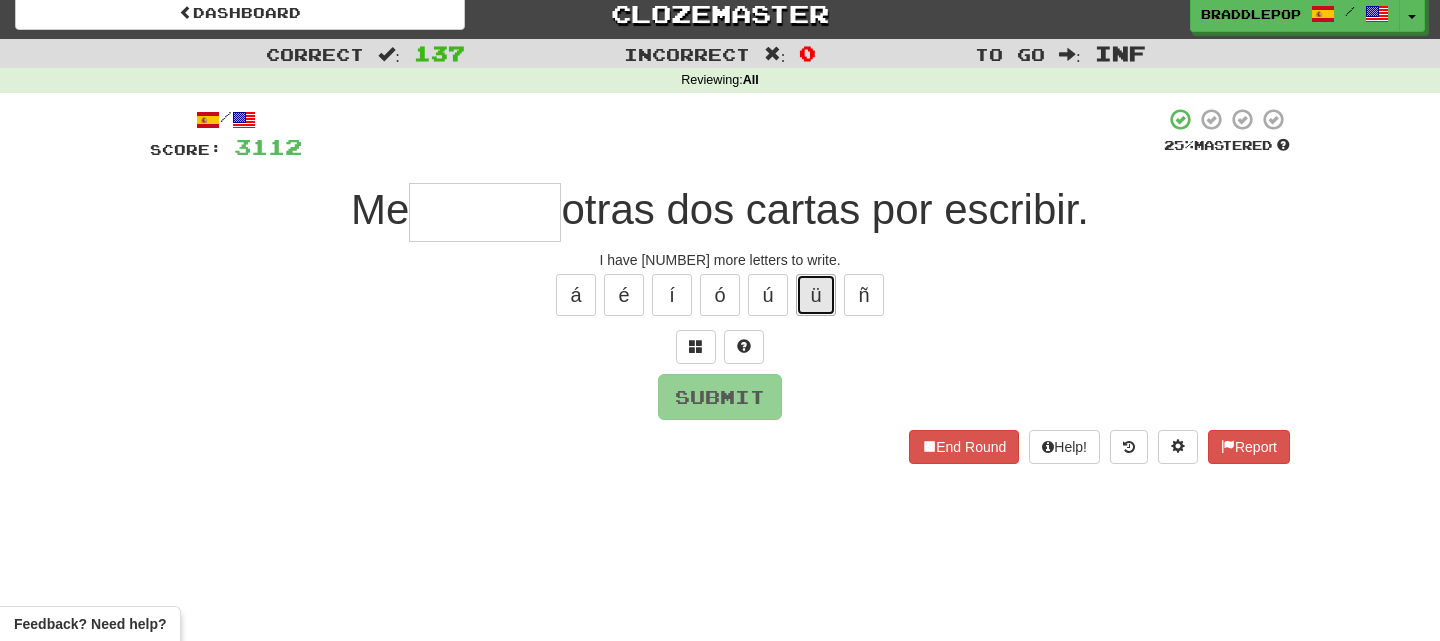 click on "ü" at bounding box center (816, 295) 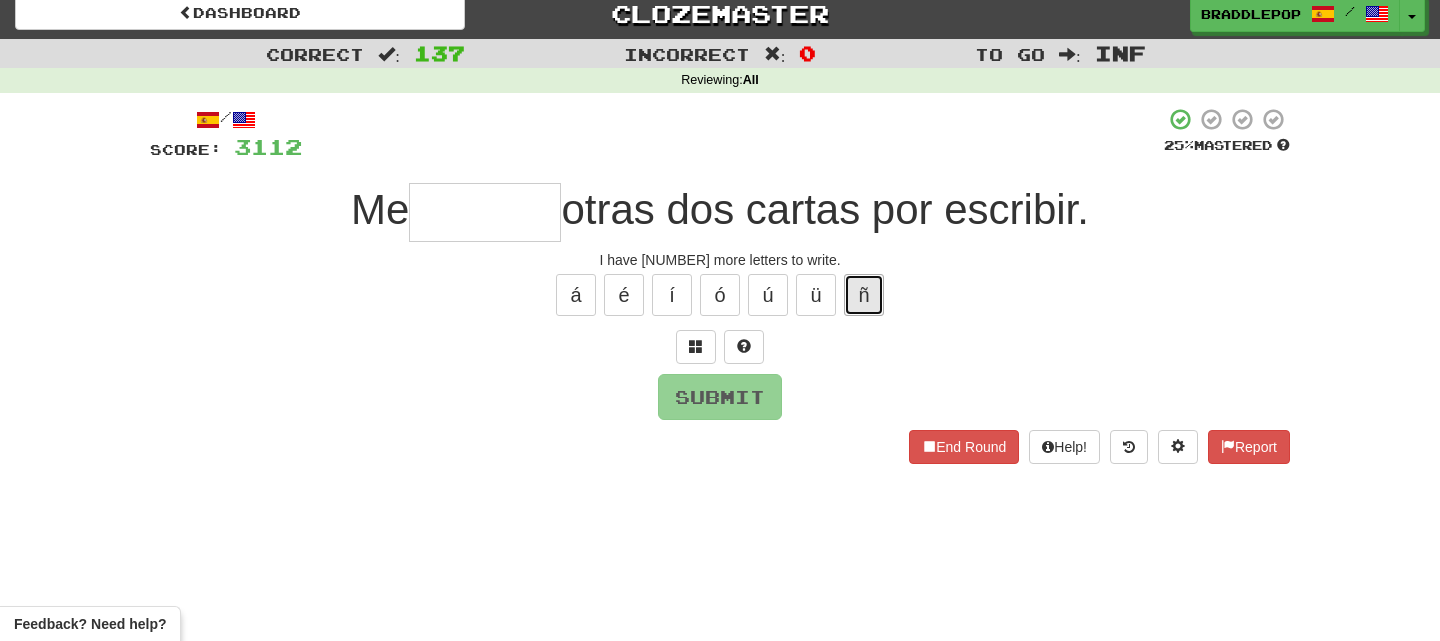 click on "ñ" at bounding box center (864, 295) 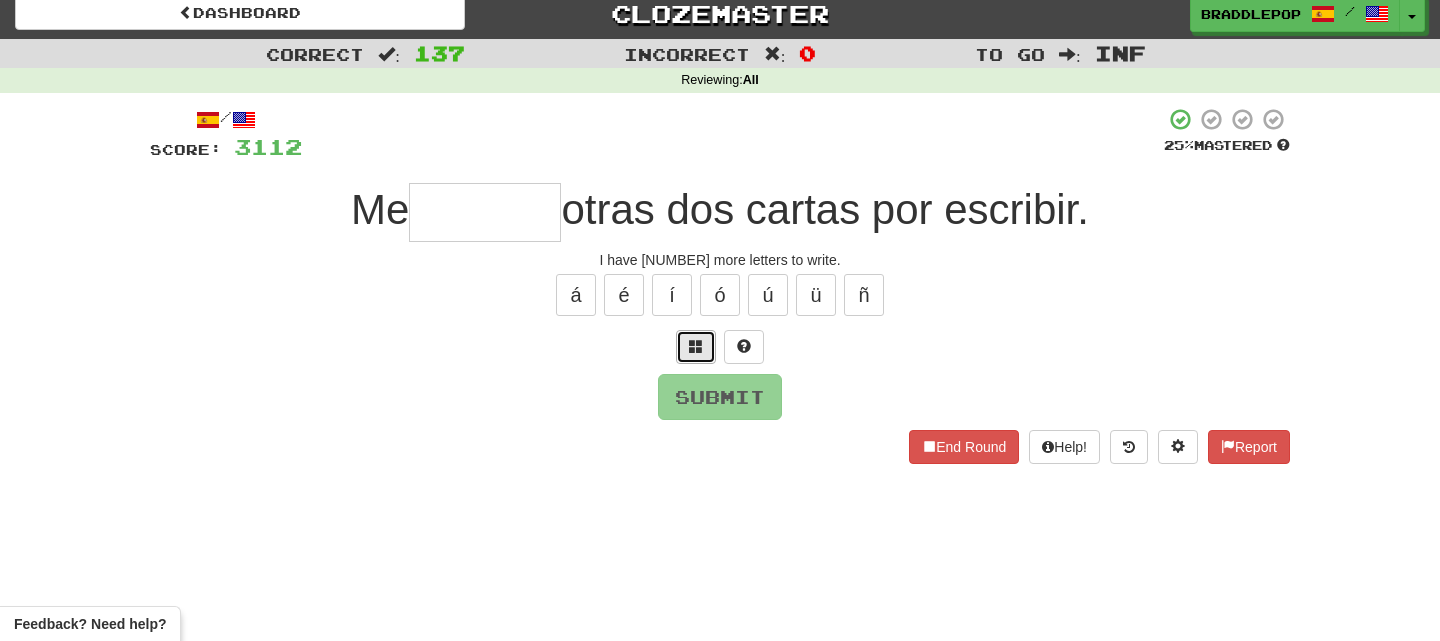 click at bounding box center [696, 346] 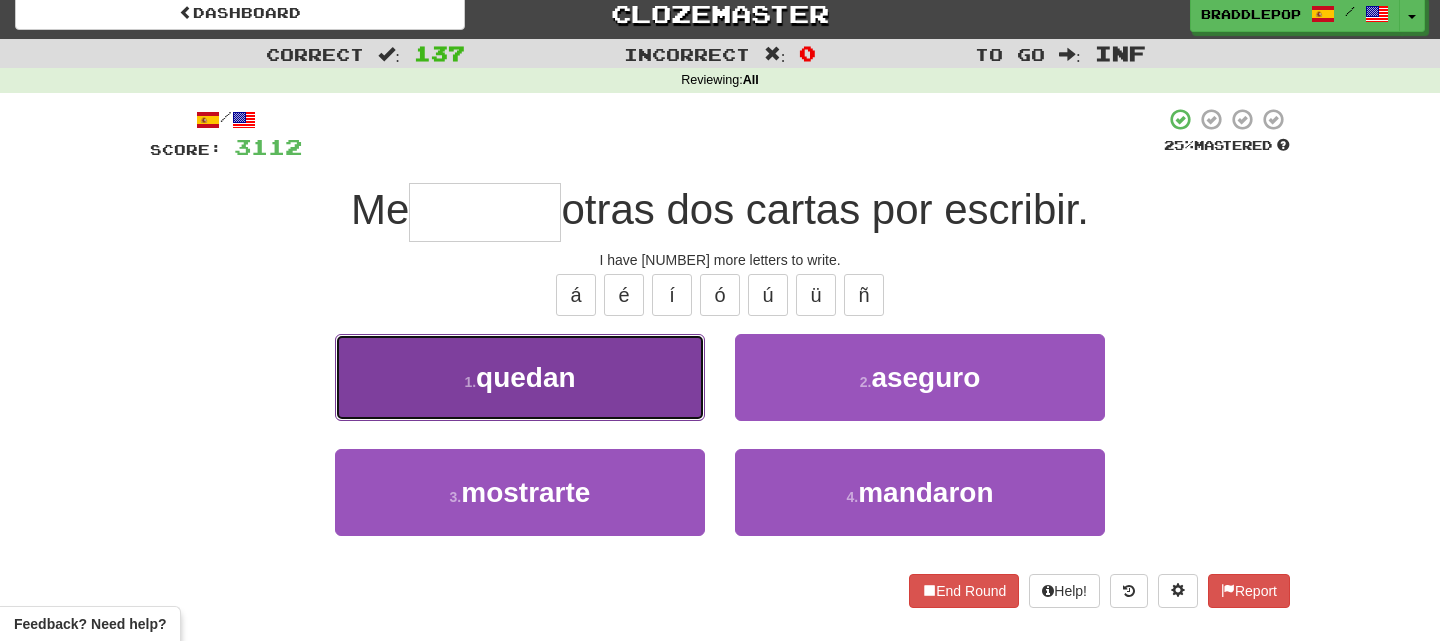 click on "1 .  quedan" at bounding box center (520, 377) 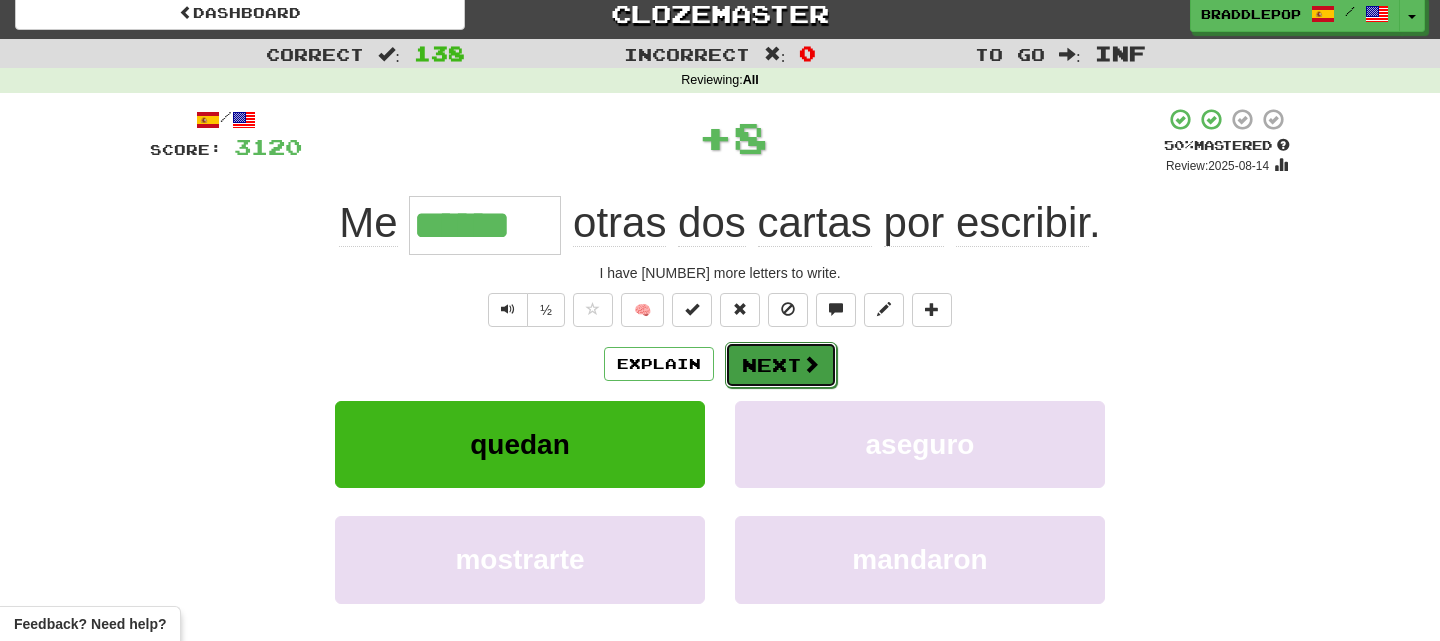 click on "Next" at bounding box center [781, 365] 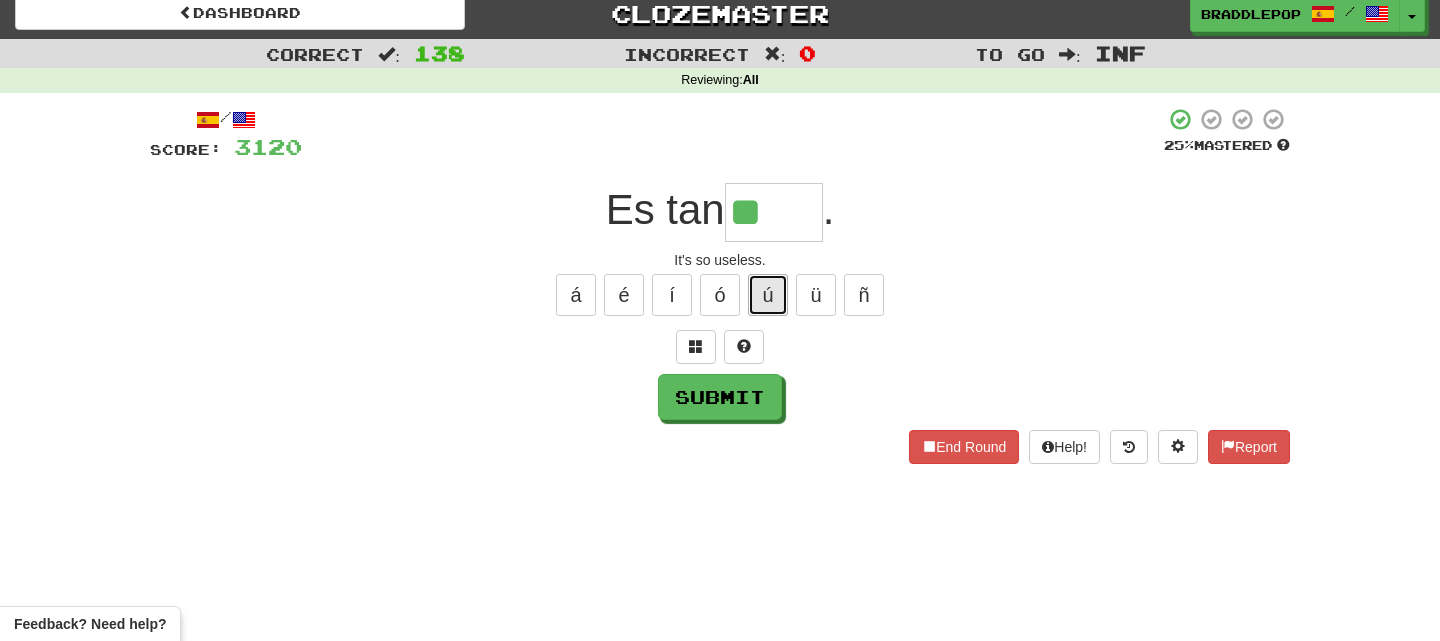 click on "ú" at bounding box center [768, 295] 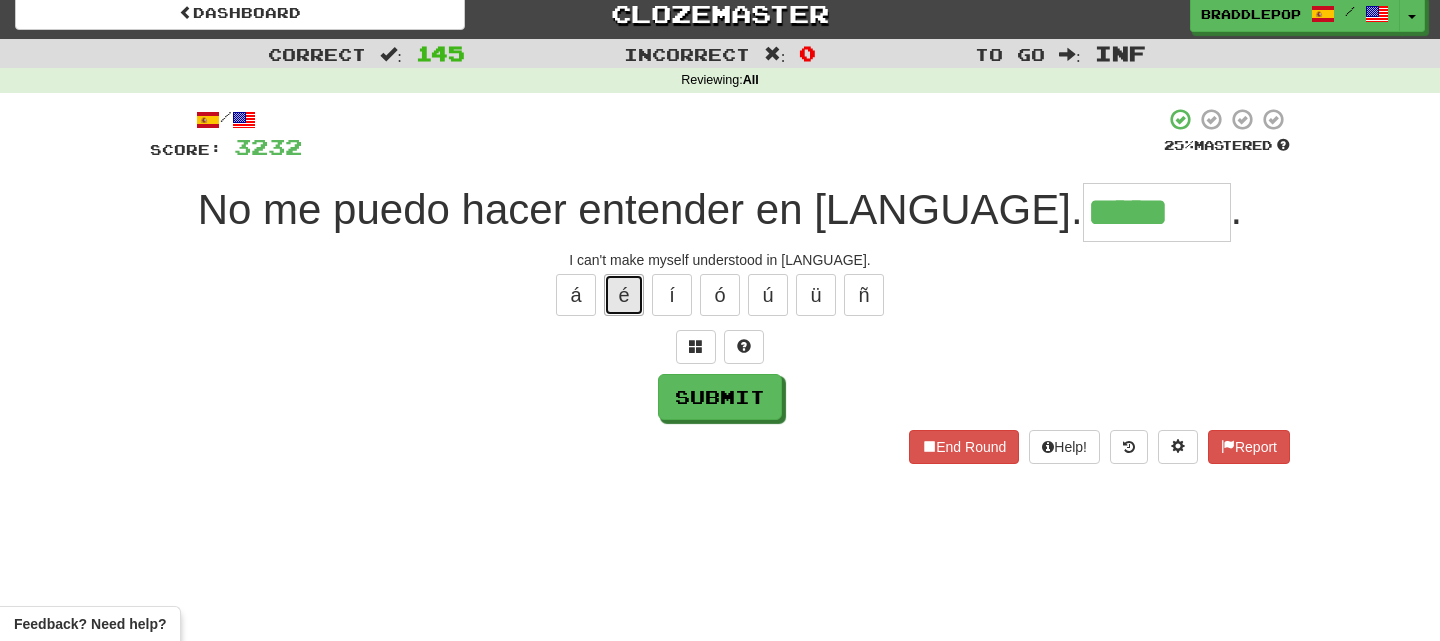 click on "é" at bounding box center (624, 295) 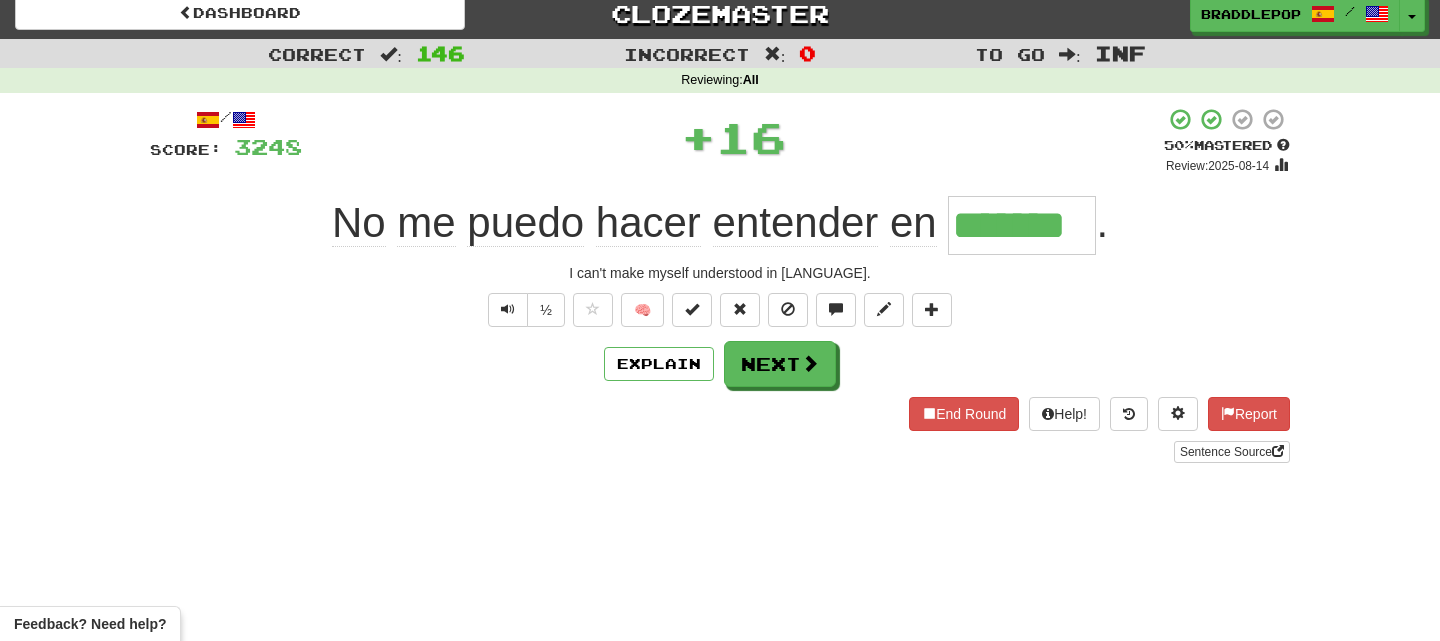 scroll, scrollTop: 0, scrollLeft: 0, axis: both 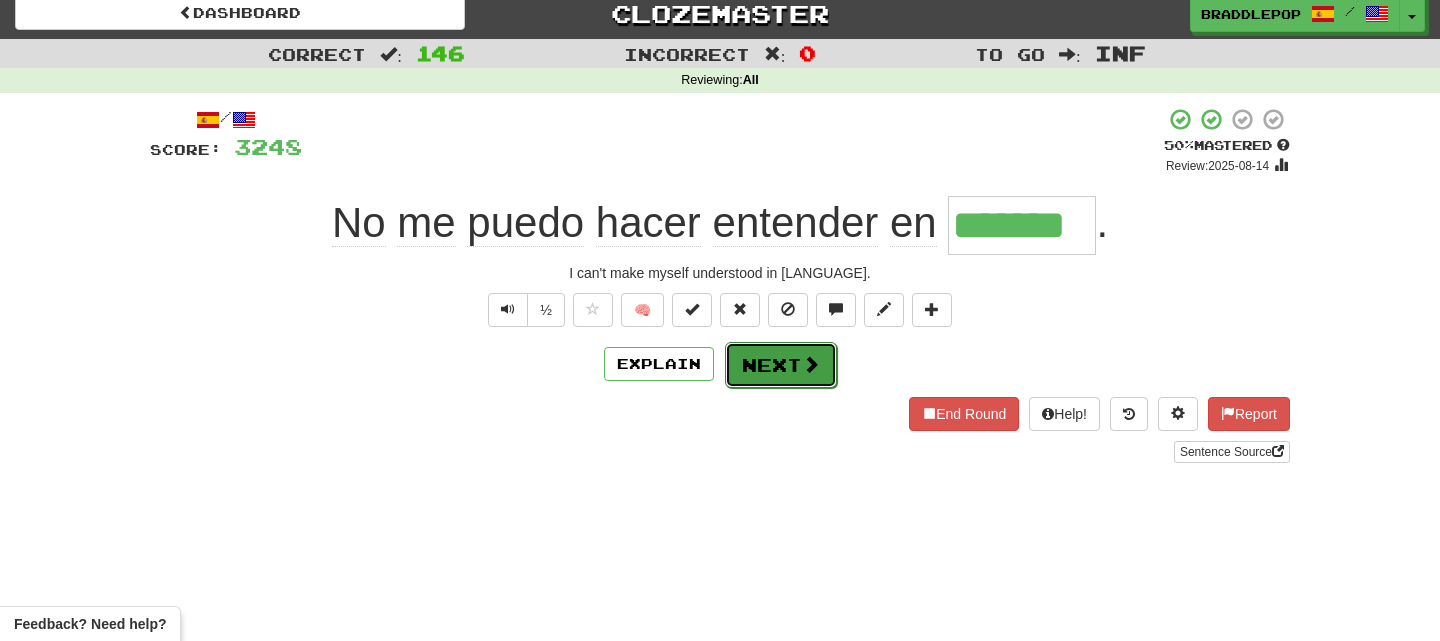 click on "Next" at bounding box center (781, 365) 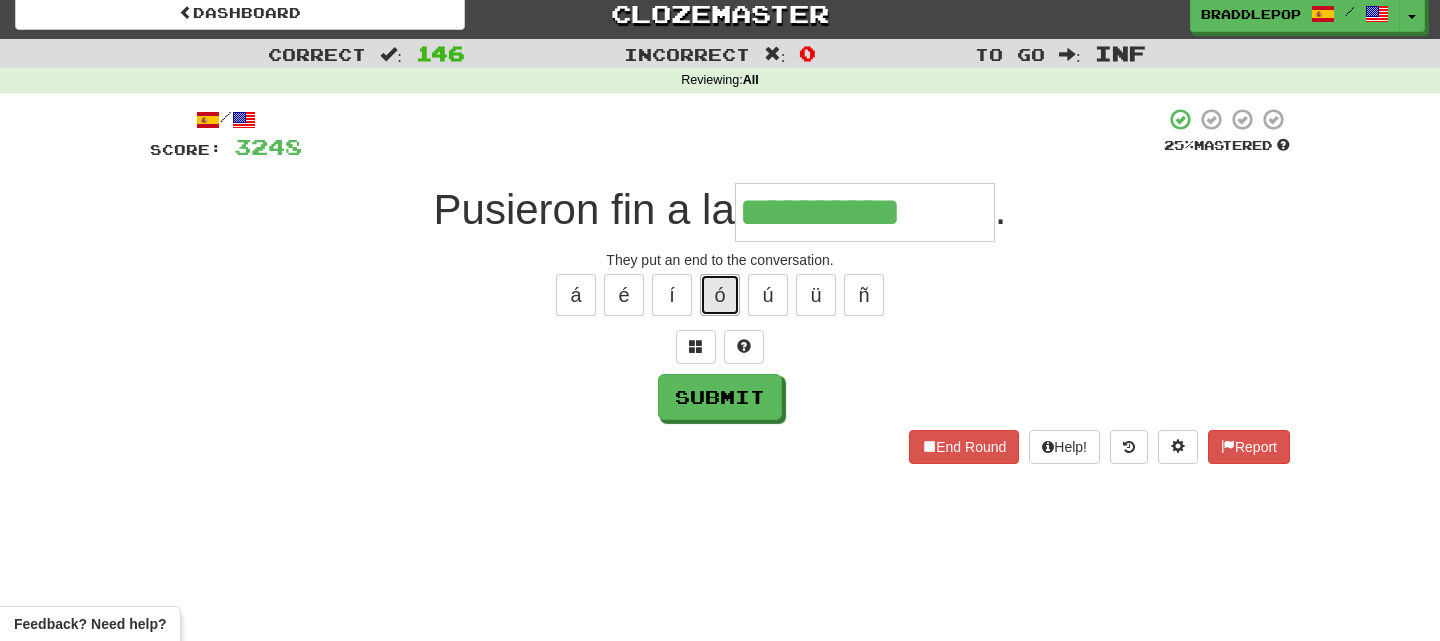 click on "ó" at bounding box center (720, 295) 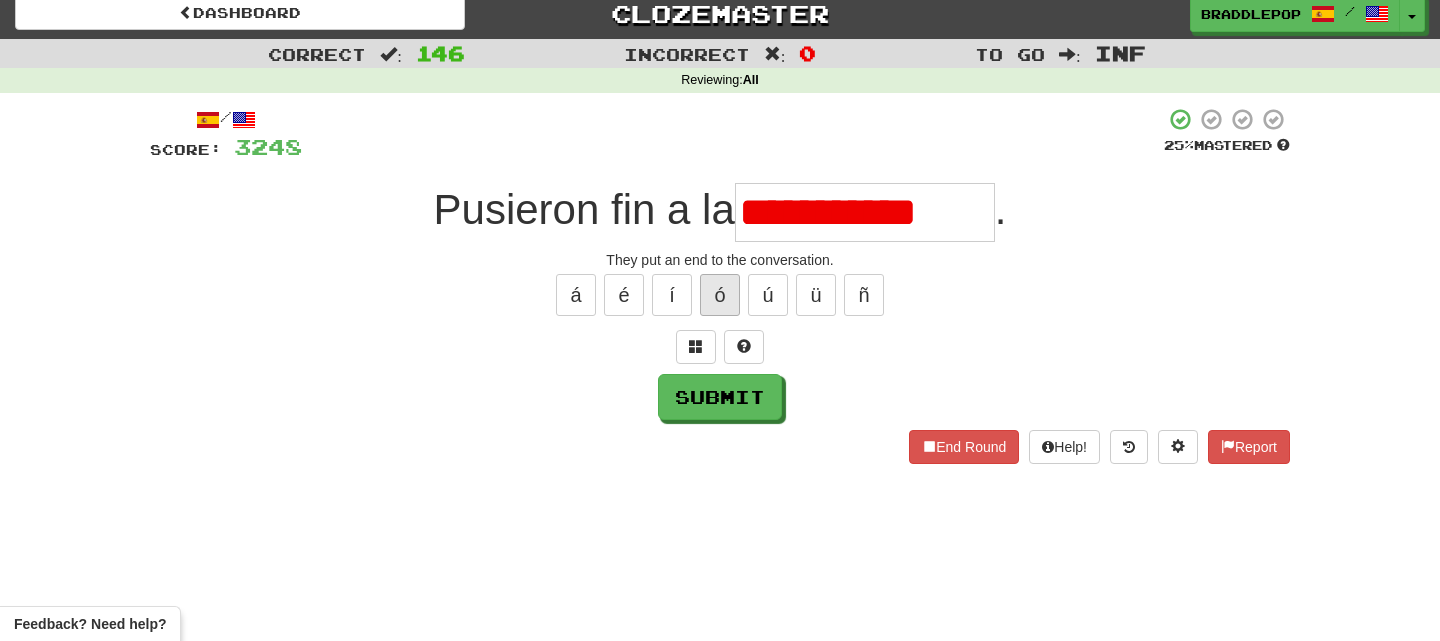 scroll, scrollTop: 0, scrollLeft: 0, axis: both 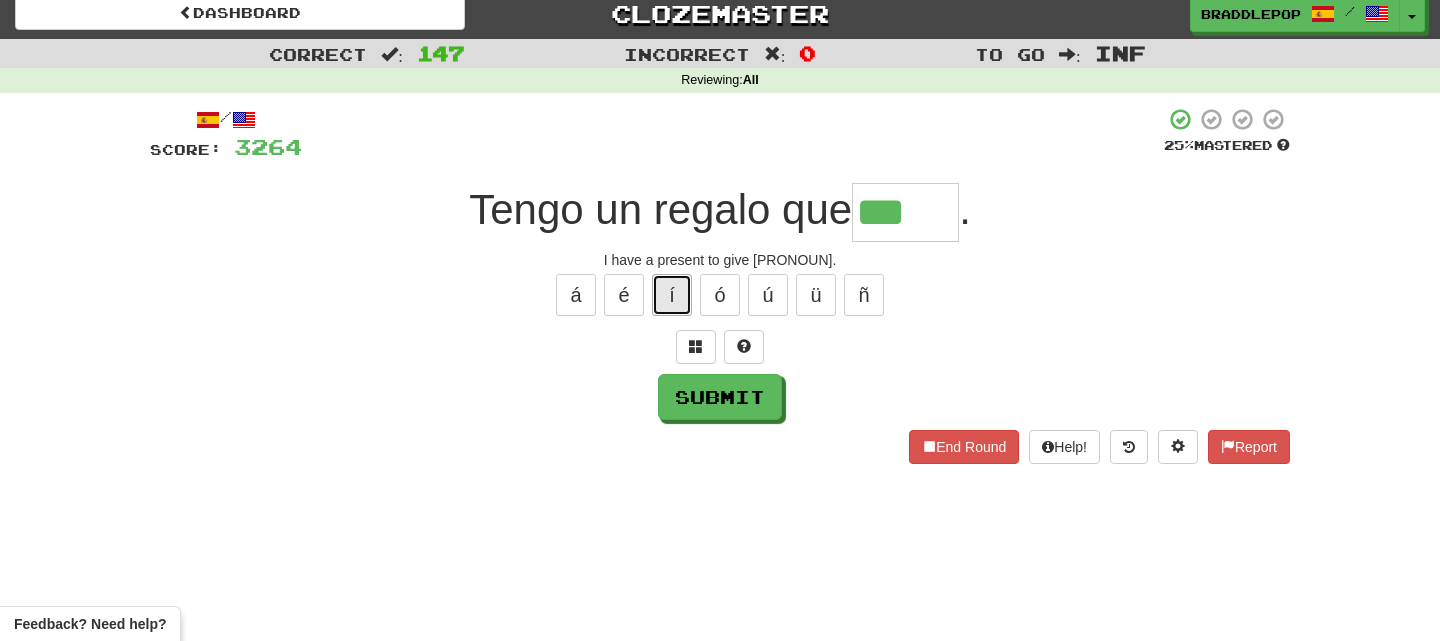 click on "í" at bounding box center [672, 295] 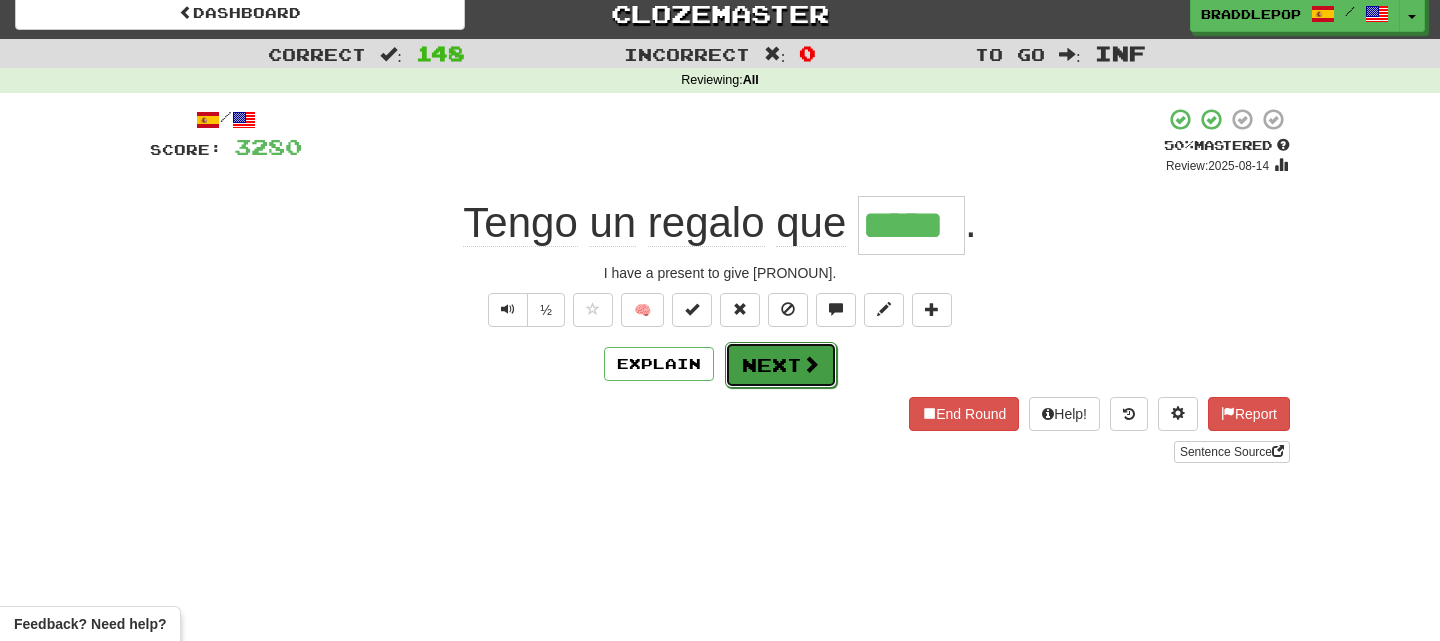 click on "Next" at bounding box center (781, 365) 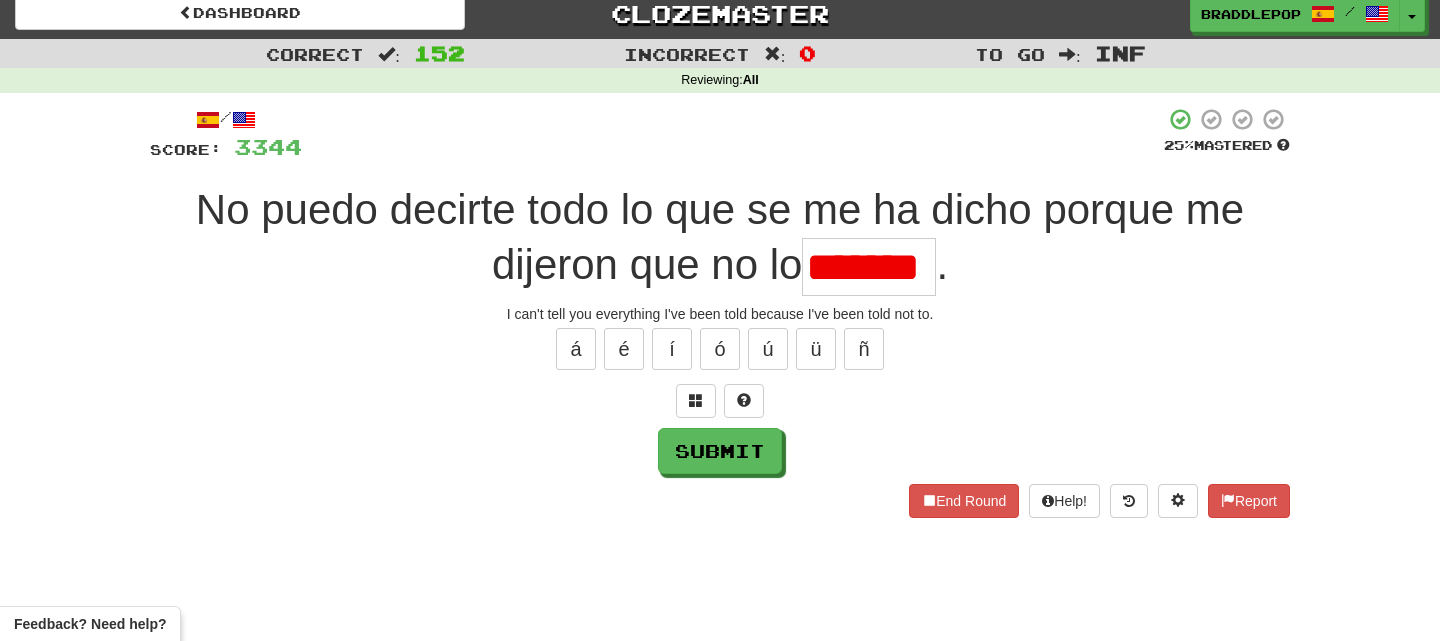 scroll, scrollTop: 0, scrollLeft: 0, axis: both 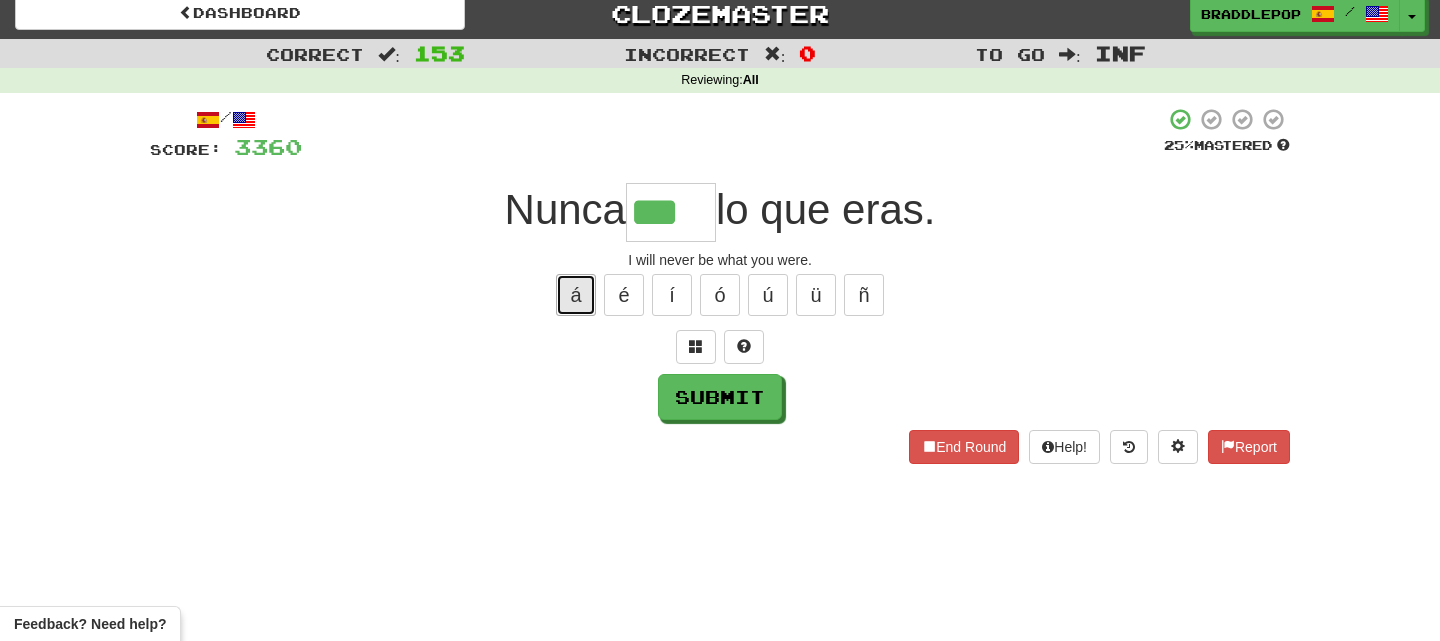 click on "á" at bounding box center (576, 295) 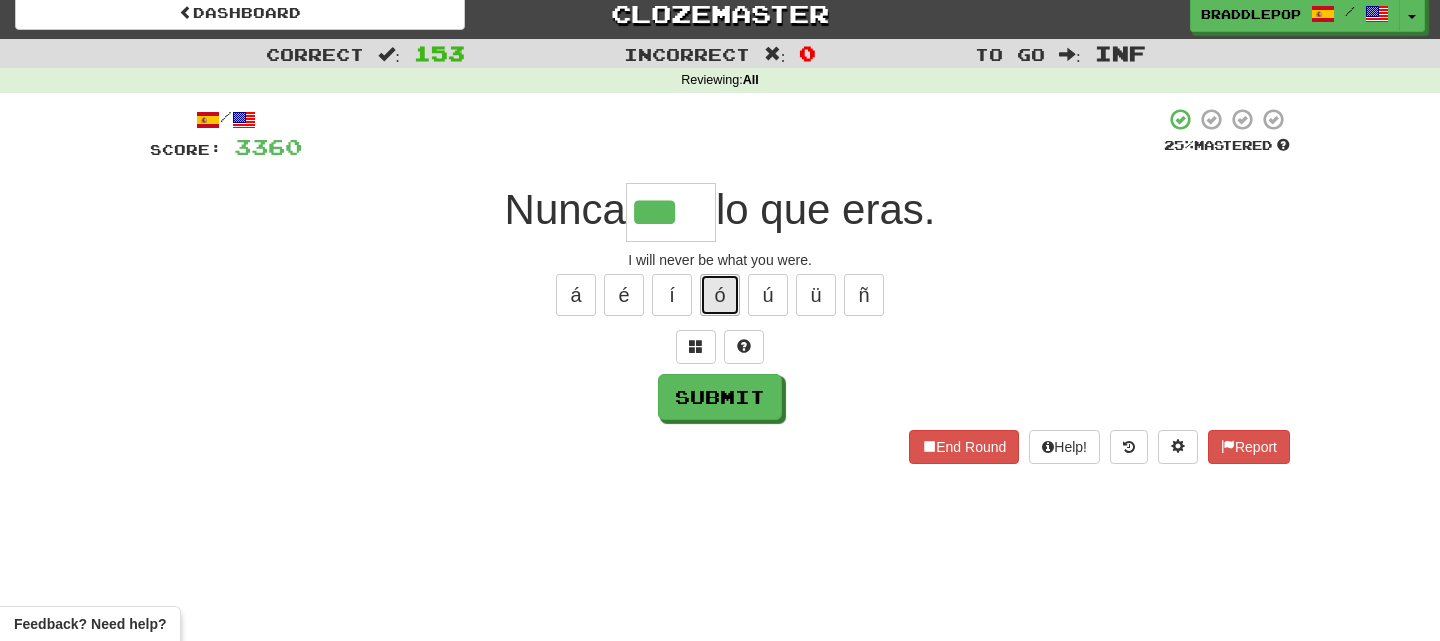 click on "ó" at bounding box center (720, 295) 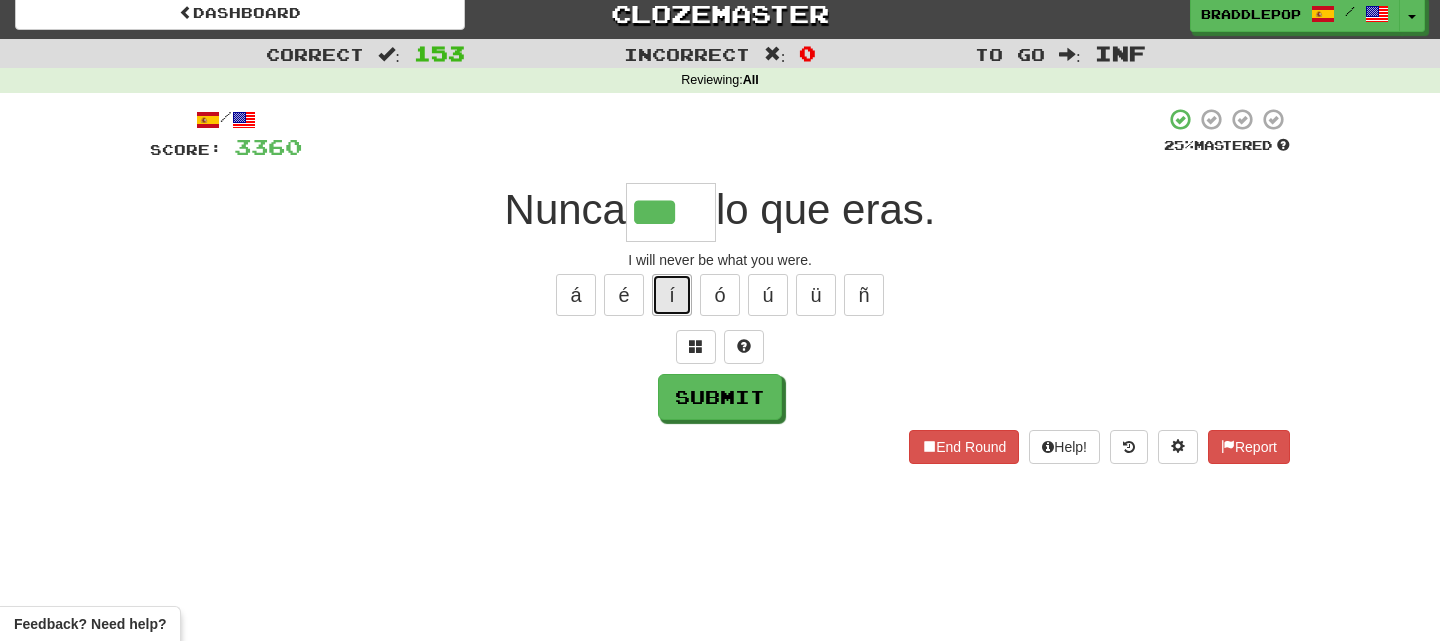 click on "í" at bounding box center (672, 295) 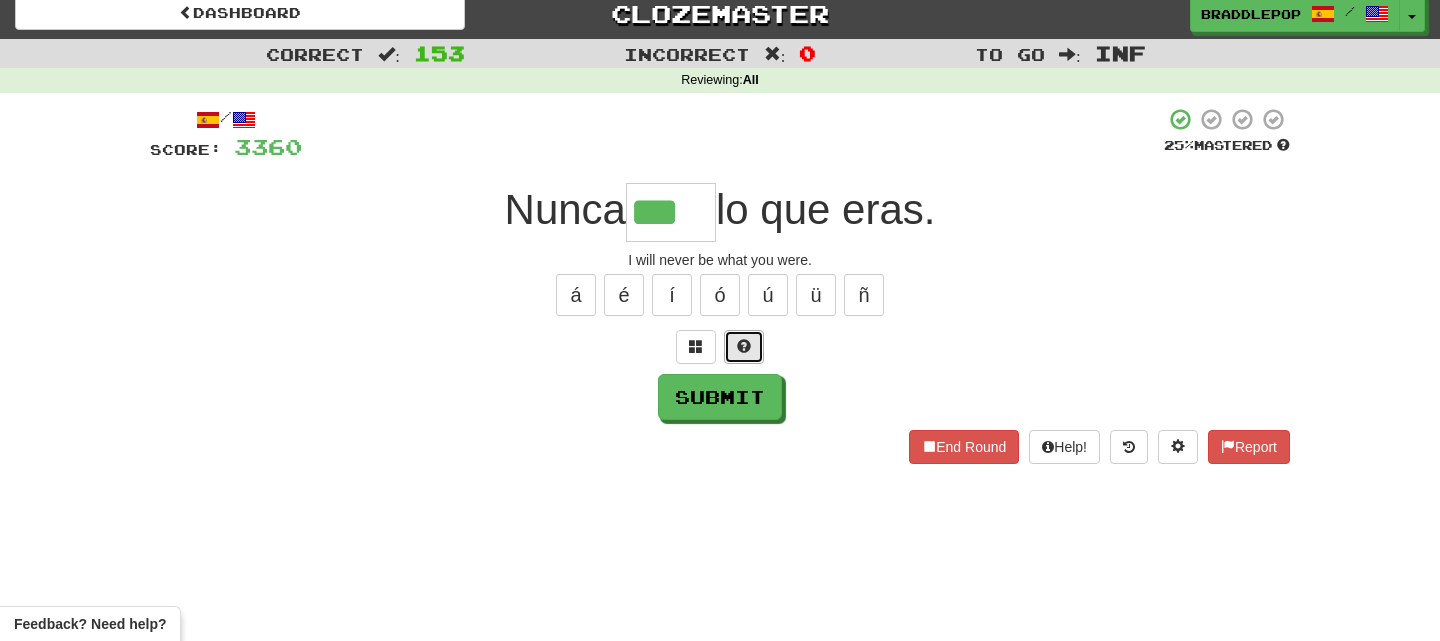 click at bounding box center [744, 347] 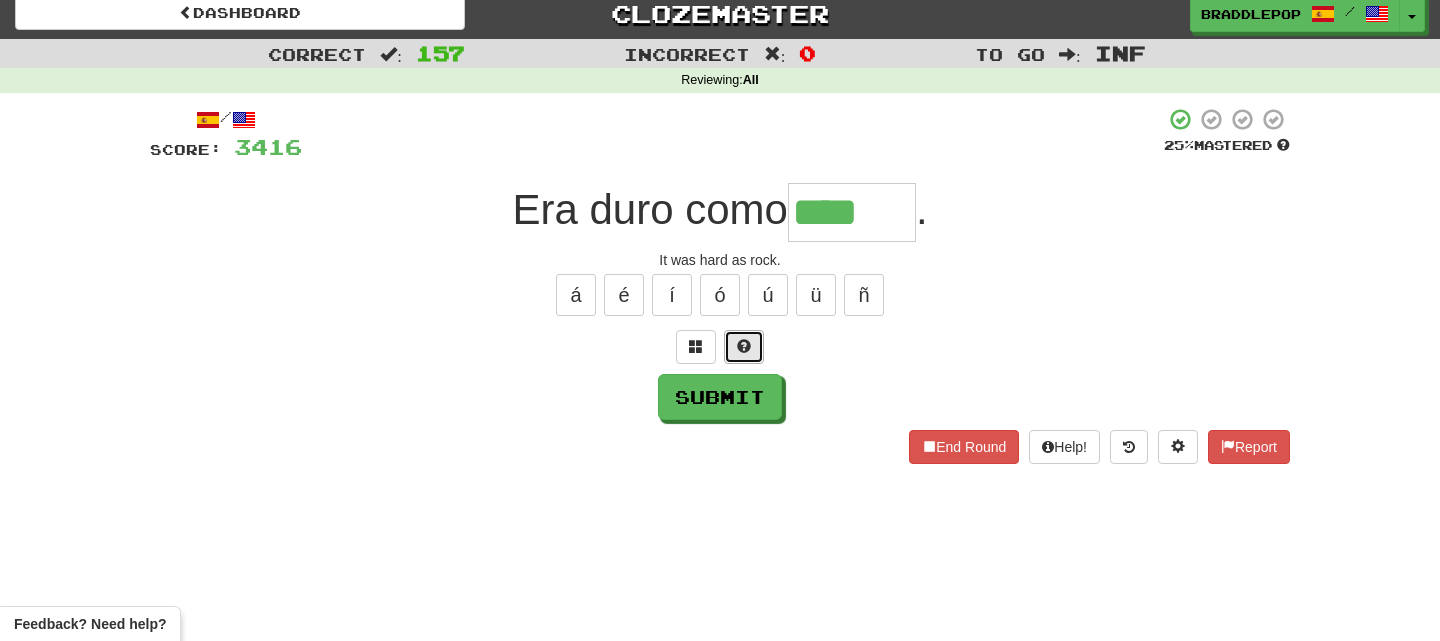 click at bounding box center [744, 347] 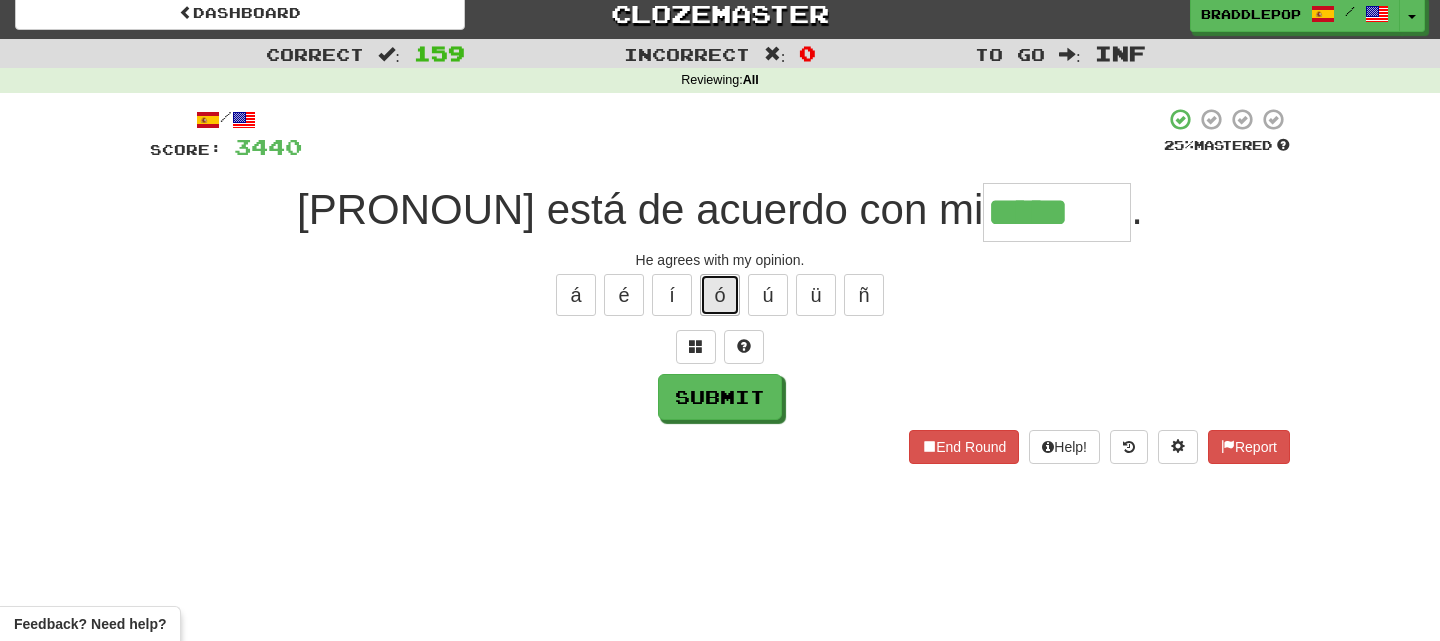 click on "ó" at bounding box center (720, 295) 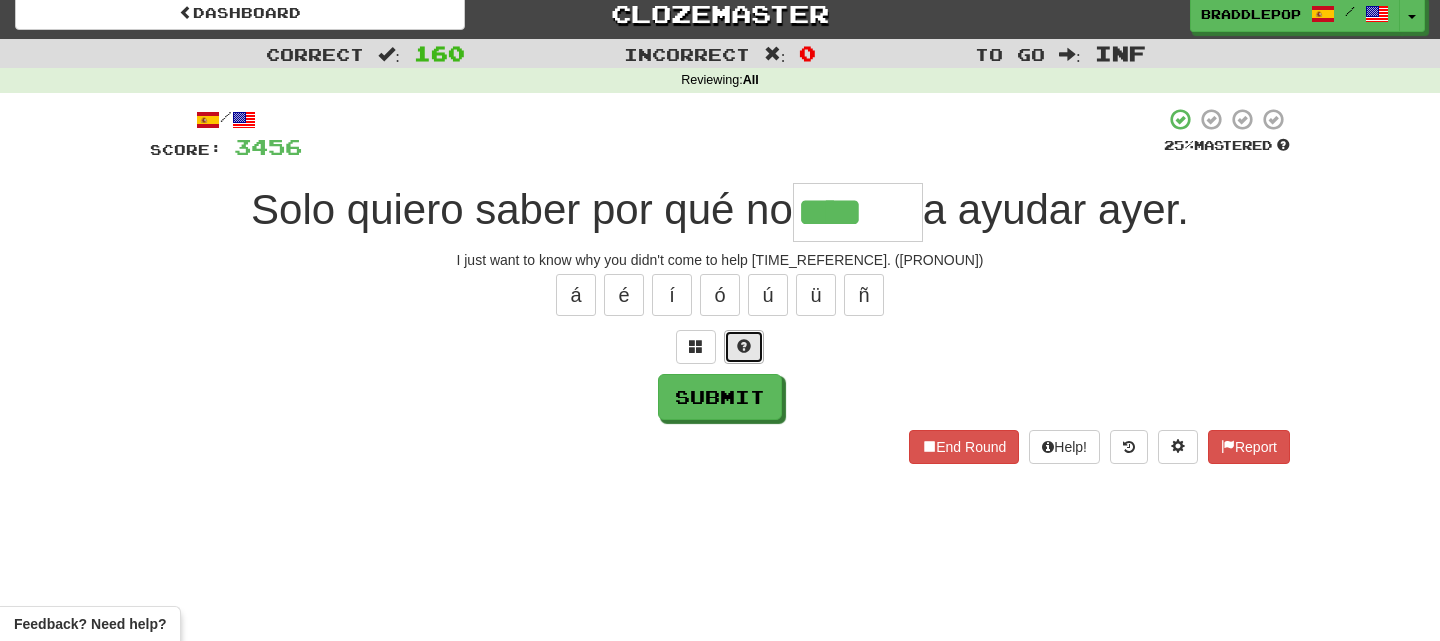 click at bounding box center (744, 347) 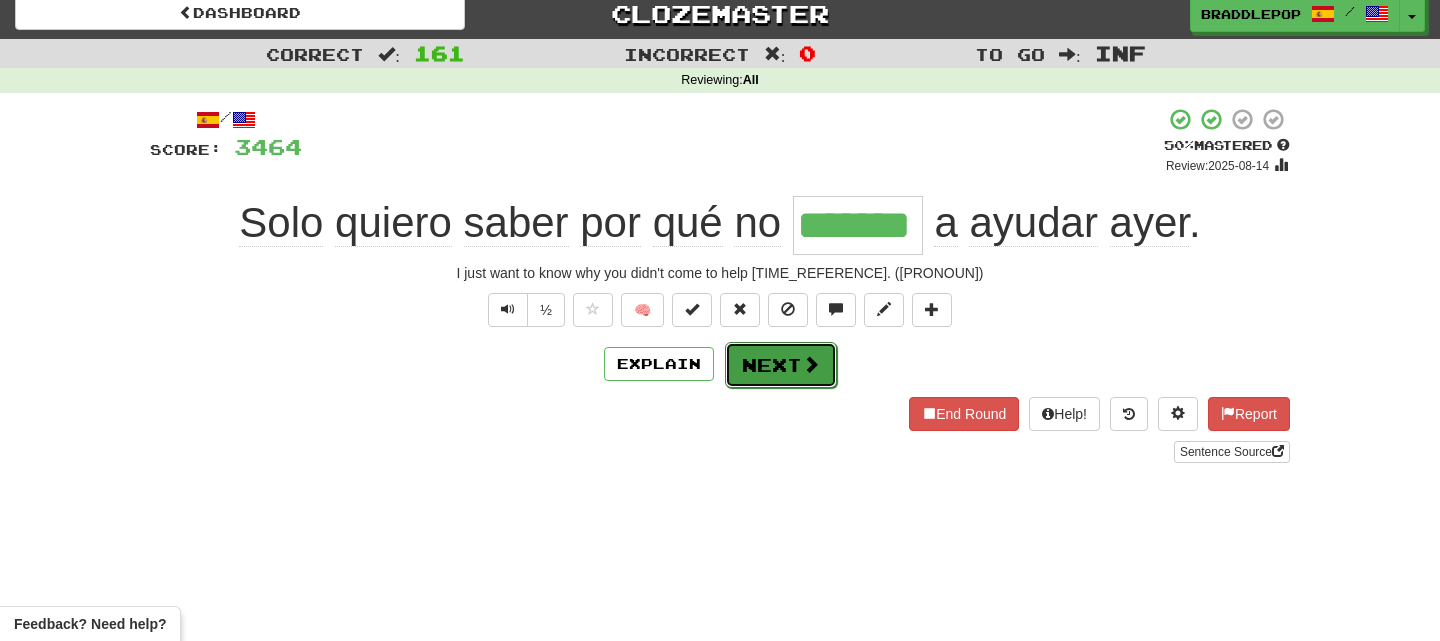 click on "Next" at bounding box center [781, 365] 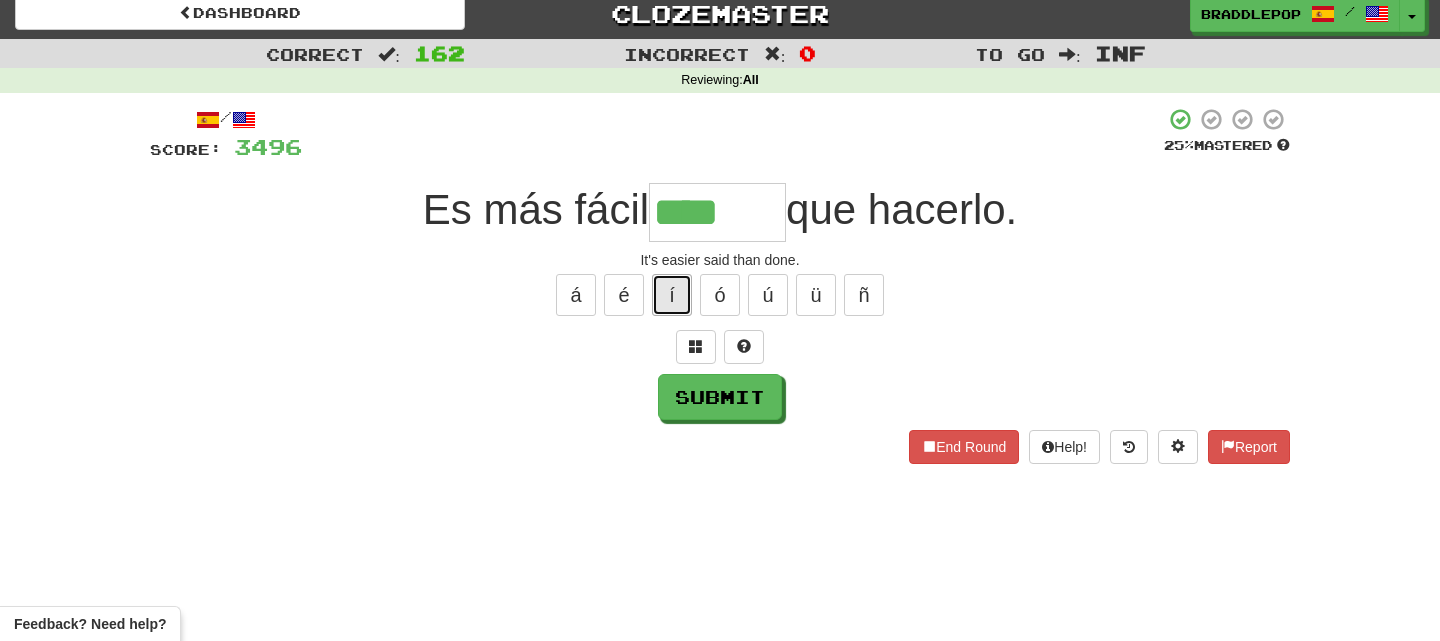 click on "í" at bounding box center (672, 295) 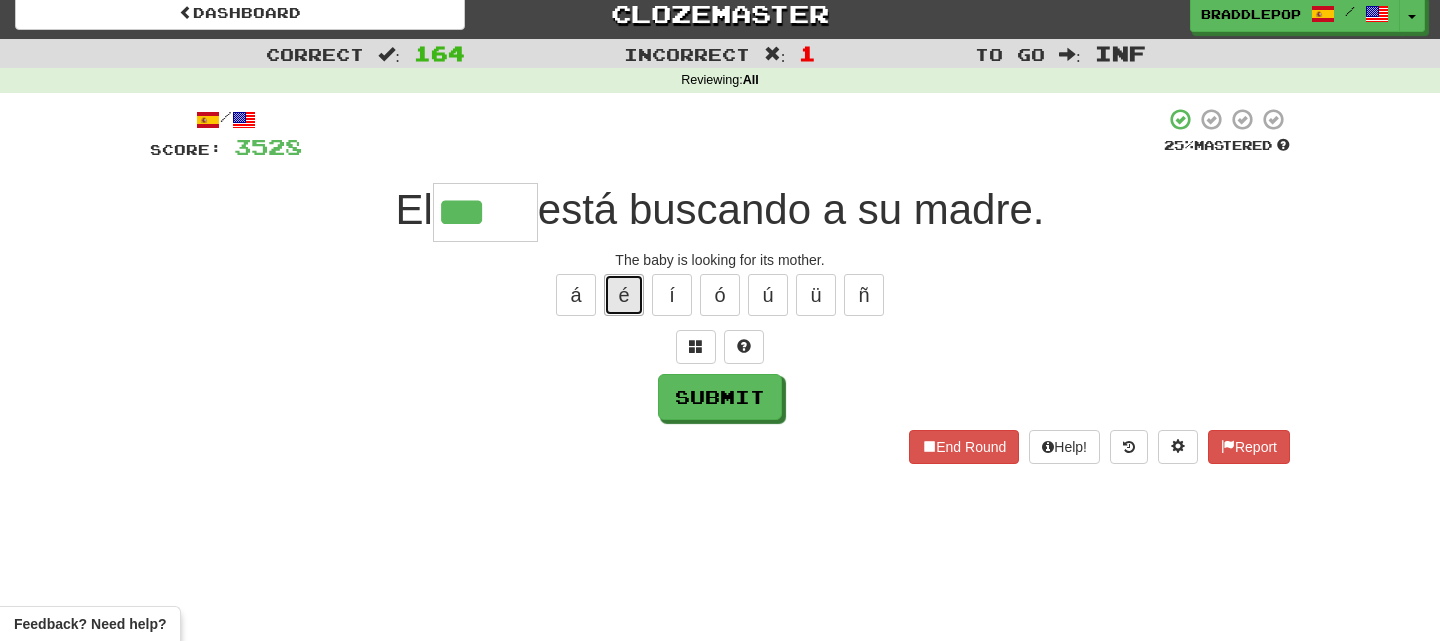 click on "é" at bounding box center [624, 295] 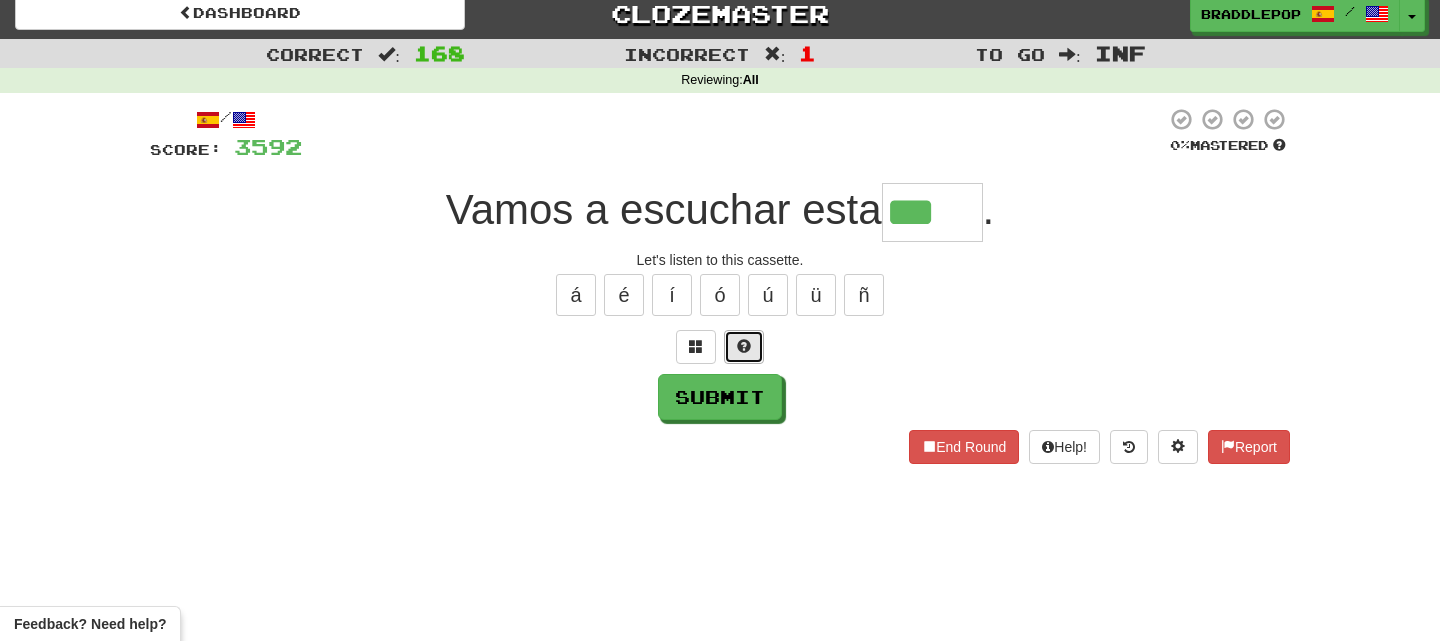 click at bounding box center (744, 347) 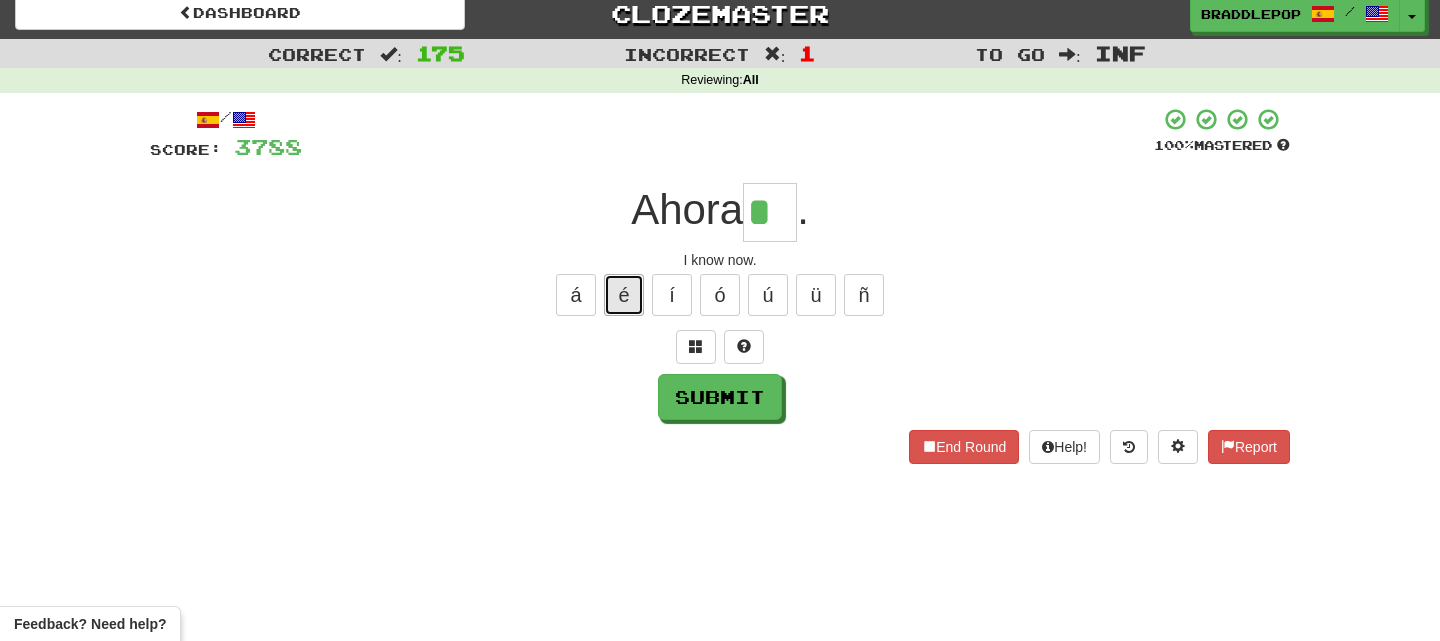 click on "é" at bounding box center (624, 295) 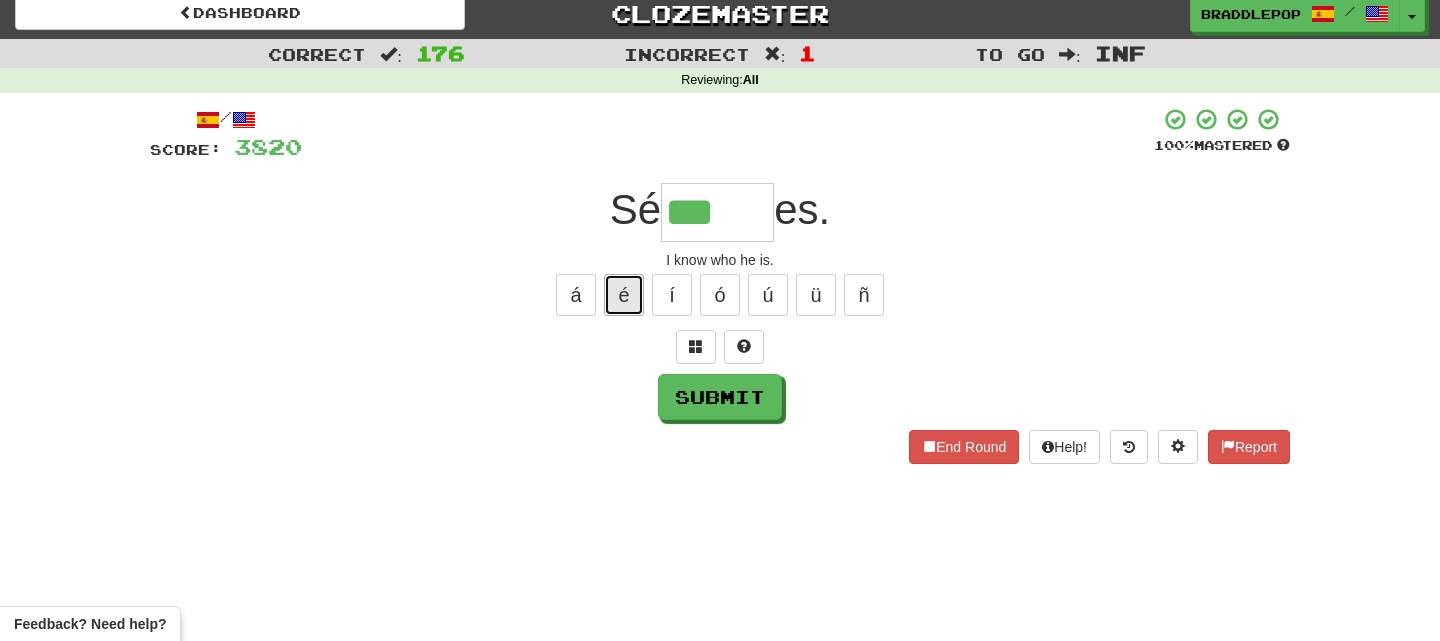 click on "é" at bounding box center [624, 295] 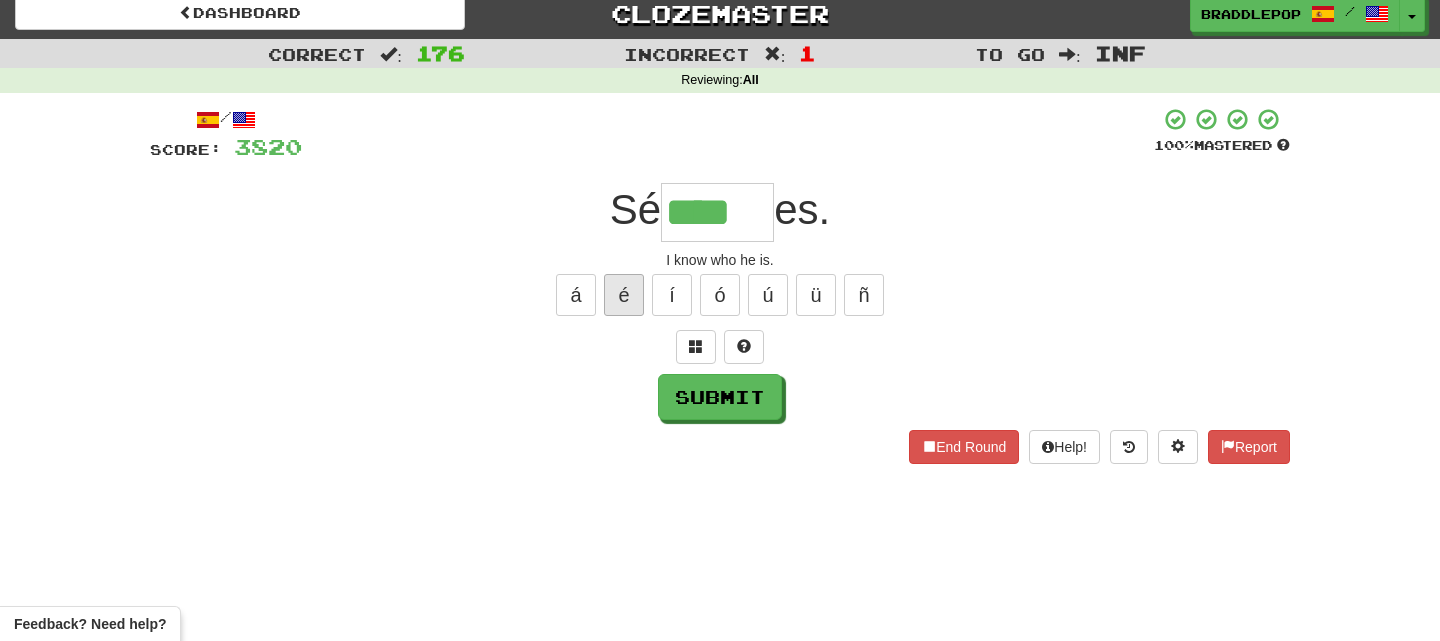 scroll, scrollTop: 0, scrollLeft: 0, axis: both 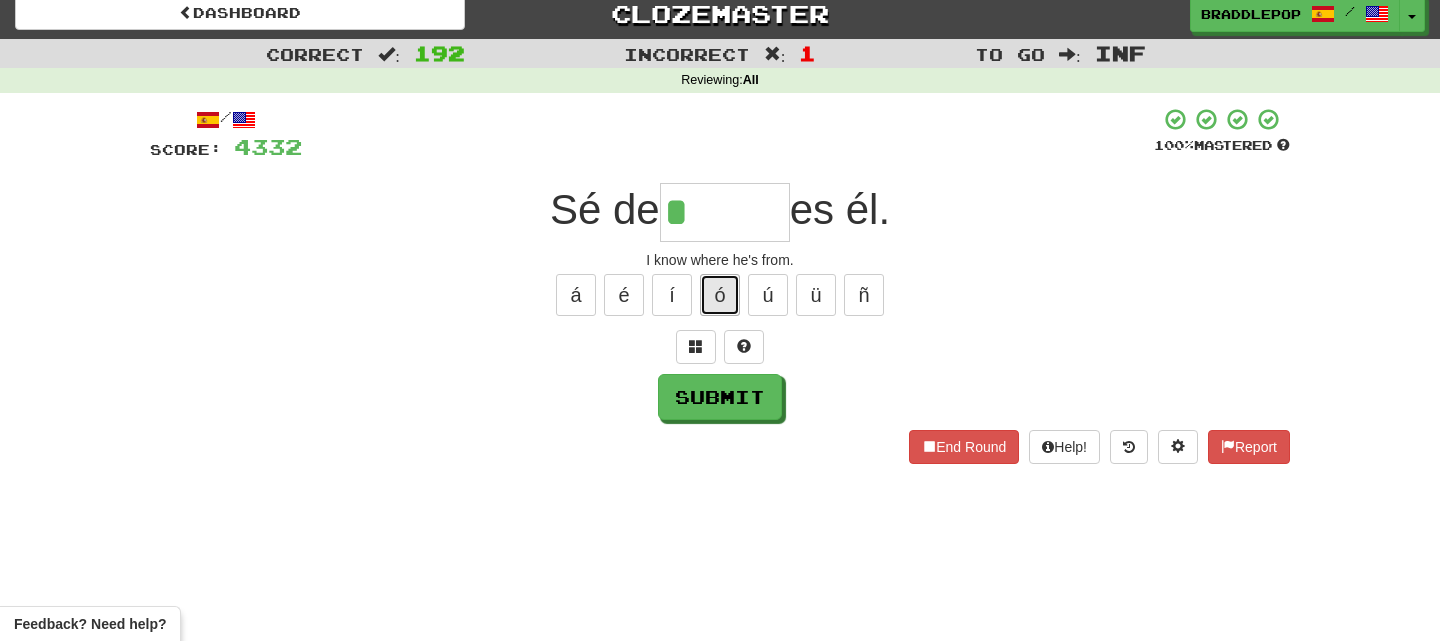 click on "ó" at bounding box center (720, 295) 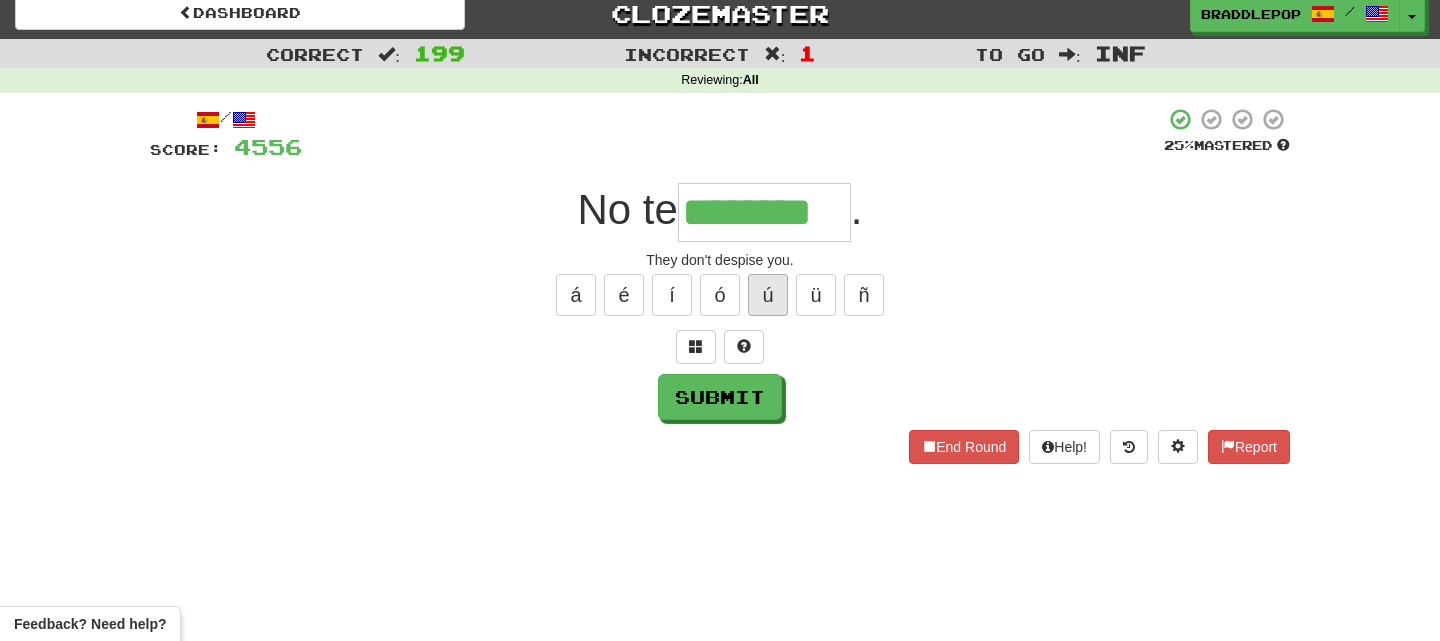 scroll, scrollTop: 0, scrollLeft: 0, axis: both 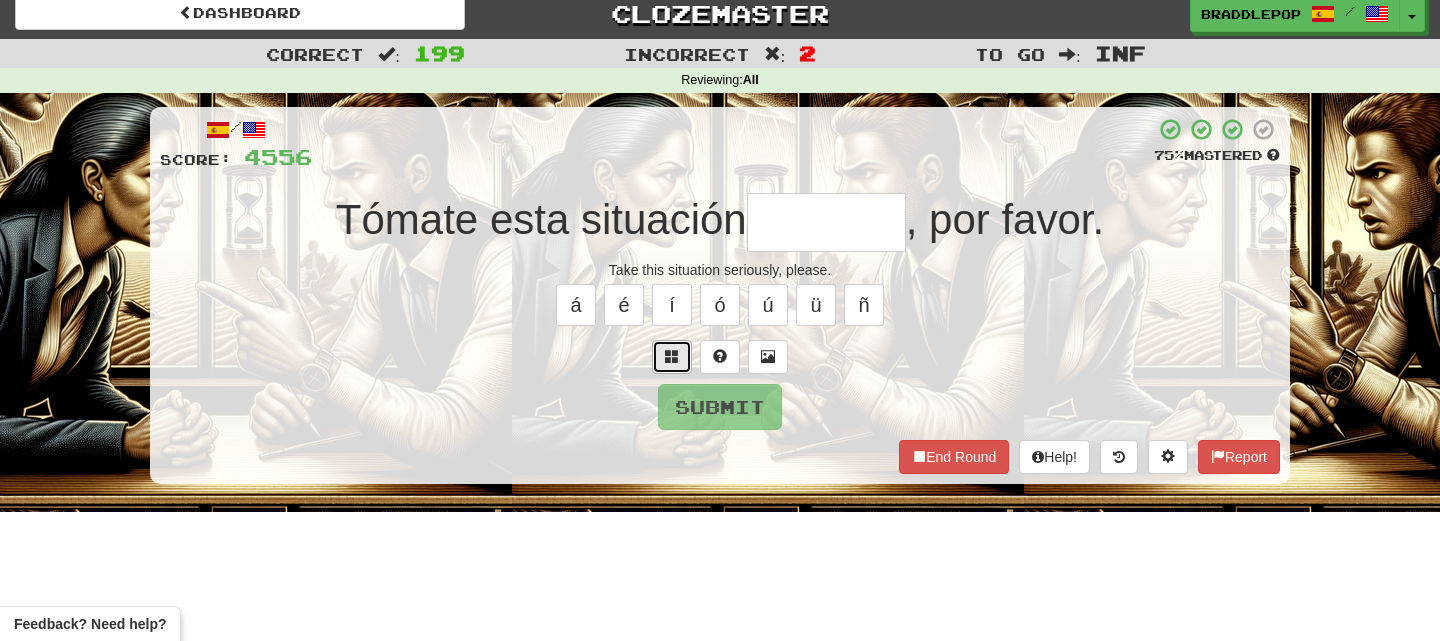click at bounding box center (672, 356) 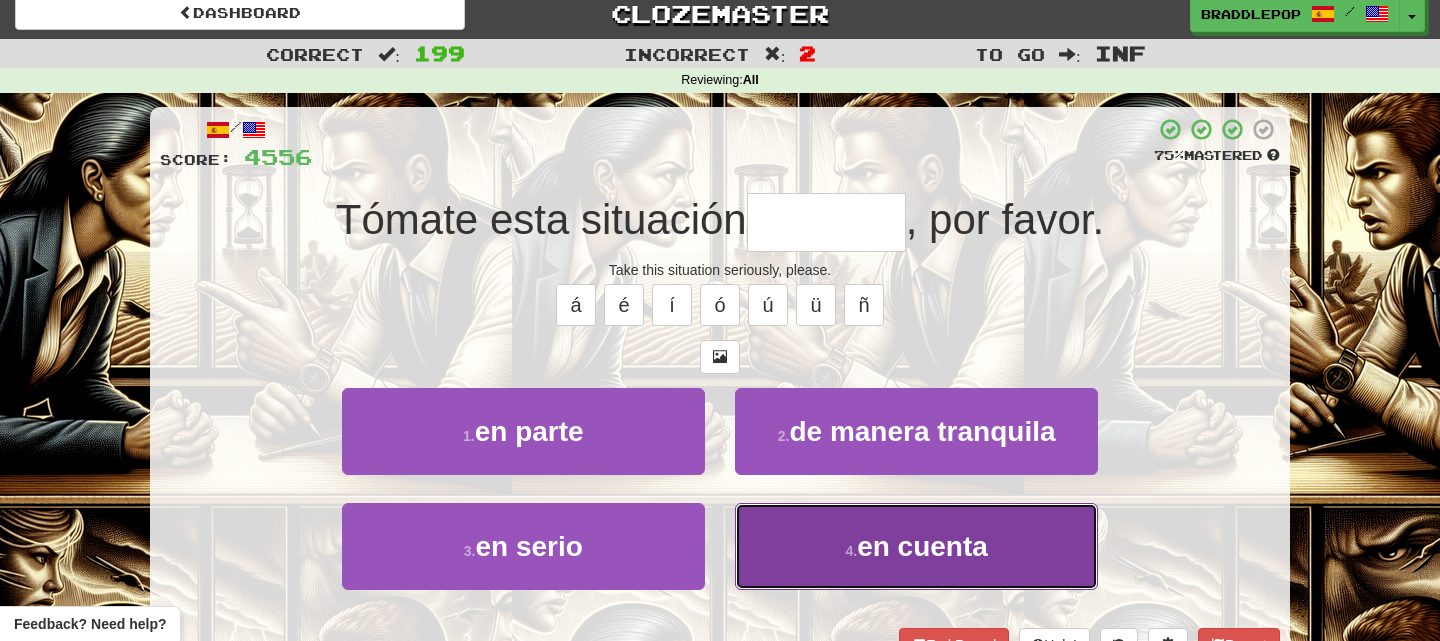 click on "en cuenta" at bounding box center [922, 546] 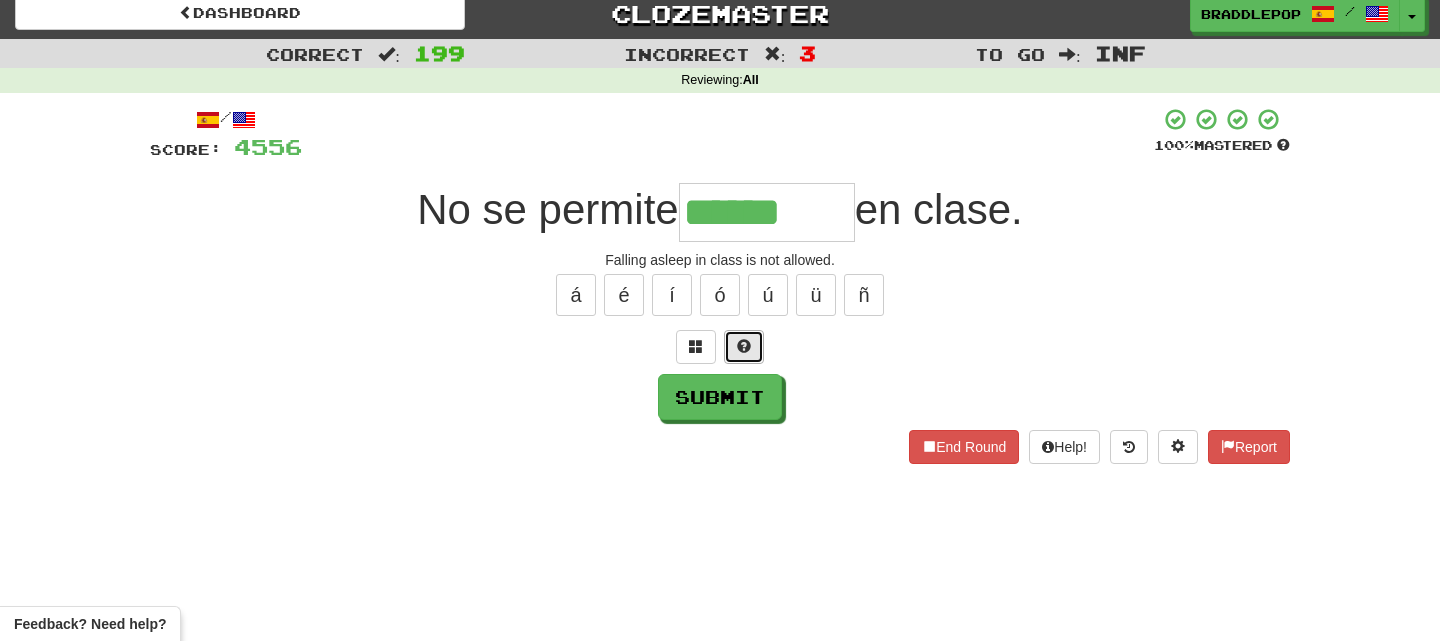 click at bounding box center [744, 347] 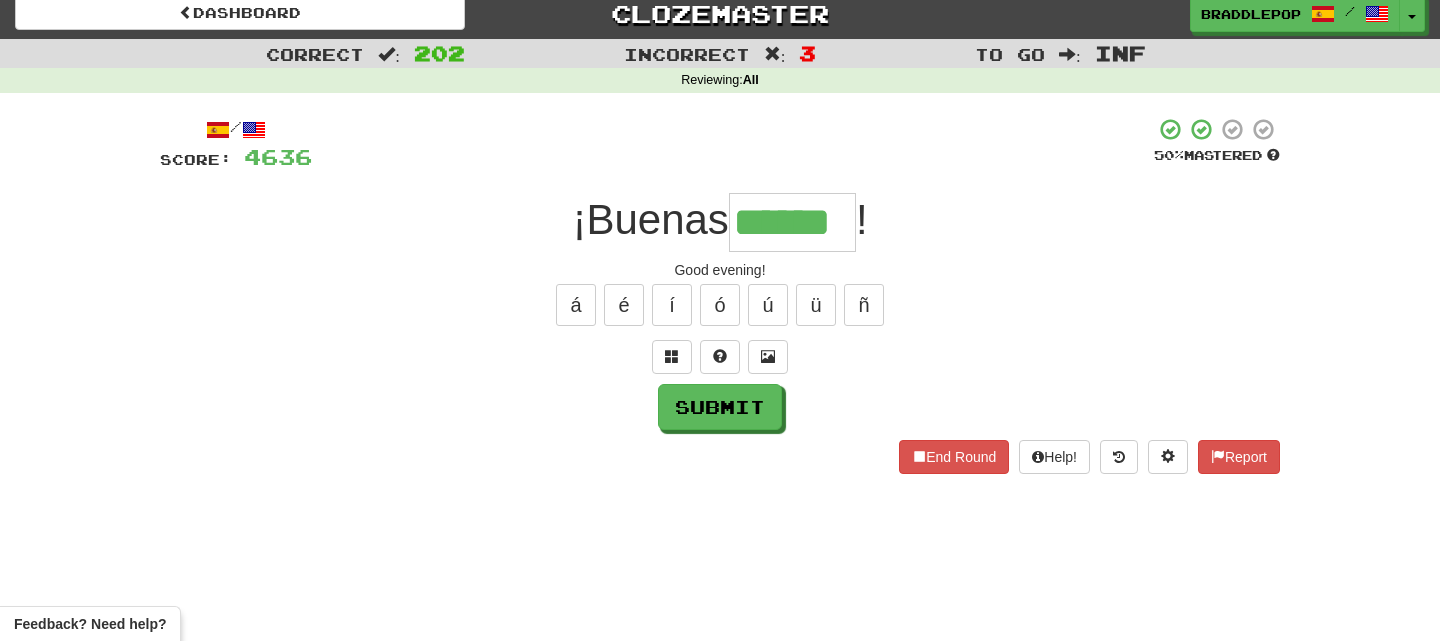 scroll, scrollTop: 0, scrollLeft: 0, axis: both 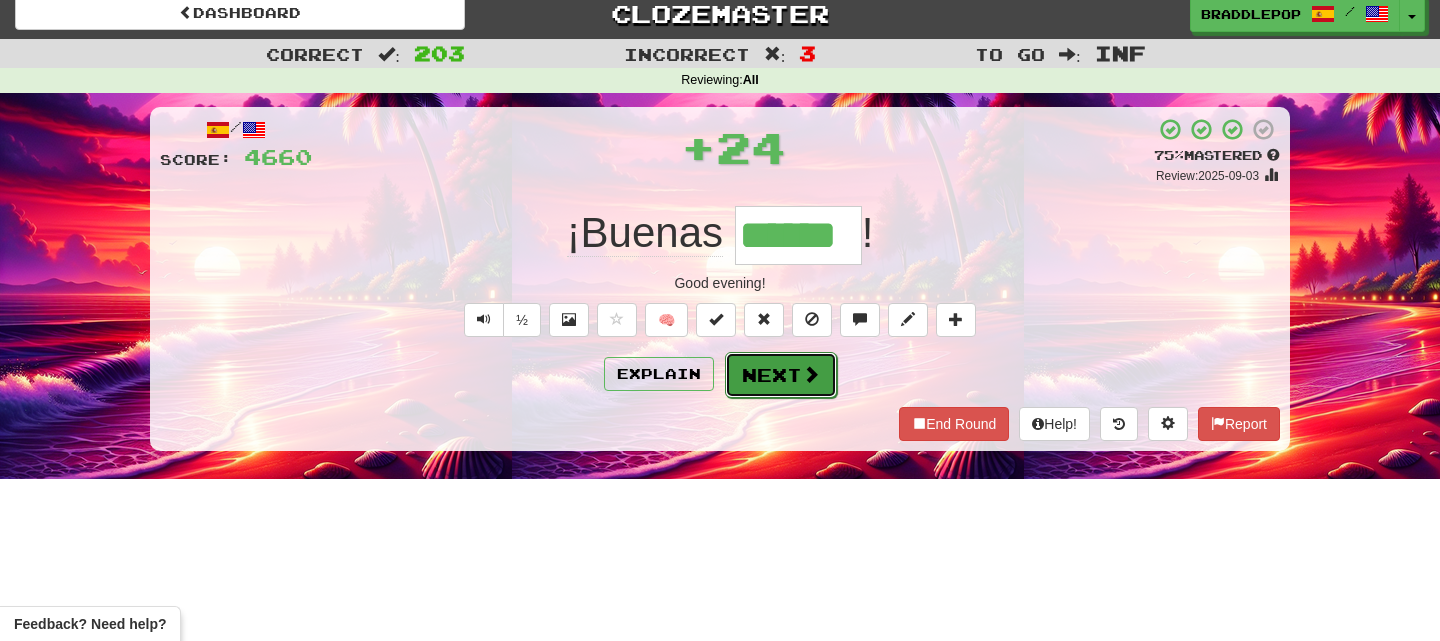 click on "Next" at bounding box center [781, 375] 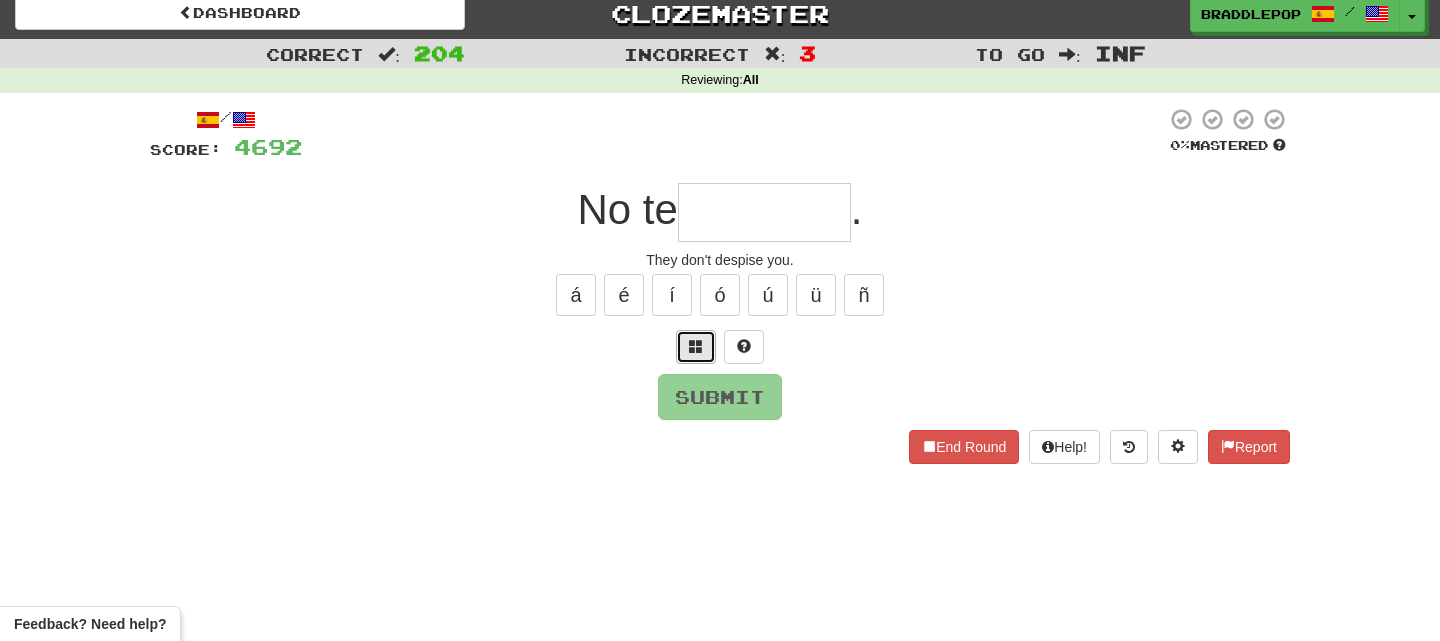 click at bounding box center (696, 347) 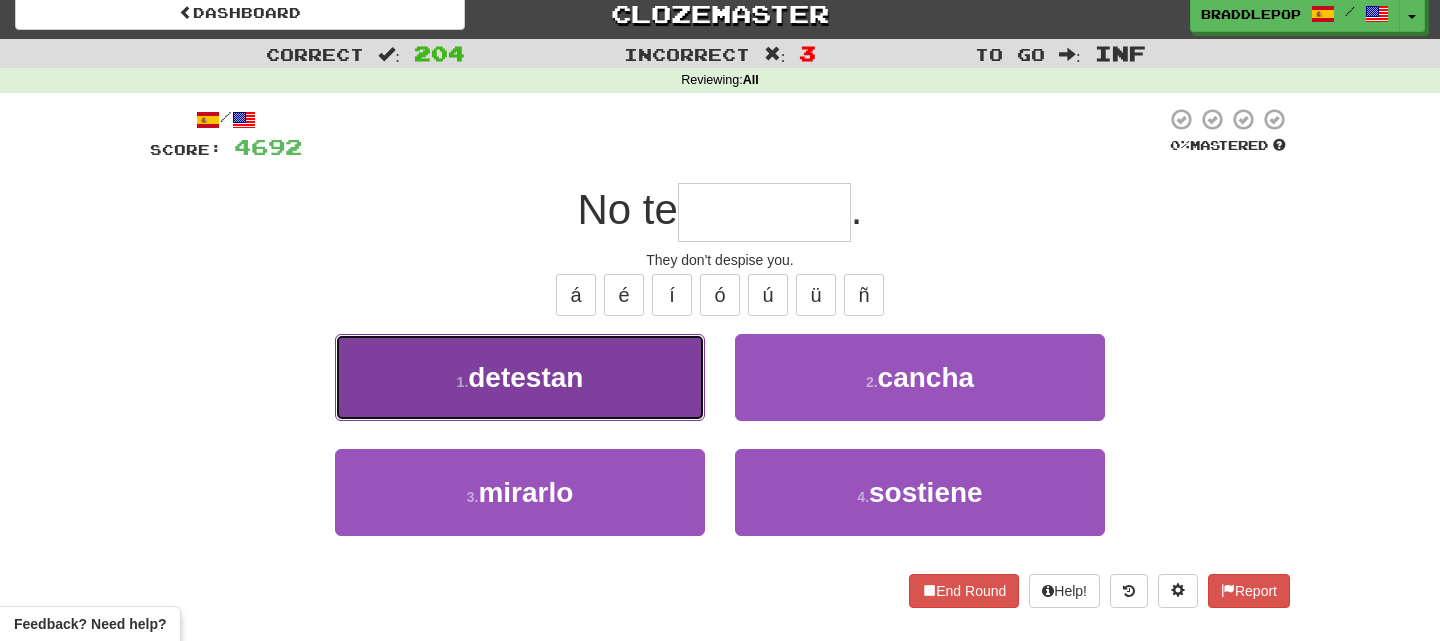 click on "1 .  detestan" at bounding box center (520, 377) 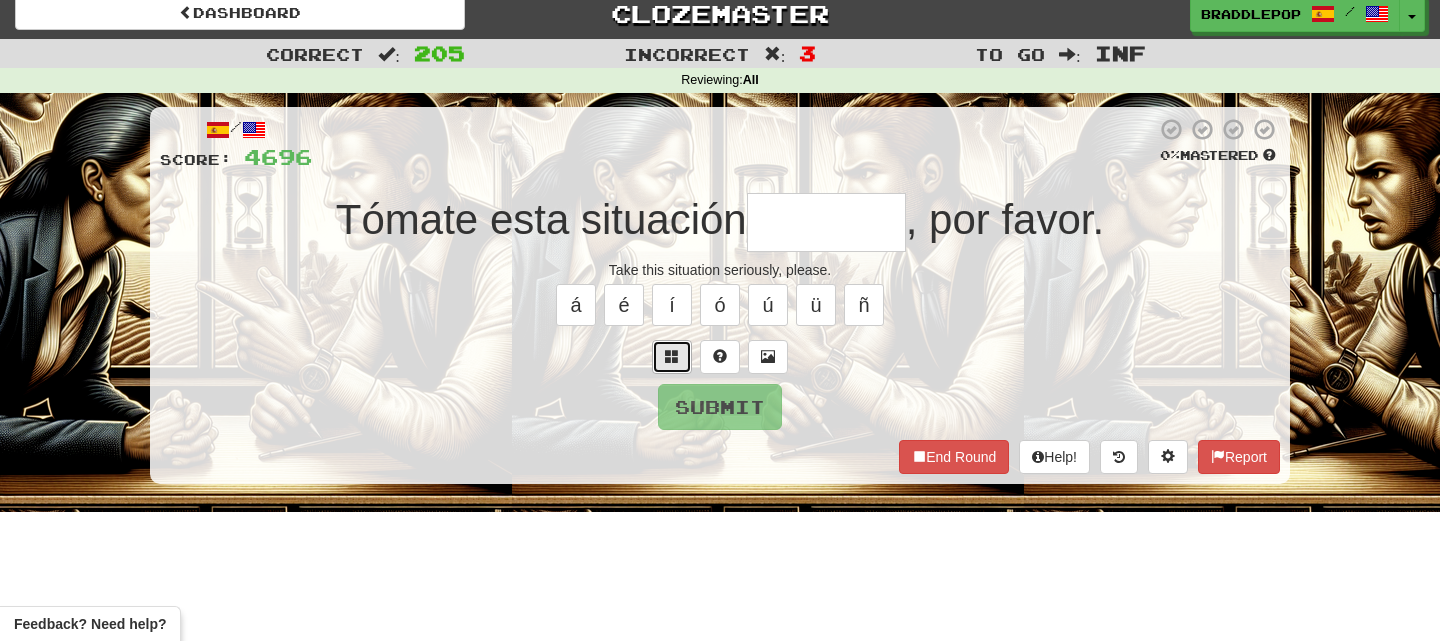 click at bounding box center [672, 357] 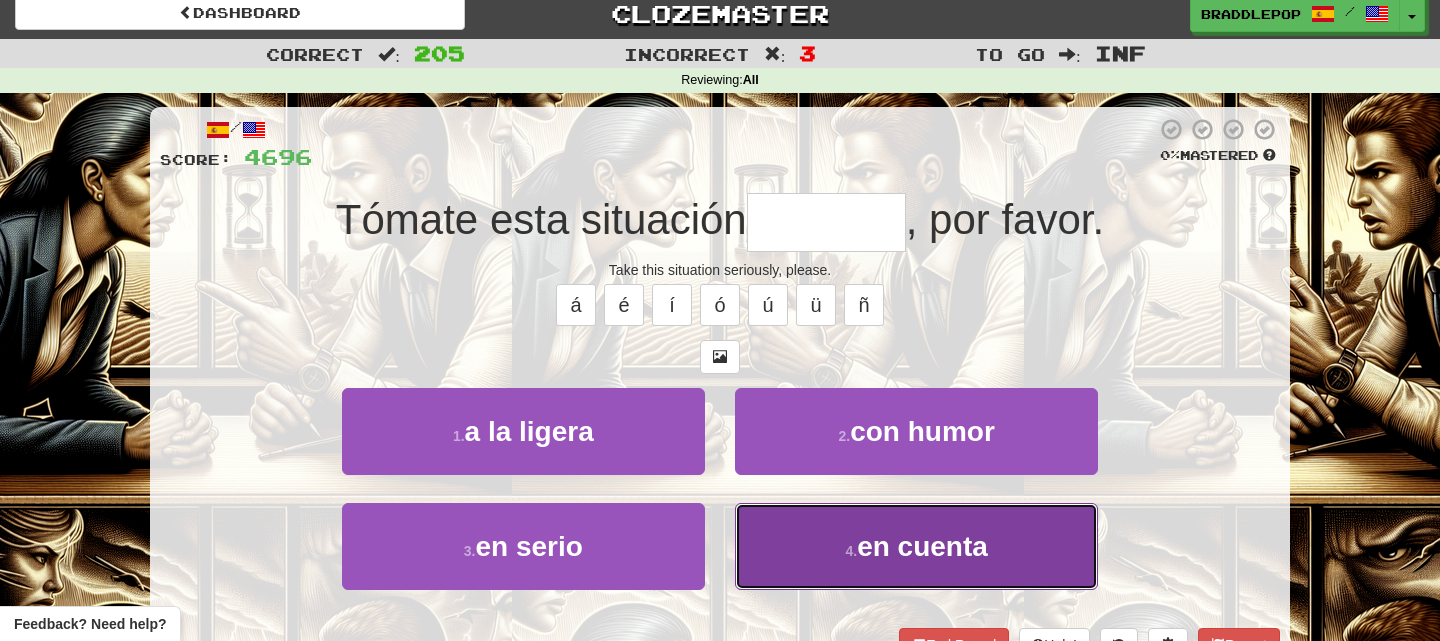 click on "4 .  en cuenta" at bounding box center [916, 546] 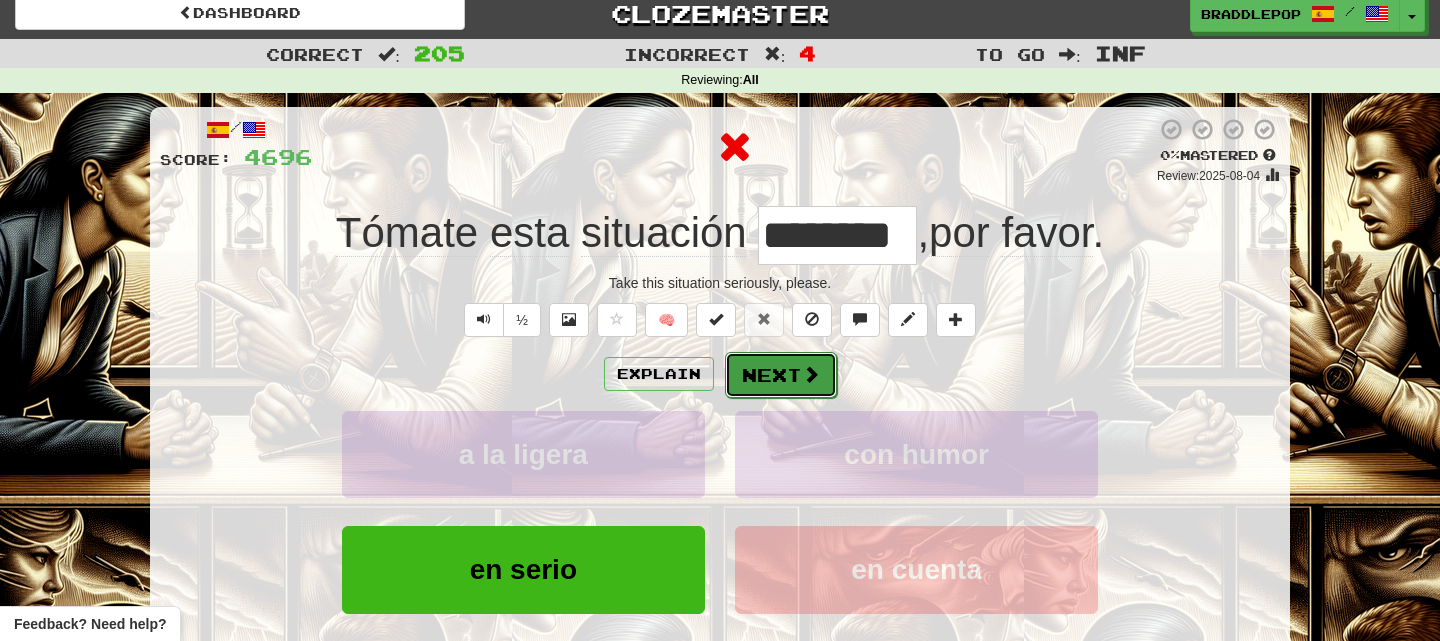 click on "Next" at bounding box center [781, 375] 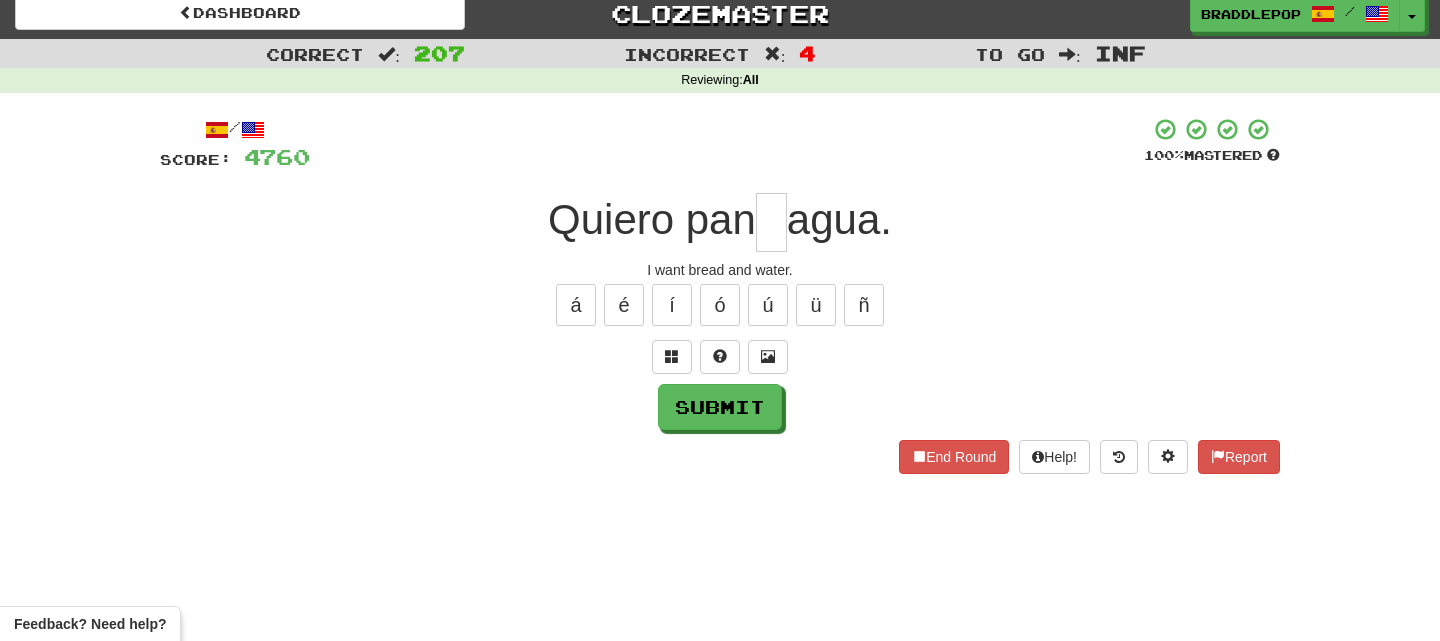 scroll, scrollTop: 0, scrollLeft: 0, axis: both 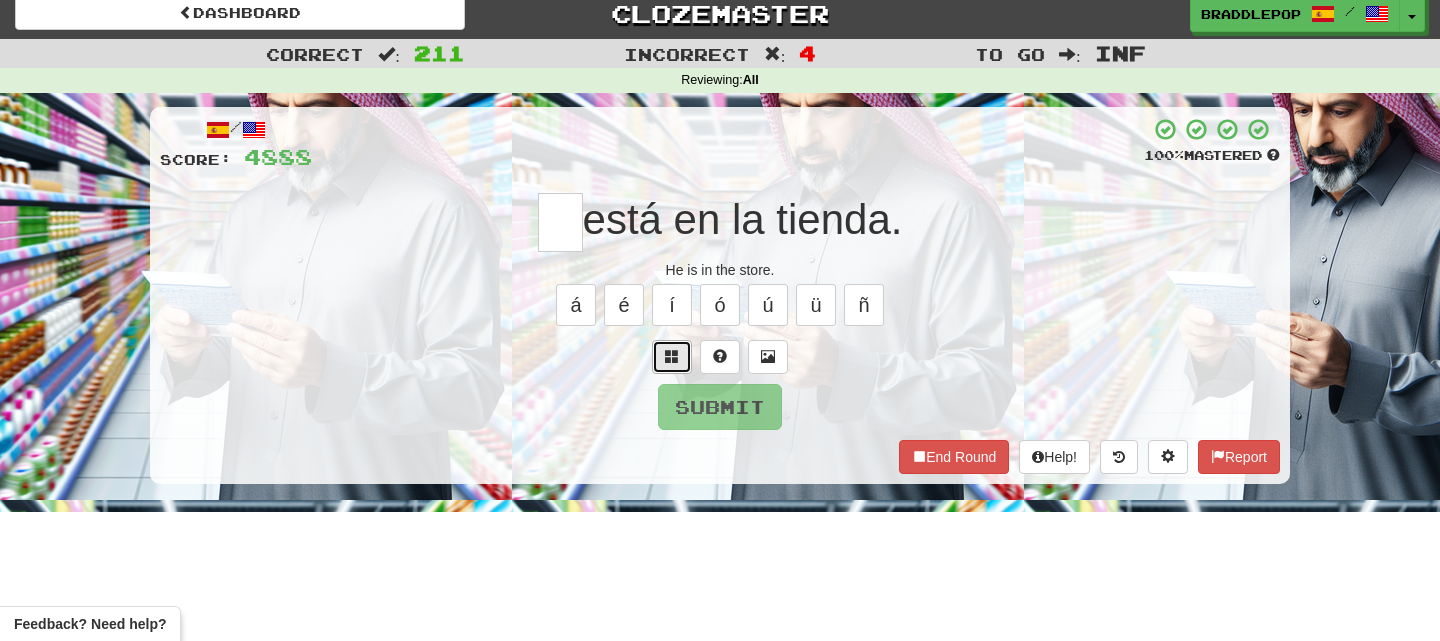 click at bounding box center [672, 357] 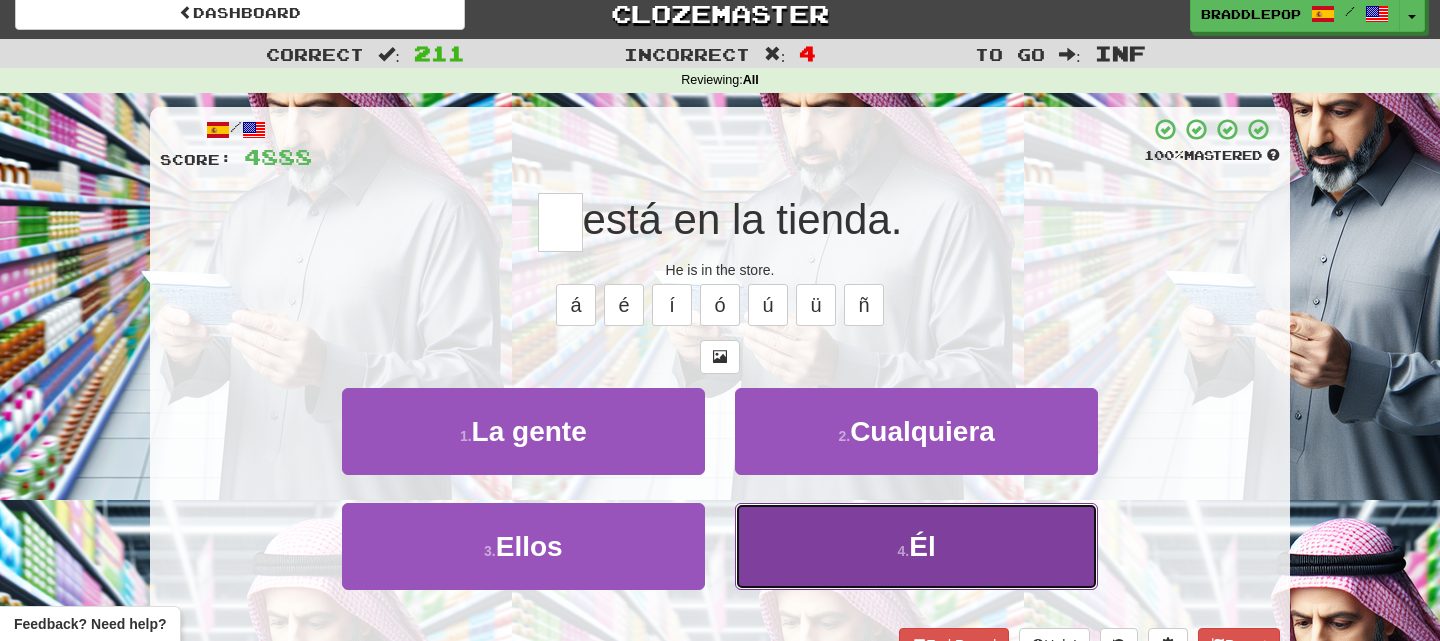 click on "4 .  Él" at bounding box center [916, 546] 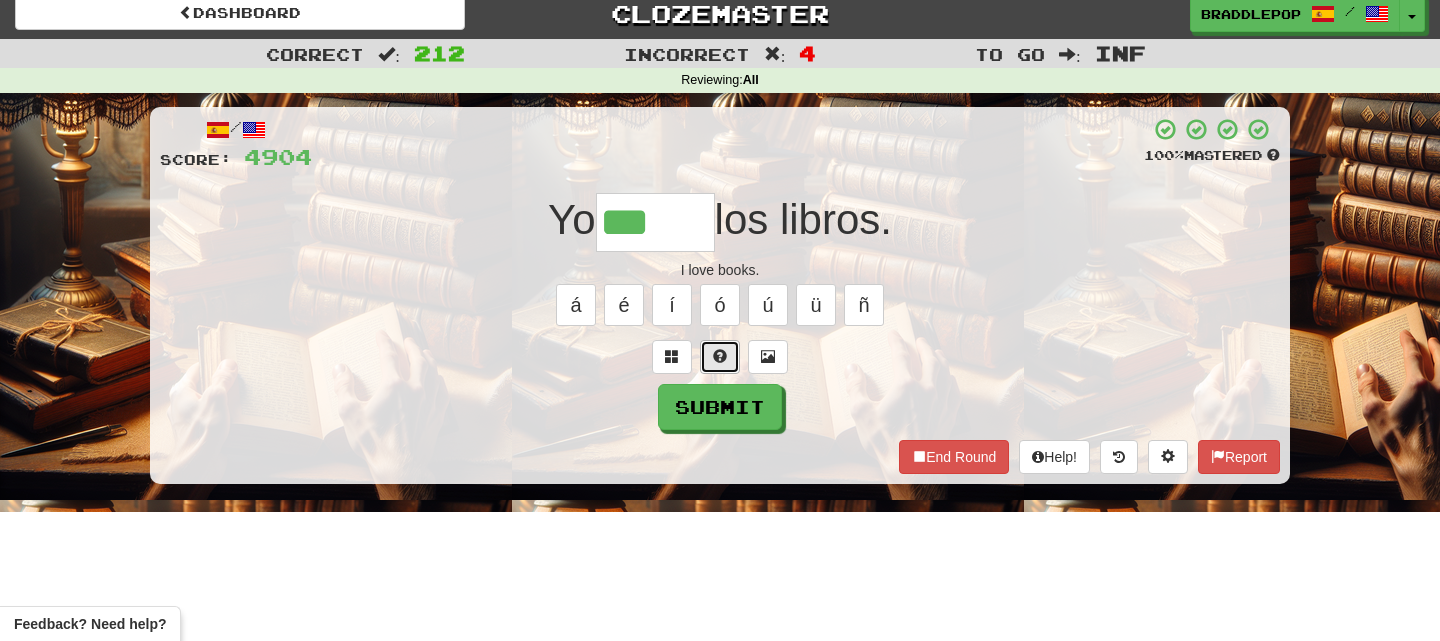 click at bounding box center [720, 357] 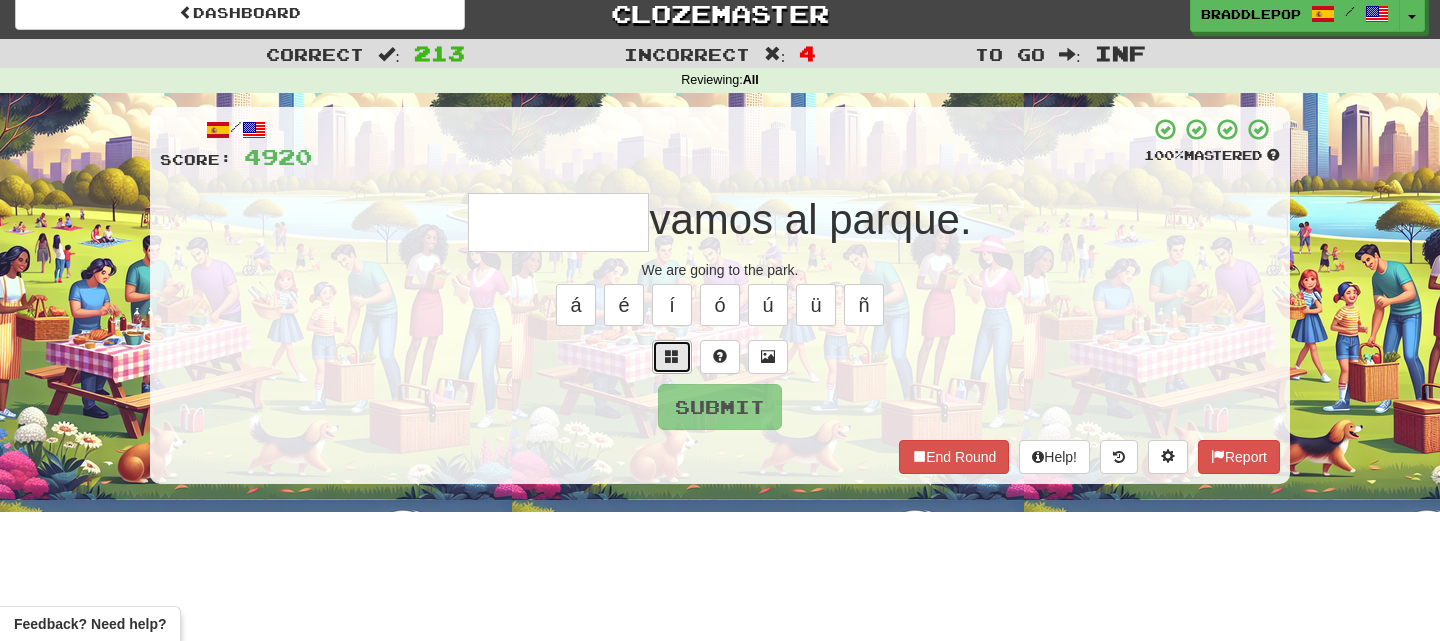 click at bounding box center (672, 357) 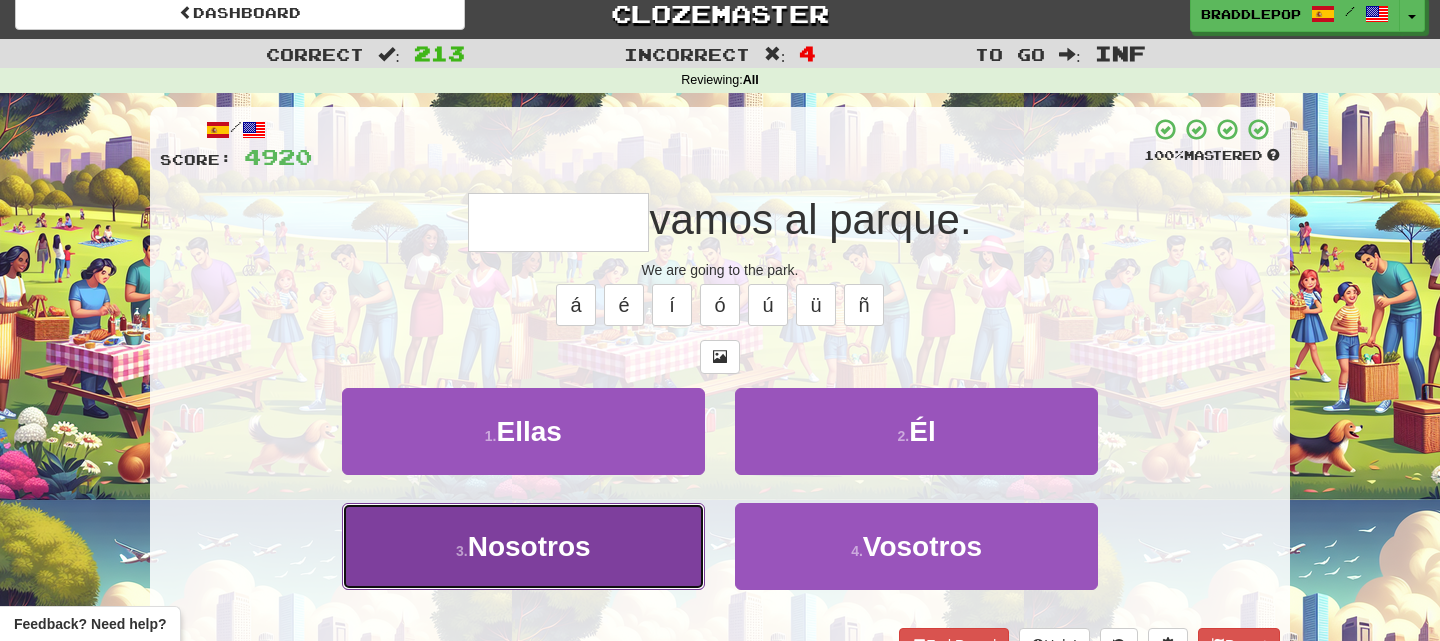 click on "3 .  Nosotros" at bounding box center [523, 546] 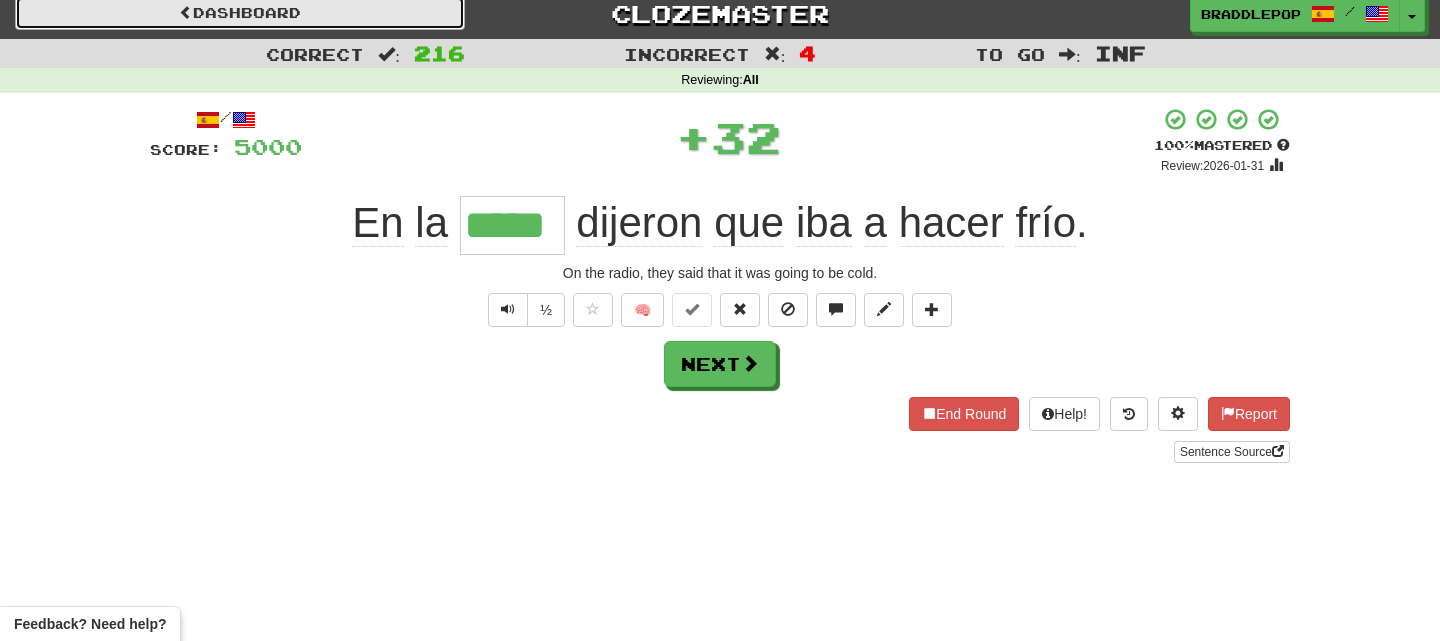 click on "Dashboard" at bounding box center (240, 13) 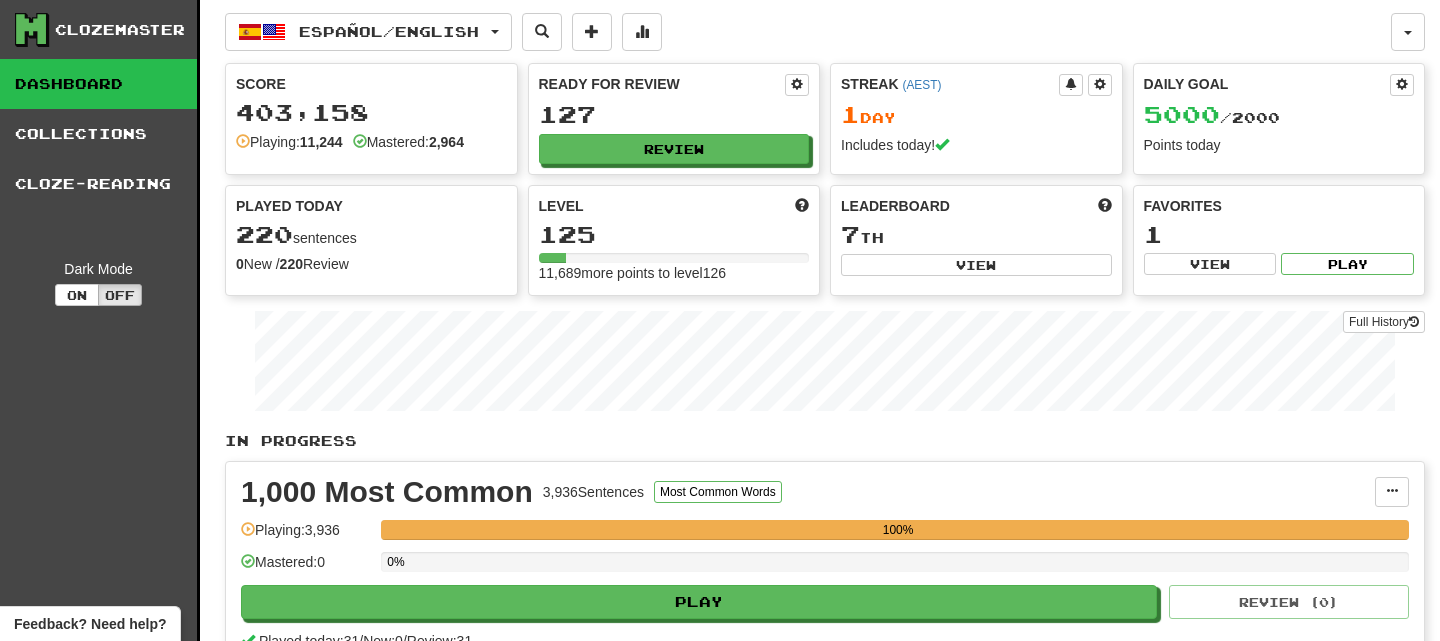 scroll, scrollTop: 0, scrollLeft: 0, axis: both 